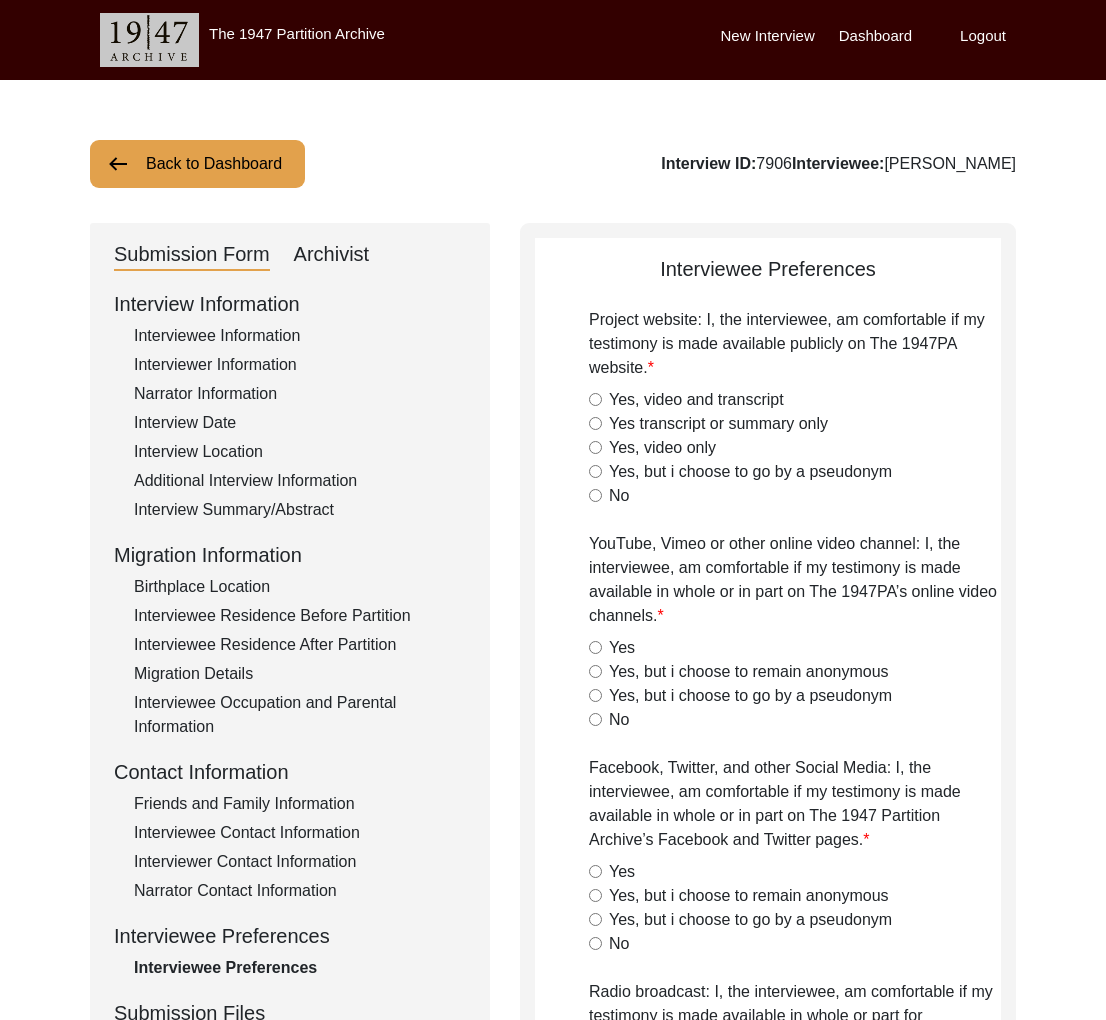 scroll, scrollTop: 0, scrollLeft: 0, axis: both 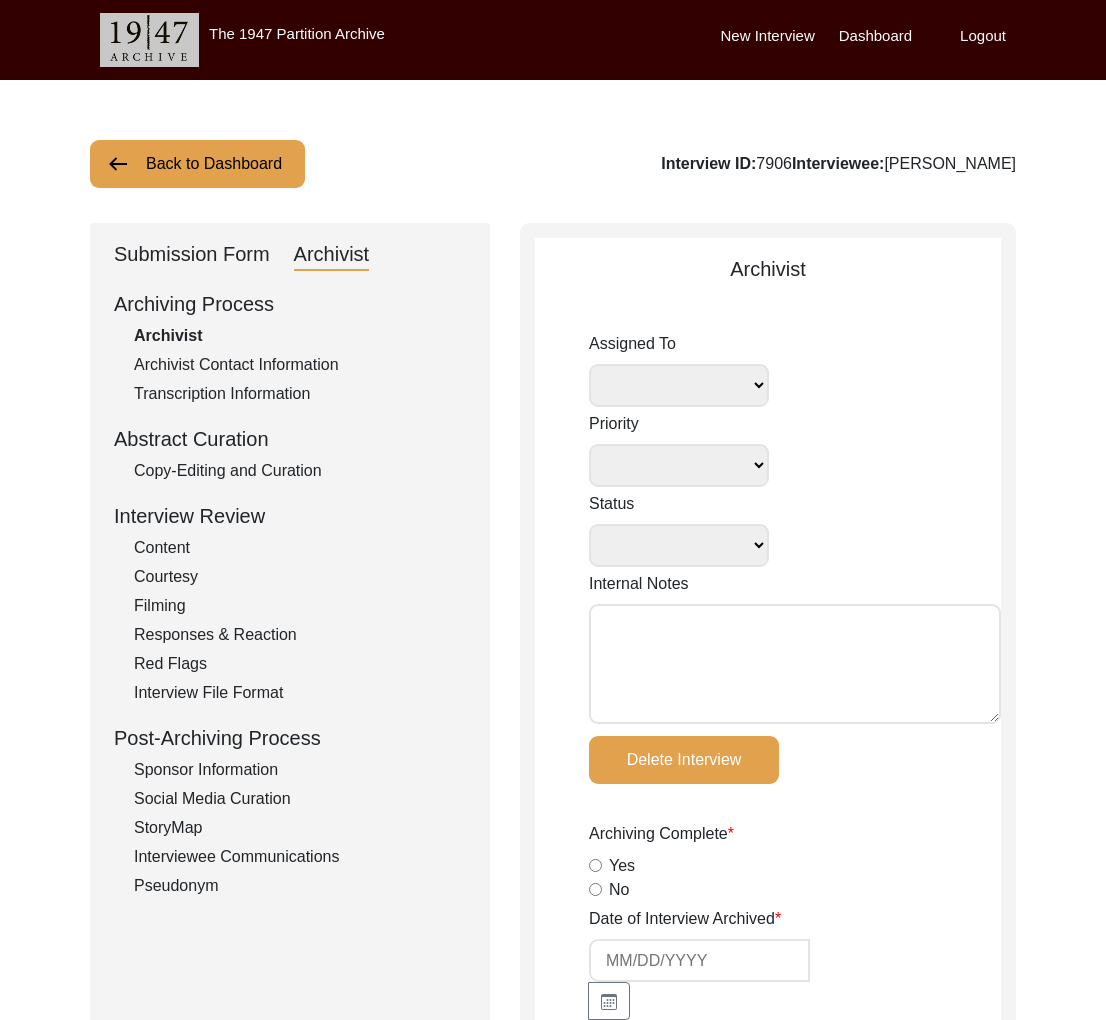 select 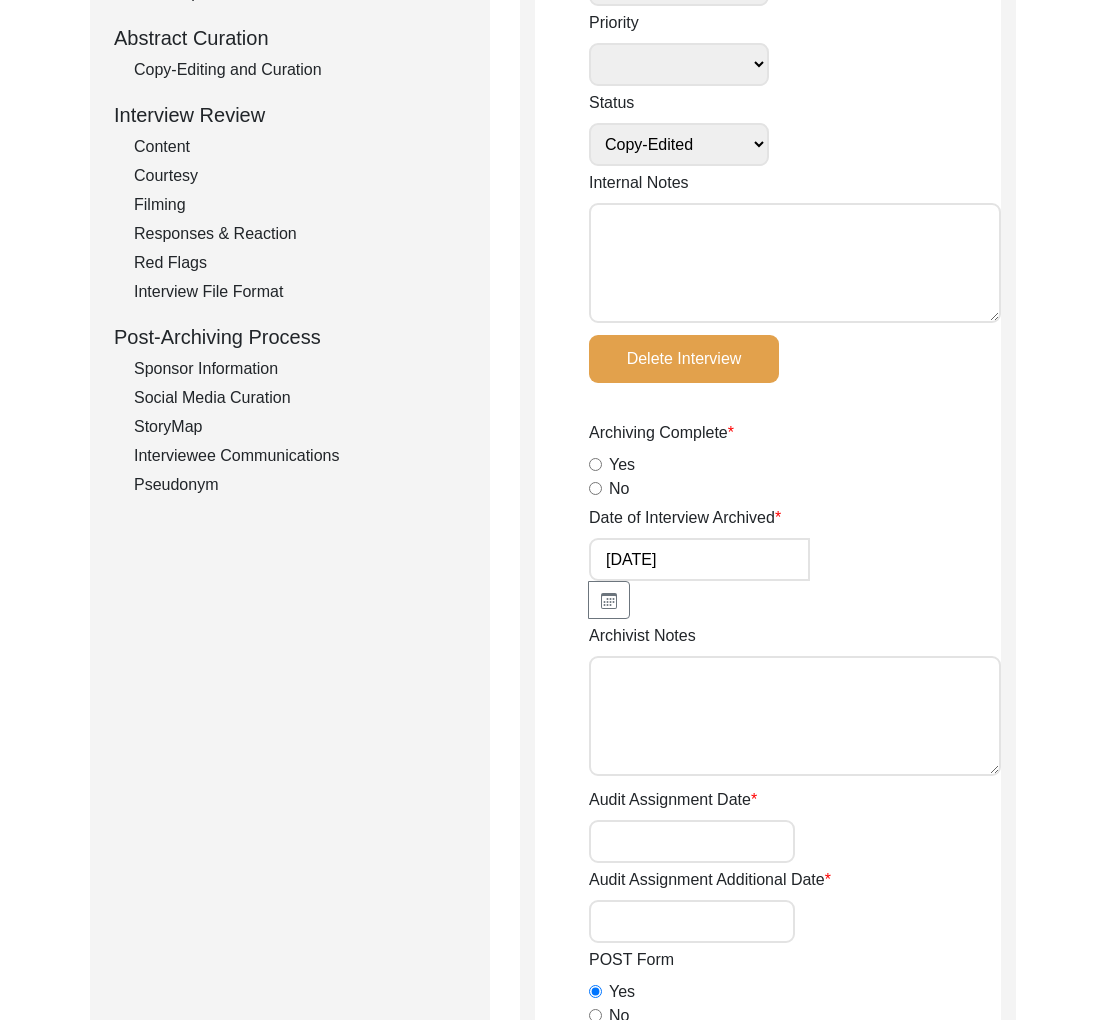 select 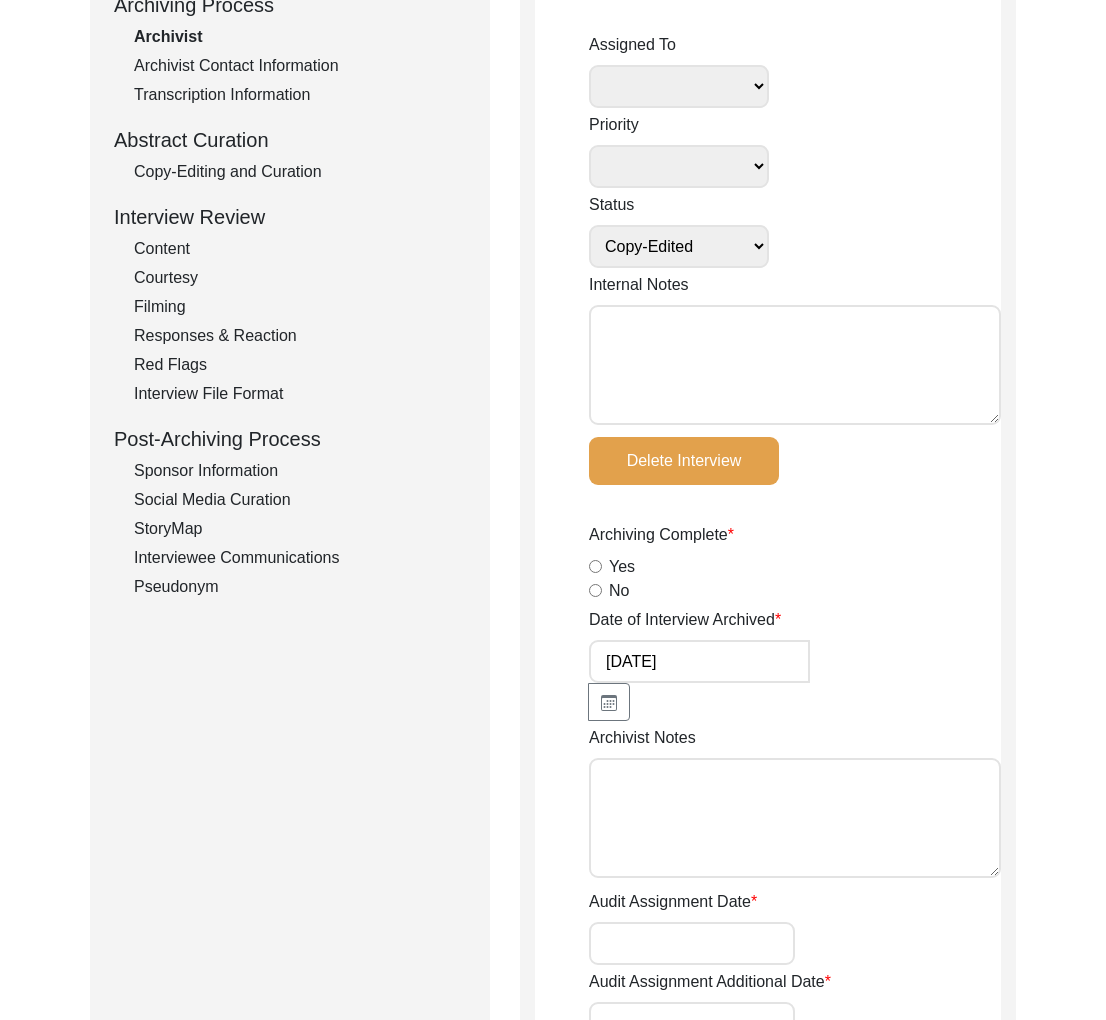 scroll, scrollTop: 0, scrollLeft: 0, axis: both 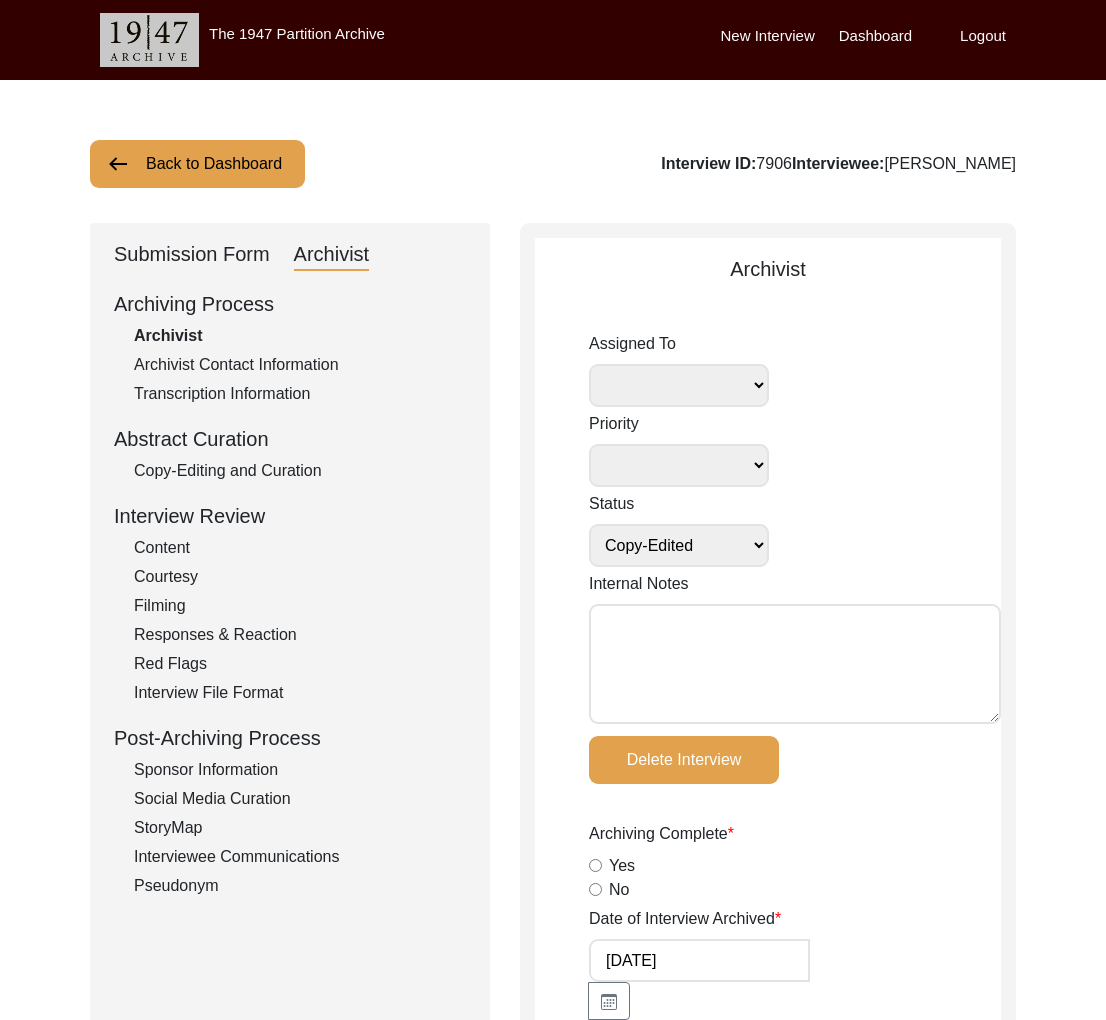 drag, startPoint x: 942, startPoint y: 165, endPoint x: 916, endPoint y: 169, distance: 26.305893 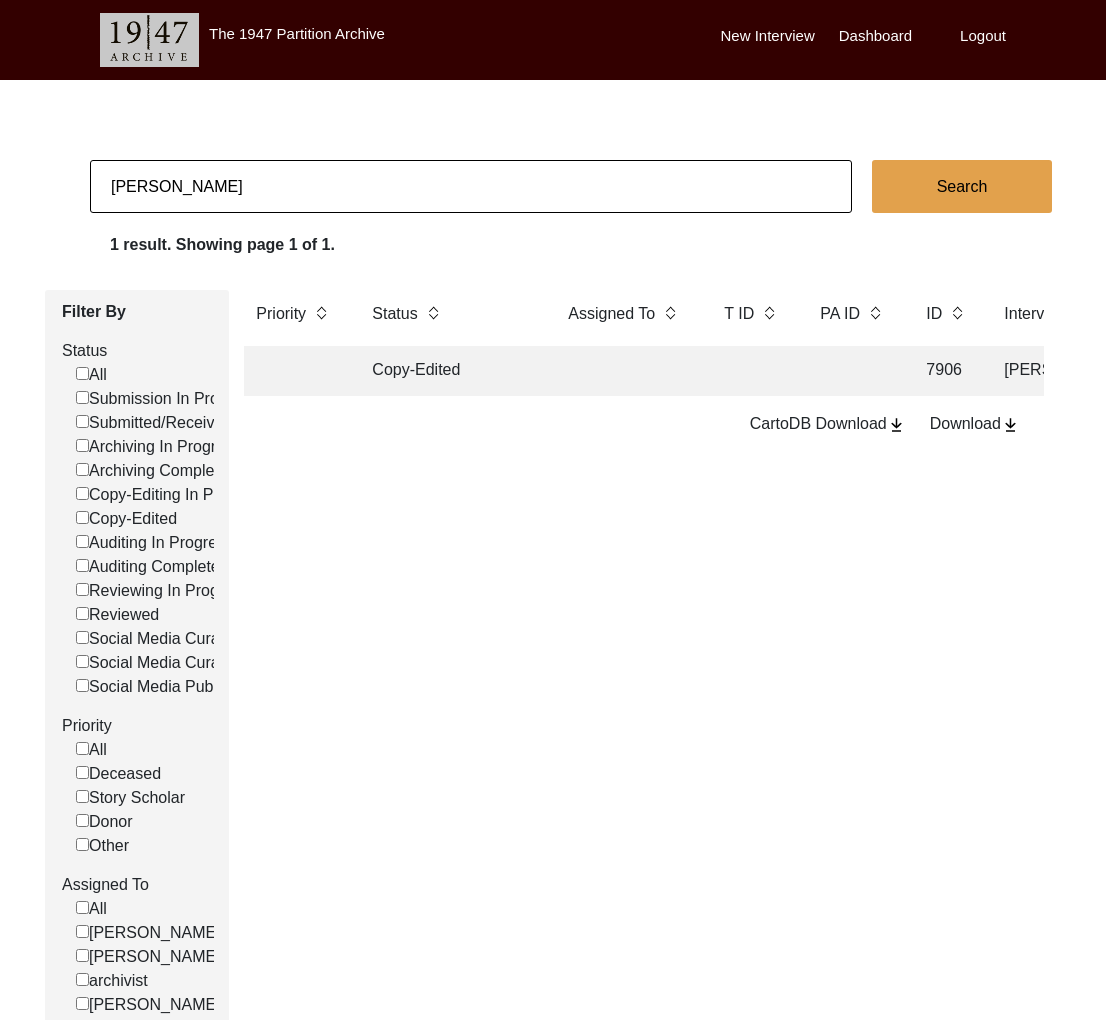 click on "[PERSON_NAME]" 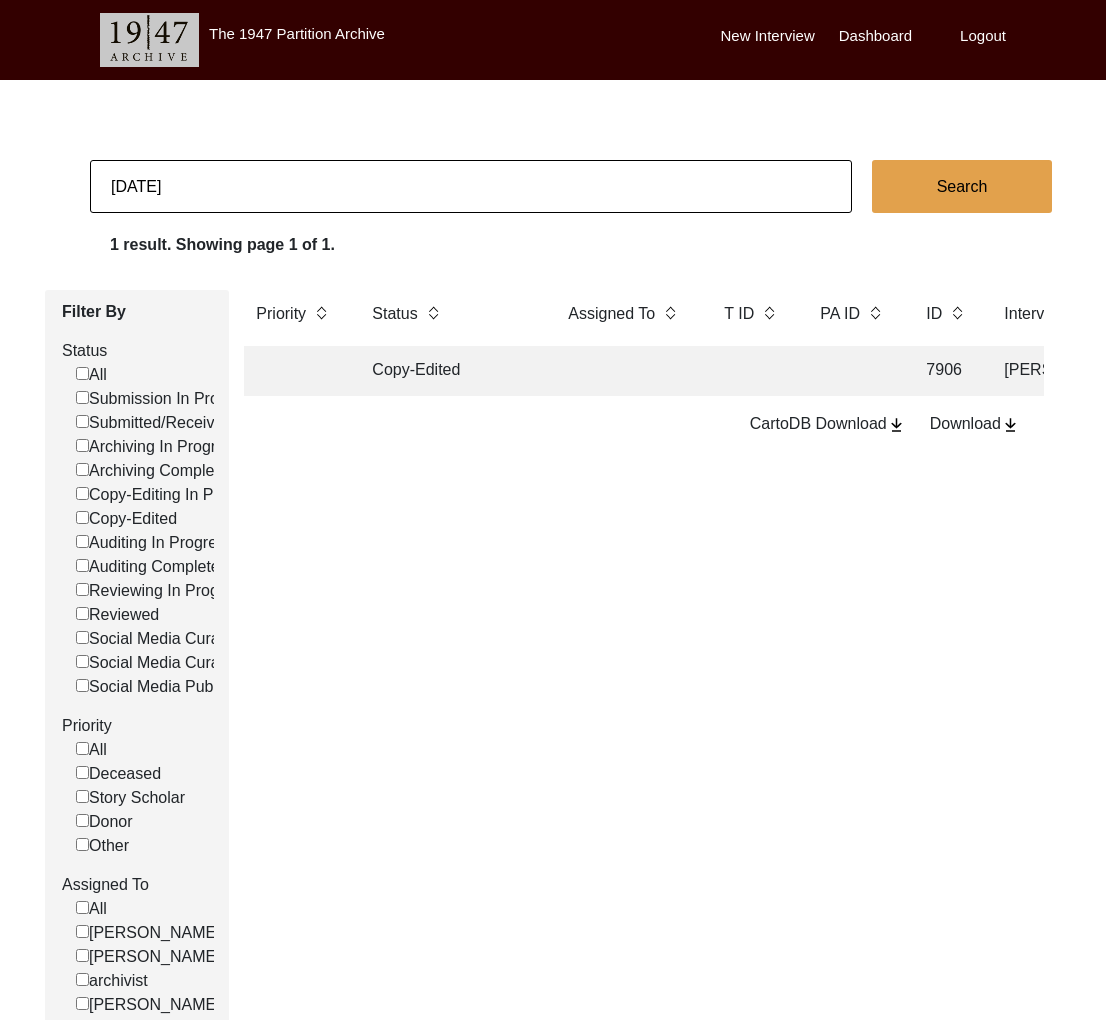 type on "[DATE]" 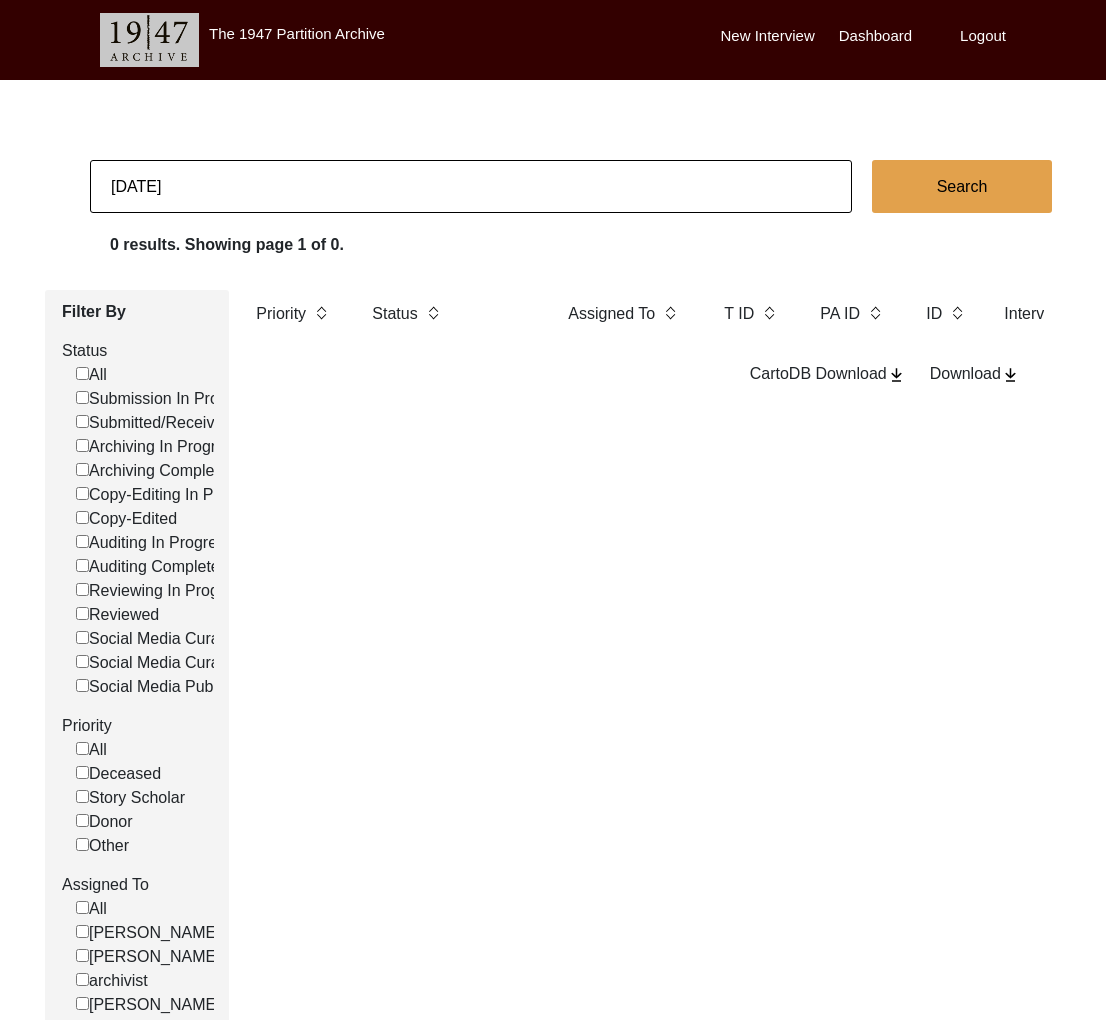 click on "[DATE]" 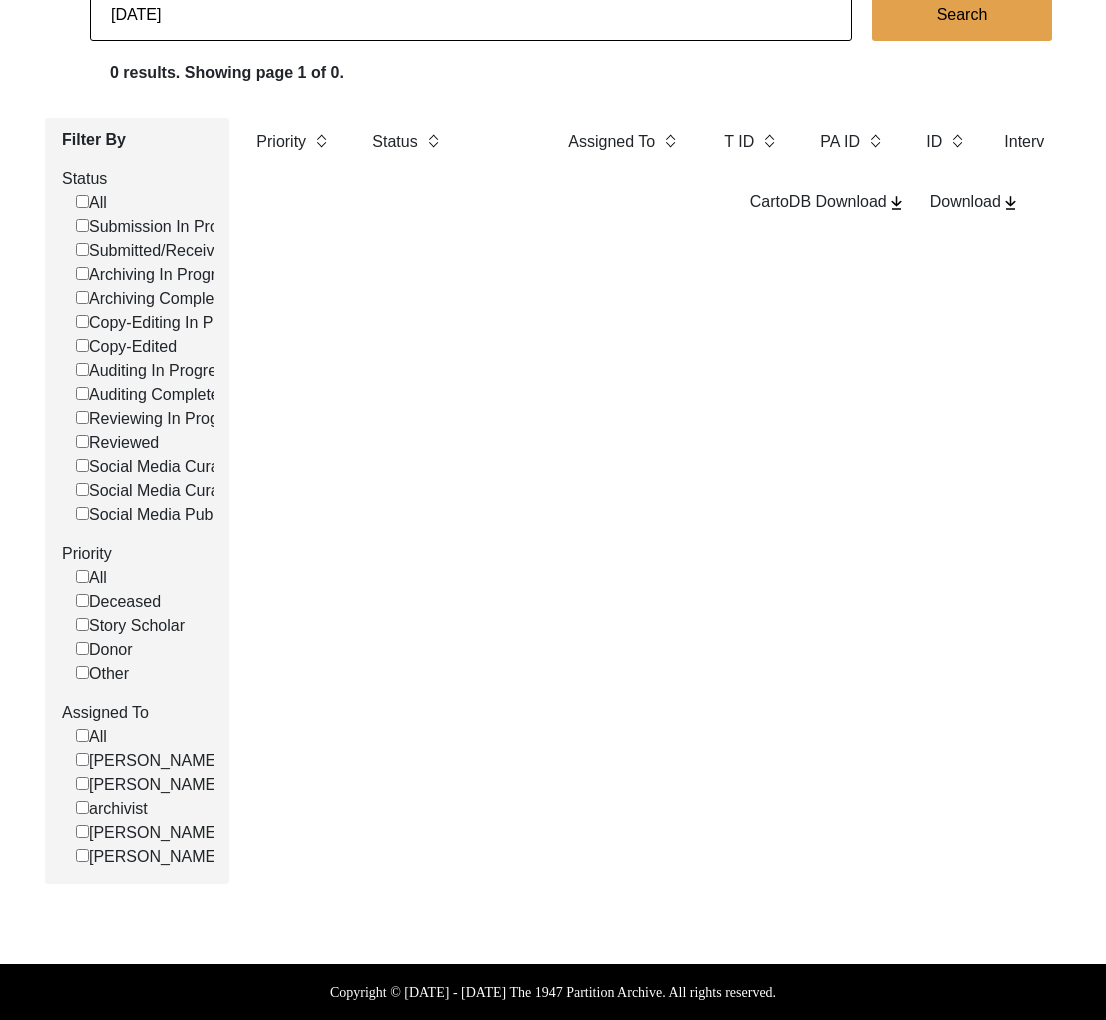 scroll, scrollTop: 0, scrollLeft: 0, axis: both 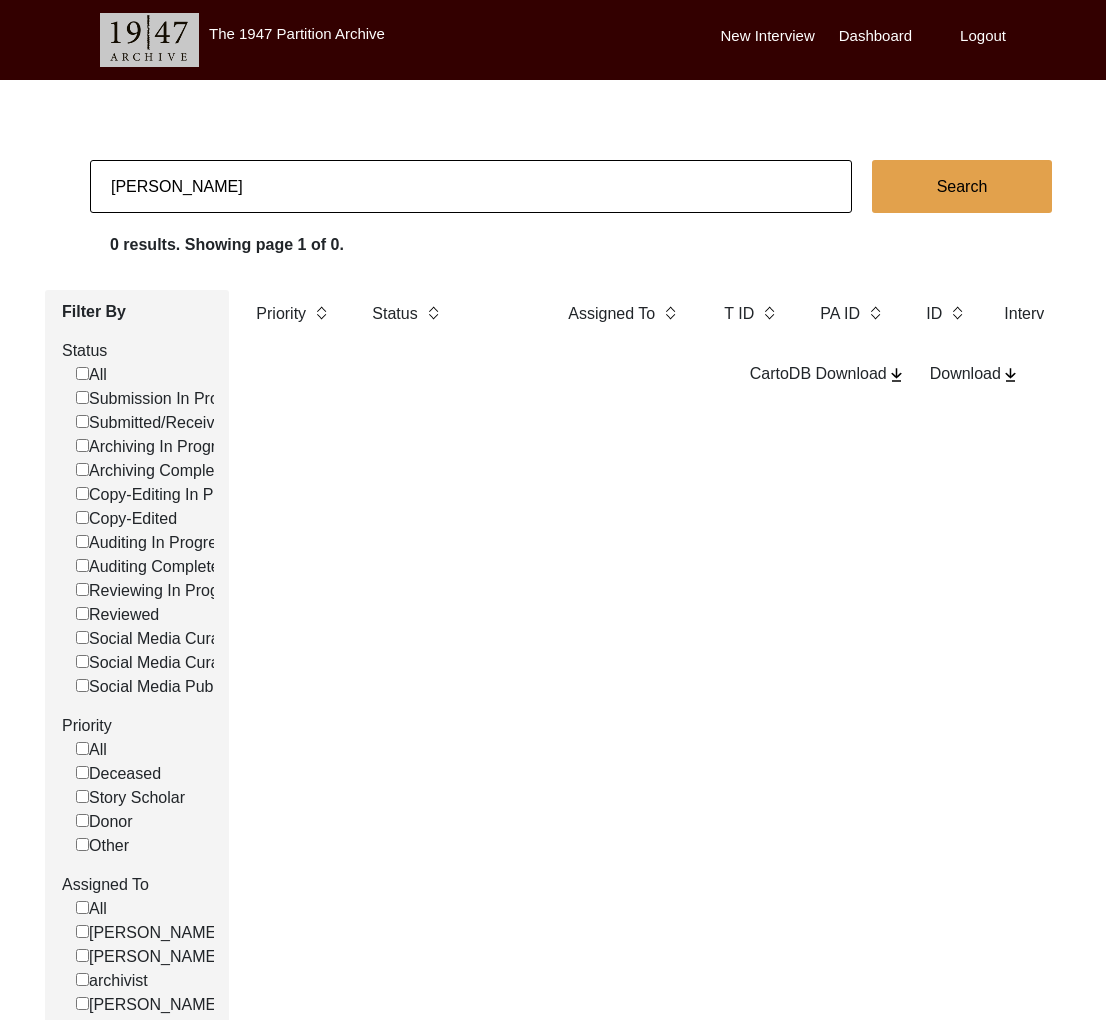 type on "[PERSON_NAME]" 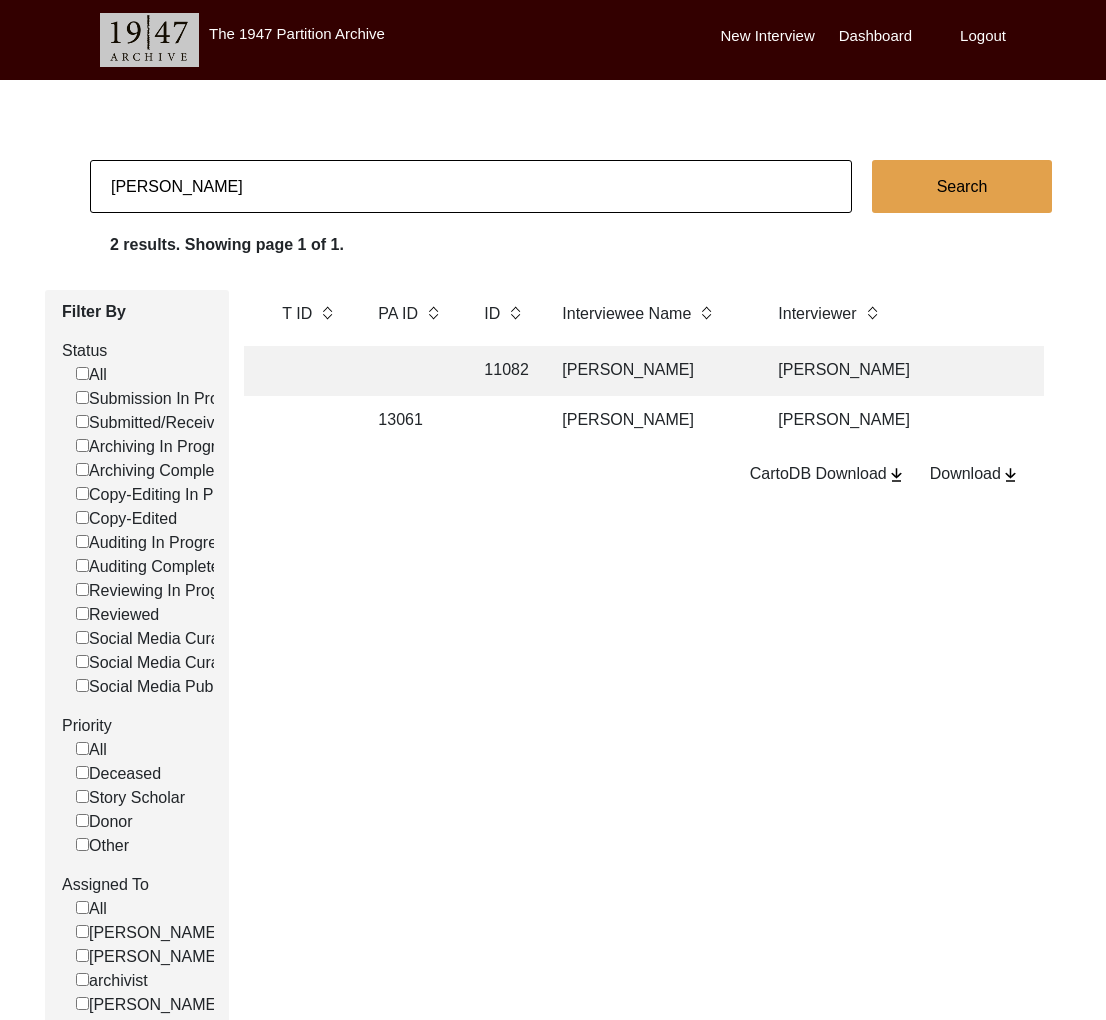 scroll, scrollTop: 0, scrollLeft: 440, axis: horizontal 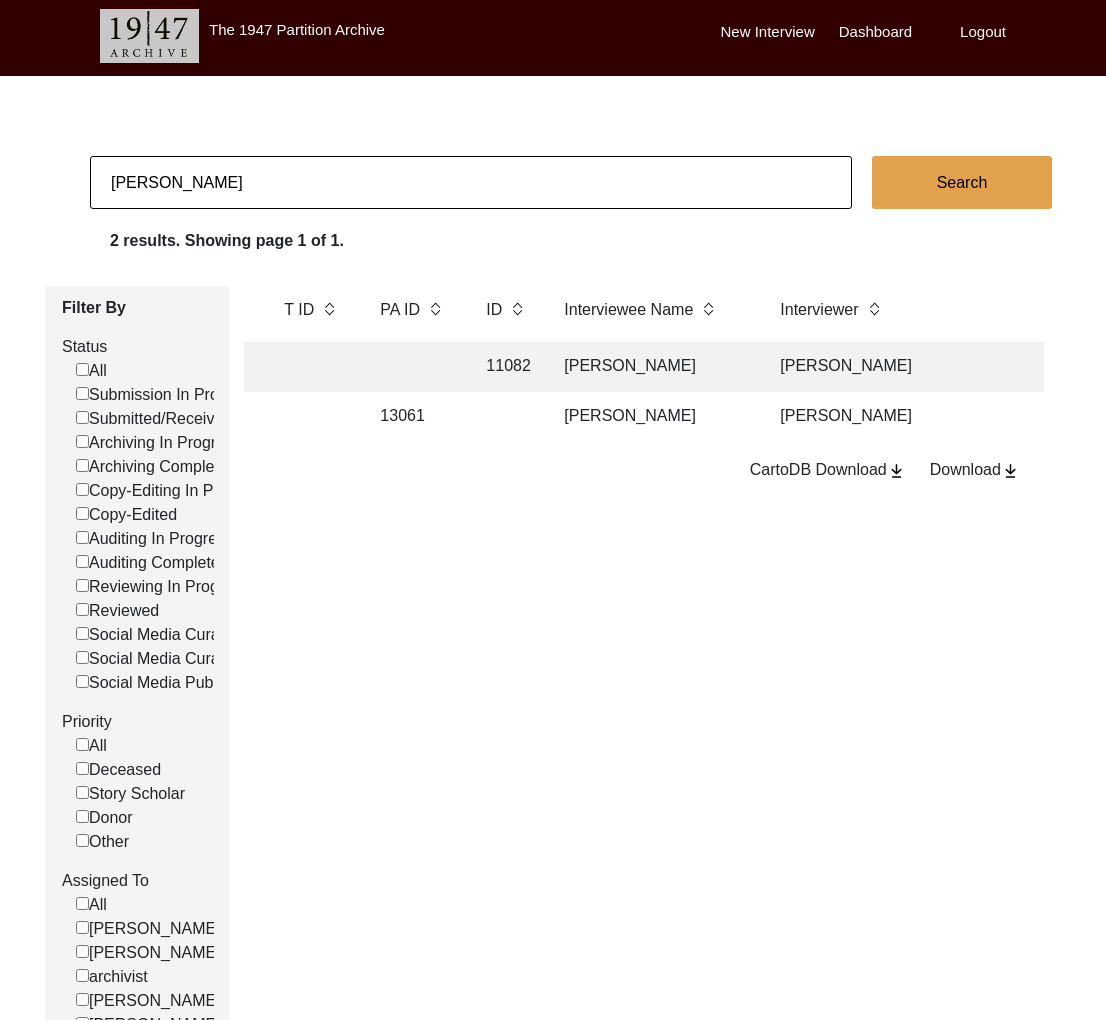 click 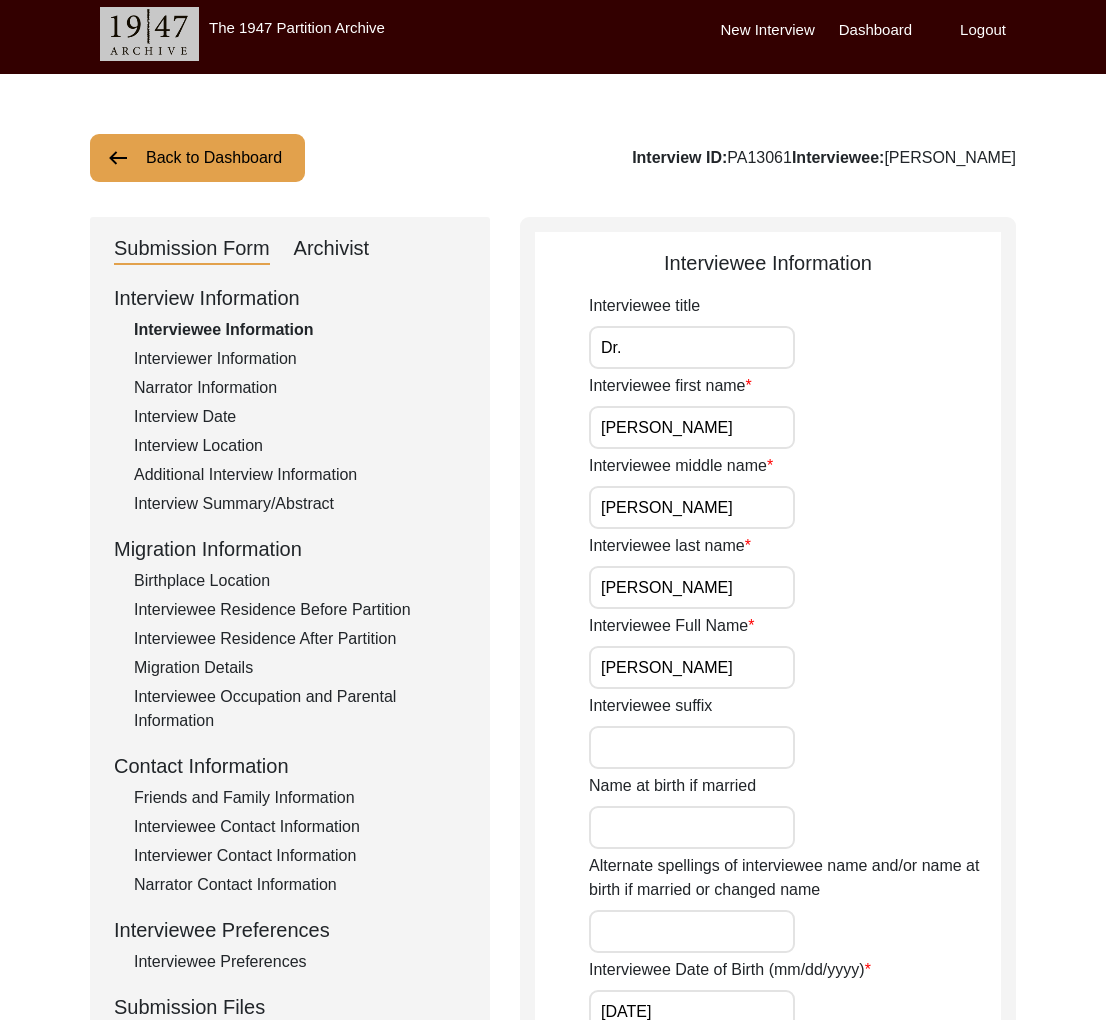 click on "Archivist" 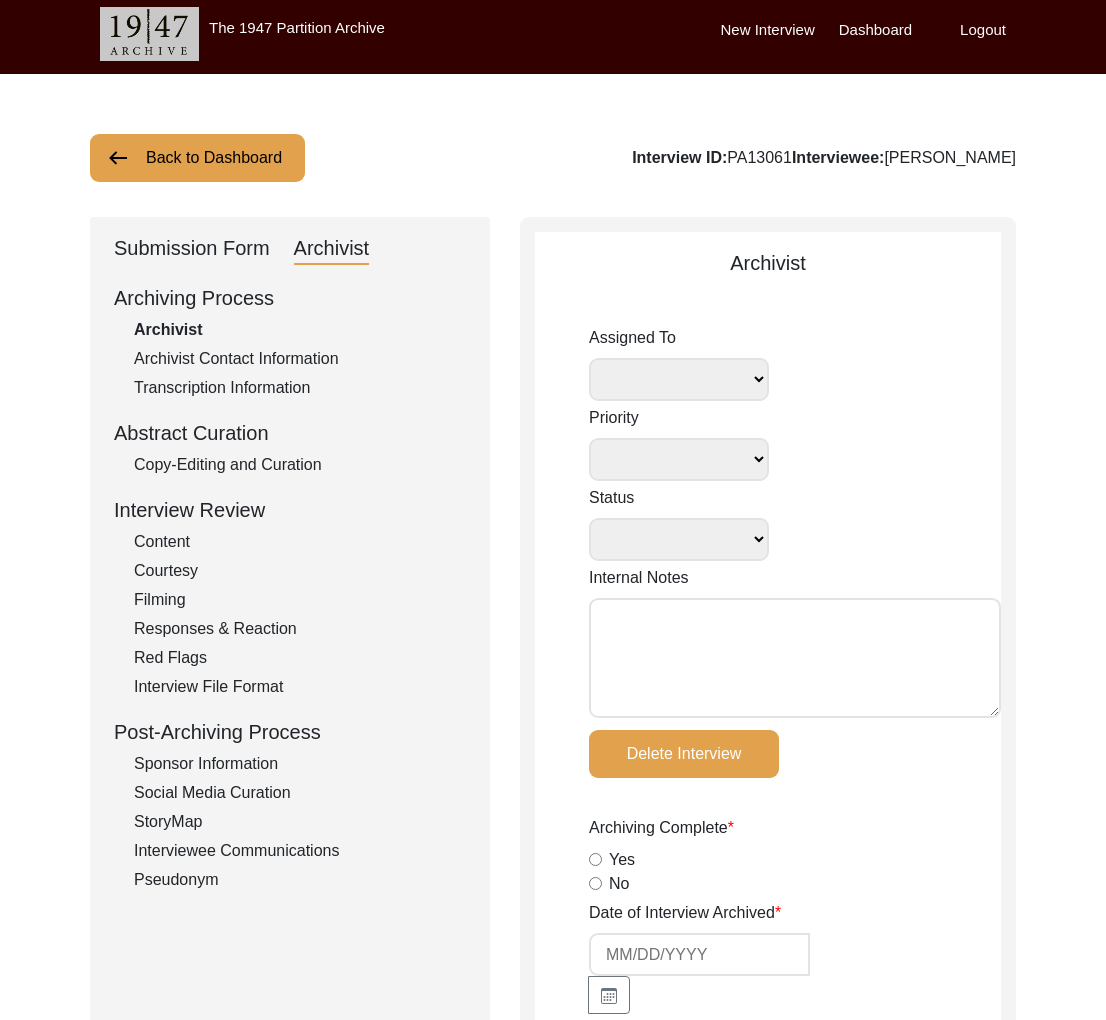 select 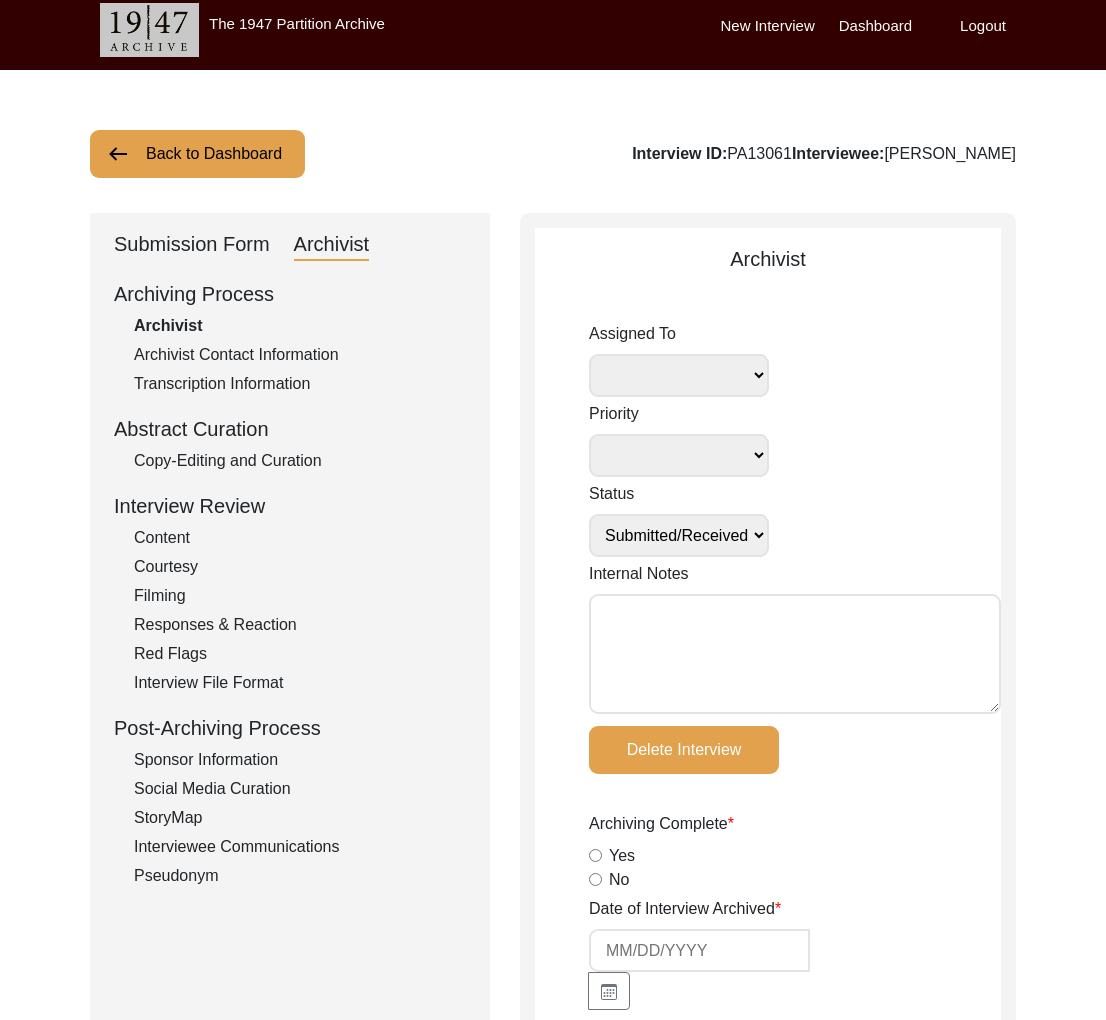select 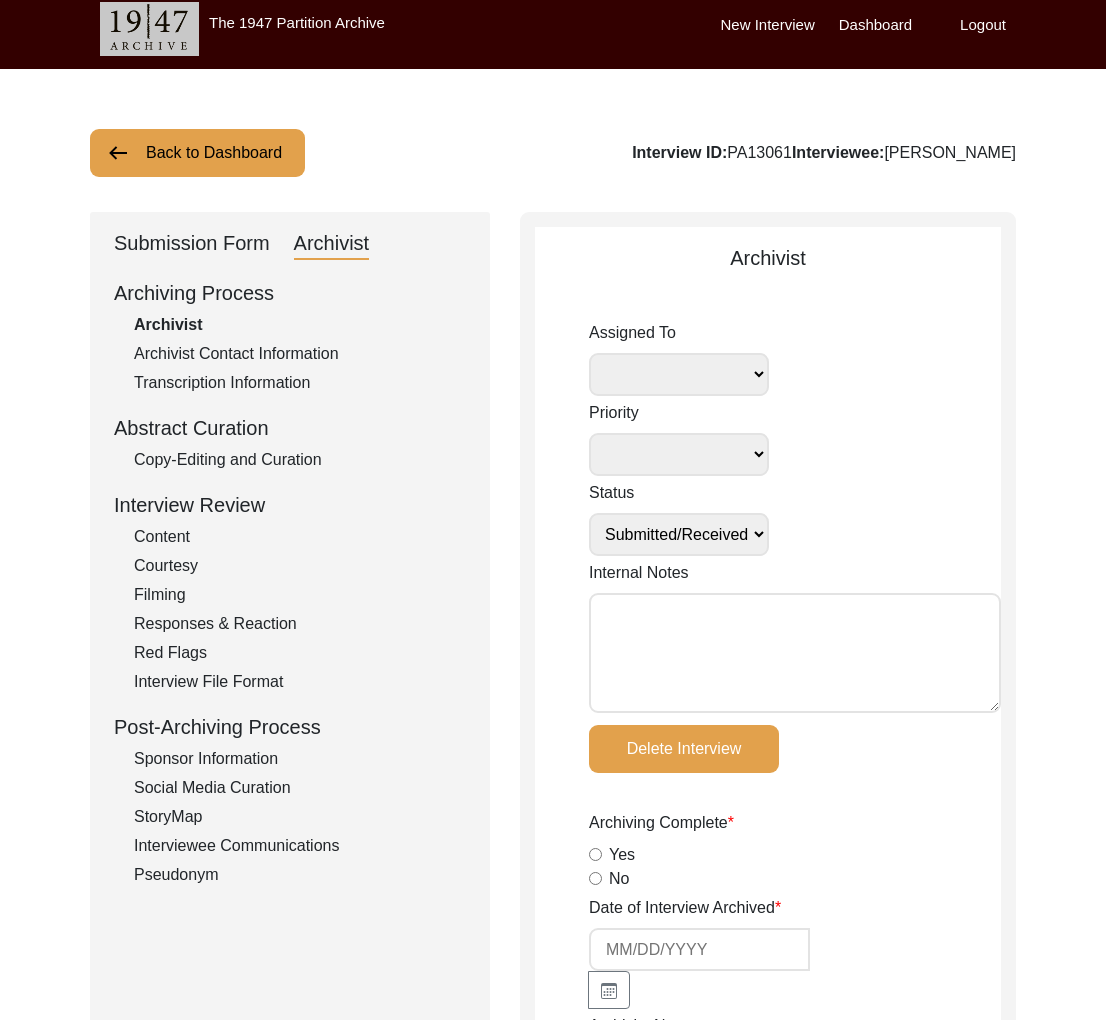 click on "Submission Form" 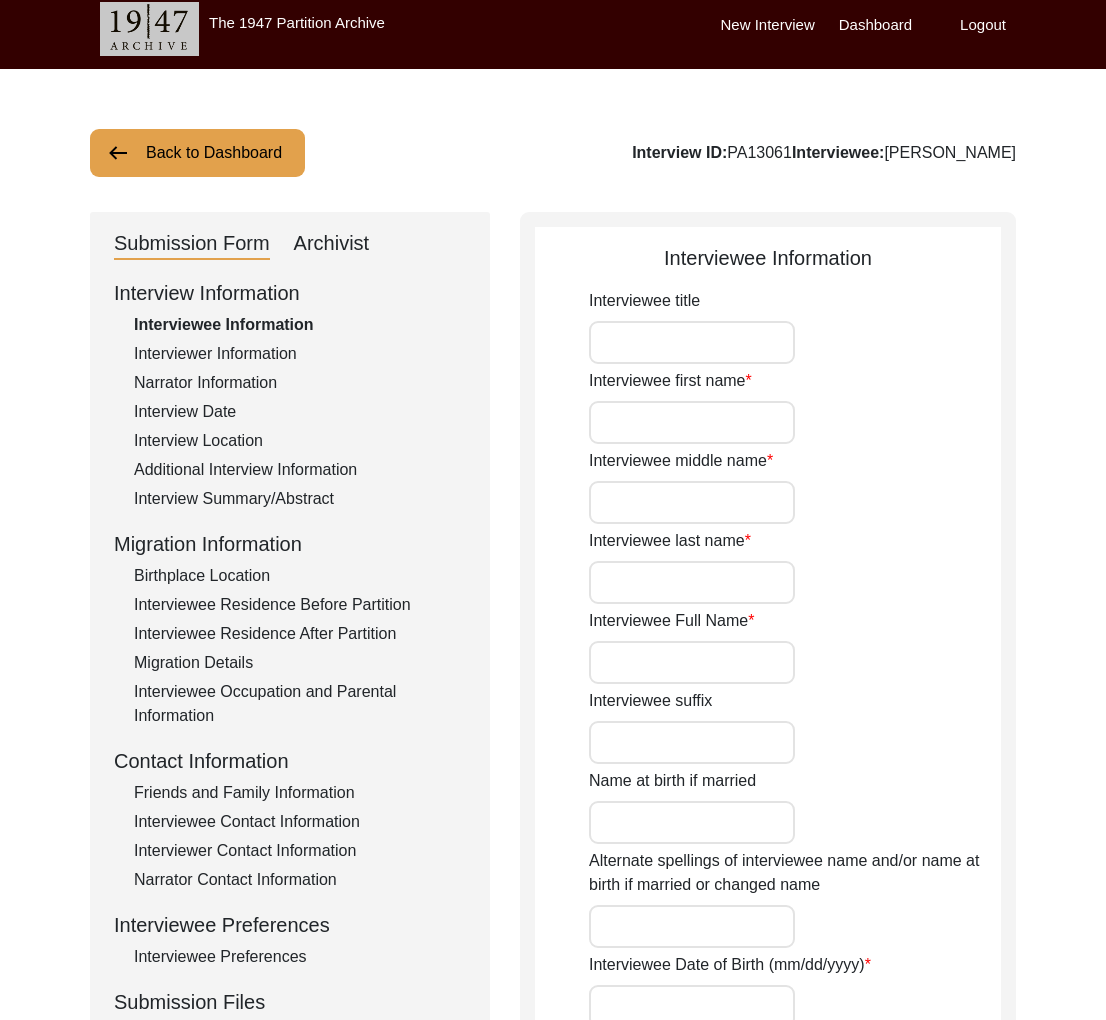 type on "Dr." 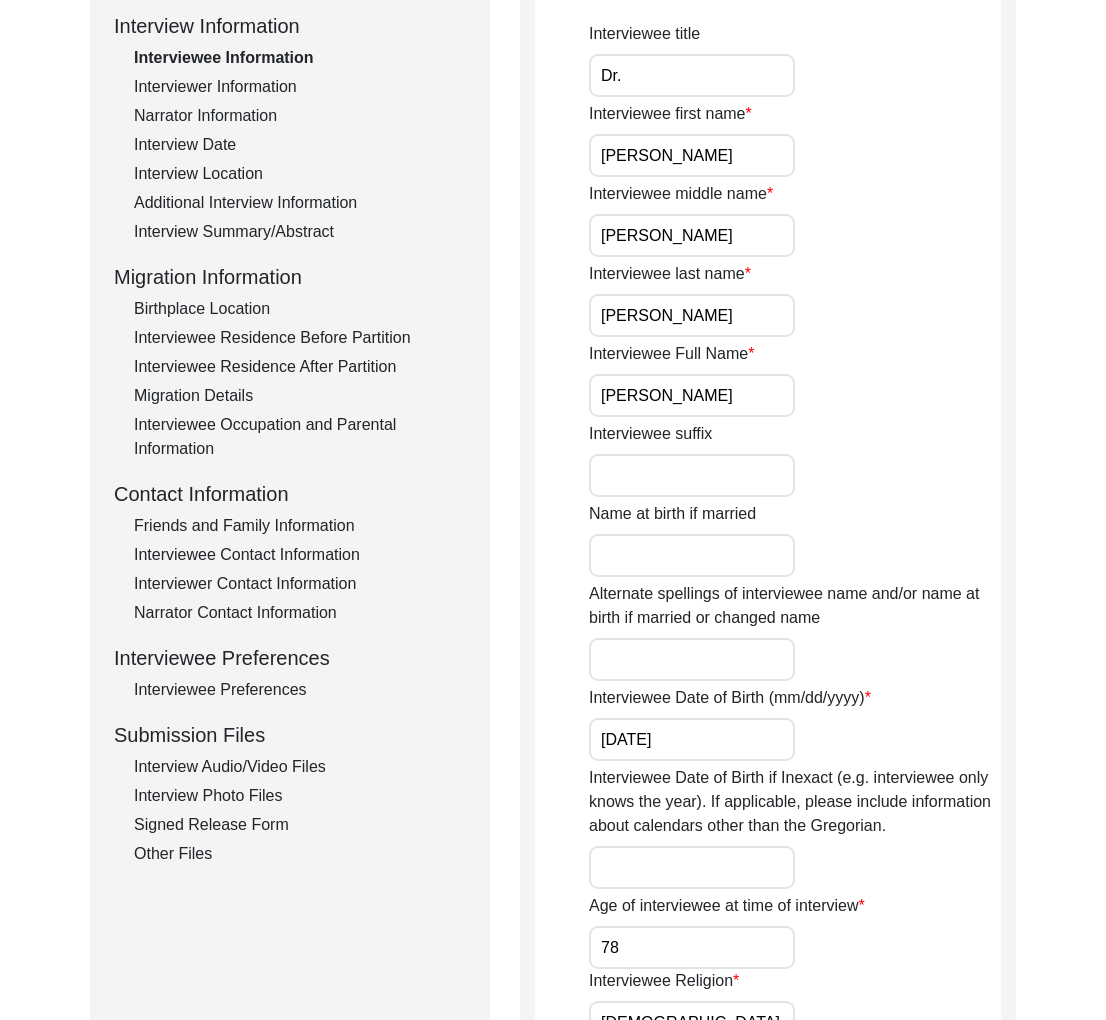 scroll, scrollTop: 434, scrollLeft: 0, axis: vertical 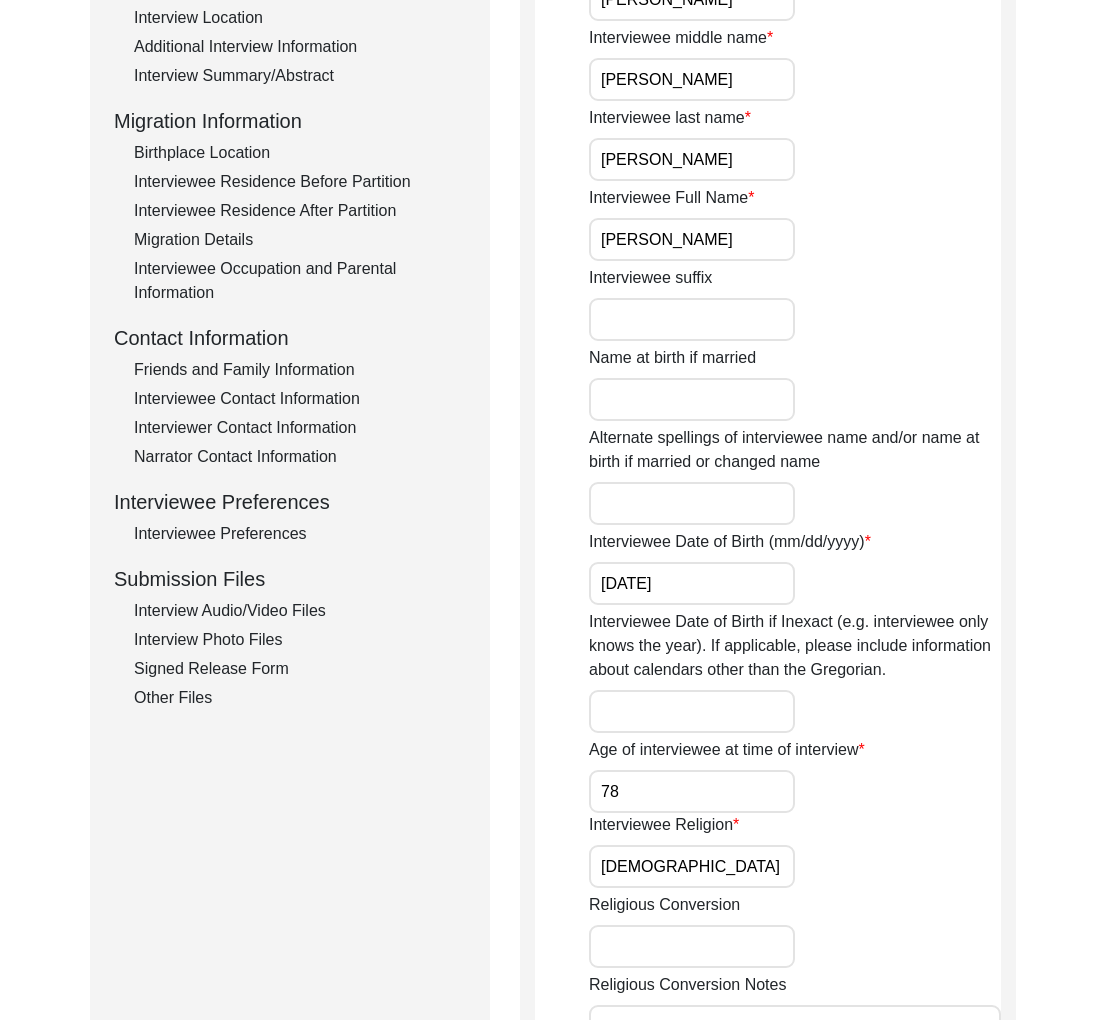 click on "Signed Release Form" 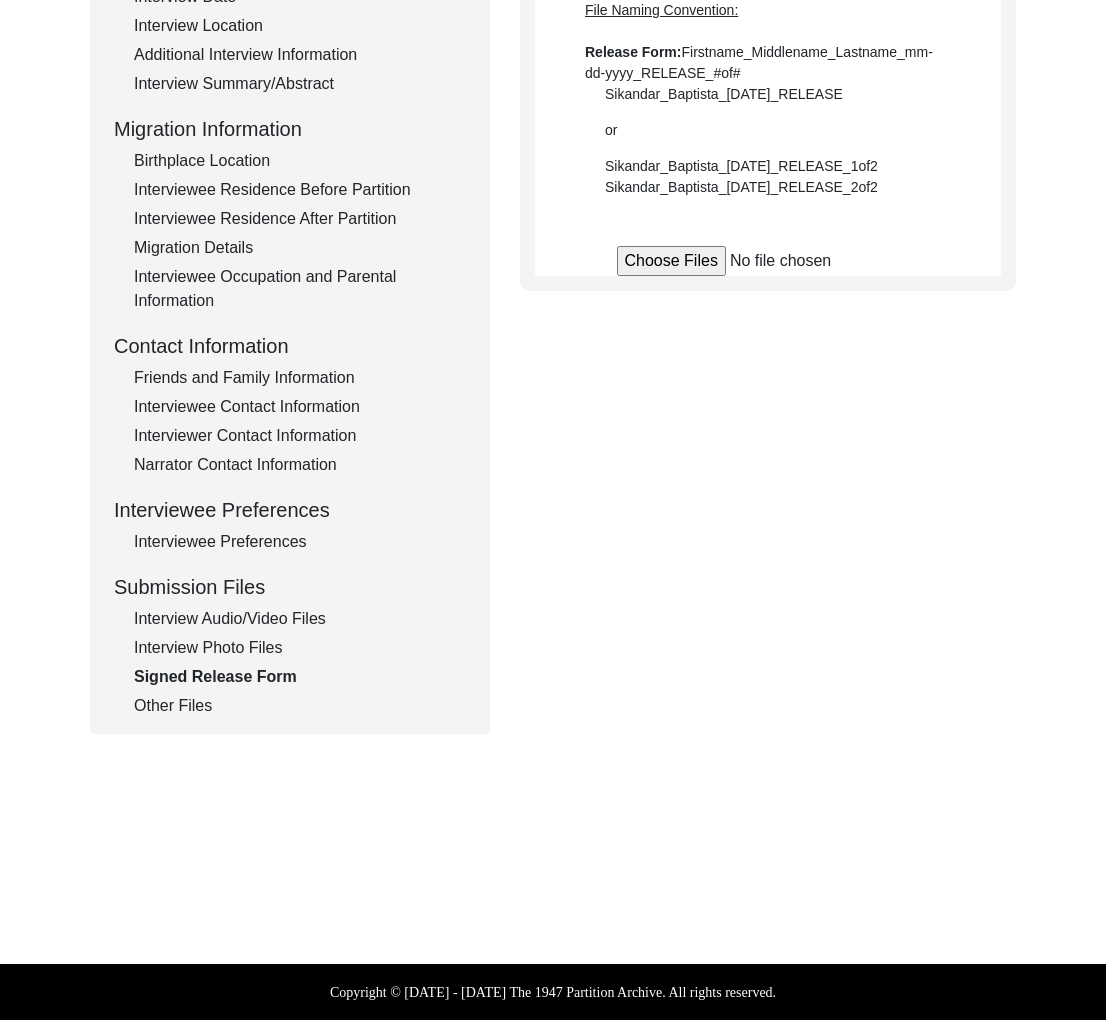 scroll, scrollTop: 426, scrollLeft: 0, axis: vertical 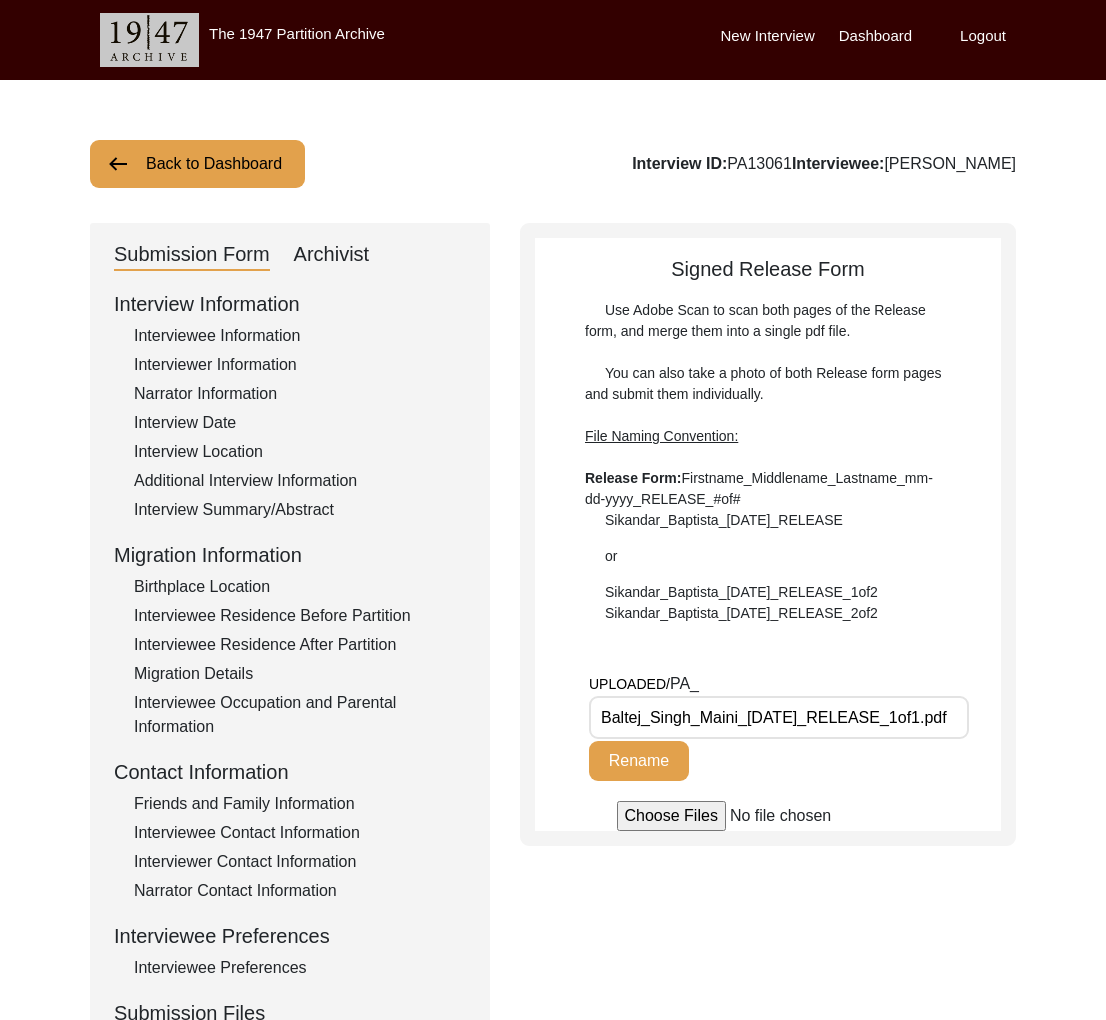 click on "Archivist" 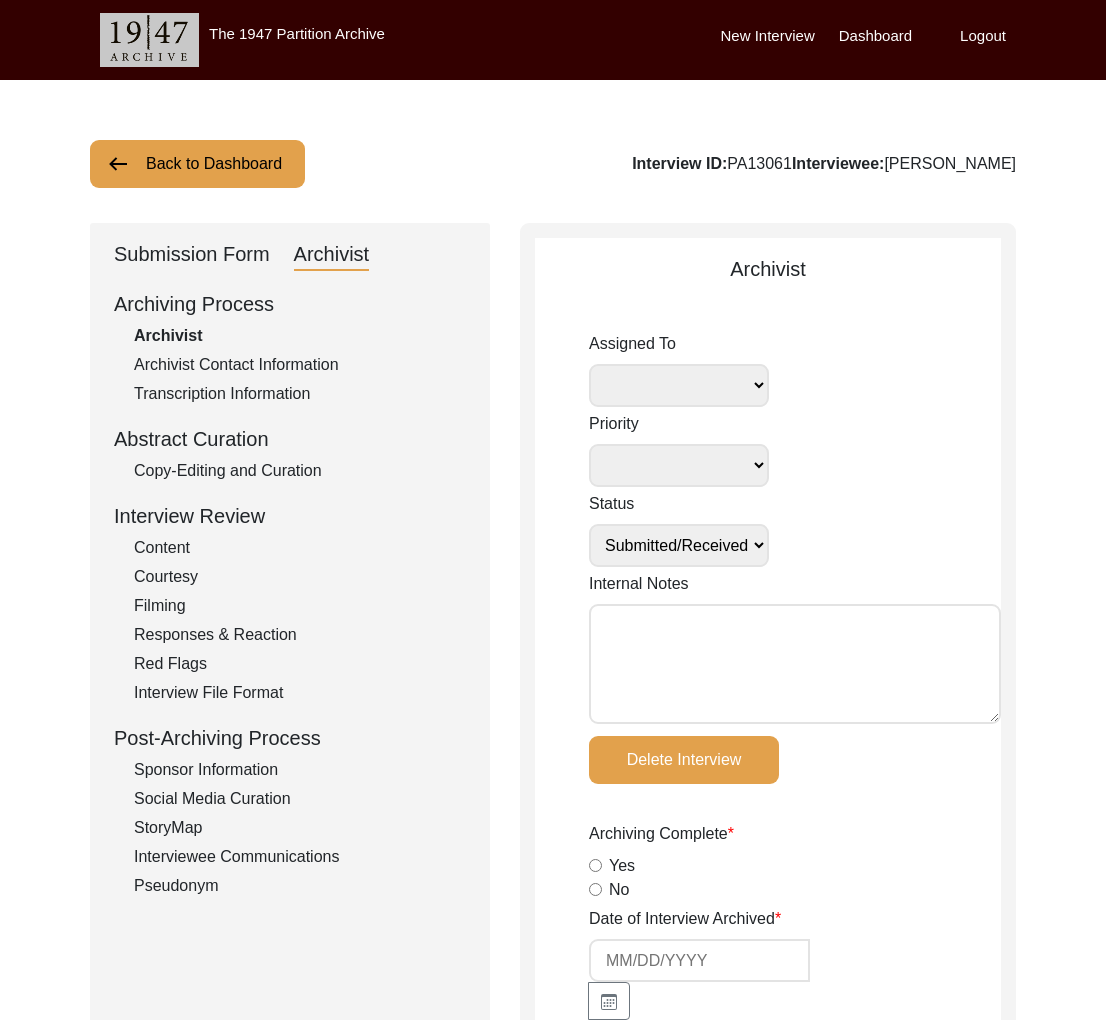 click on "Internal Notes" at bounding box center (795, 664) 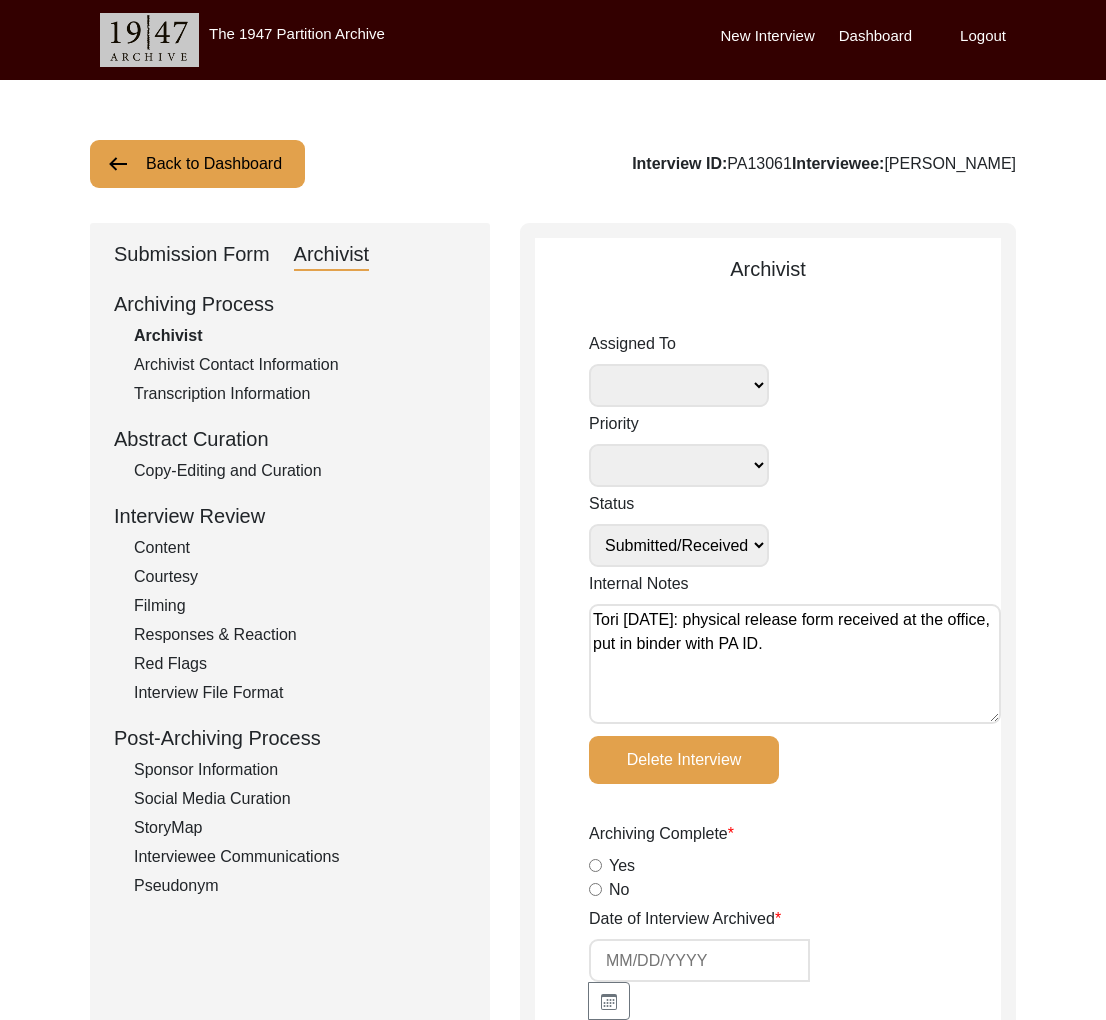 type on "Tori [DATE]: physical release form received at the office, put in binder with PA ID." 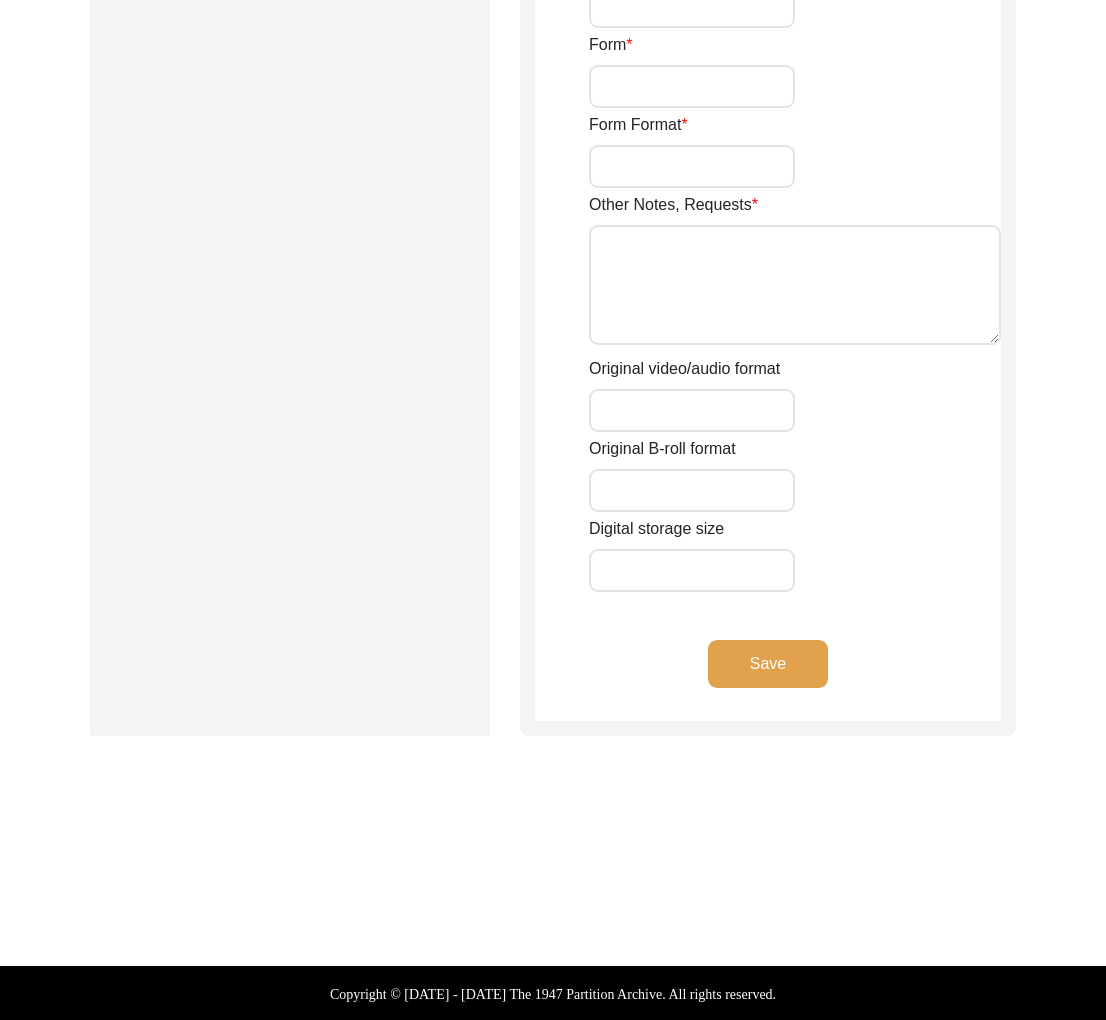 click on "Save" 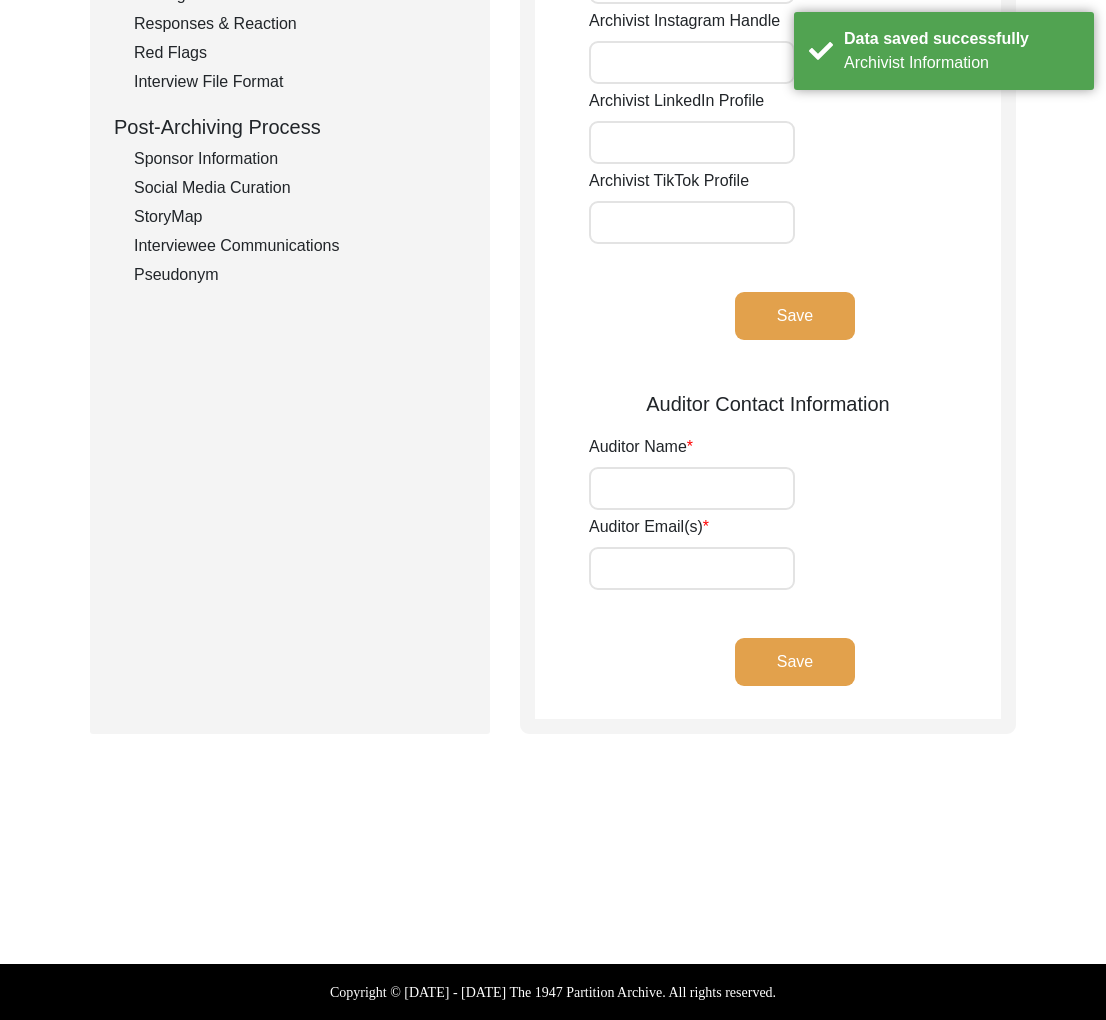 scroll, scrollTop: 0, scrollLeft: 0, axis: both 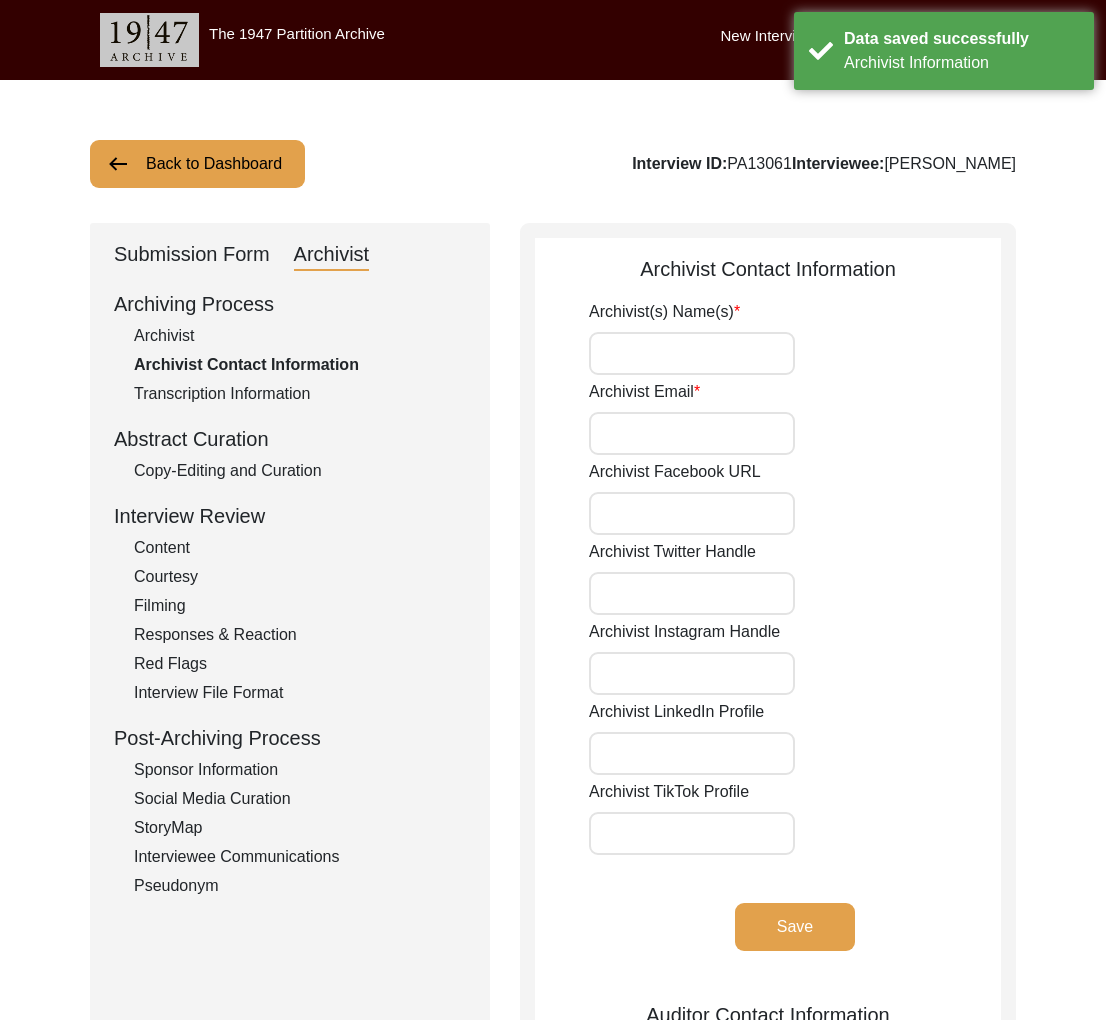 click on "Interview ID:  PA13061  Interviewee:  [PERSON_NAME]" 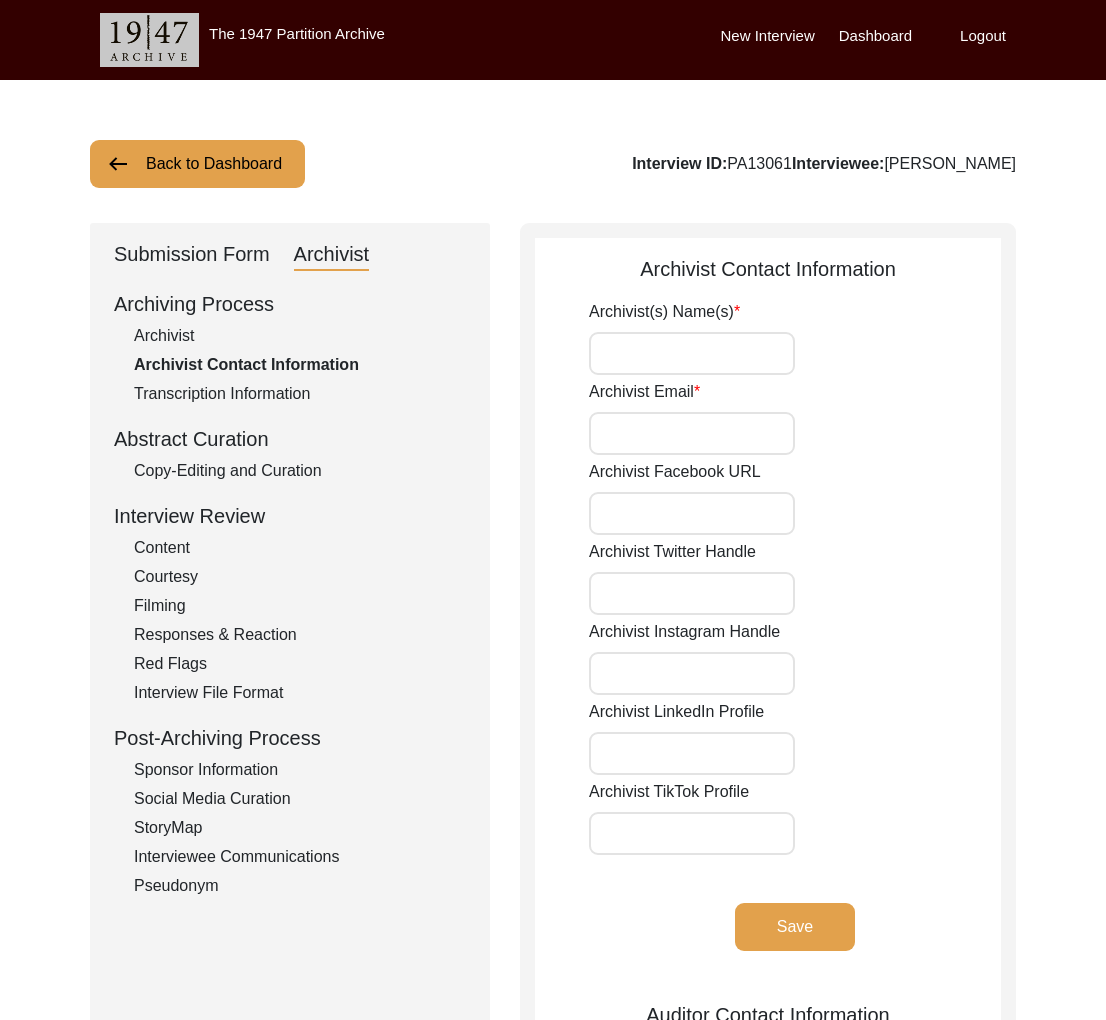 click on "Submission Form" 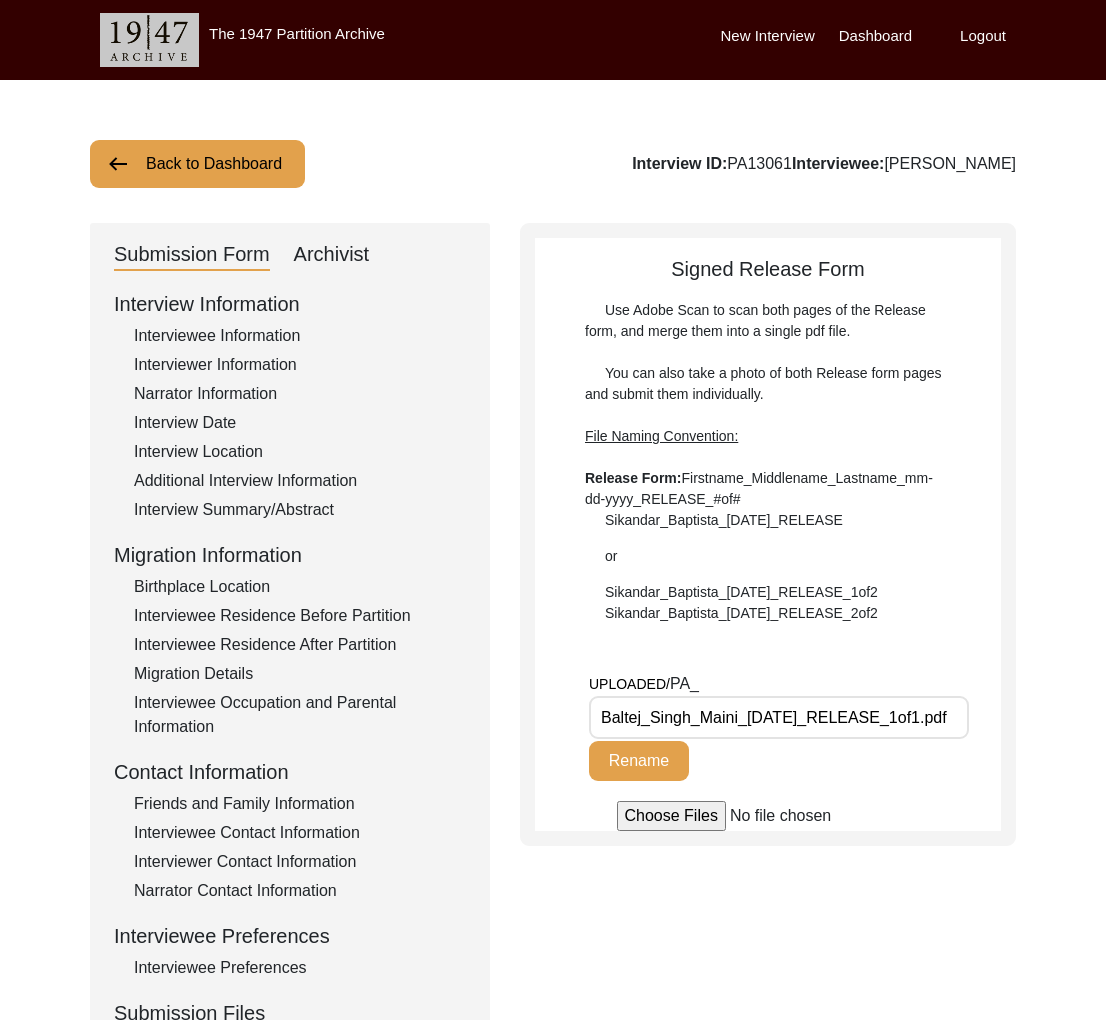 click on "Interviewer Information" 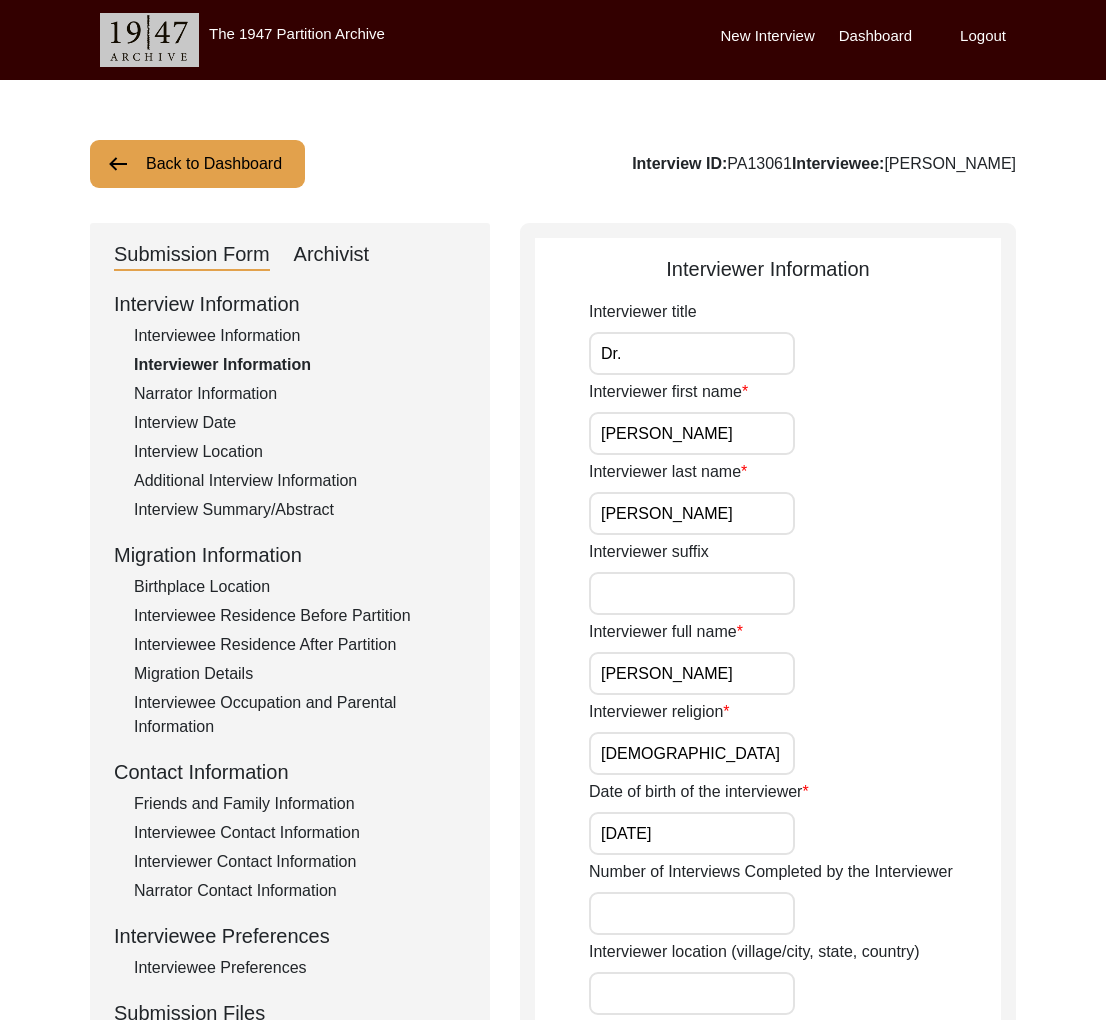 click on "Friends and Family Information" 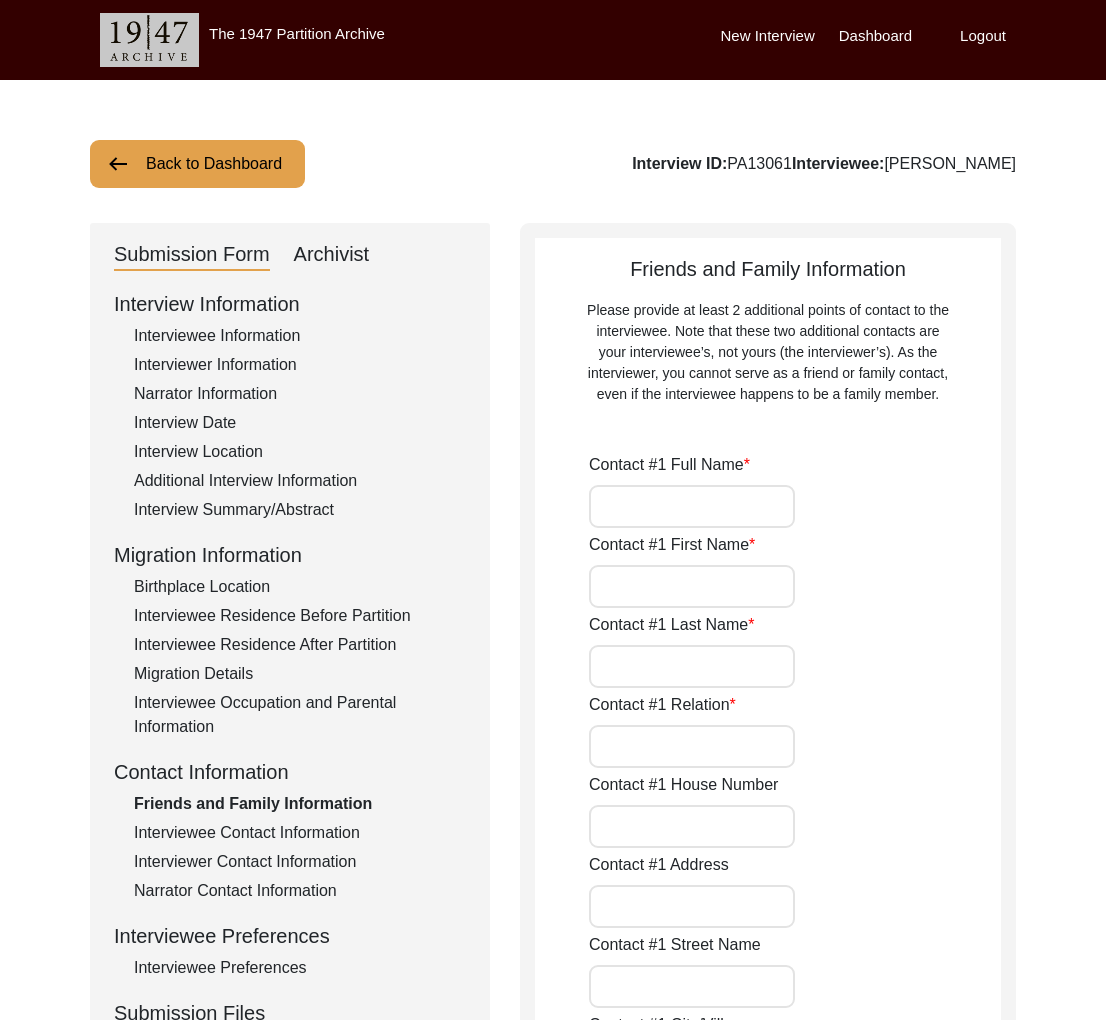 type on "[PERSON_NAME]" 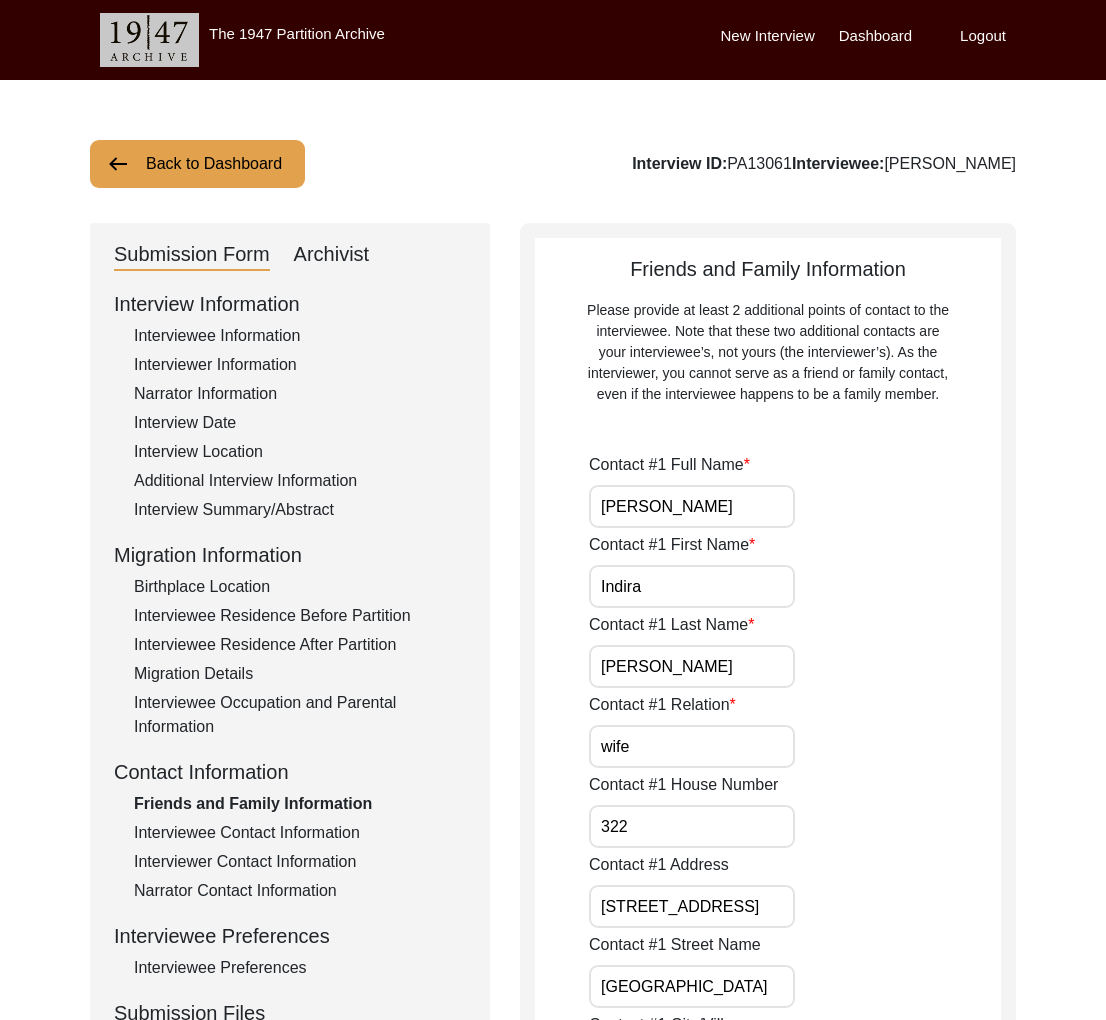 type on "N/A - Interviewee declined to provide a second contact." 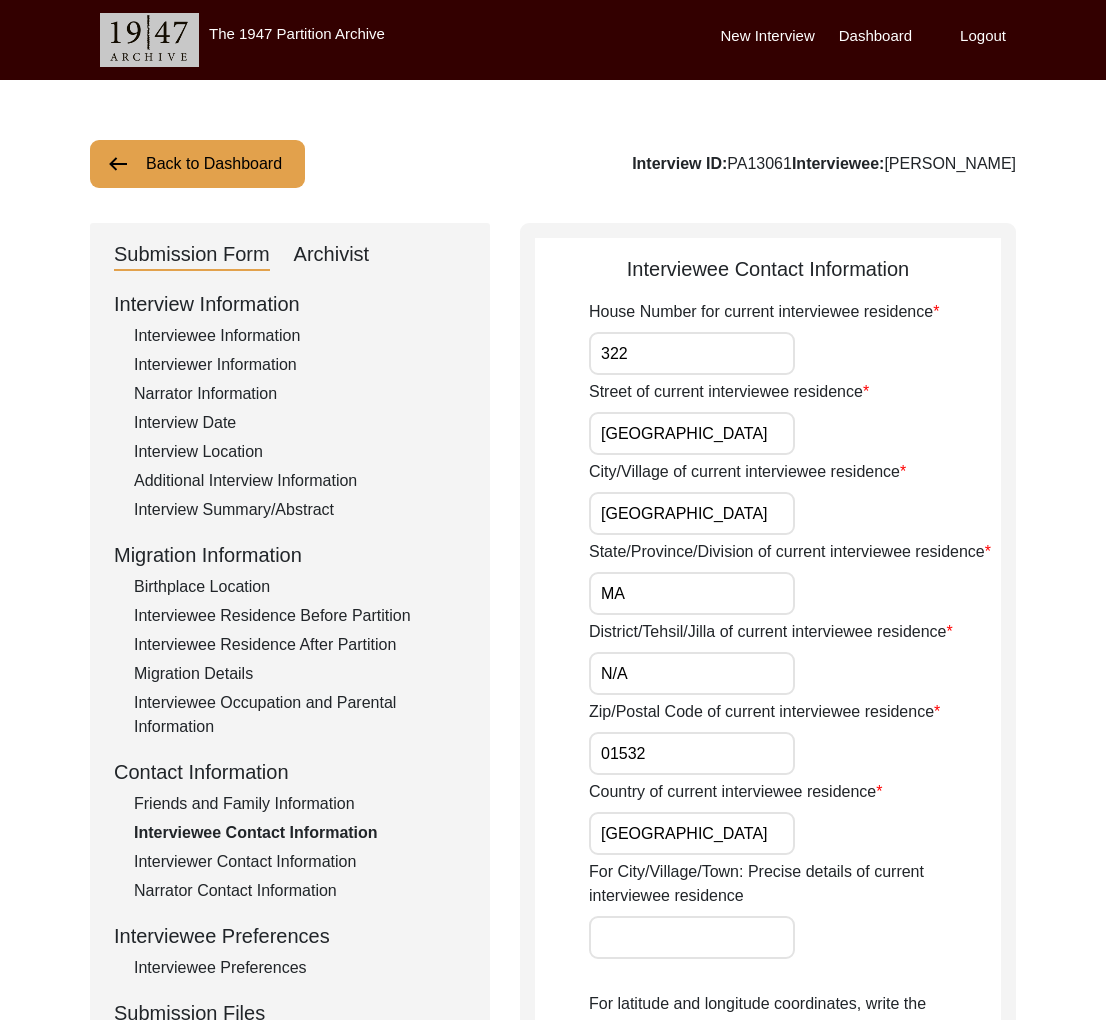 scroll, scrollTop: 8, scrollLeft: 0, axis: vertical 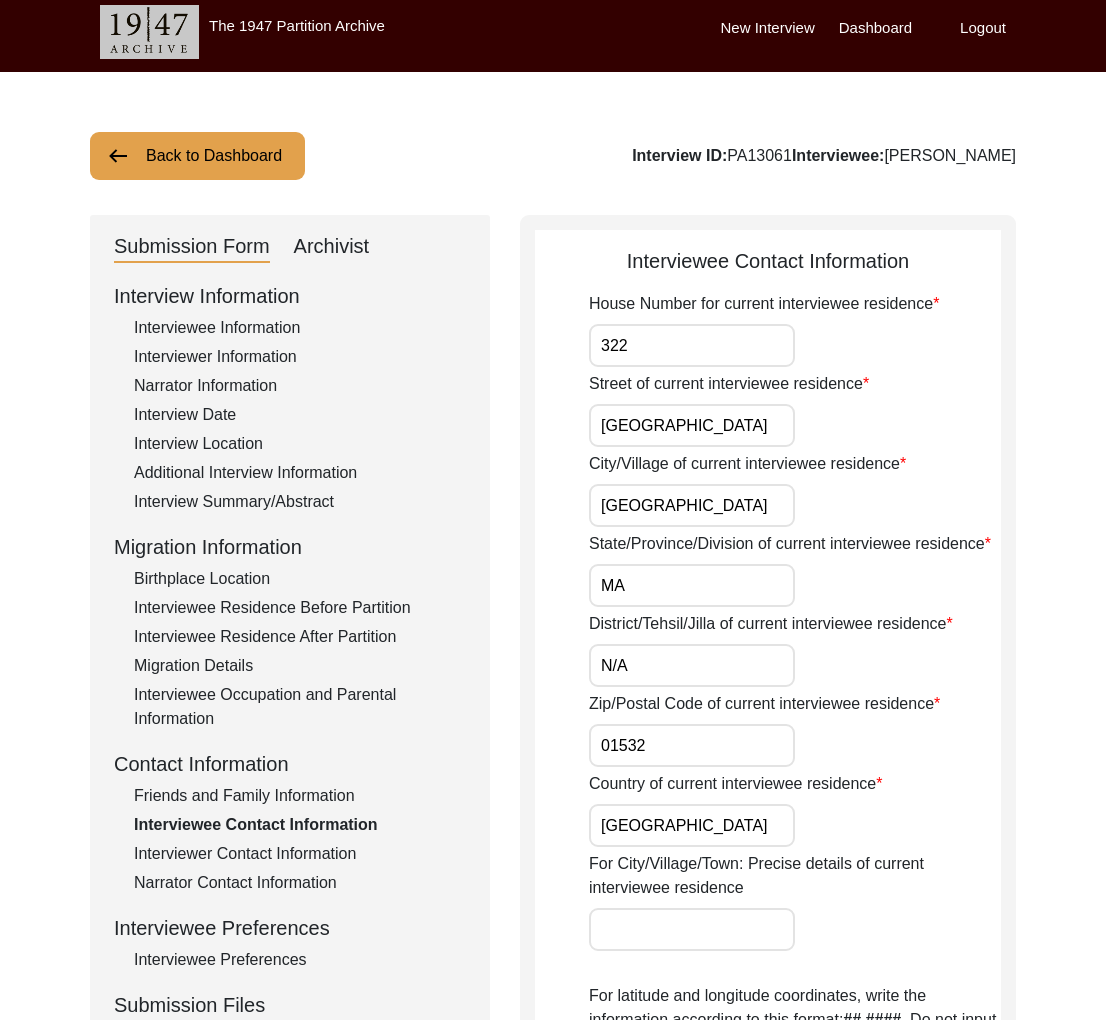 click on "Interviewer Contact Information" 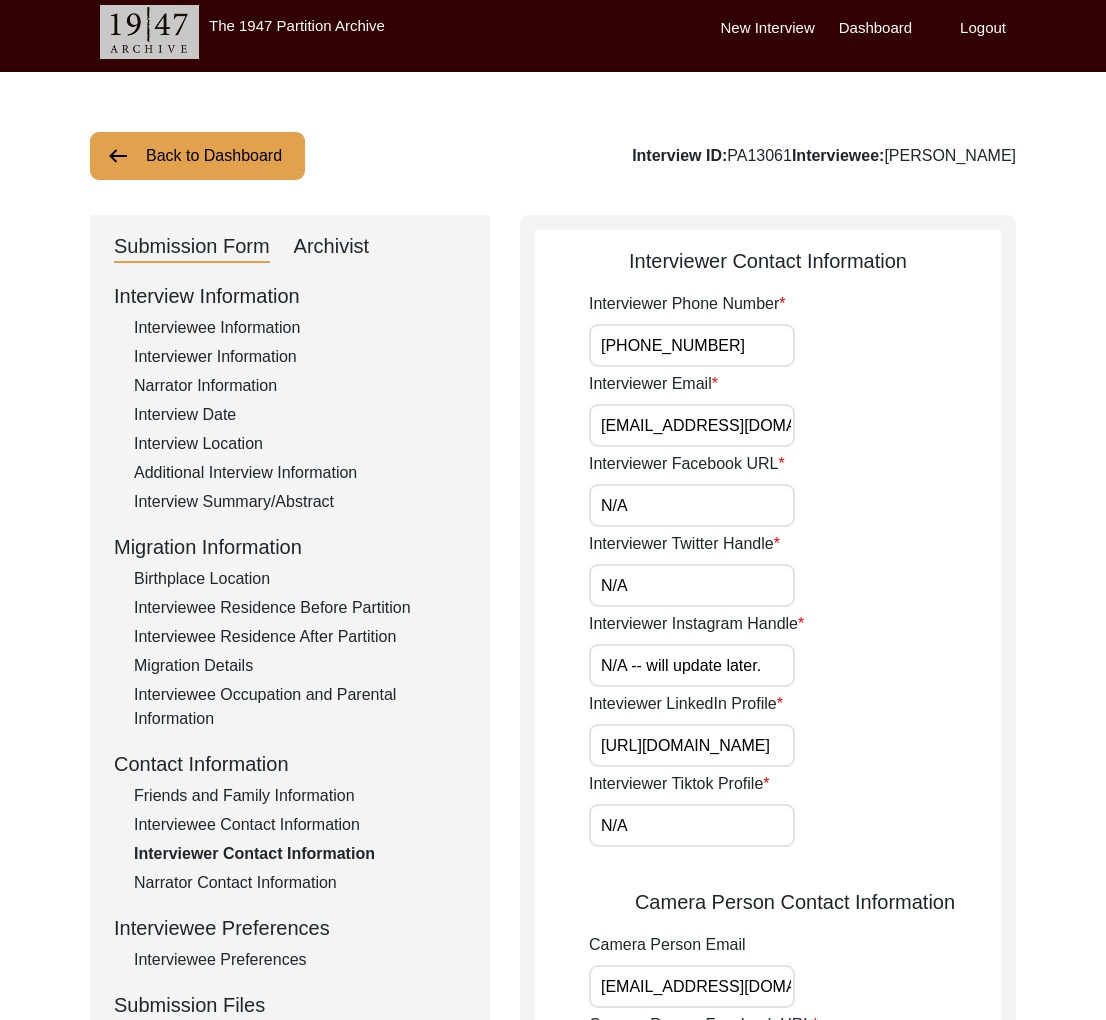 click on "[EMAIL_ADDRESS][DOMAIN_NAME]" at bounding box center (692, 425) 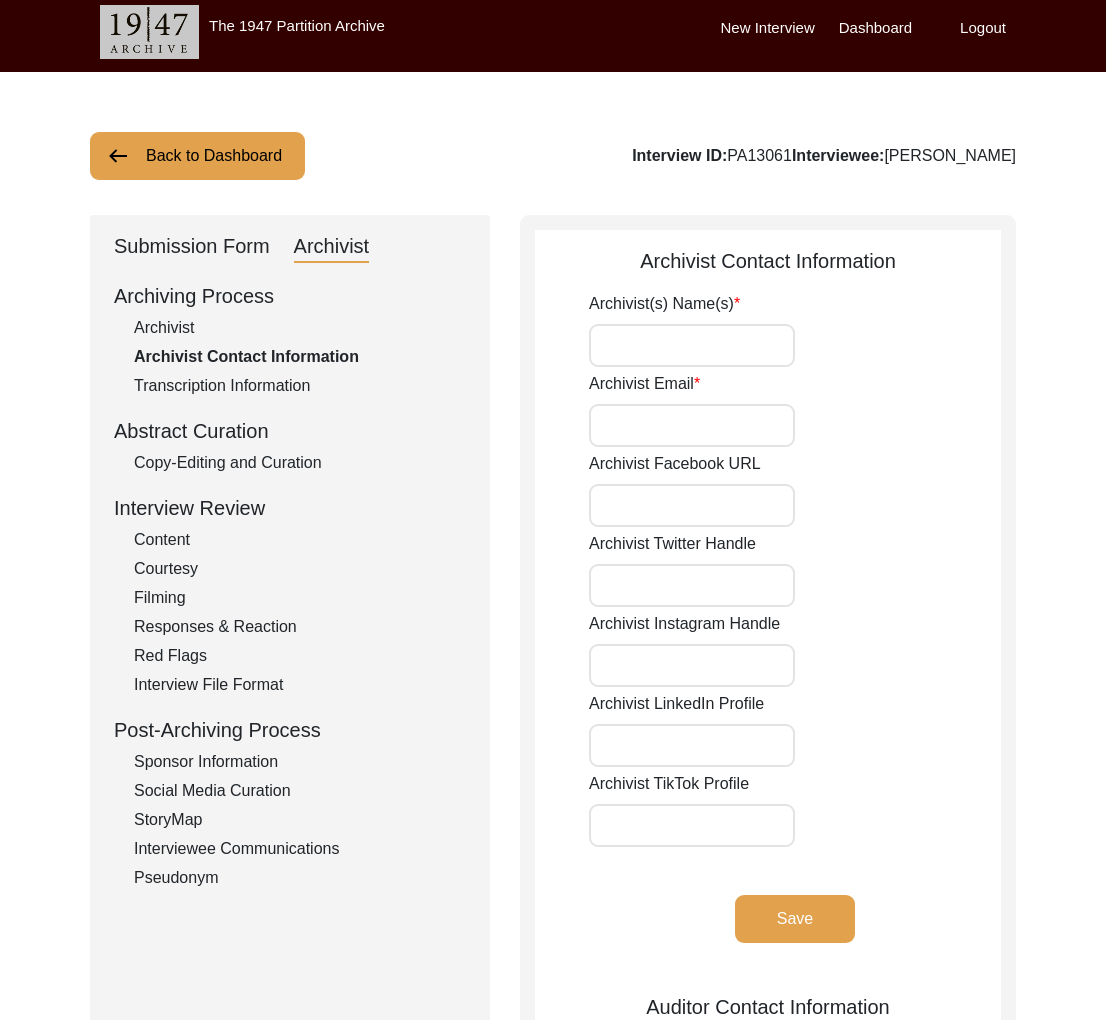click on "Archivist" 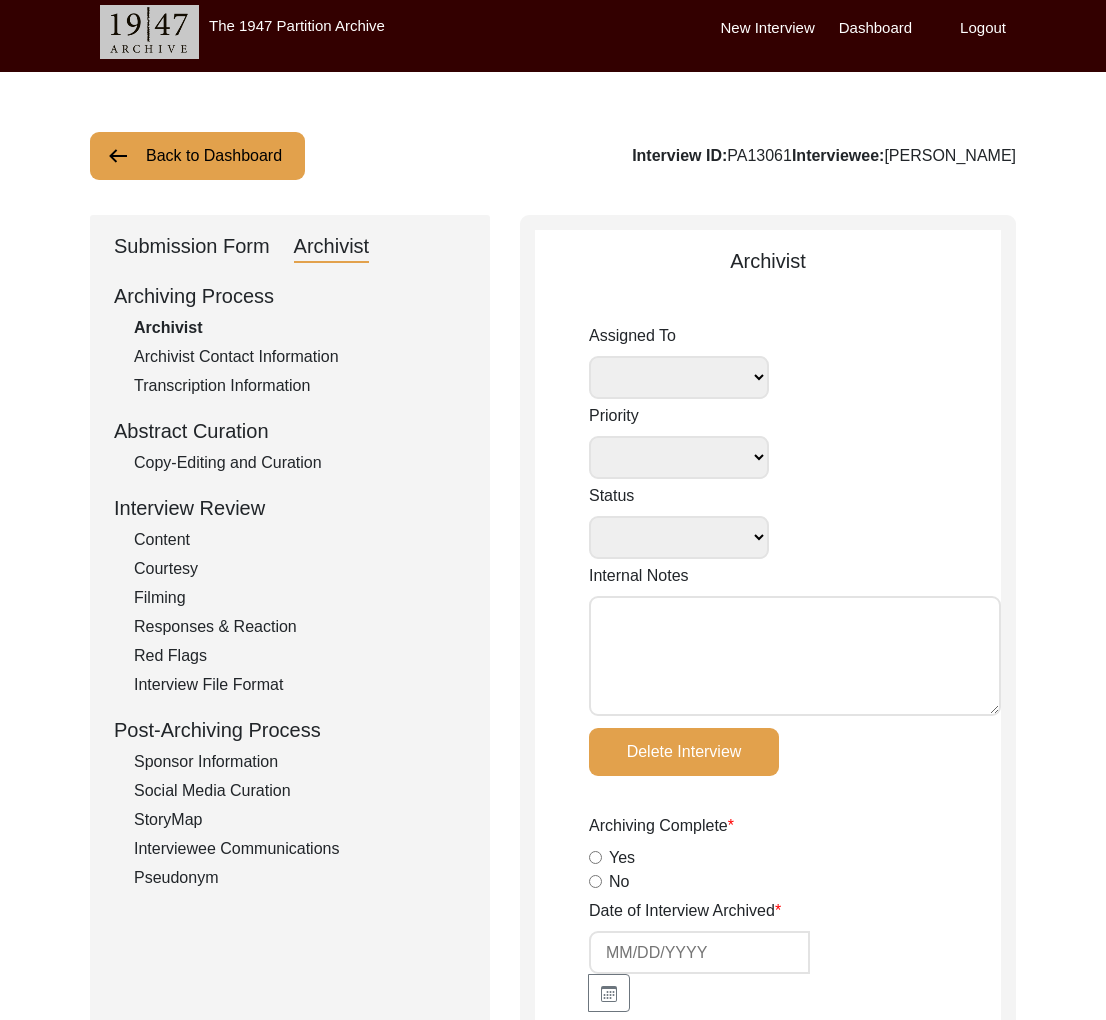 select 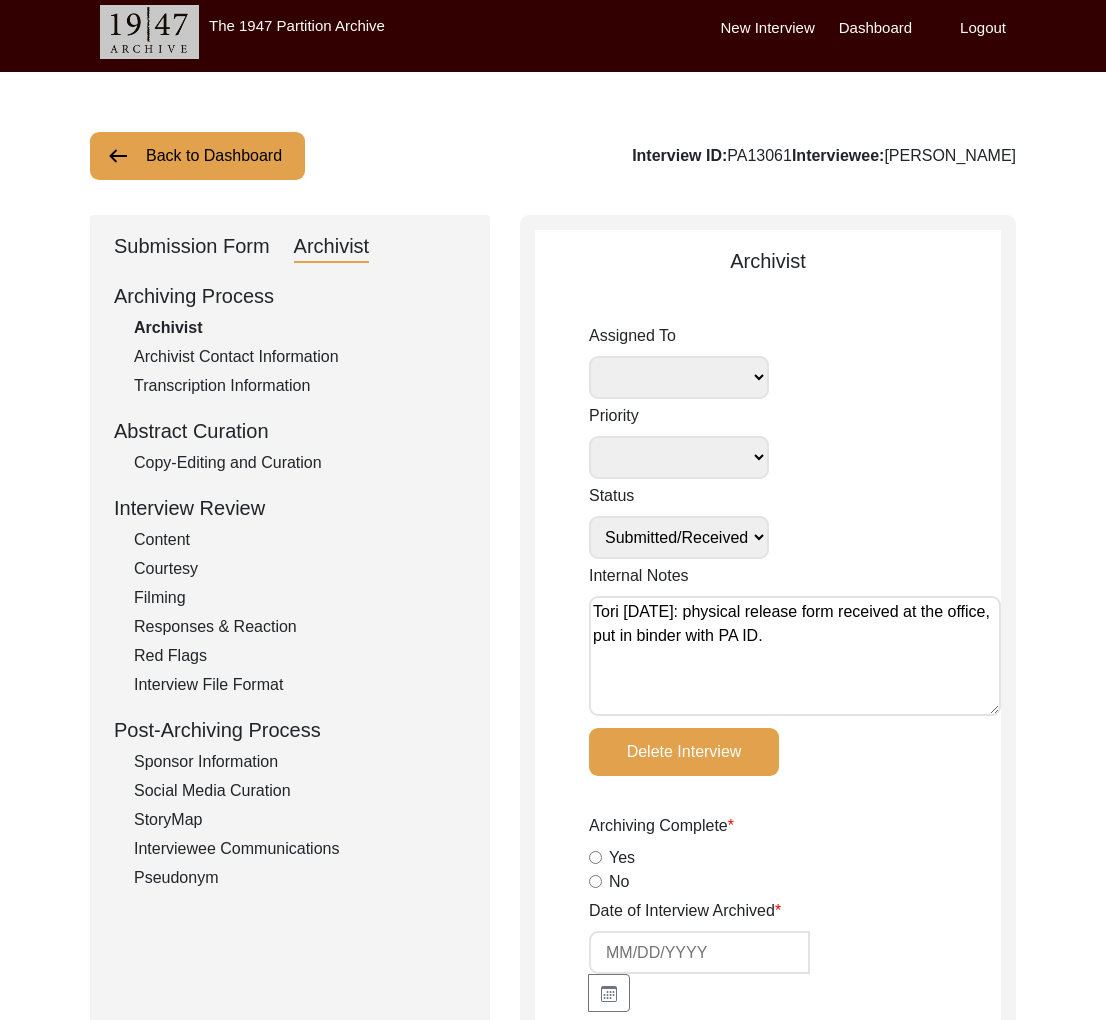 select 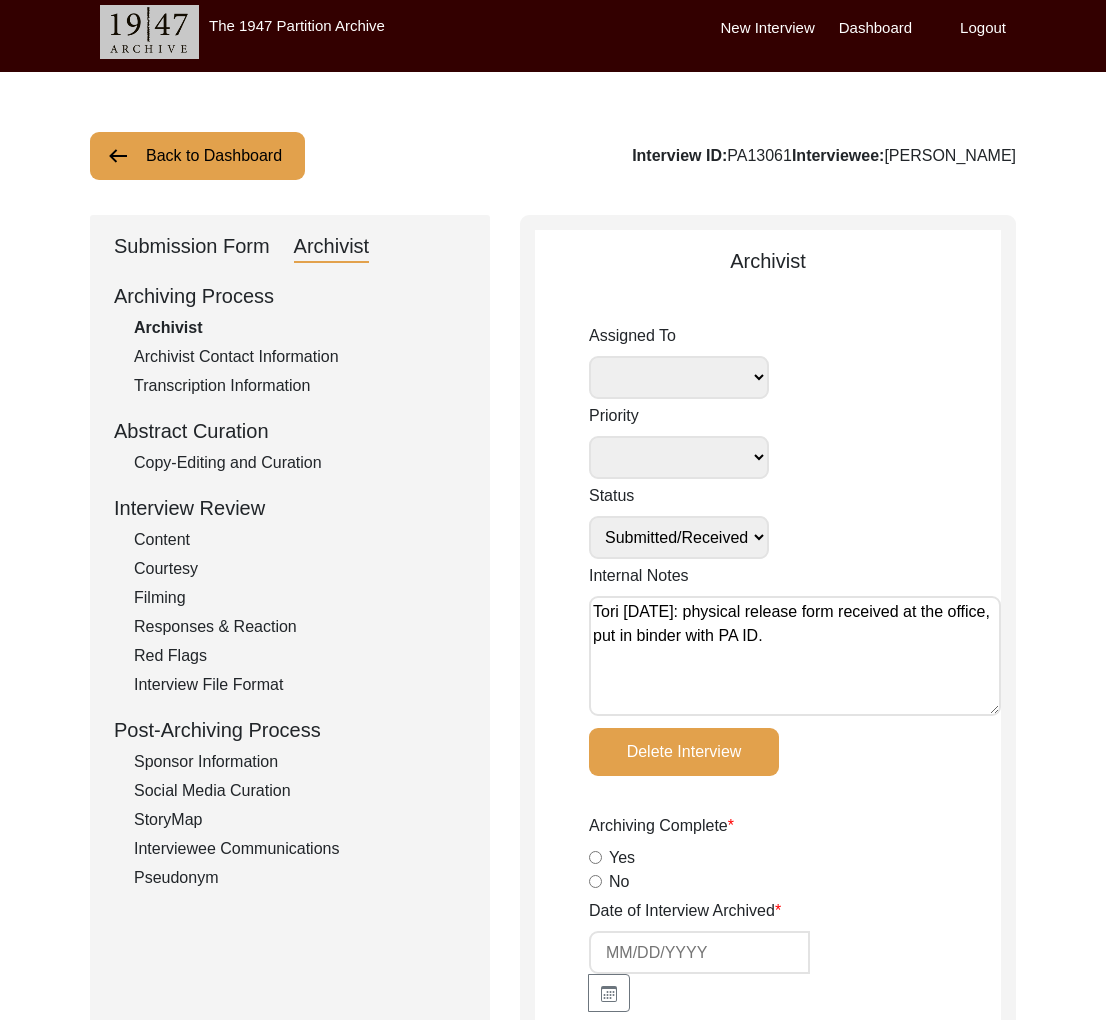 drag, startPoint x: 680, startPoint y: 635, endPoint x: 694, endPoint y: 641, distance: 15.231546 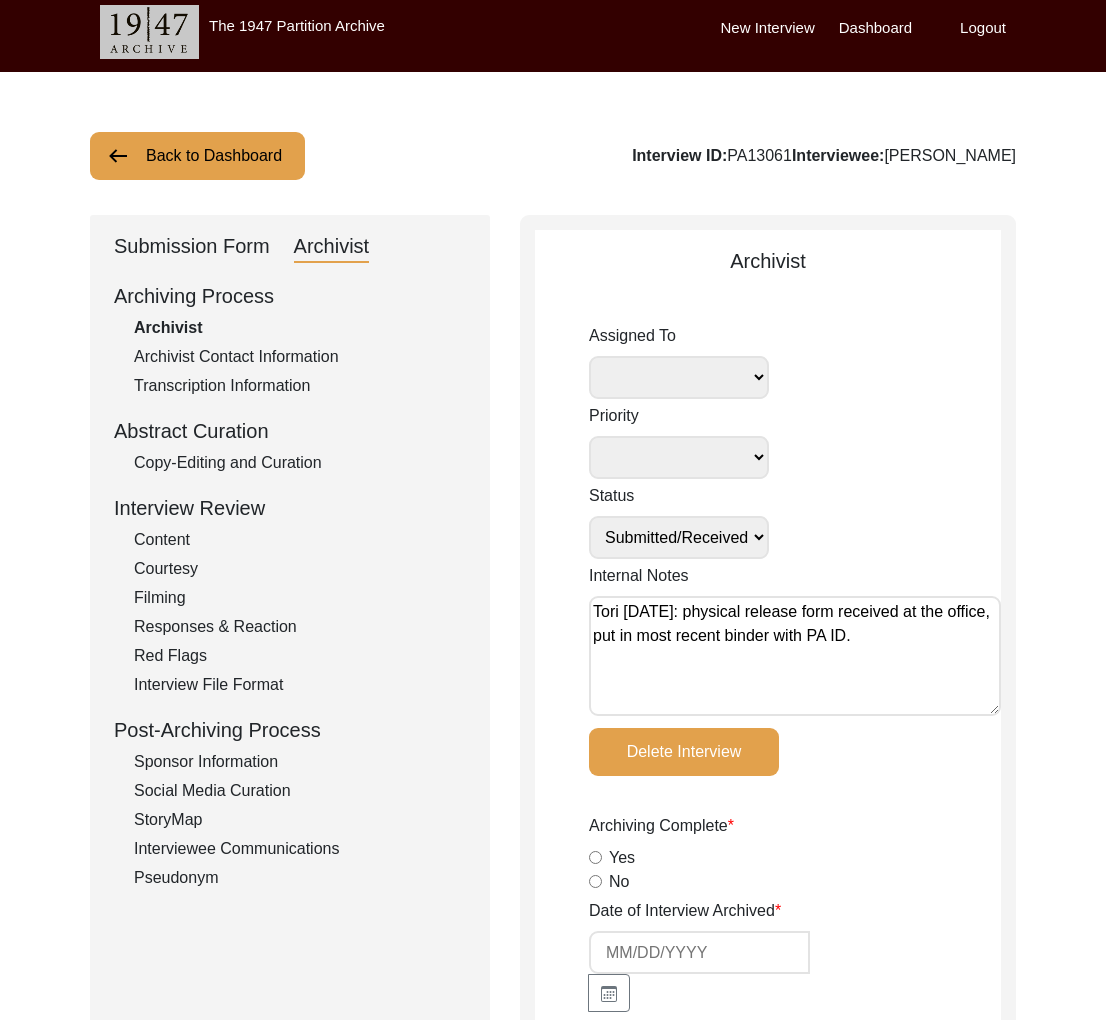 scroll, scrollTop: 11, scrollLeft: 0, axis: vertical 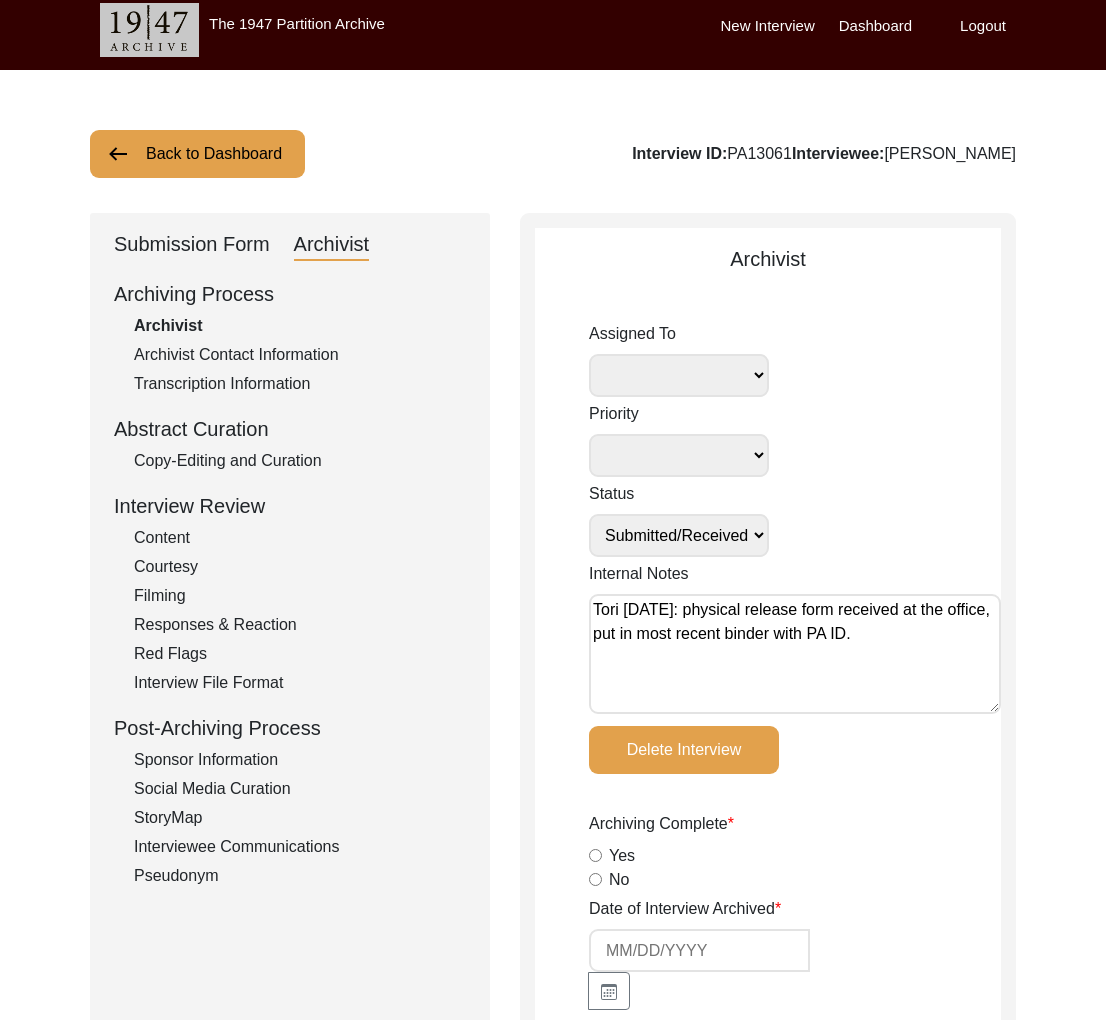 click on "Tori [DATE]: physical release form received at the office, put in most recent binder with PA ID." at bounding box center [795, 654] 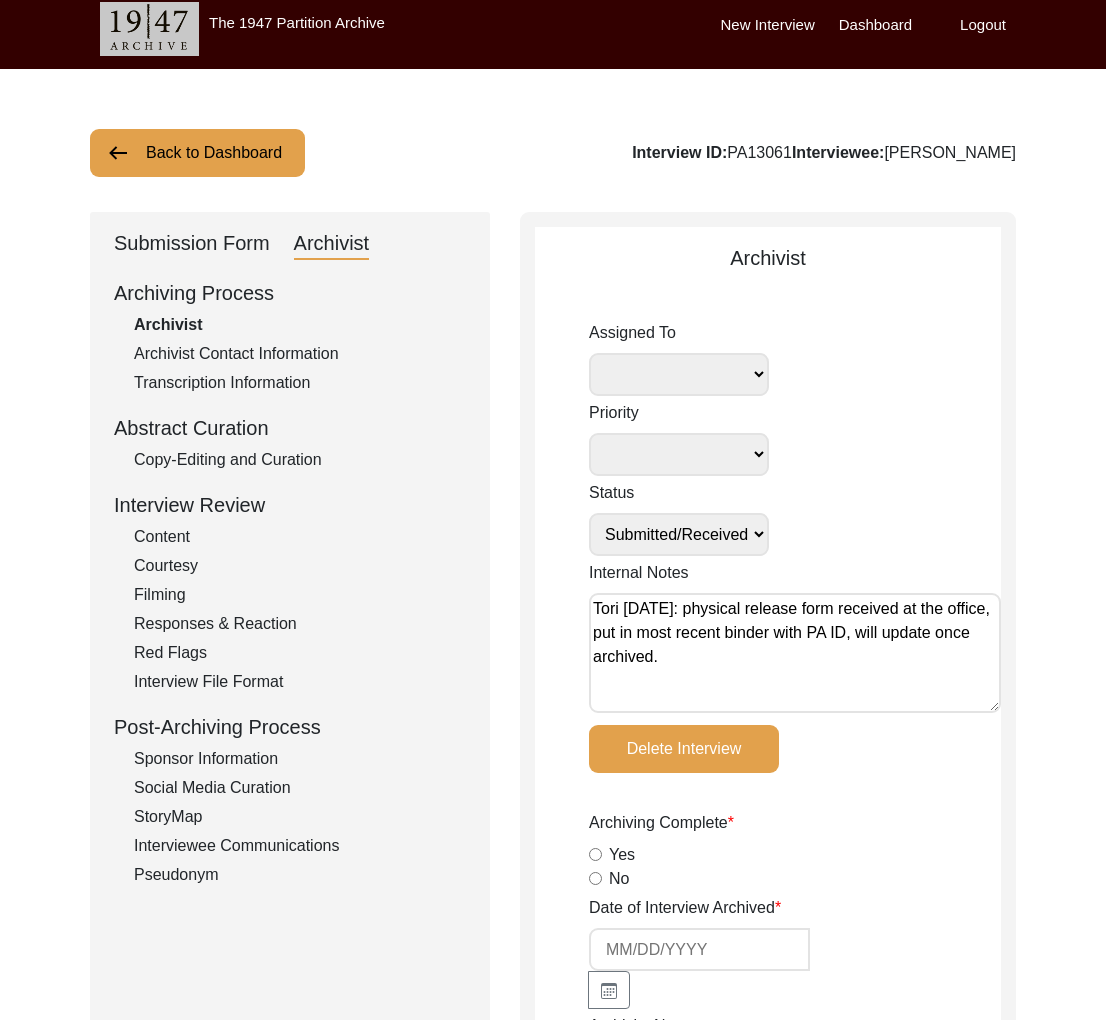 type on "Tori [DATE]: physical release form received at the office, put in most recent binder with PA ID, will update once archived." 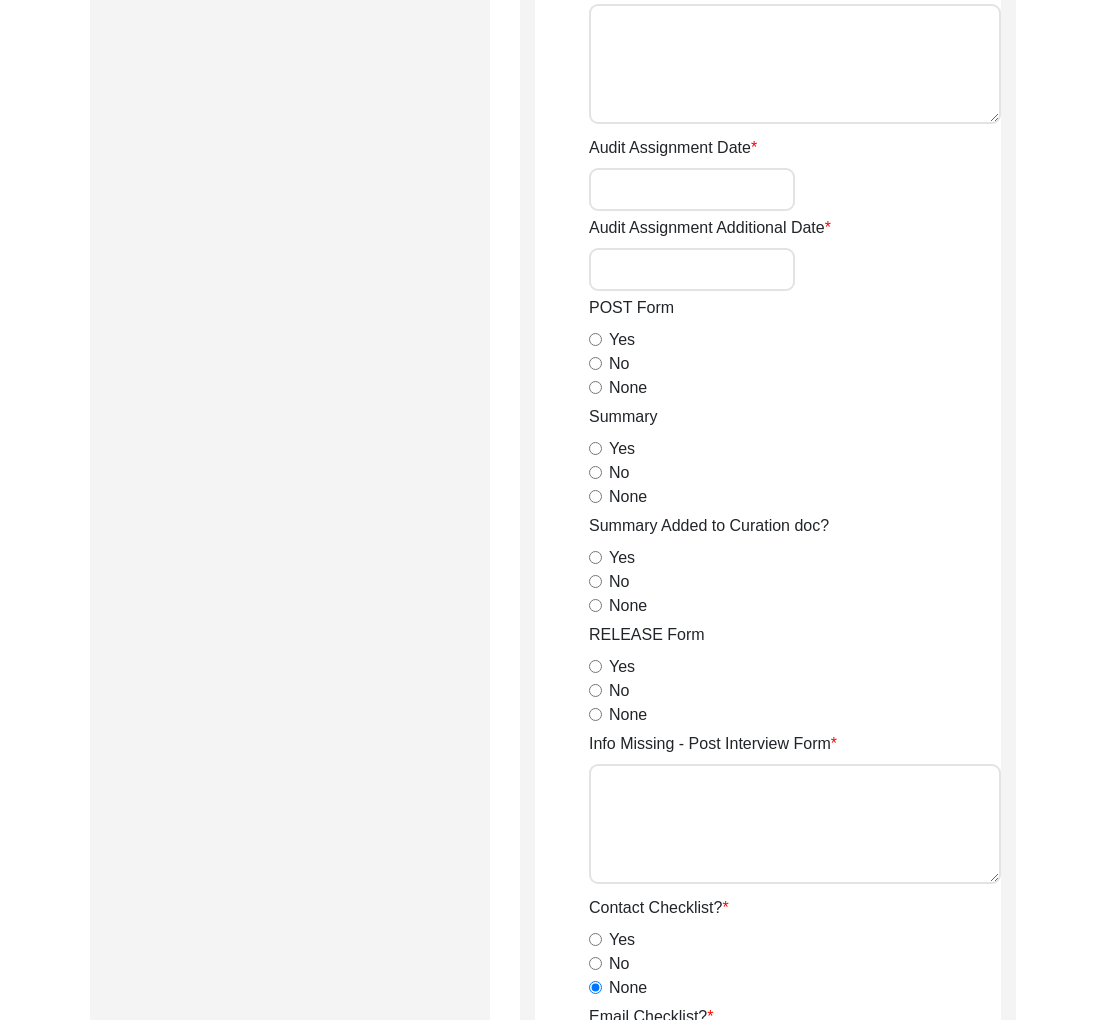 scroll, scrollTop: 3374, scrollLeft: 0, axis: vertical 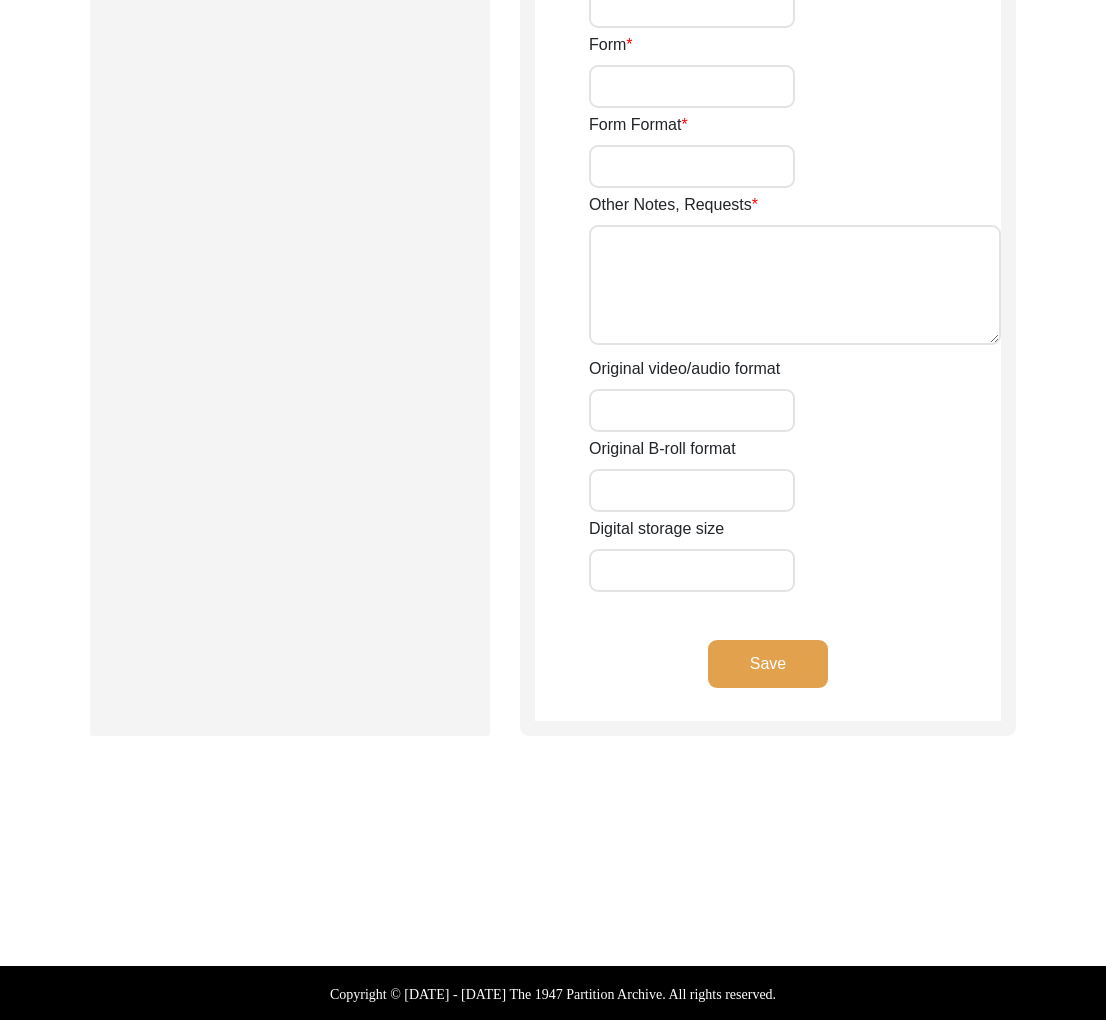 click on "Save" 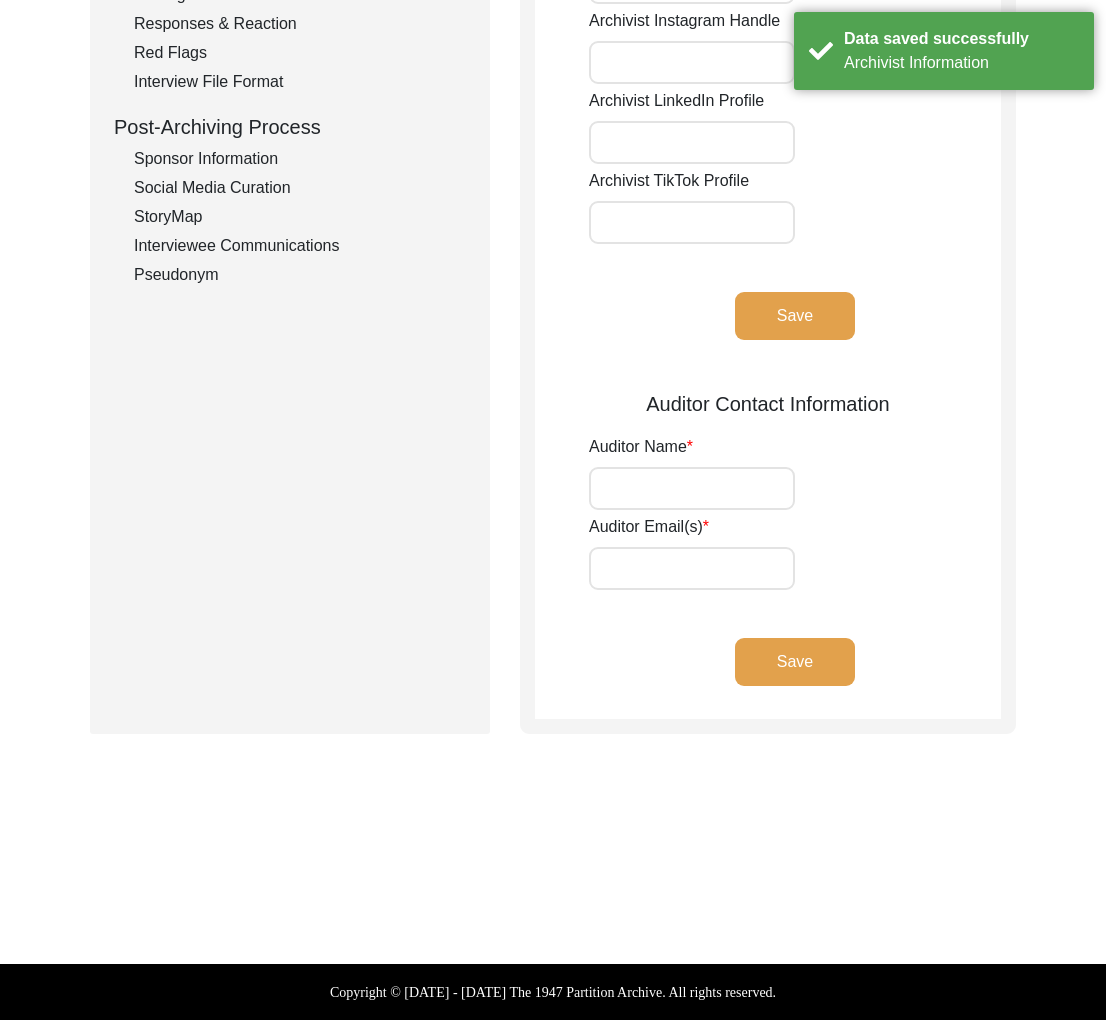 scroll, scrollTop: 0, scrollLeft: 0, axis: both 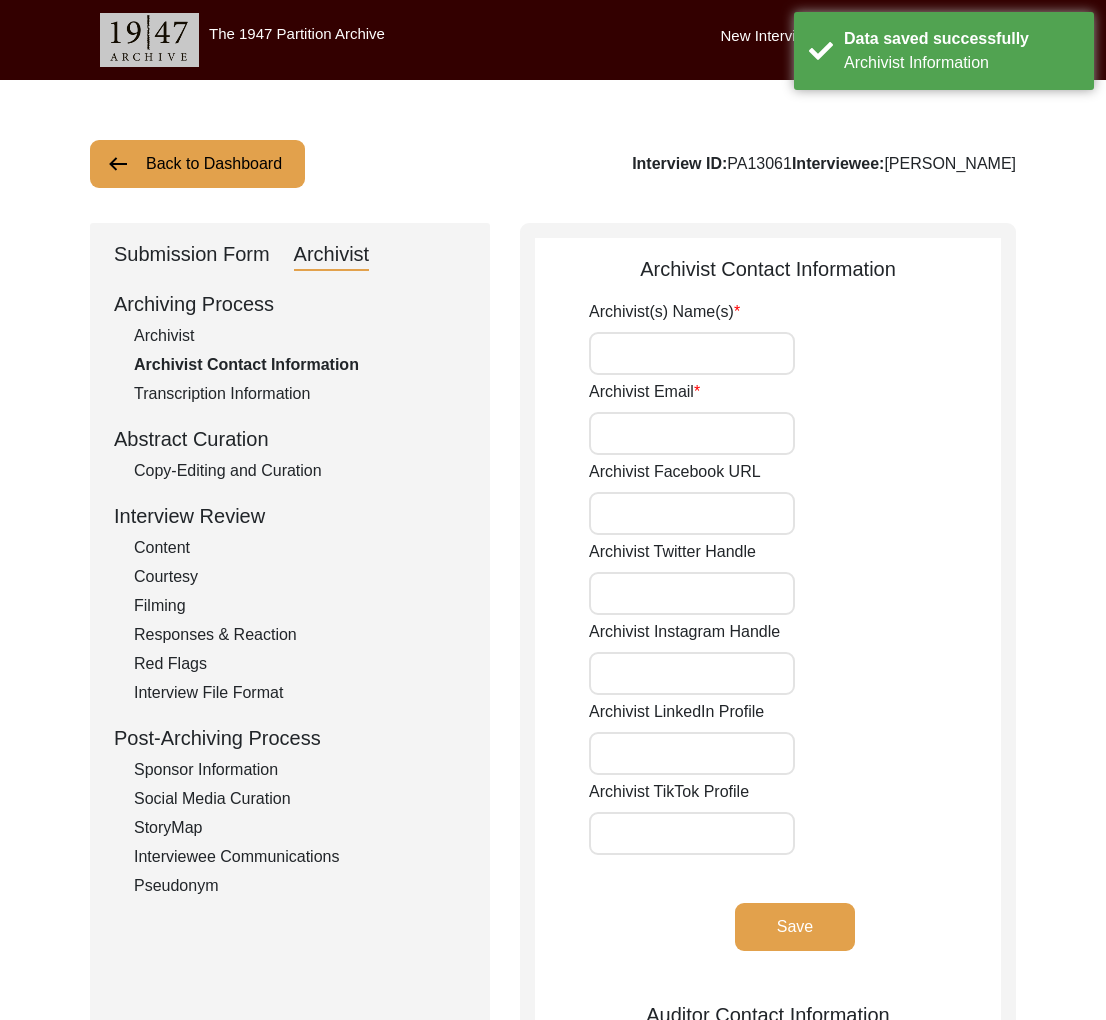 click on "Interview ID:  PA13061  Interviewee:  [PERSON_NAME]" 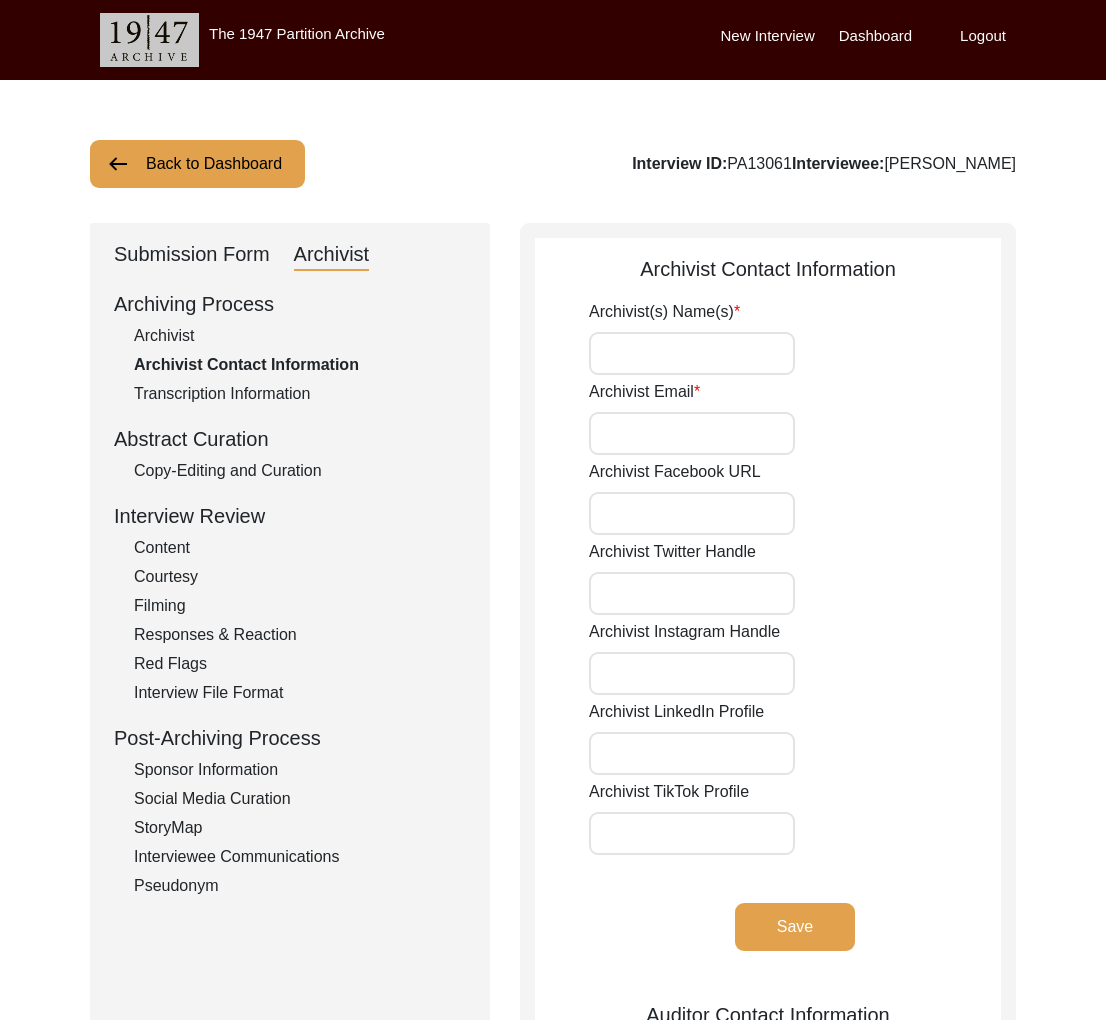click on "Submission Form" 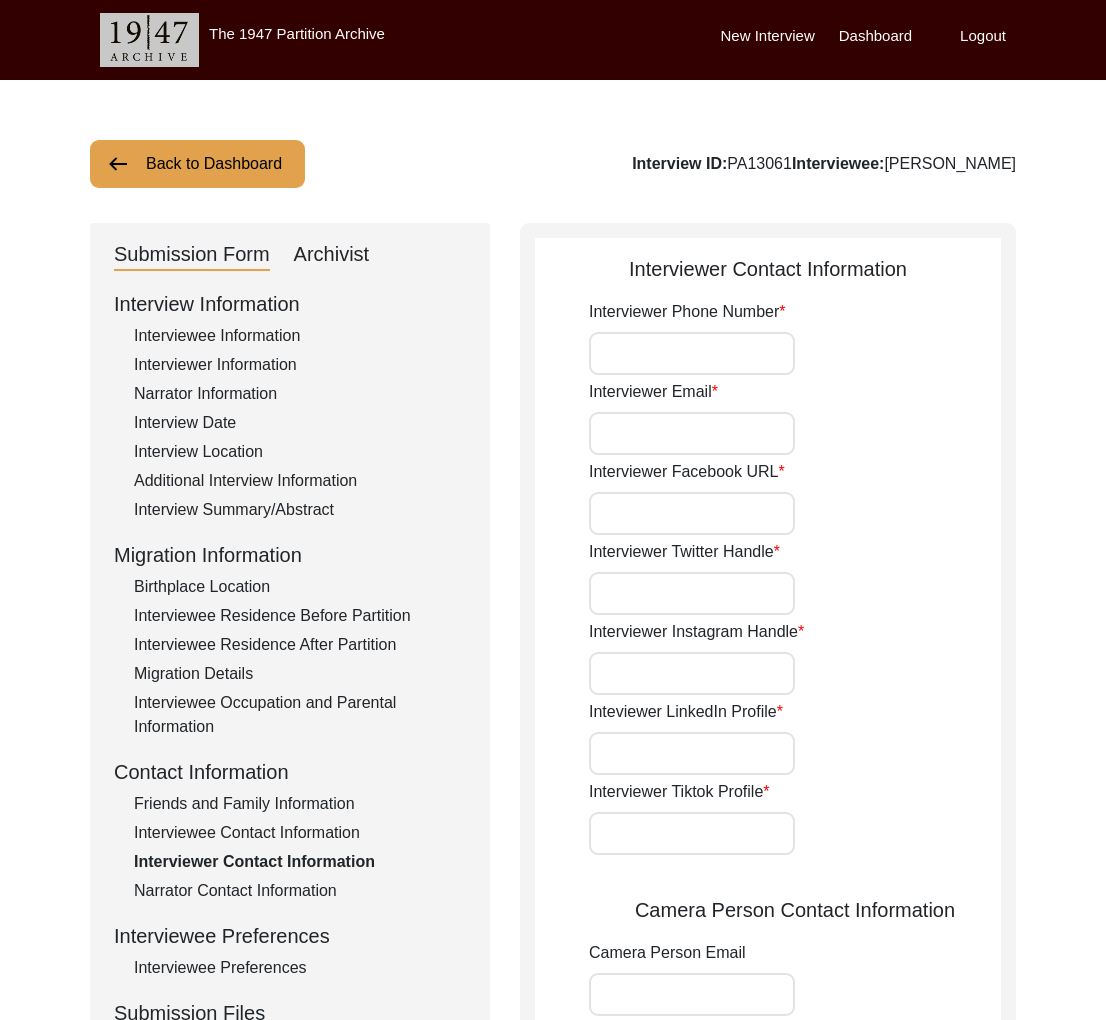 type on "[PHONE_NUMBER]" 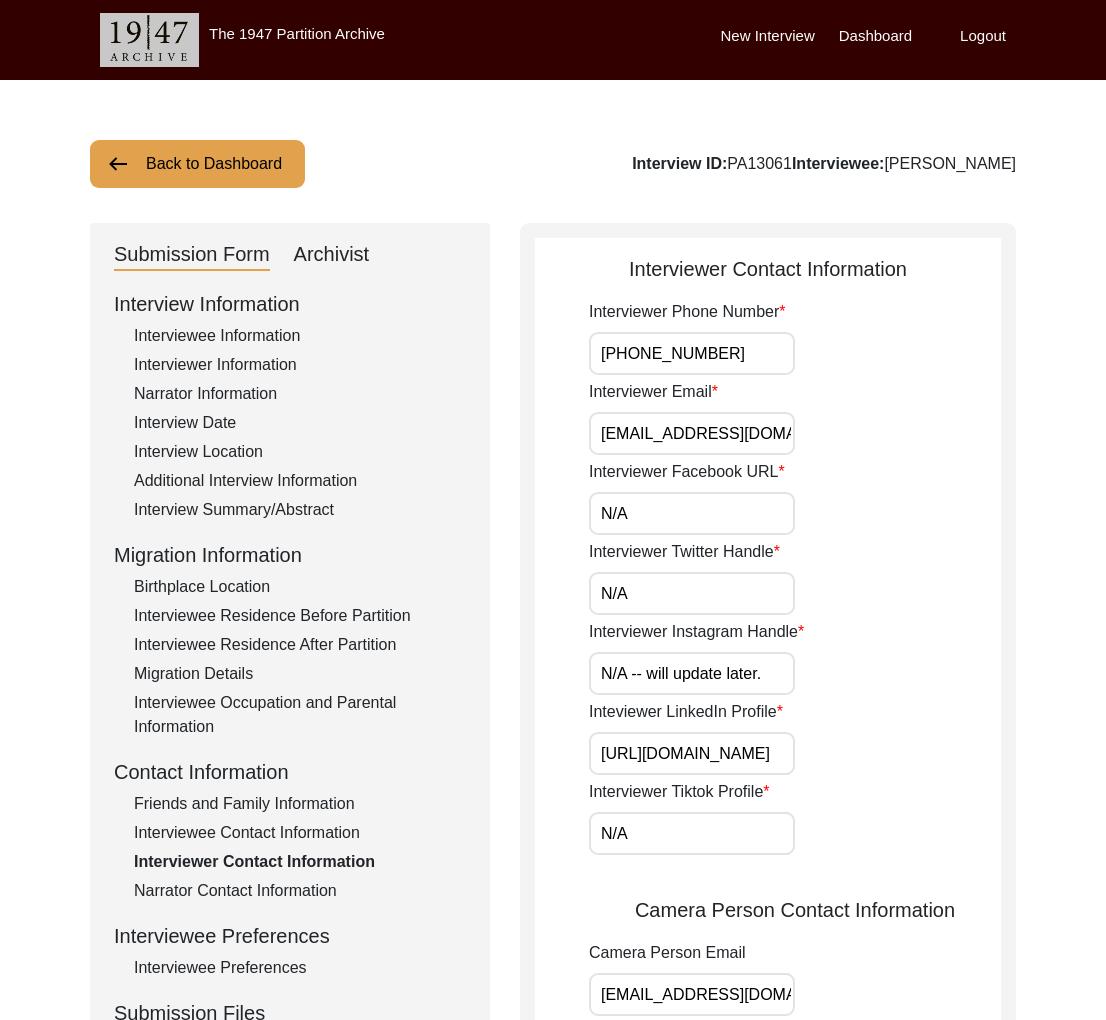 click on "Interviewee Information" 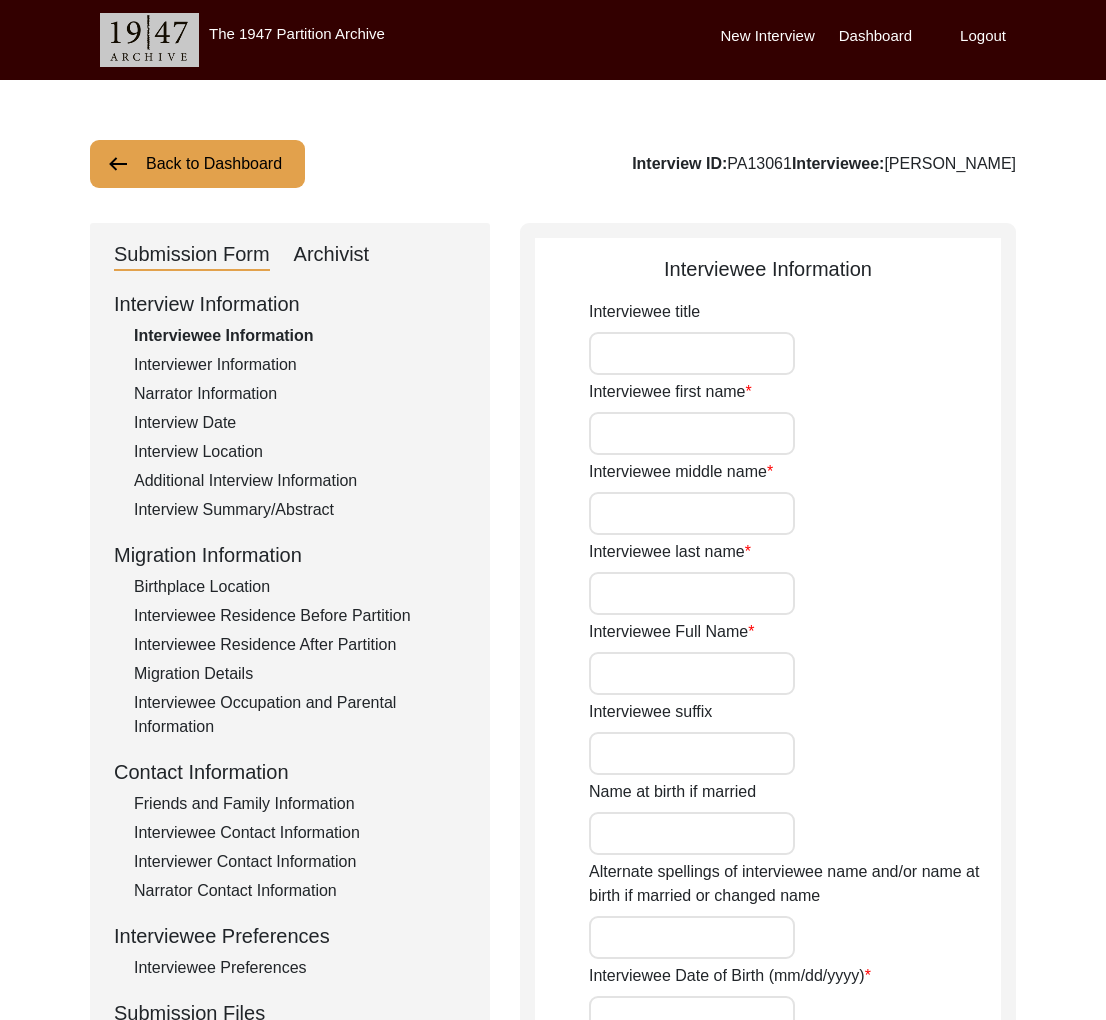 type on "Dr." 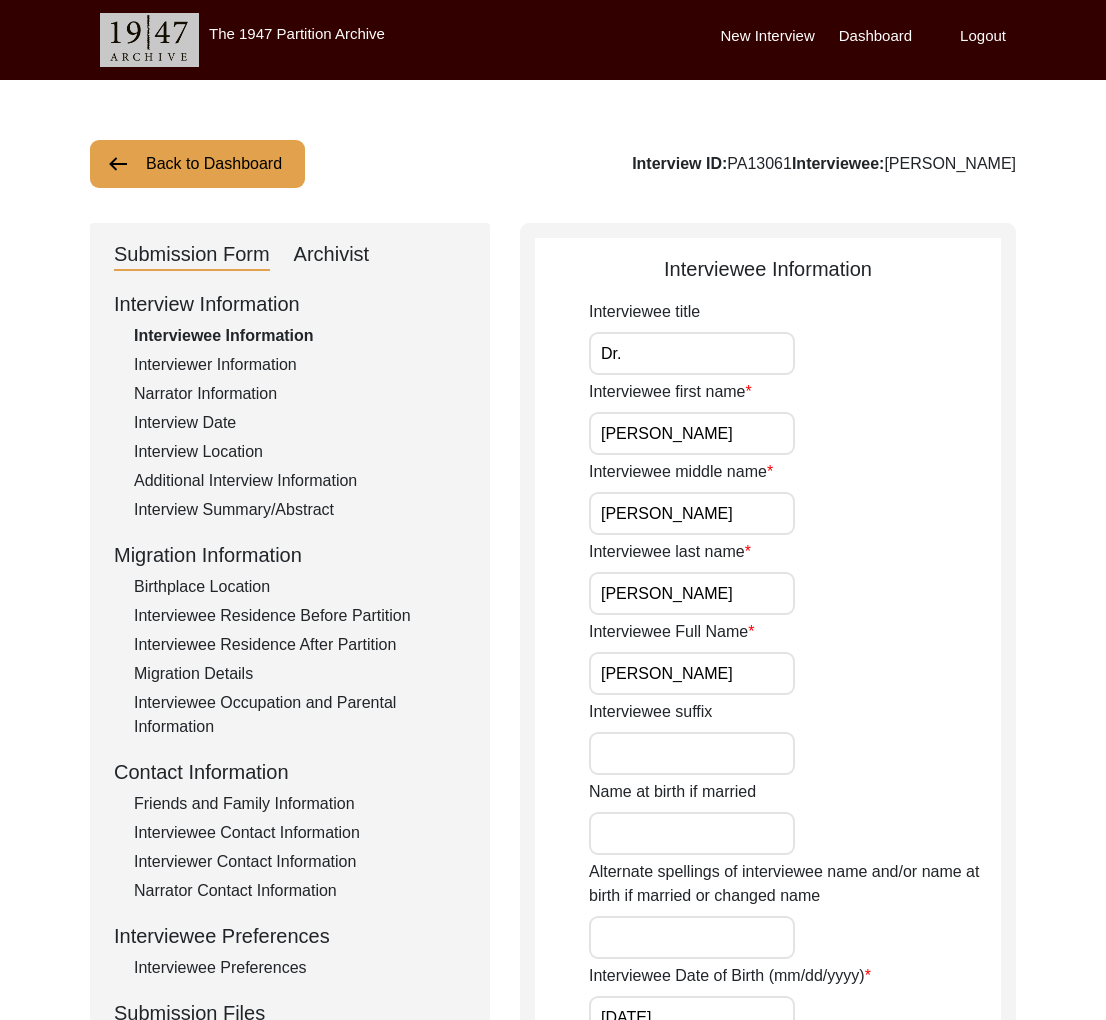 click on "Interviewer Information" 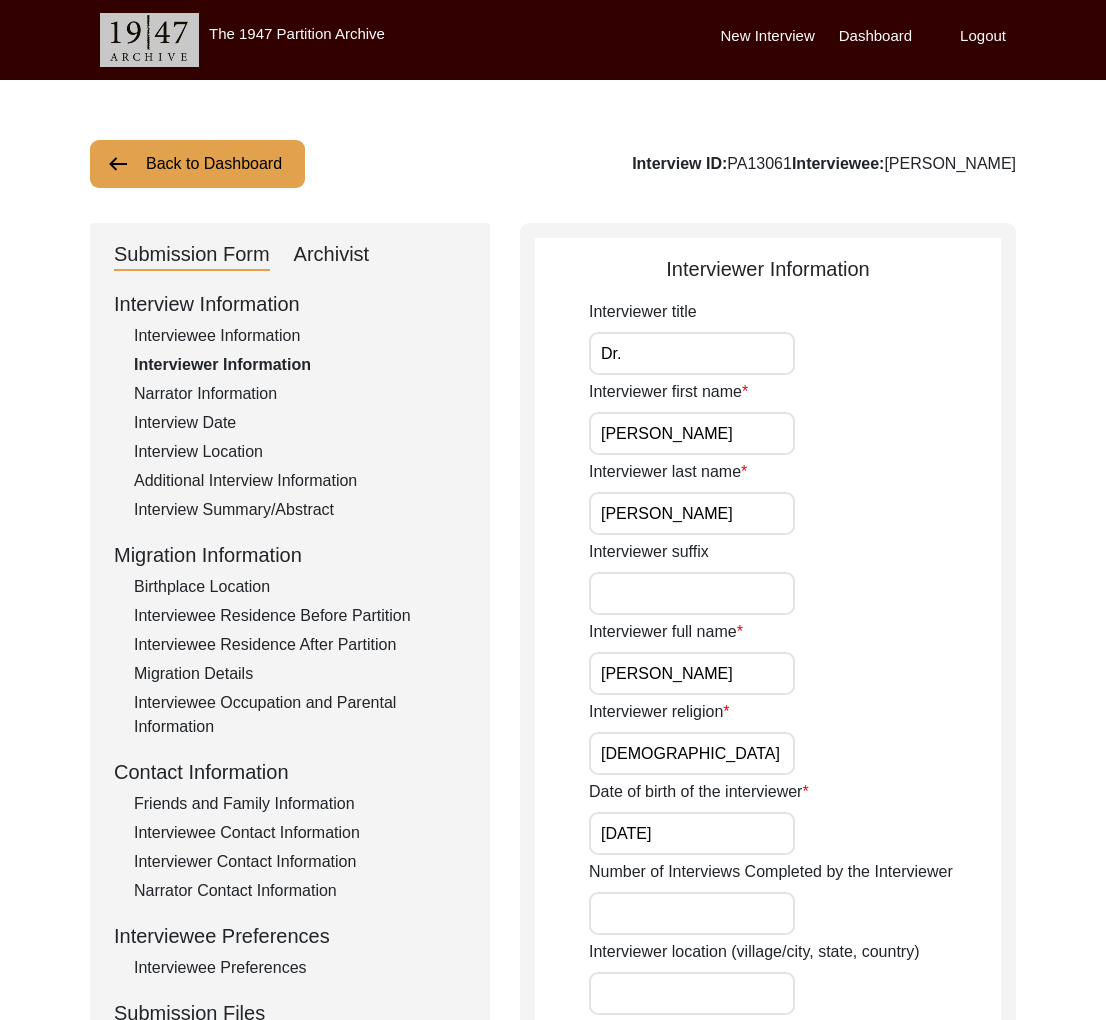 drag, startPoint x: 1028, startPoint y: 157, endPoint x: 864, endPoint y: 164, distance: 164.14932 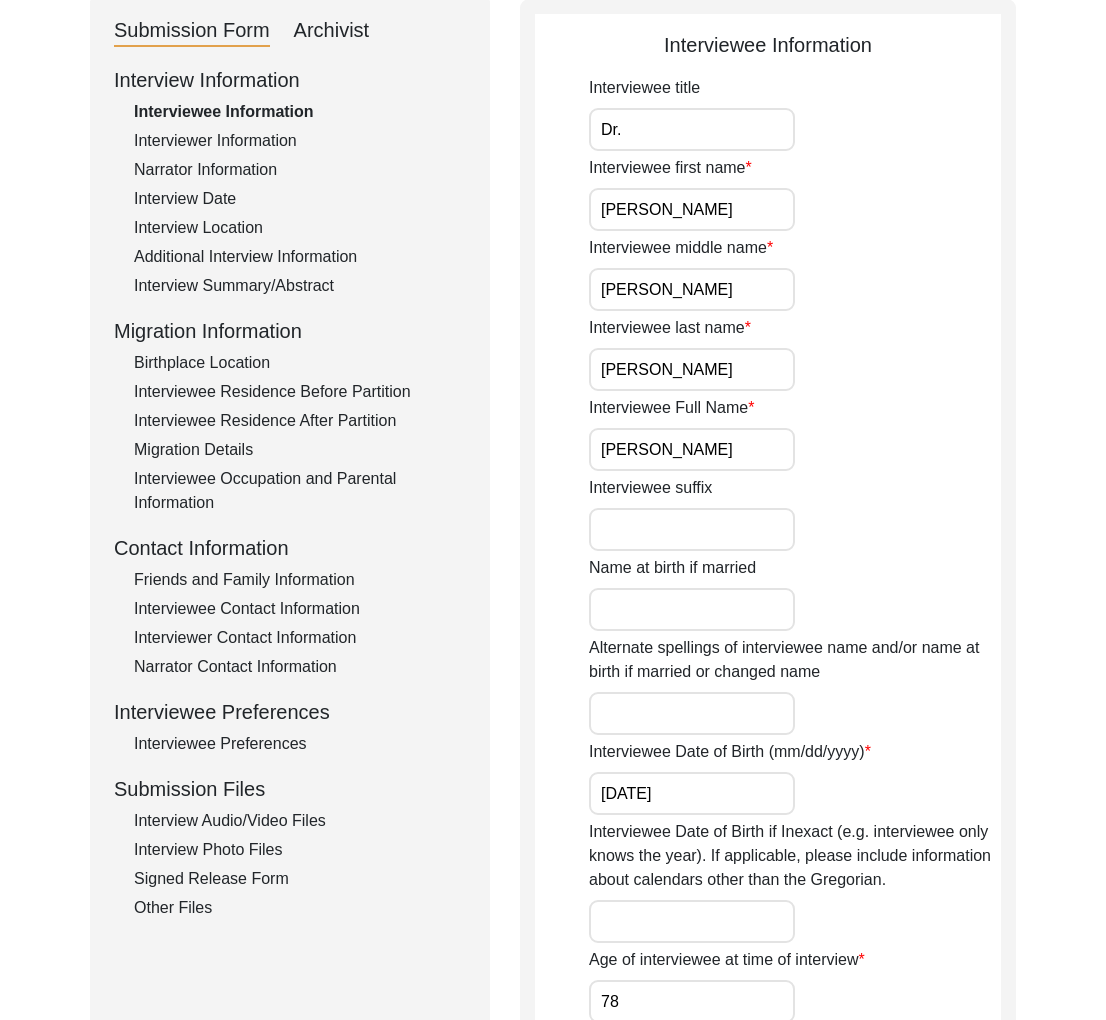 scroll, scrollTop: 169, scrollLeft: 0, axis: vertical 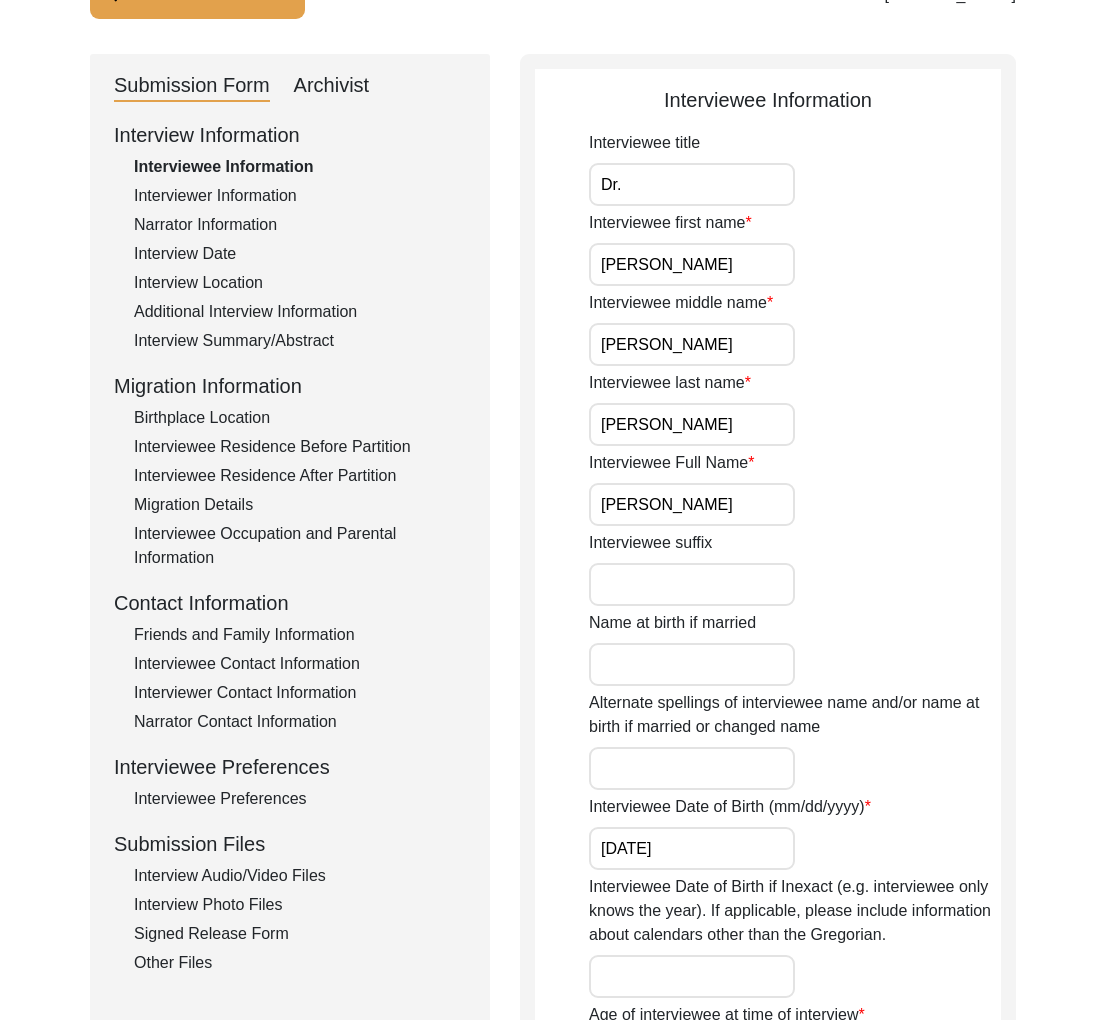 click on "Interview Summary/Abstract" 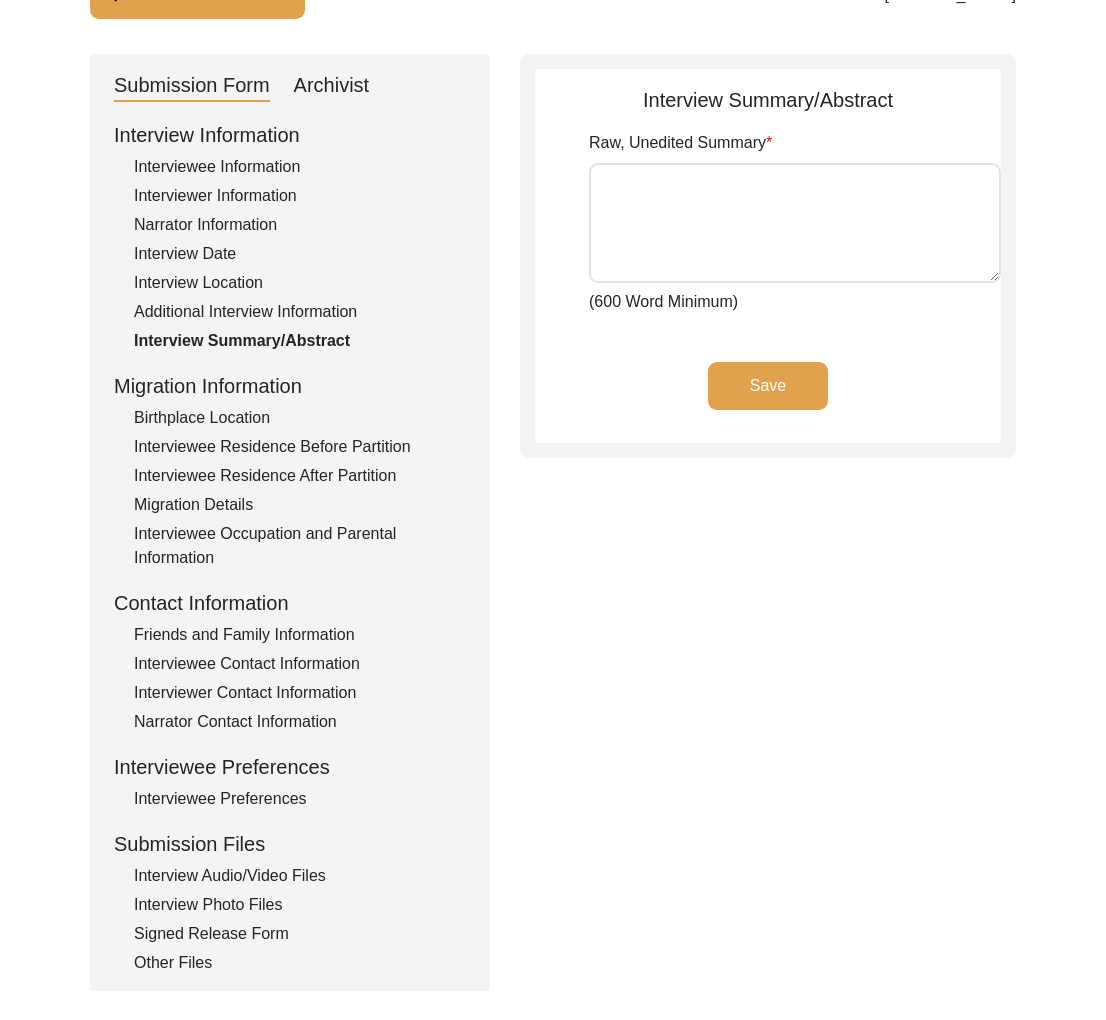 type on "Loremipsu Dolorsi
Am. Consec Adipi Elits doe temp in utl Etdo Magnaa Enimadmi ve Quisnostru, Exerci, ul labo ni ali Exeacomm. Co dui aute ir Inrepreh vo 6391. Ve ess cil fugiatnu pa exce sintocca, cupi no proi suntculp, quio de Mo. Anim Idest Labor per Undeo Iste Natus, err Volup. Ac. Dolore Lauda’t remaperi eaqueipsaqu abi i veritatis qu Archit beataev, dict exp Nemo enimipsa qu Voluptas. Aspe au oditf Co. Magni’d eosrat seq nesc. Ne. Porro’q dolorema numquameius mod t inciduntm qu Etiamm Solu, Nobis, Eligendi, optio Cu. Nihil’i quopla fac poss. Ass repell tem autemquibusd offic de Rerumne.
Saep Evenie Voluptate:
Repudi Recusanda, ita Earum hicten sap delec re Voluptati, MAIO, Aliasper, dolor asp repell Mi. Nostr exer u corpori suscipit. La Aliqu co 9999, conse quidma molli mol harum qu Rerum Fac EX, Di. Naml Tempo Cumso nobise opt Cumque Nihi Impedit mi Quodmaxi (PLAC), fa Possimuso, lo i dolorsita. Consec adi elitseddo eiu tem Incidid, Ut. Labore Etdol magnaa enimadminim veni quis nos-Exercitat ulla lab..." 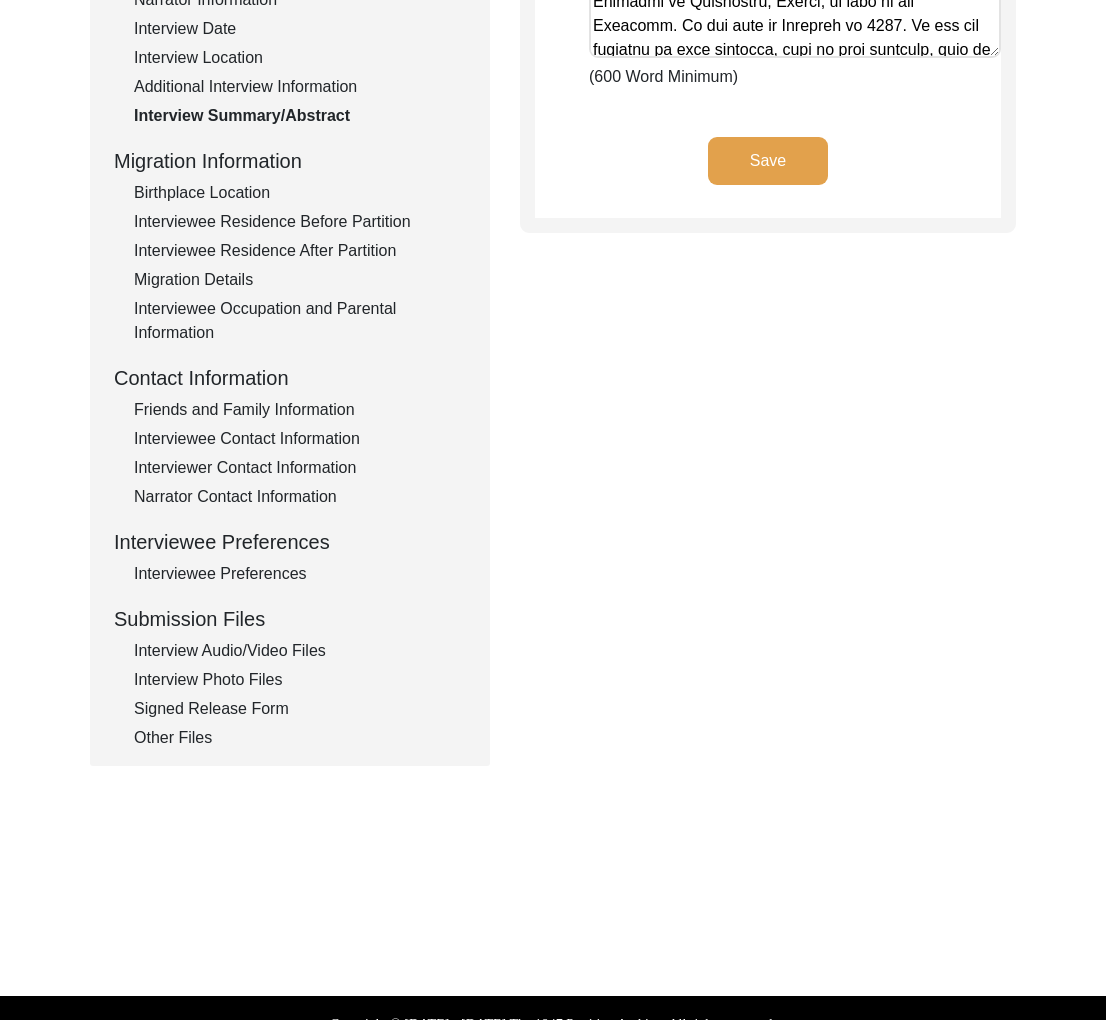 scroll, scrollTop: 414, scrollLeft: 0, axis: vertical 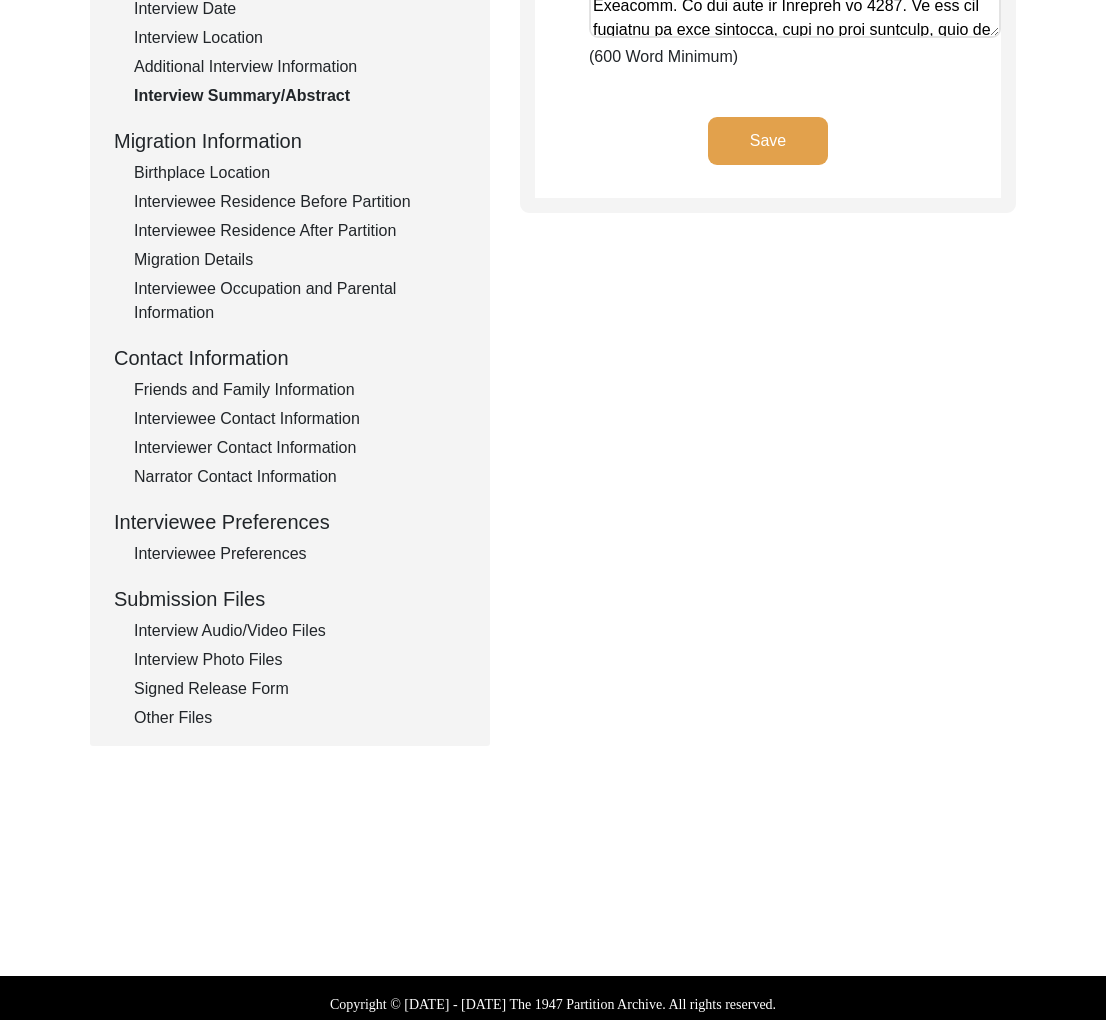click on "Interview Audio/Video Files" 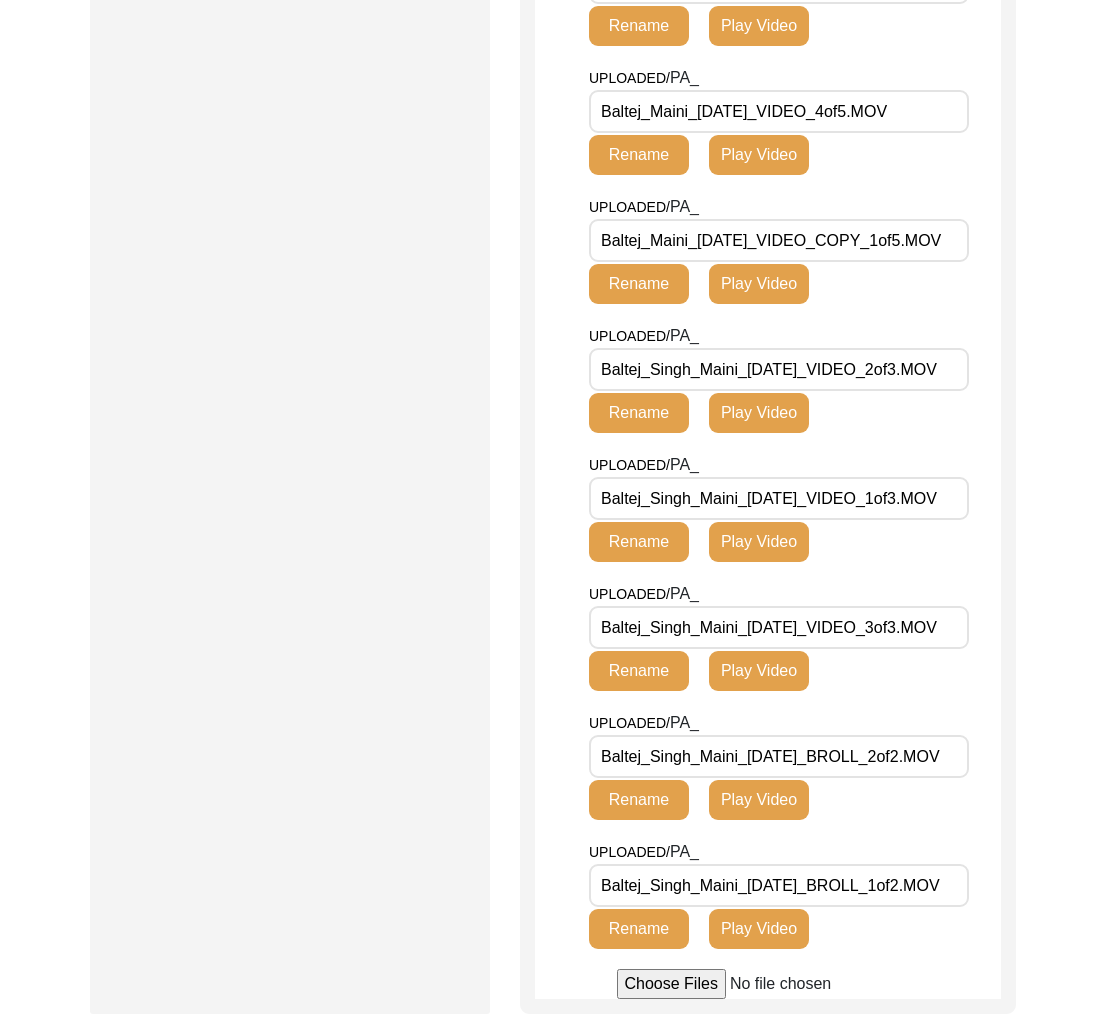 scroll, scrollTop: 1289, scrollLeft: 0, axis: vertical 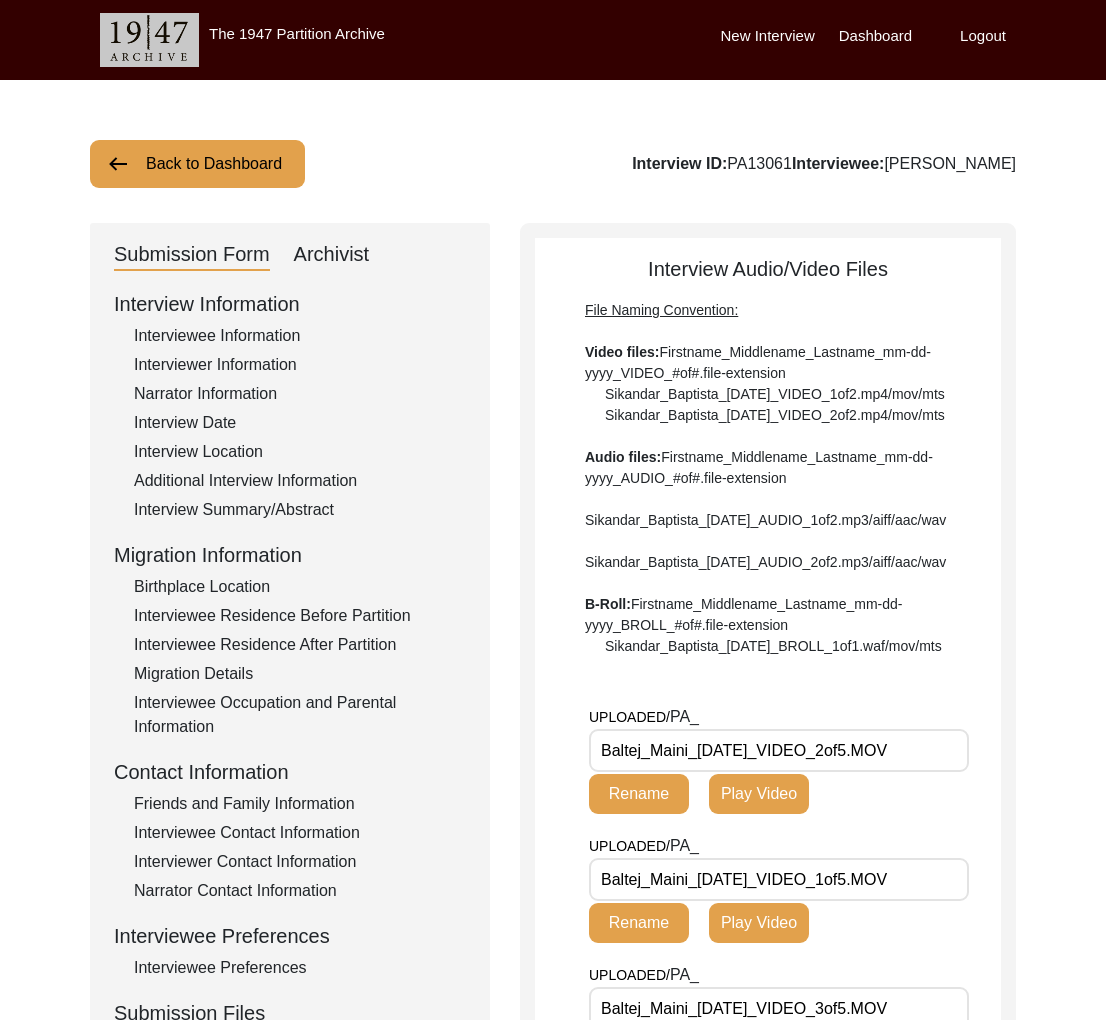 click on "Back to Dashboard" 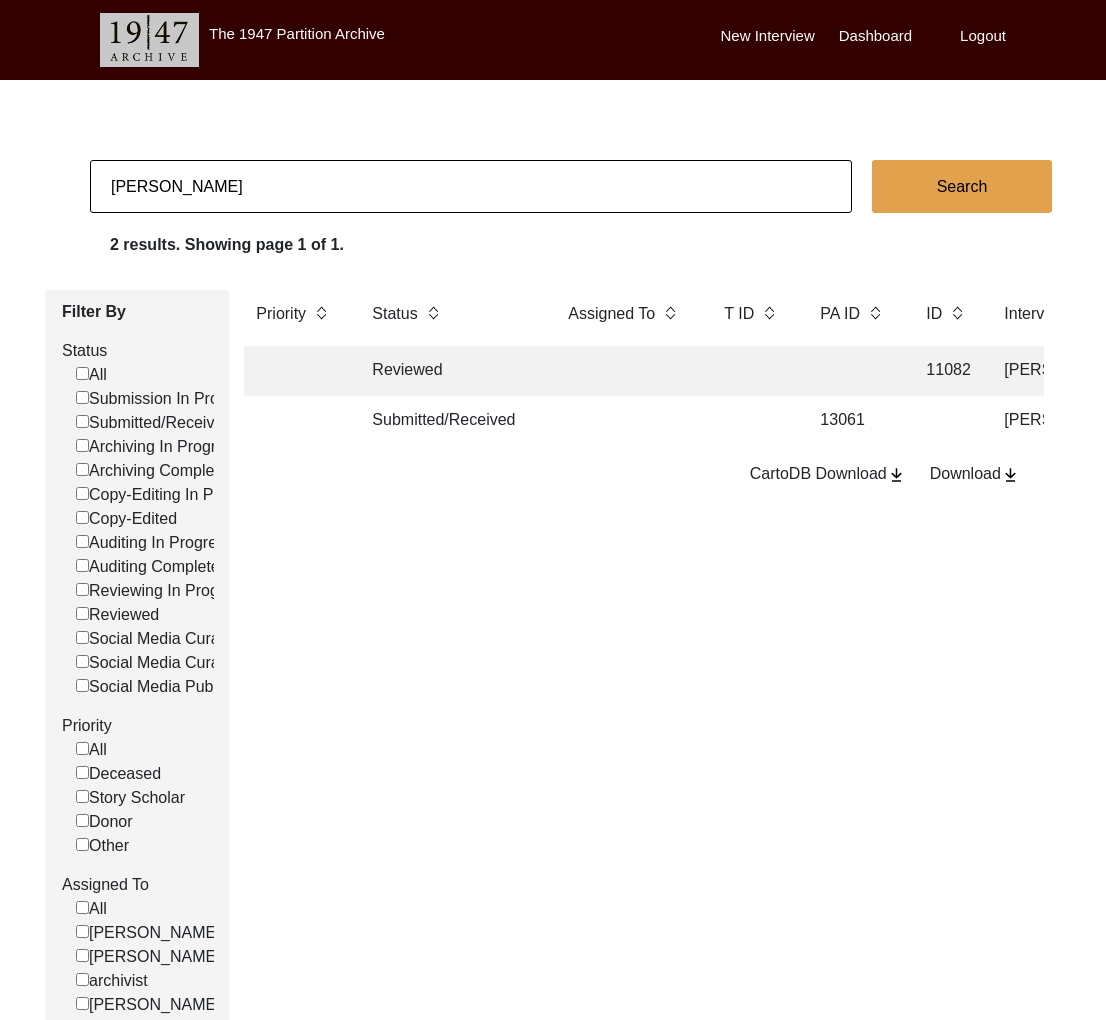 click on "Submitted/Received" 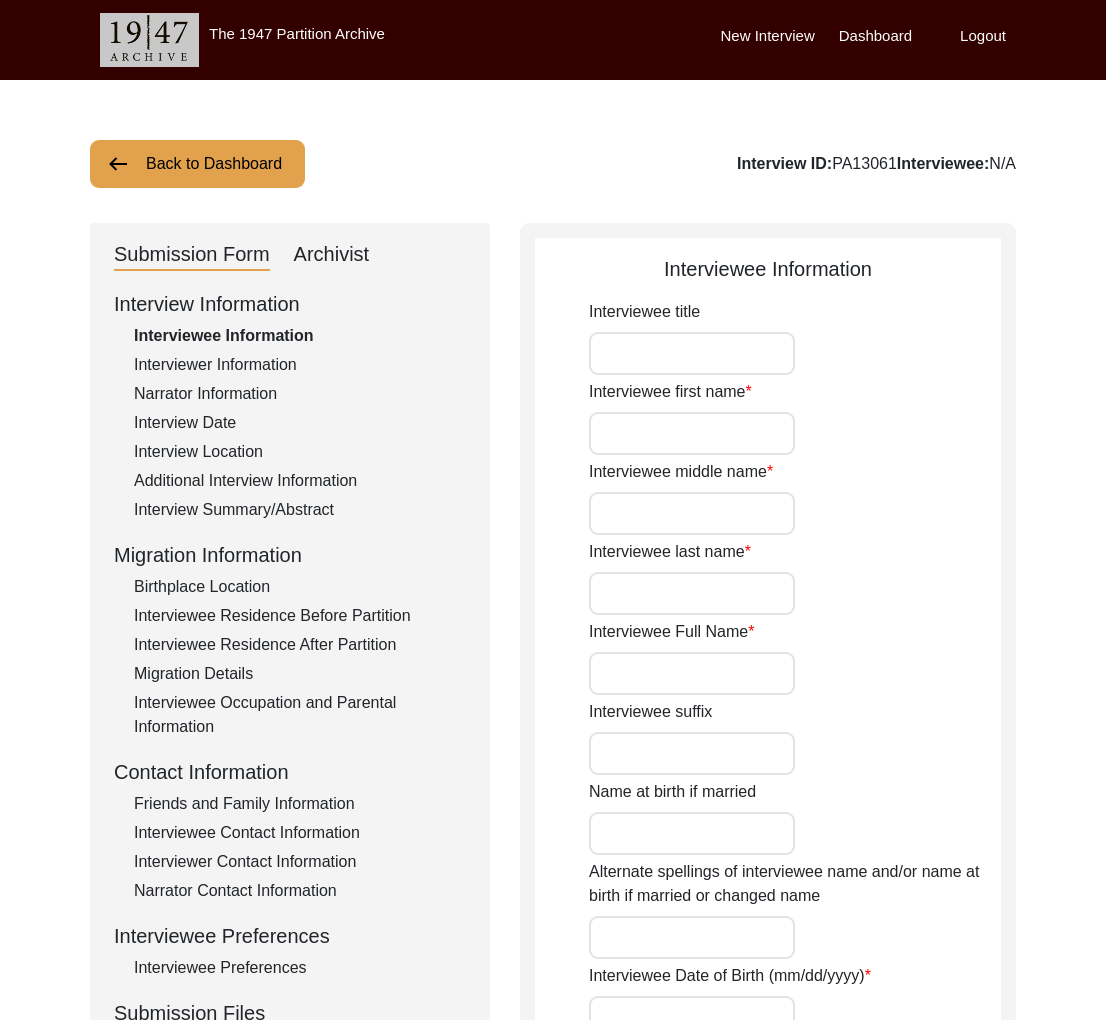type on "Dr." 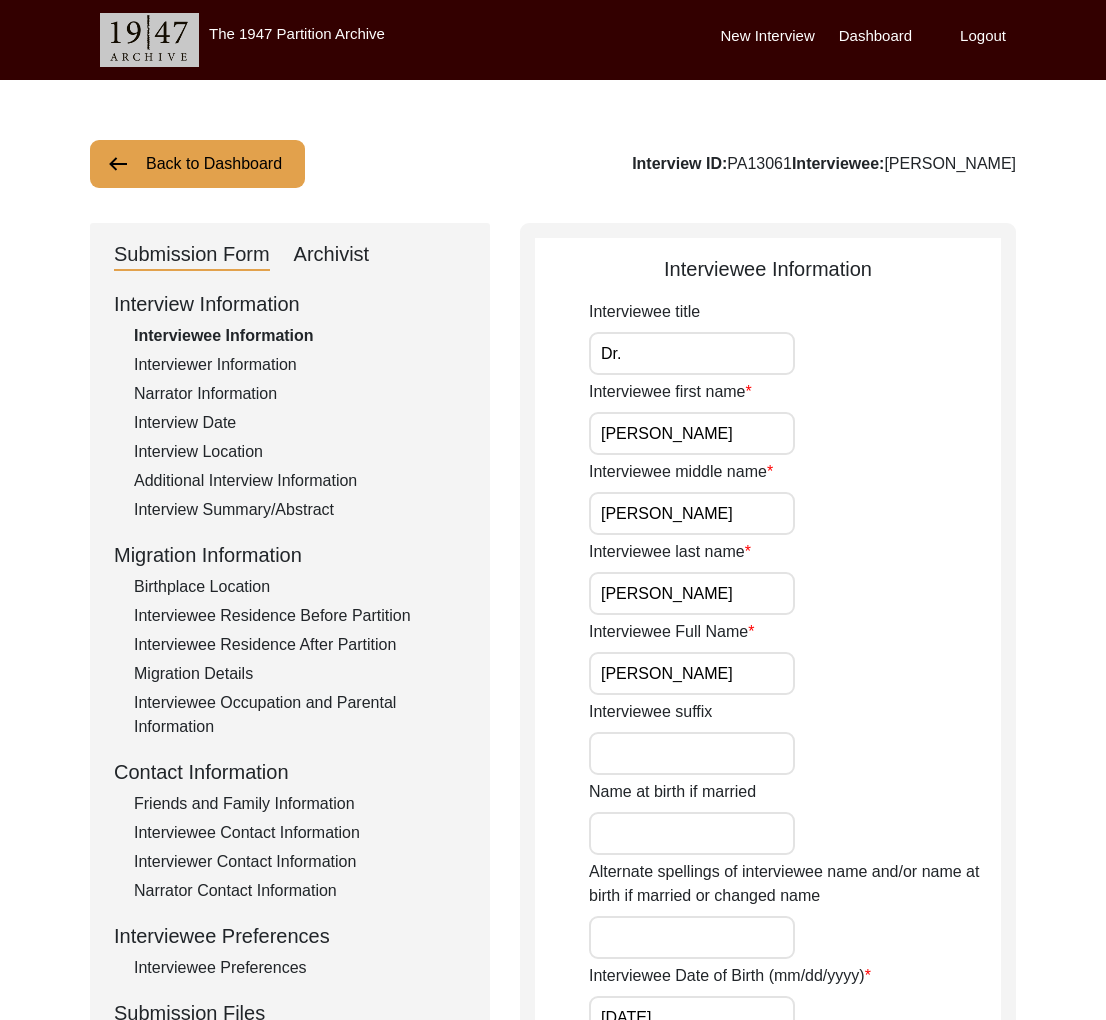 click on "Back to Dashboard" 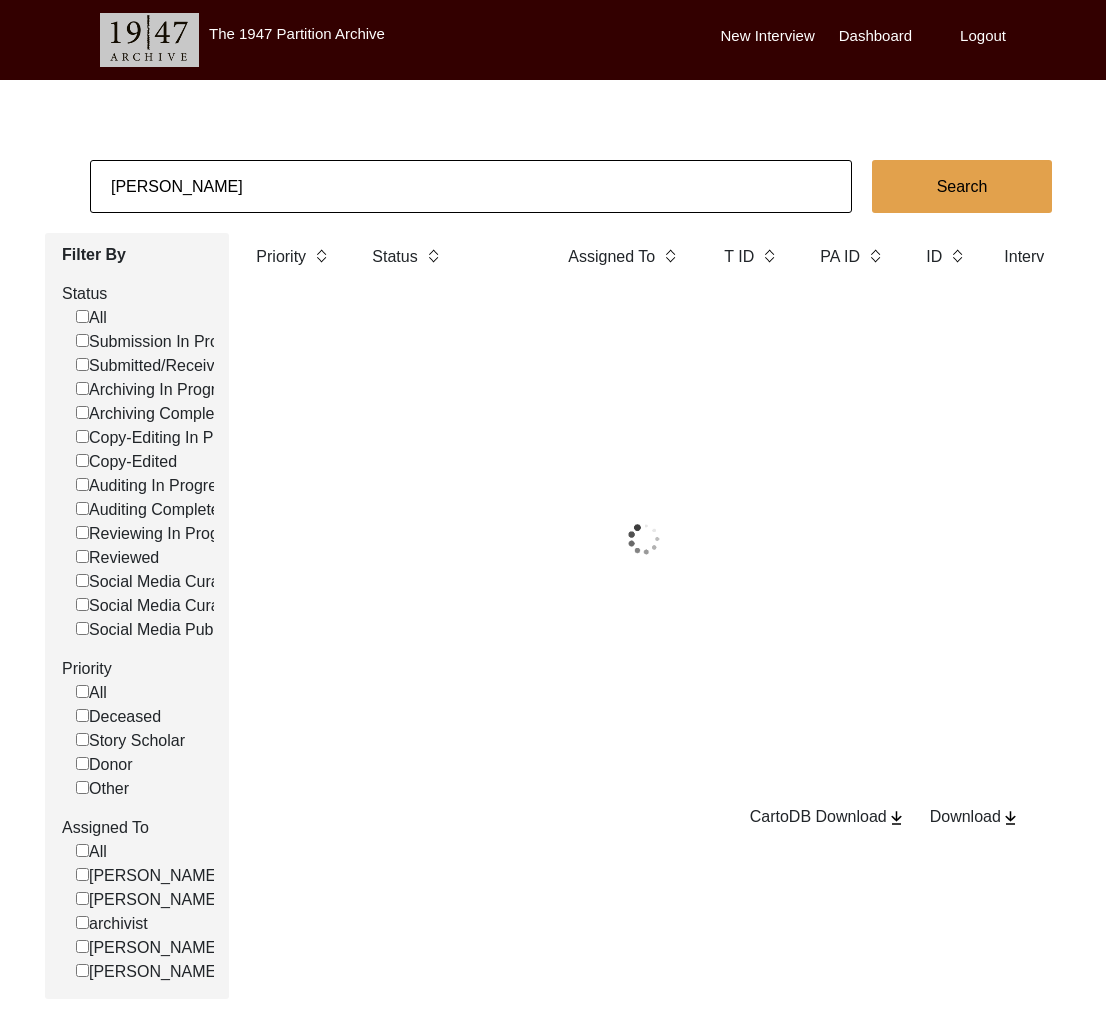click on "[PERSON_NAME]" 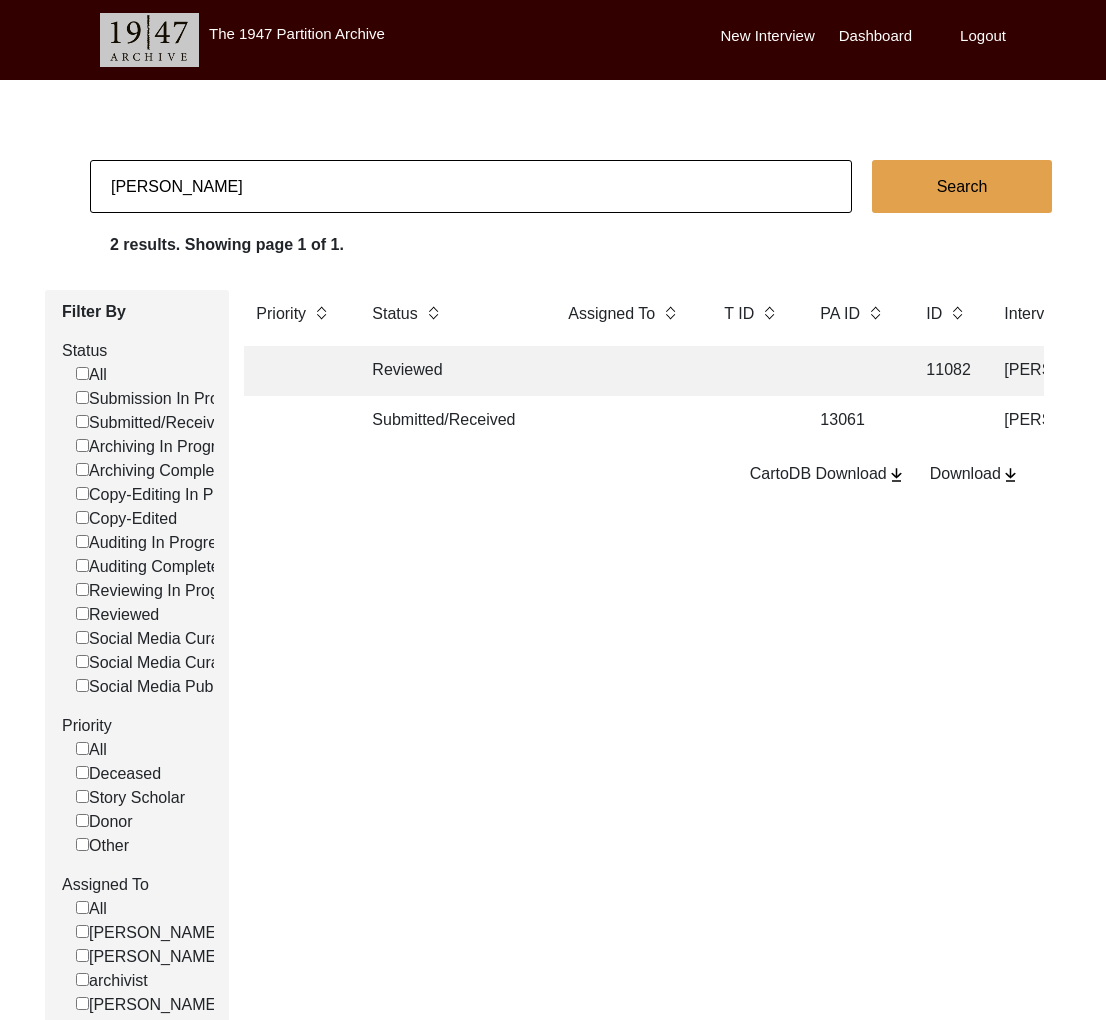 click on "[PERSON_NAME]" 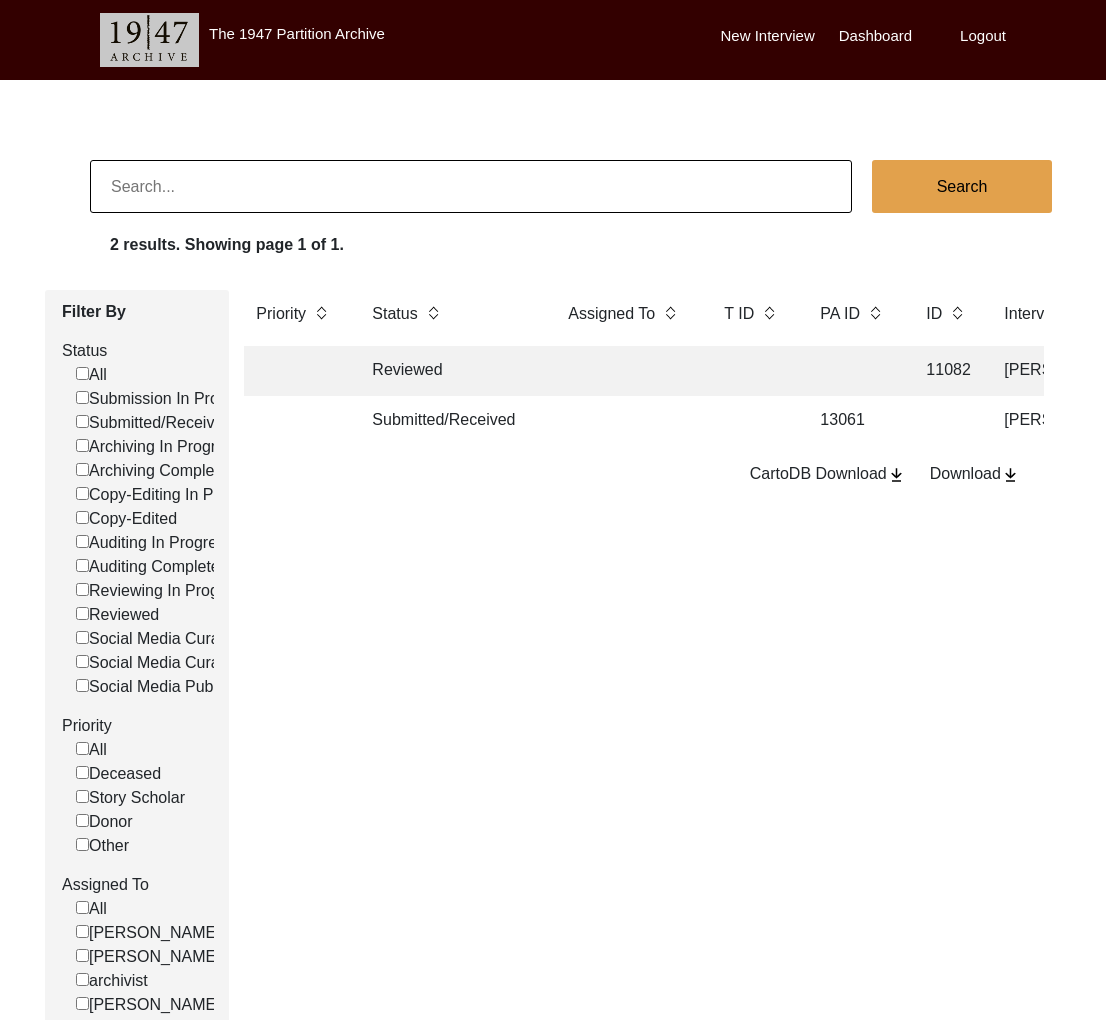 type 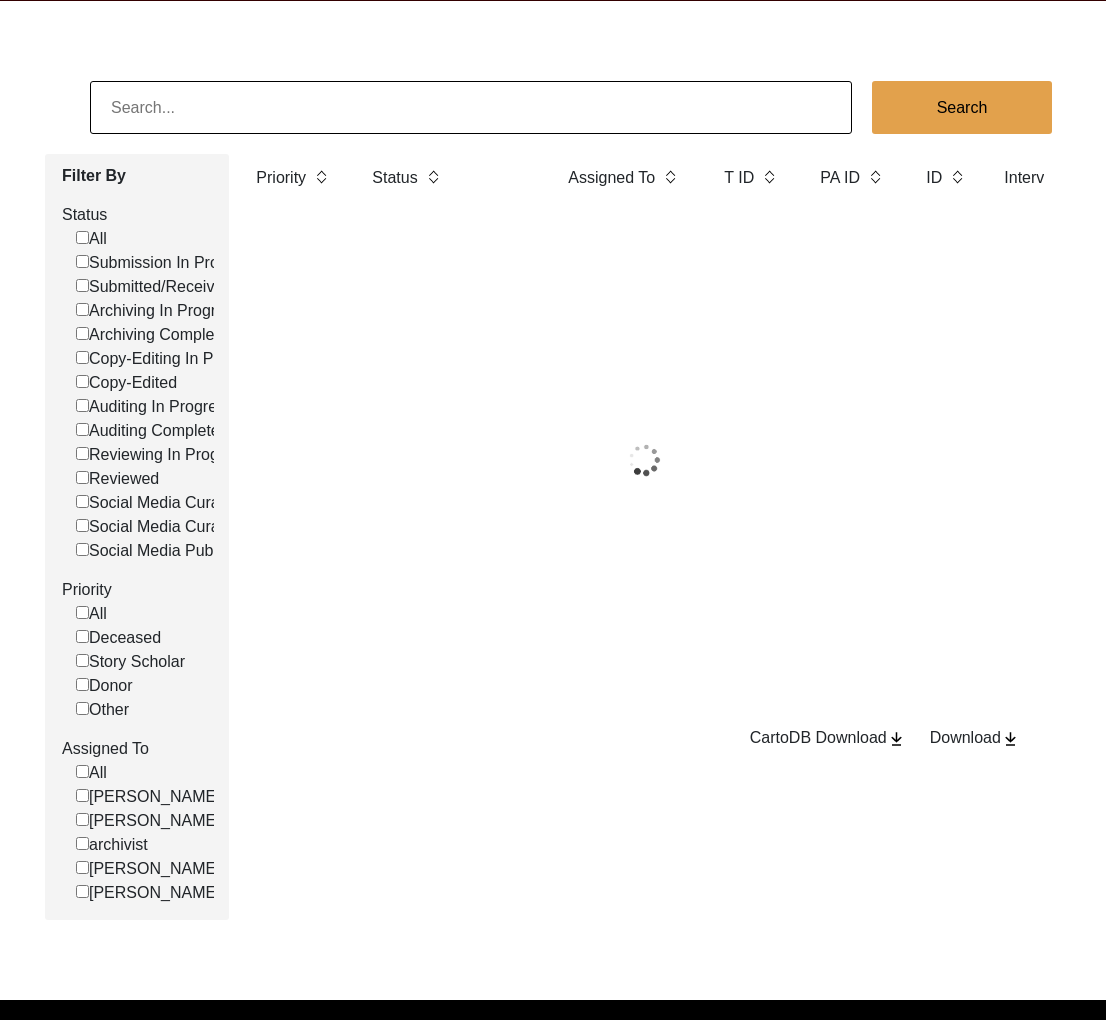 scroll, scrollTop: 89, scrollLeft: 0, axis: vertical 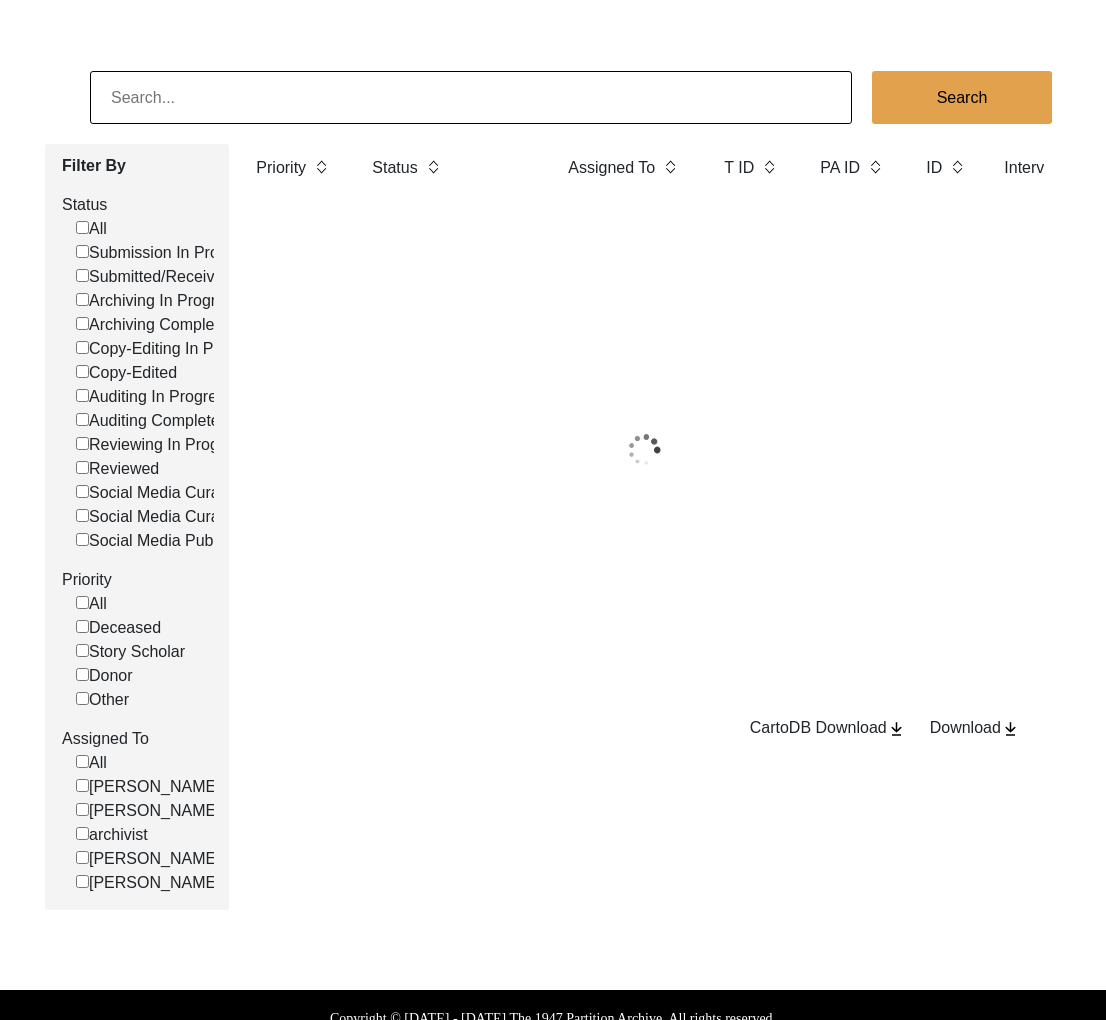 click on "Submitted/Received" 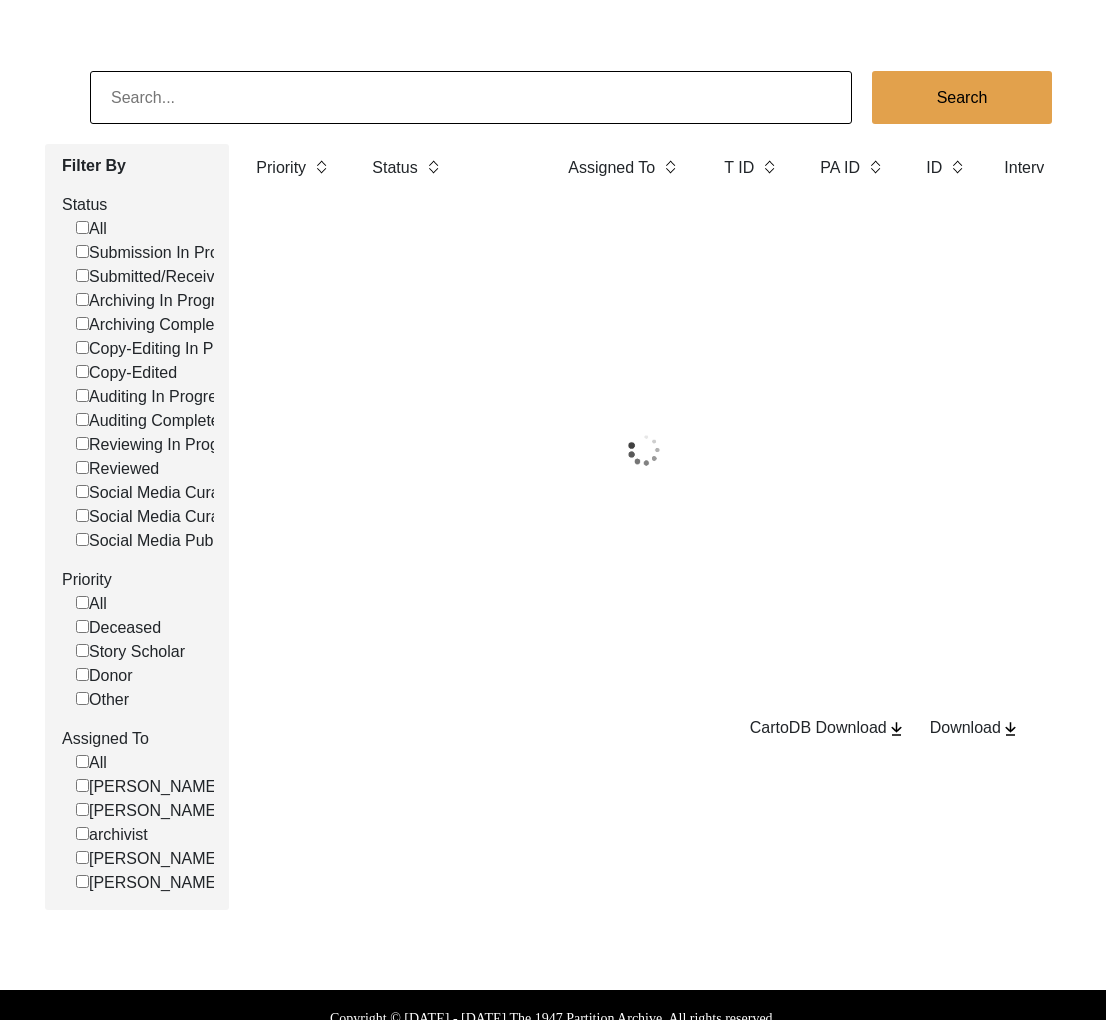 click on "Submitted/Received" 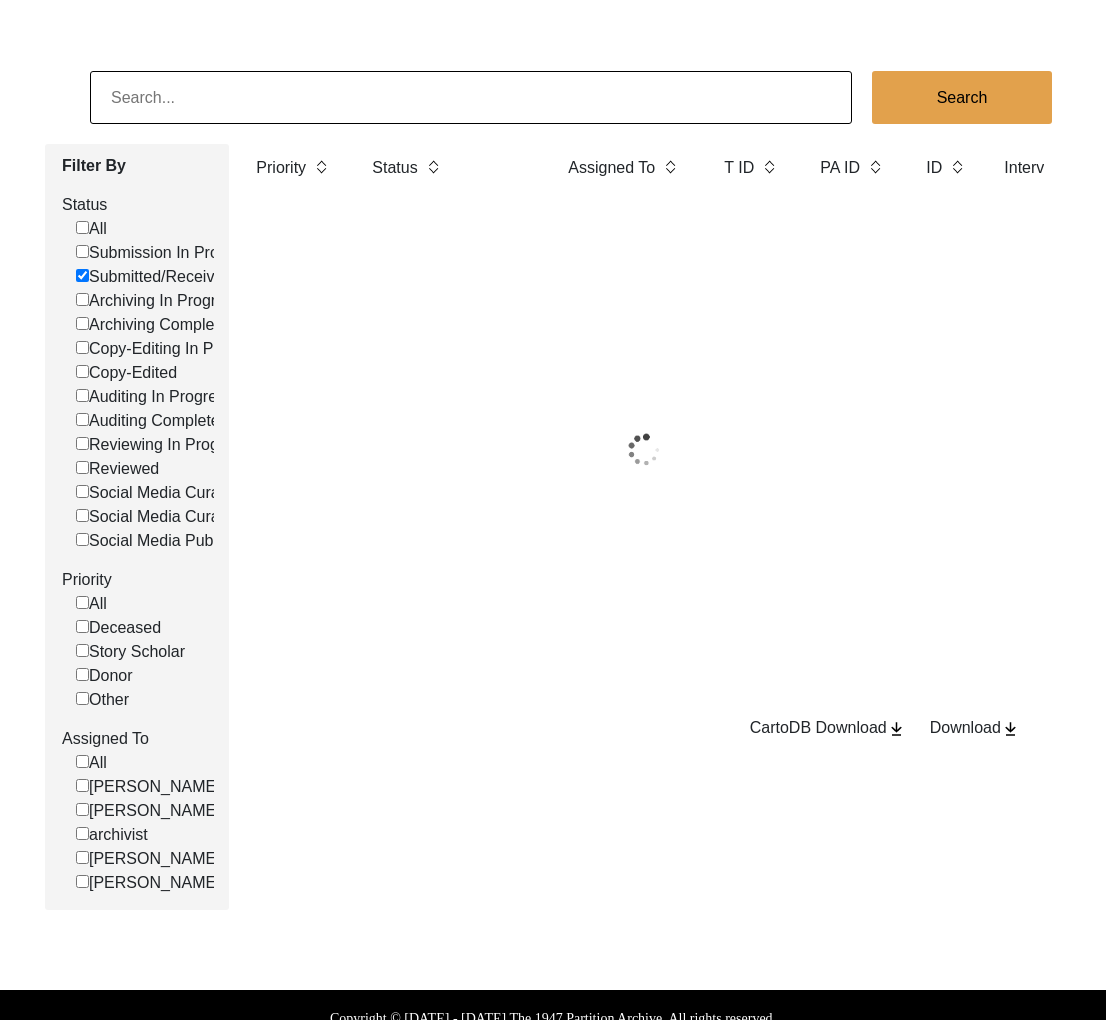 checkbox on "false" 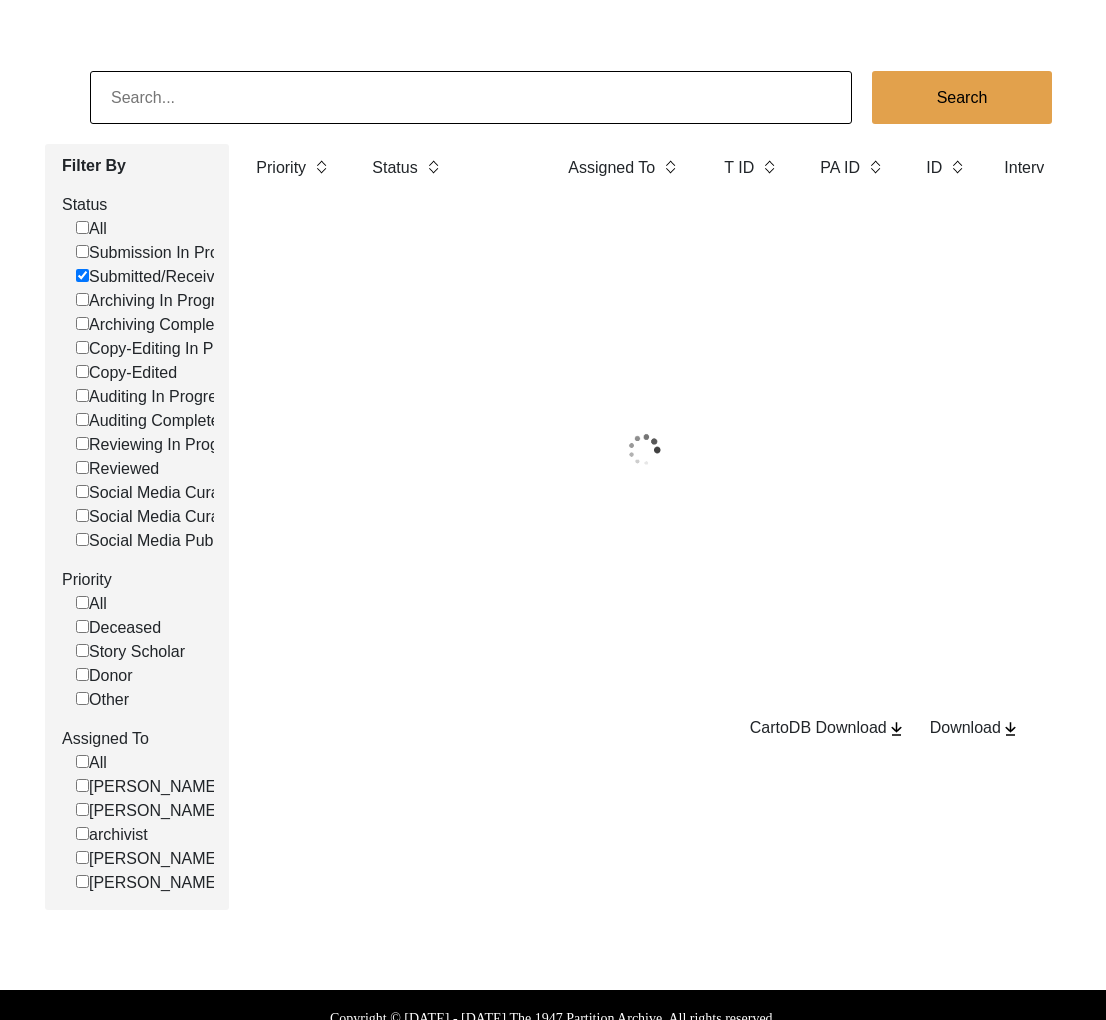 checkbox on "false" 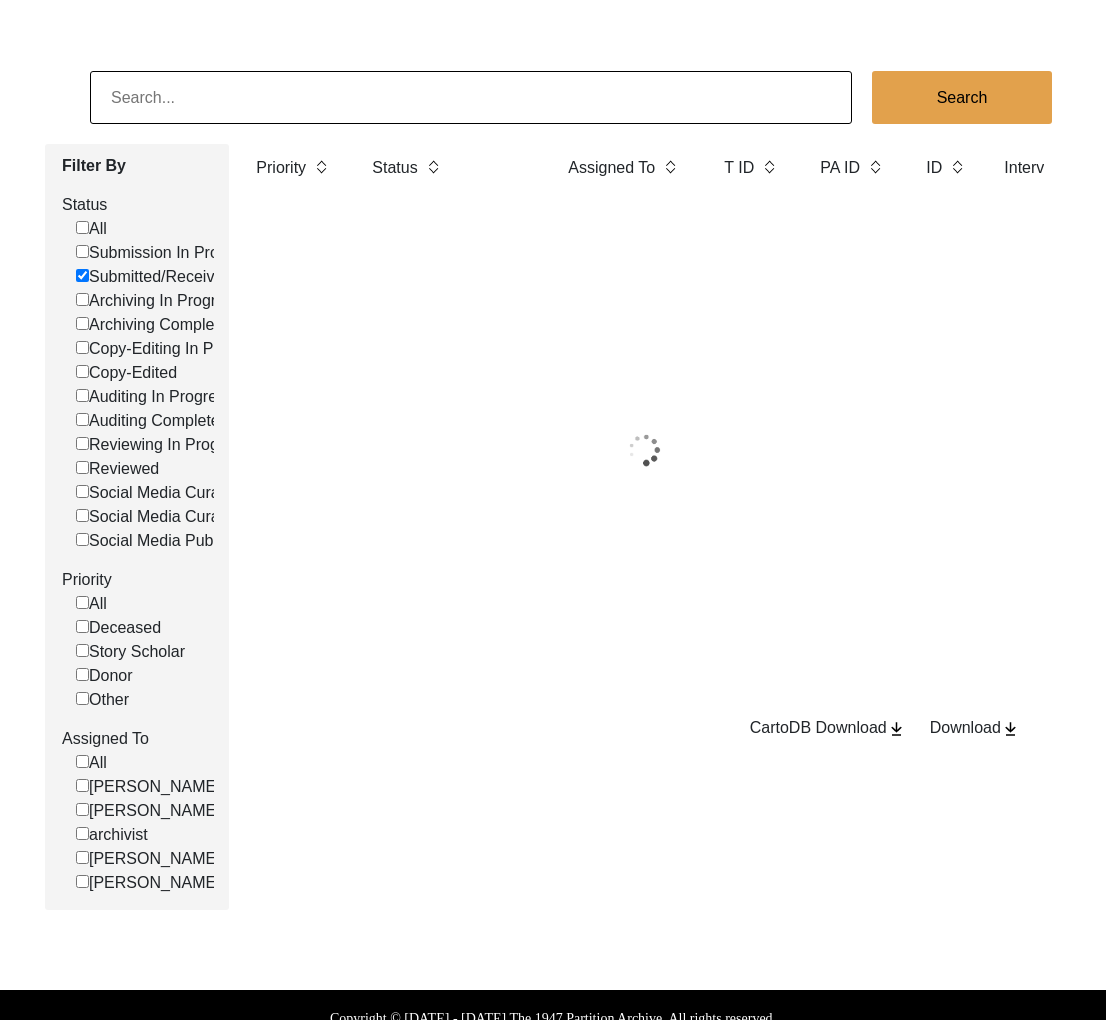 checkbox on "false" 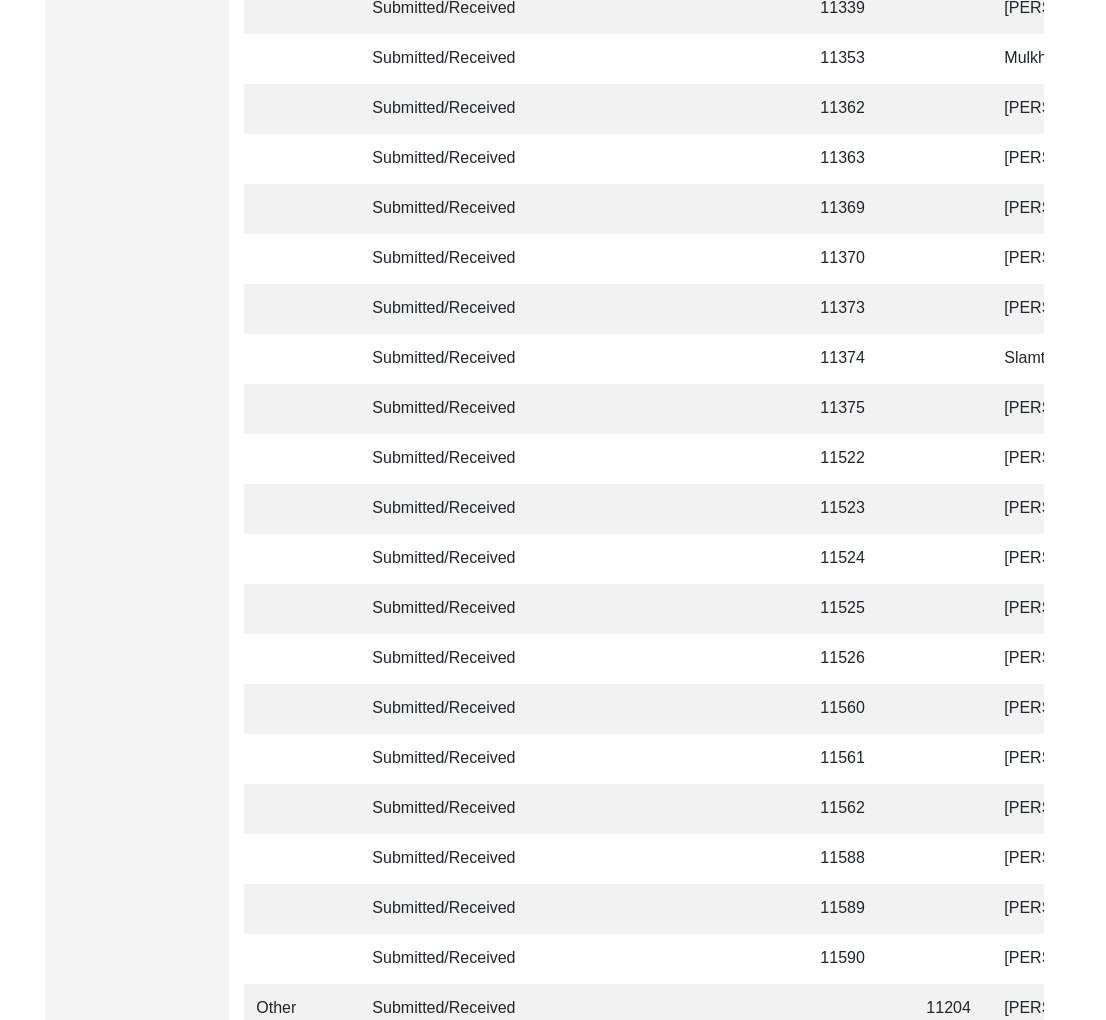 scroll, scrollTop: 4562, scrollLeft: 0, axis: vertical 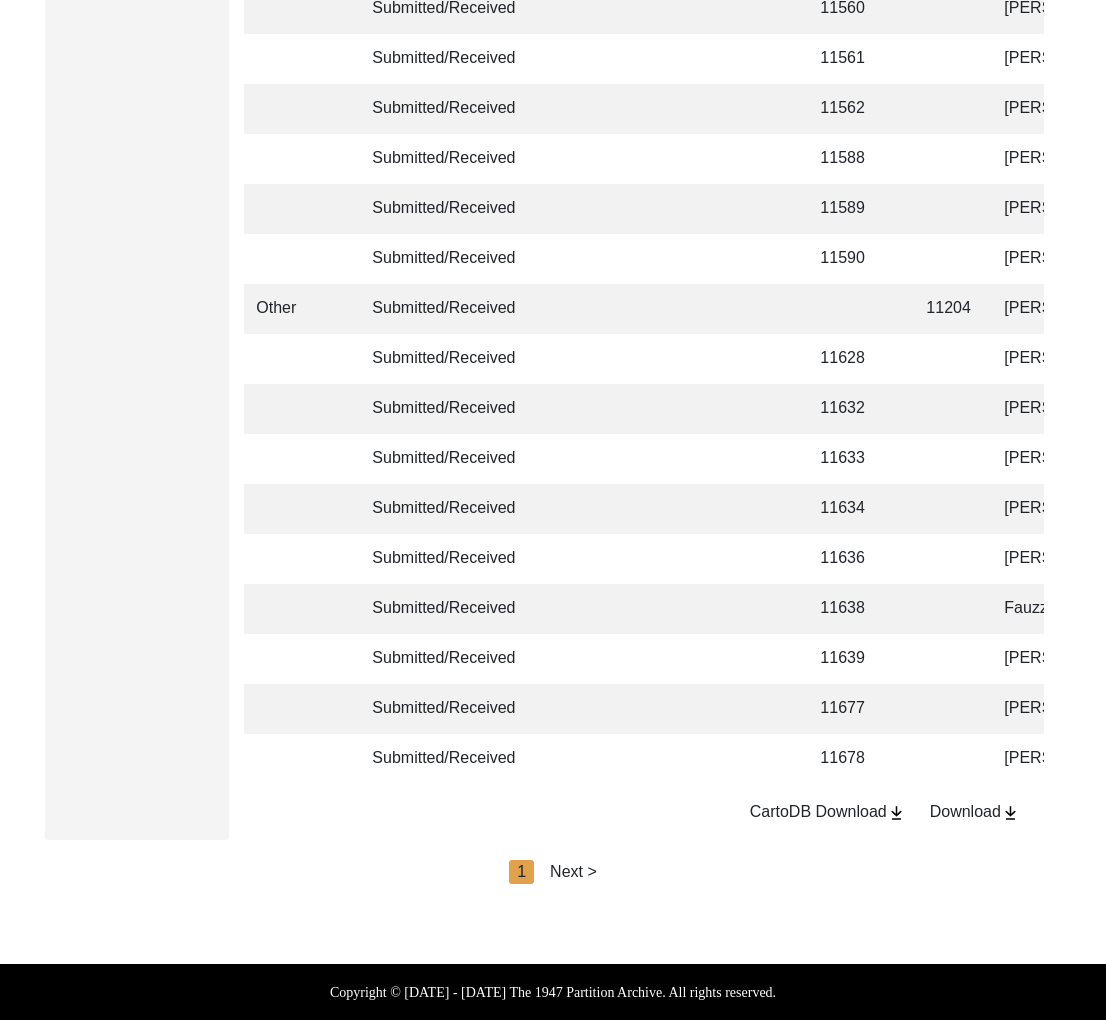 click on "Next >" 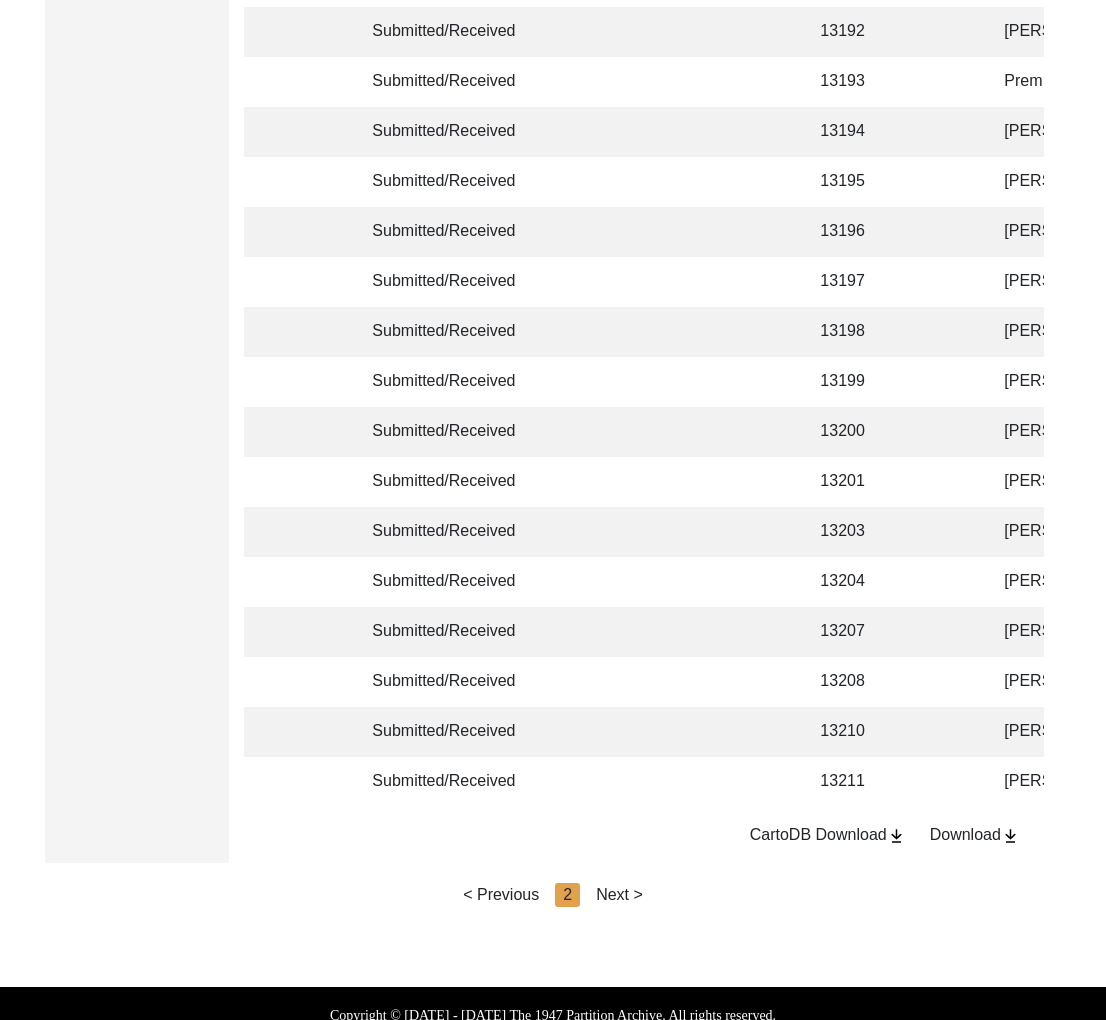 scroll, scrollTop: 4536, scrollLeft: 0, axis: vertical 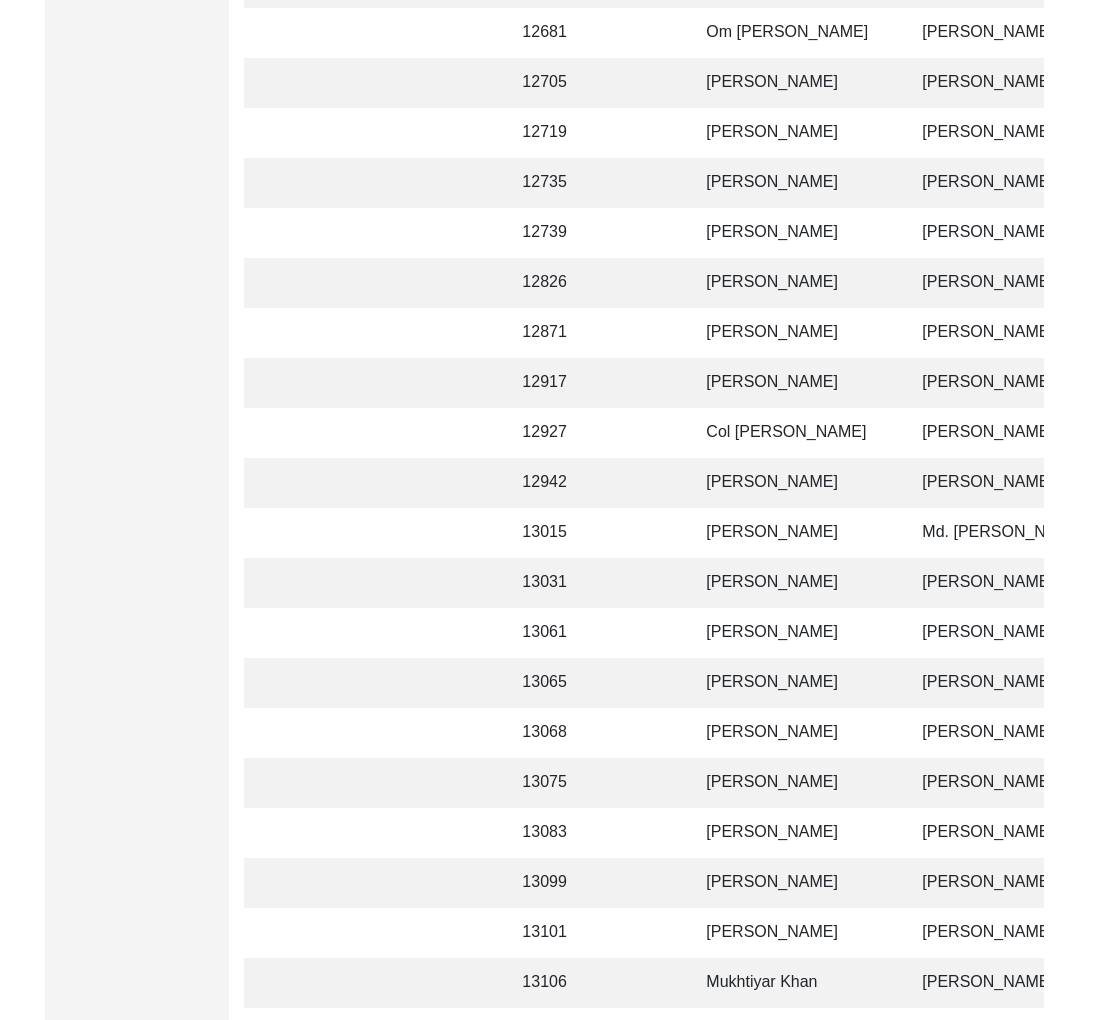 click on "Submitted/Received 13061 [PERSON_NAME] [PERSON_NAME][GEOGRAPHIC_DATA], [GEOGRAPHIC_DATA], [GEOGRAPHIC_DATA] [DATE] [DEMOGRAPHIC_DATA] [DATE] Sikh English [GEOGRAPHIC_DATA], [GEOGRAPHIC_DATA], [GEOGRAPHIC_DATA] [GEOGRAPHIC_DATA]" 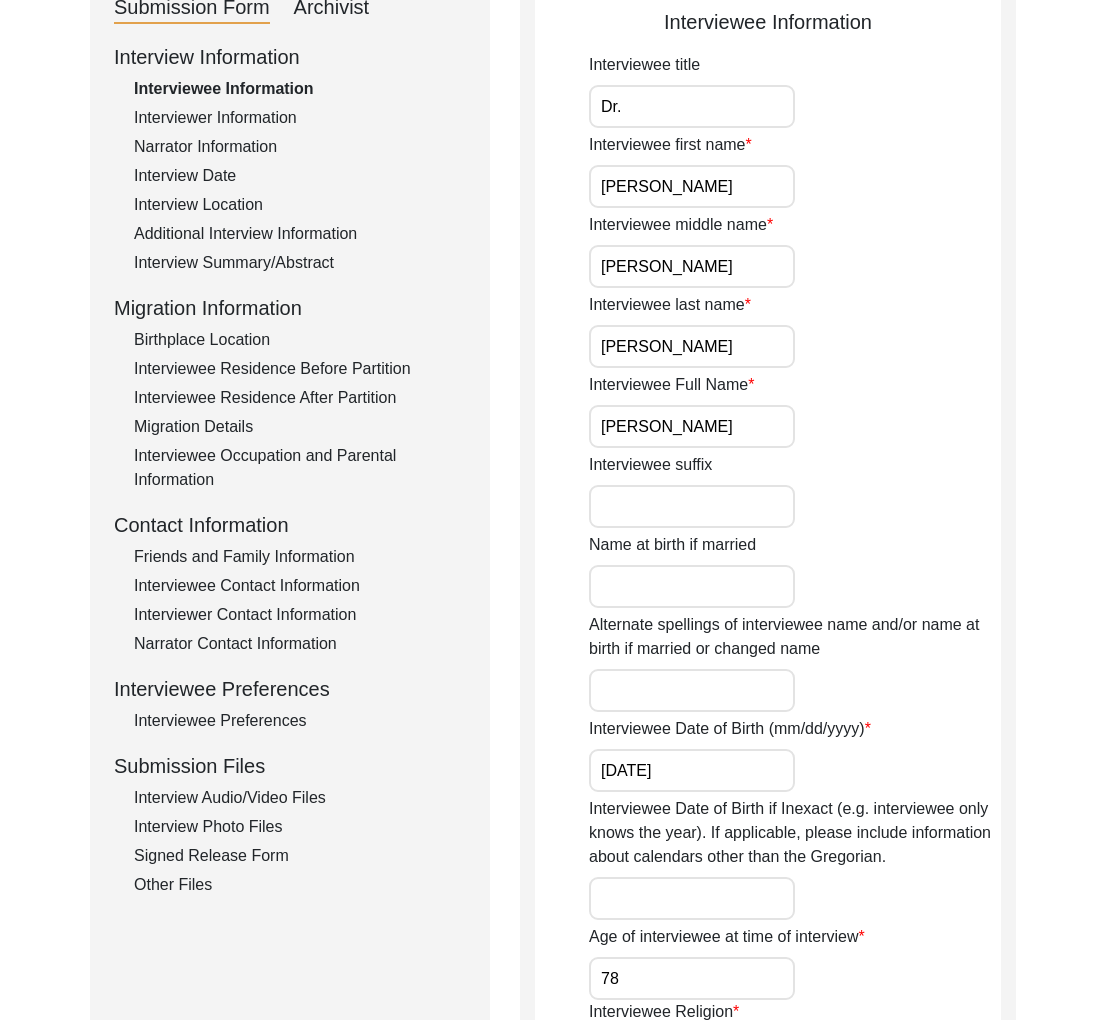scroll, scrollTop: 0, scrollLeft: 0, axis: both 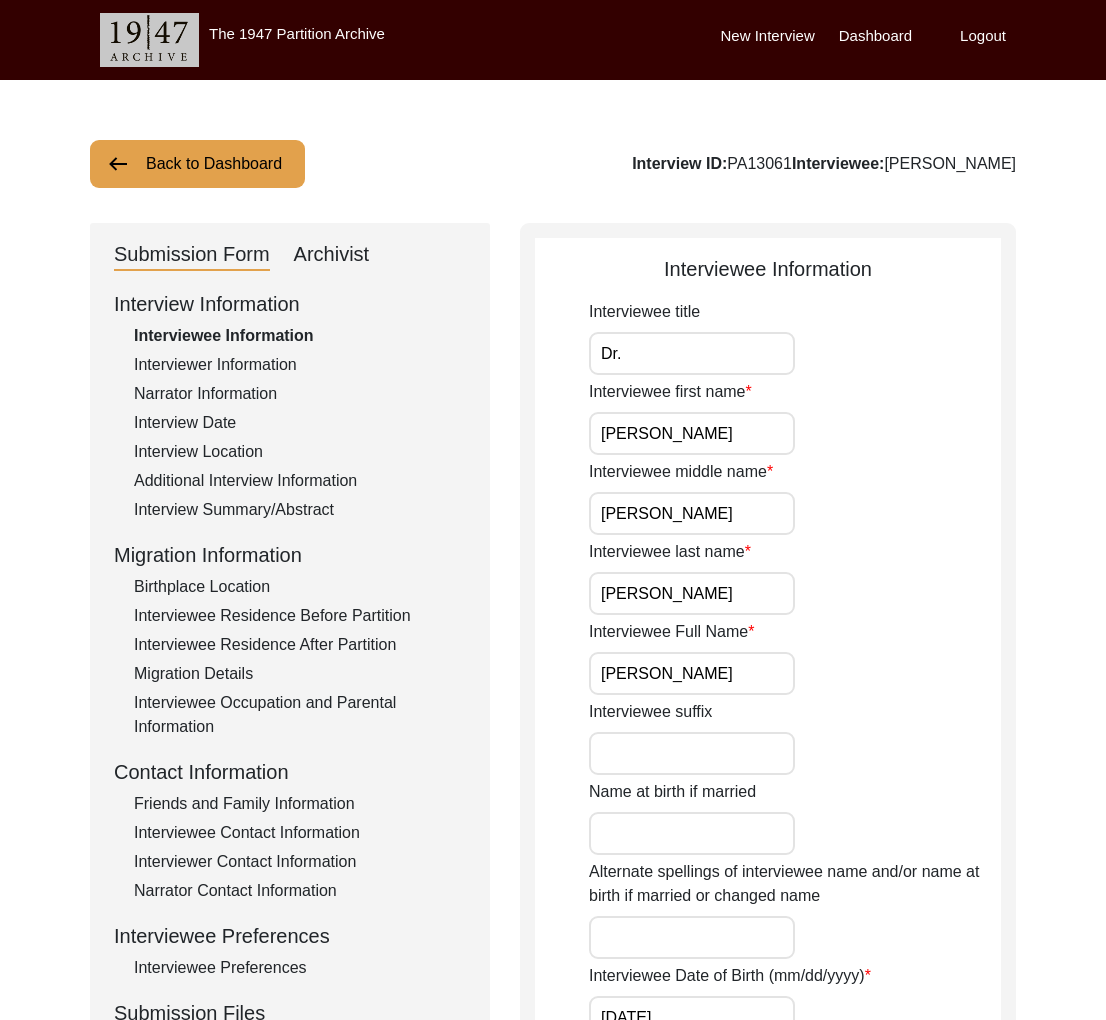 click on "Interview Summary/Abstract" 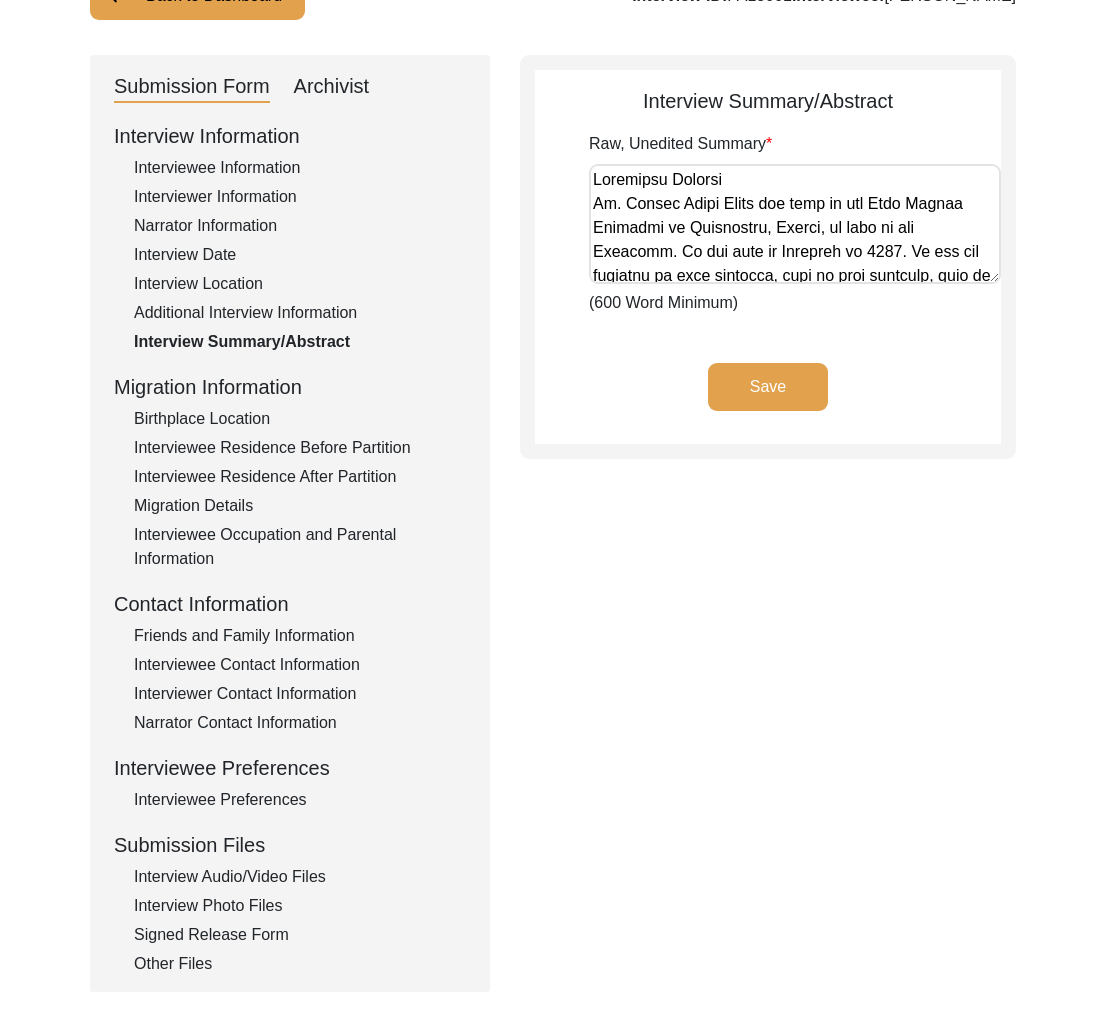 scroll, scrollTop: 426, scrollLeft: 0, axis: vertical 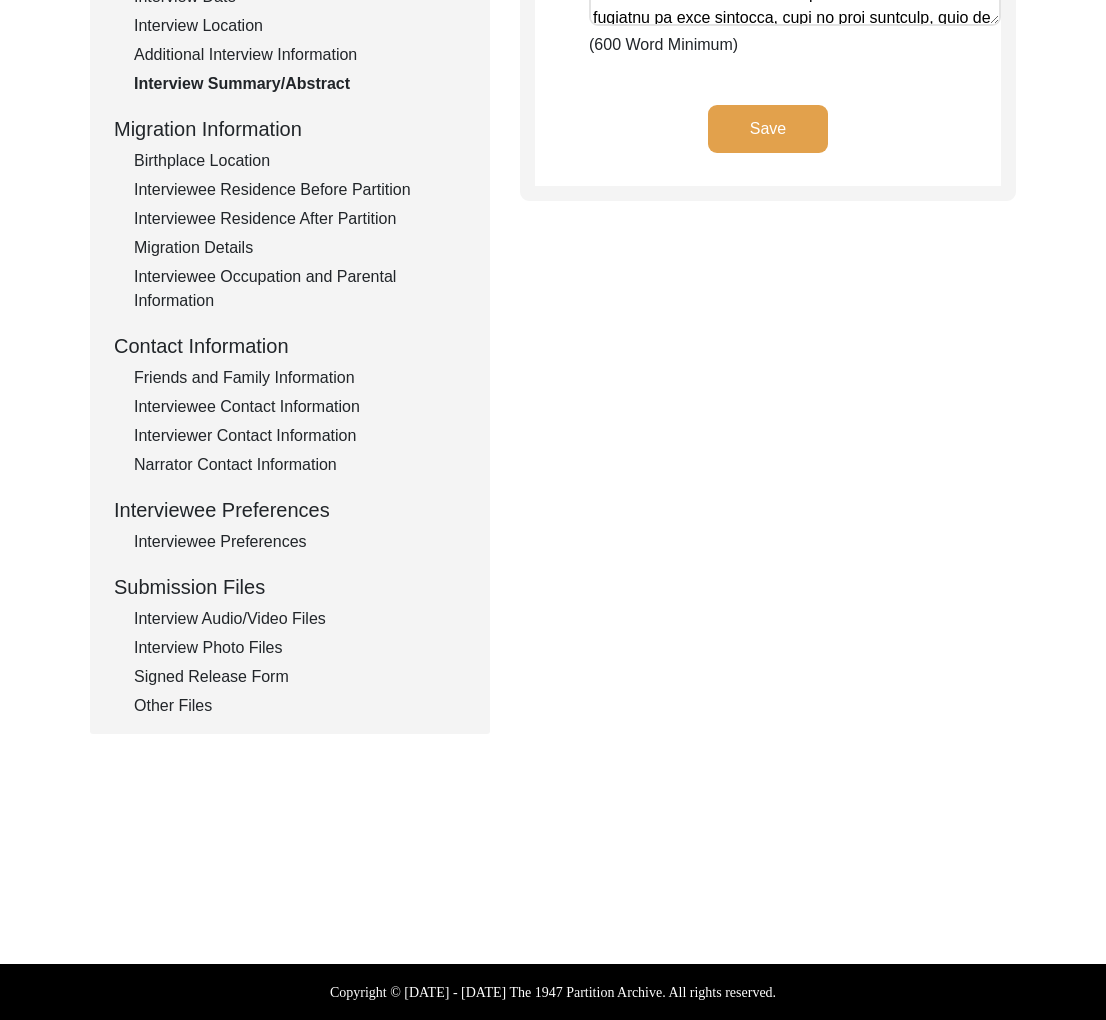 click on "Interview Photo Files" 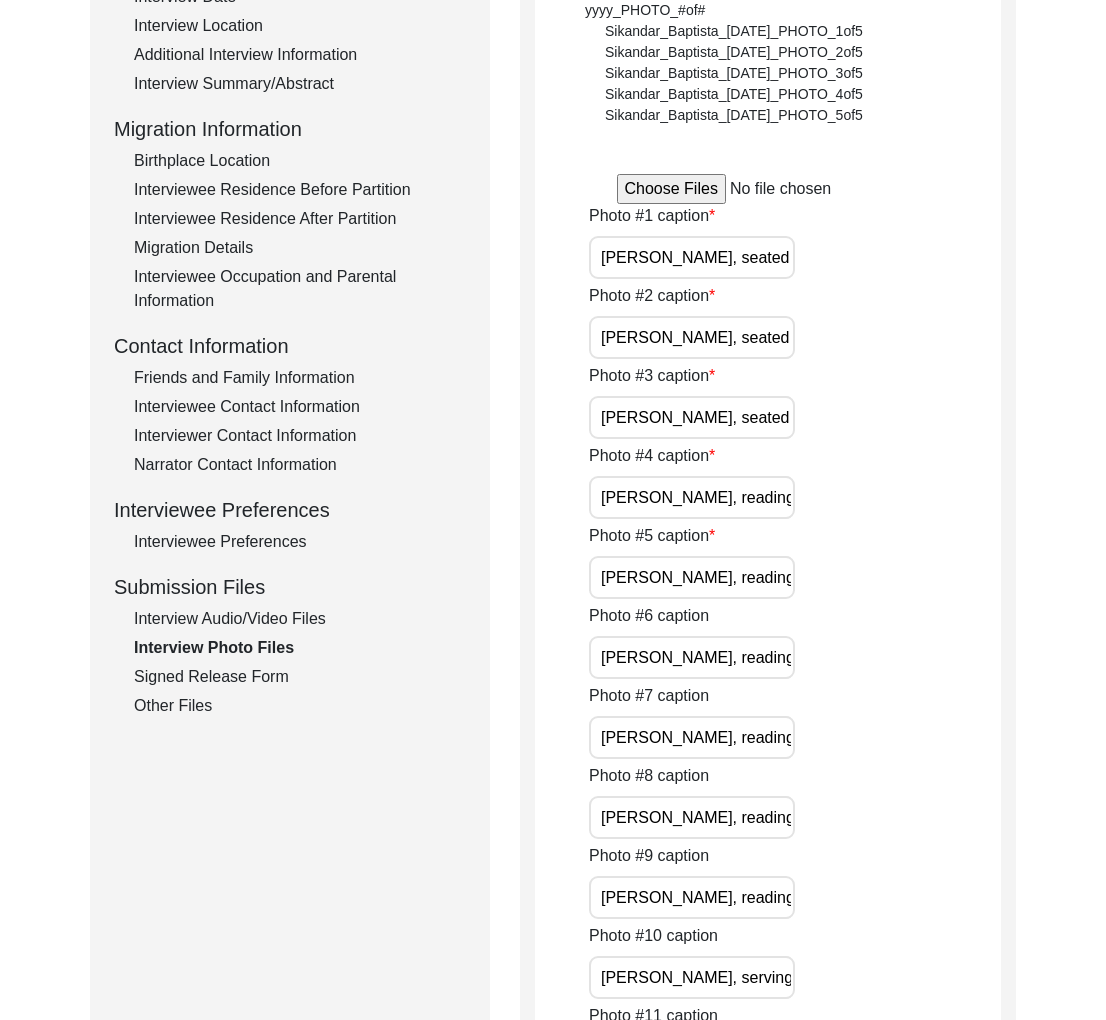click on "Interview Audio/Video Files" 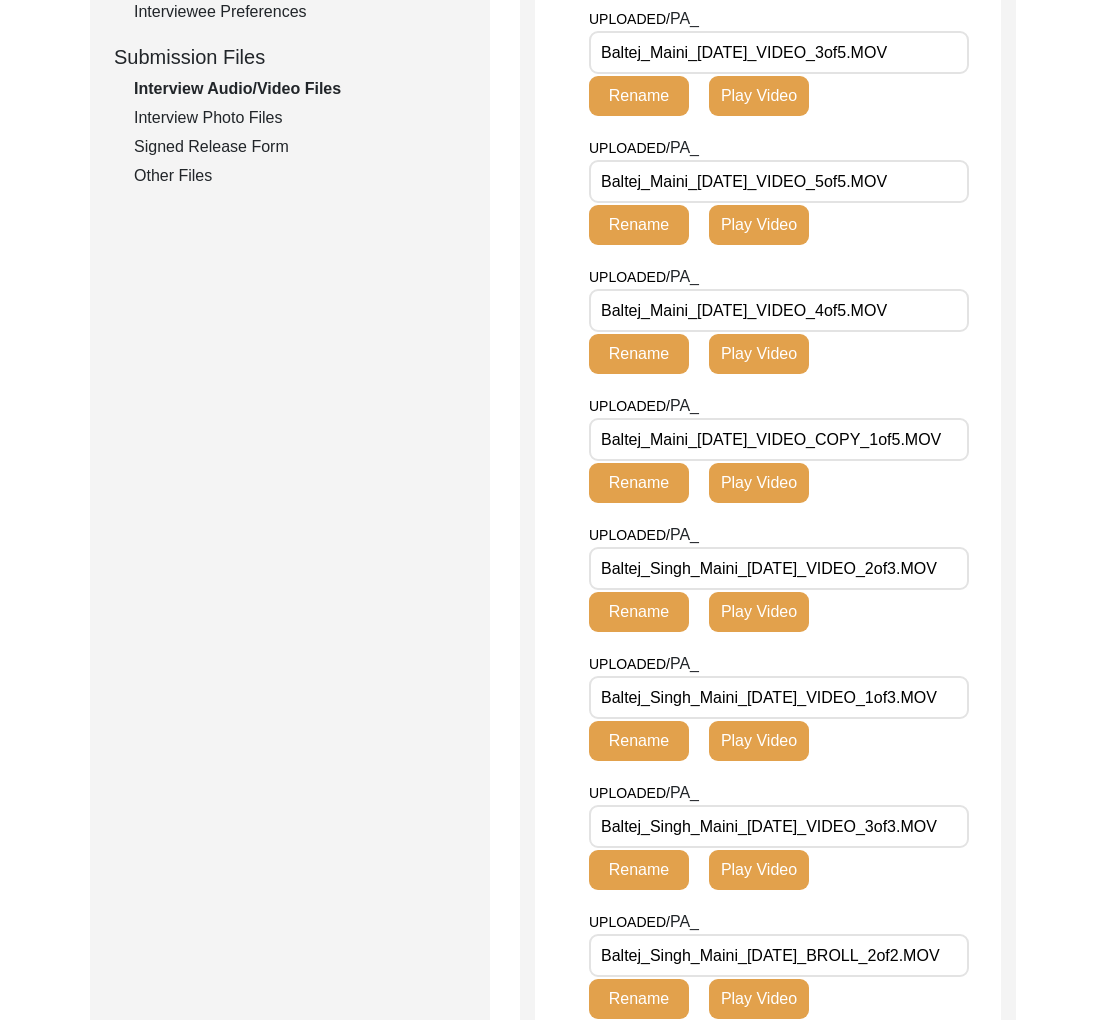 scroll, scrollTop: 971, scrollLeft: 0, axis: vertical 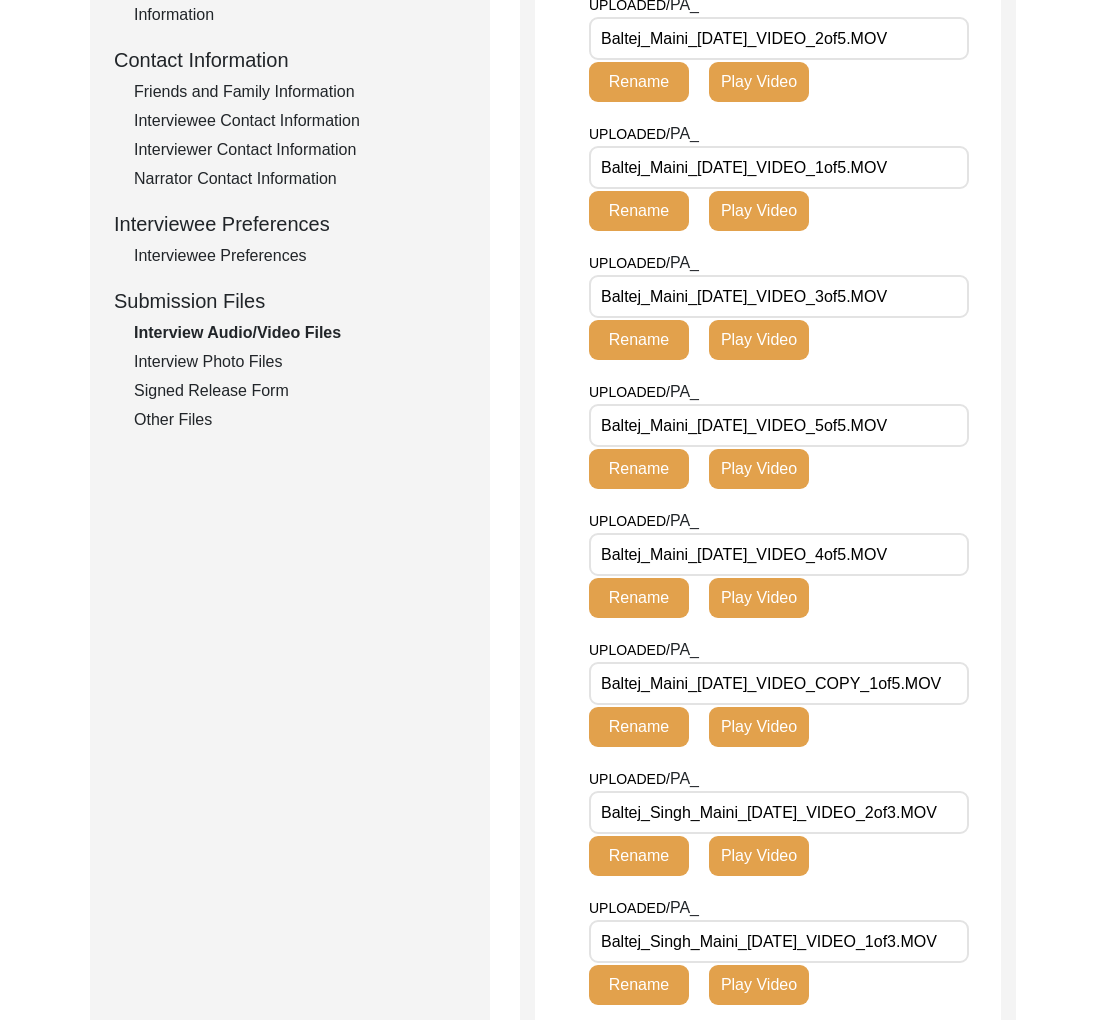click on "Interview Photo Files" 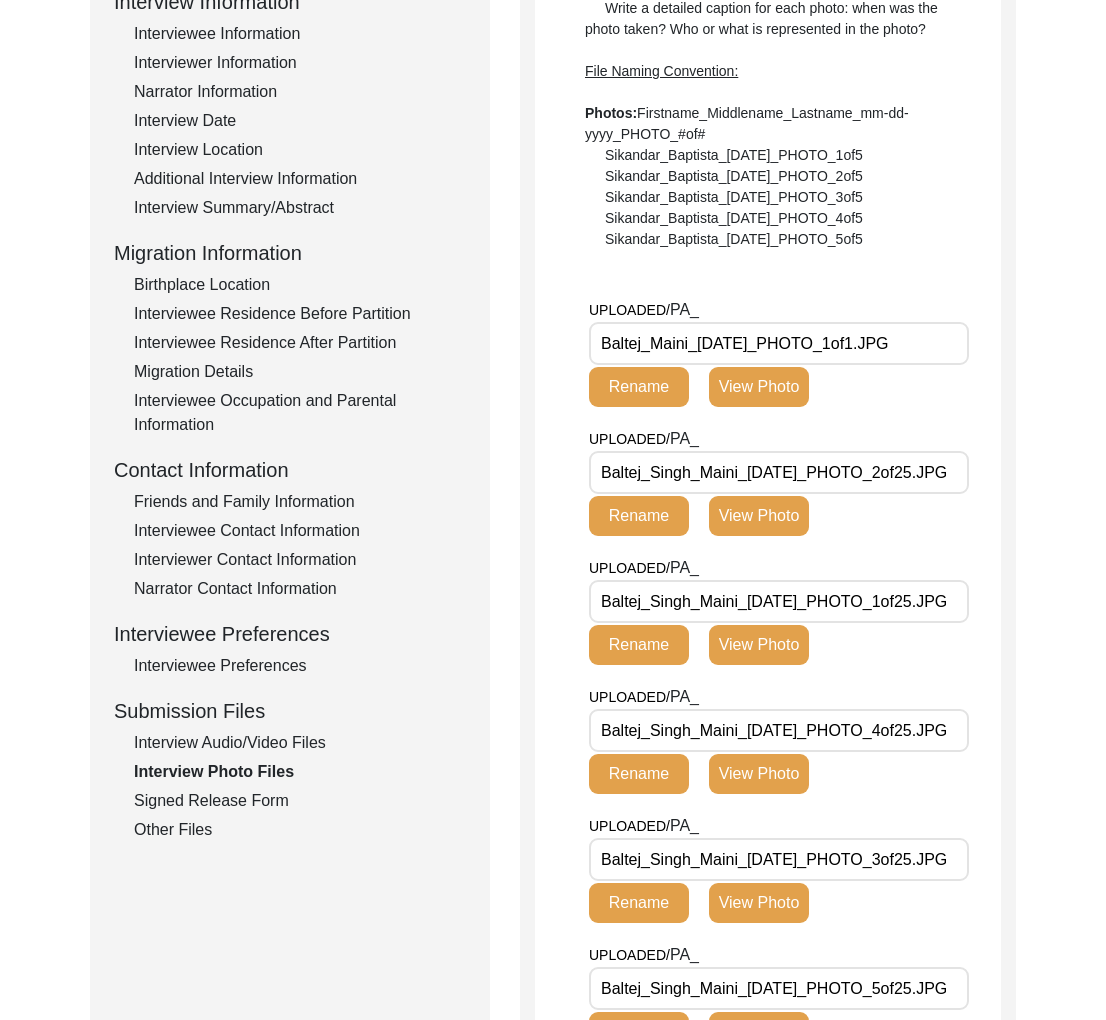 scroll, scrollTop: 0, scrollLeft: 0, axis: both 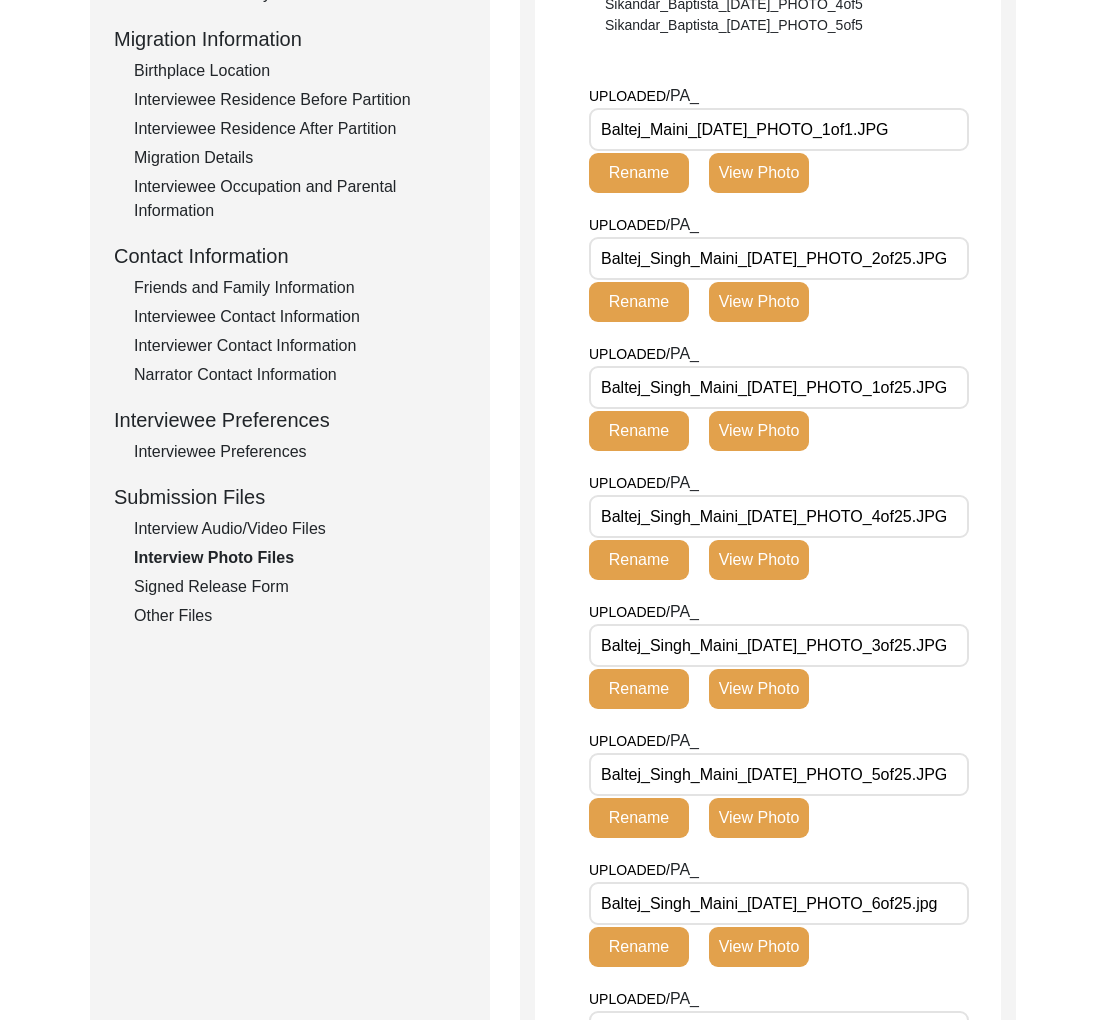 click on "Signed Release Form" 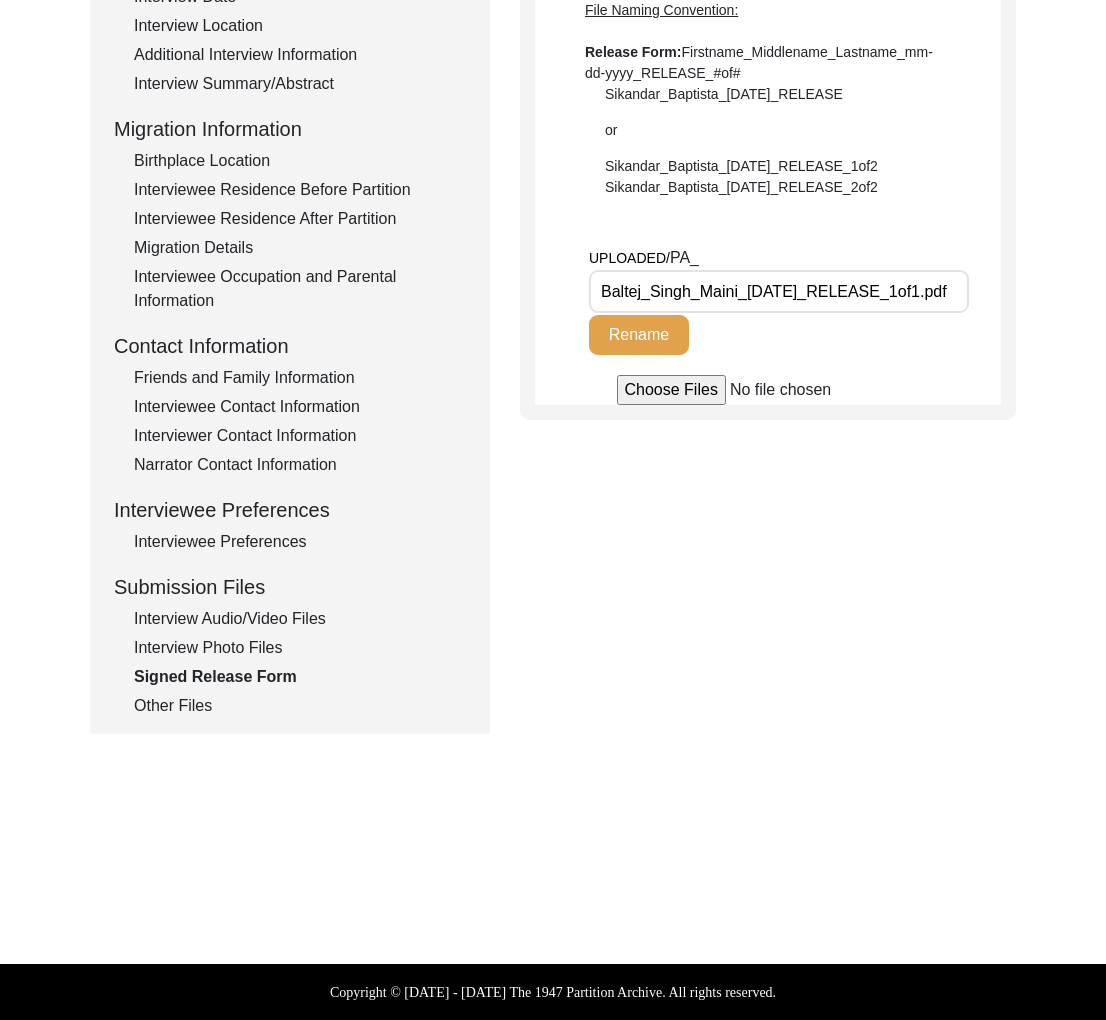 scroll, scrollTop: 0, scrollLeft: 13, axis: horizontal 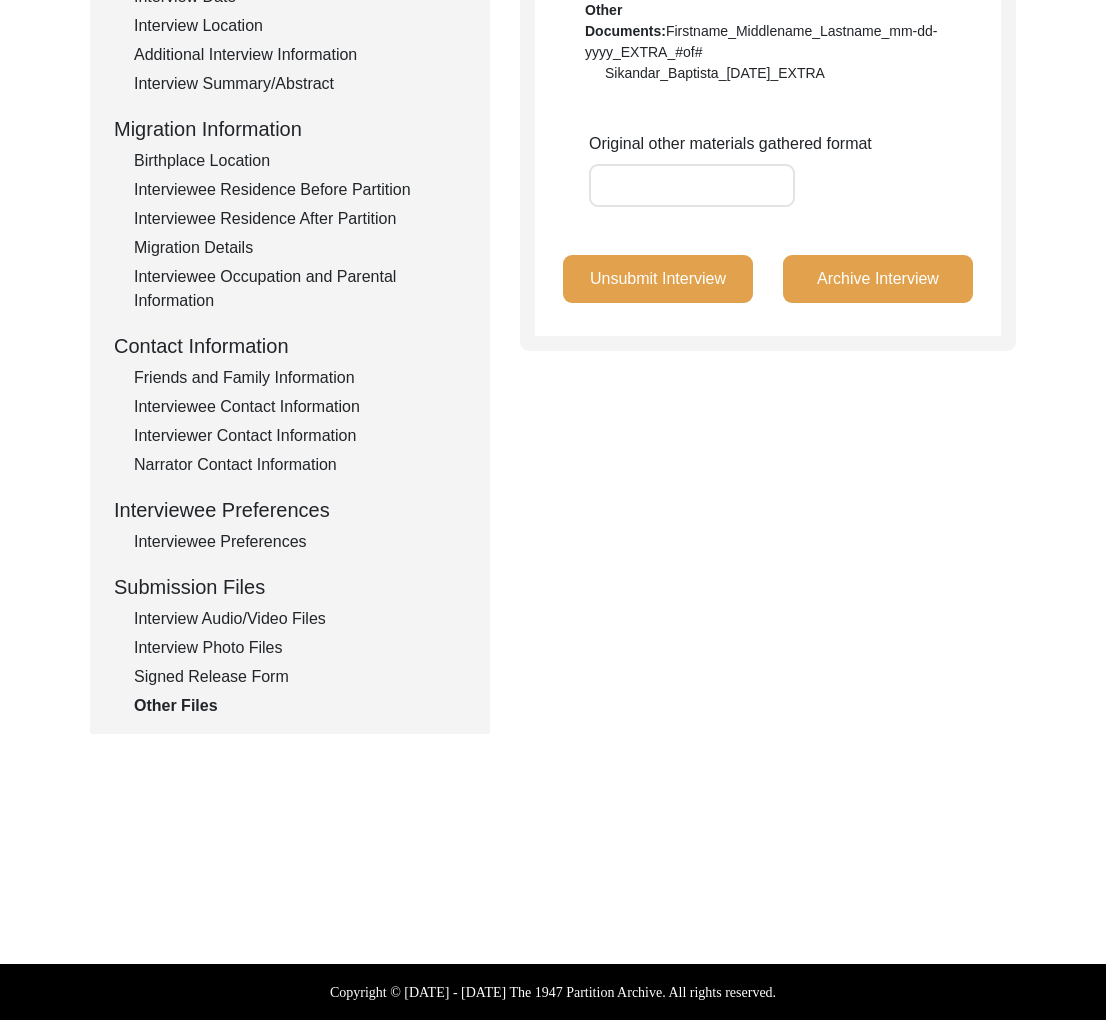 click on "Interview Audio/Video Files" 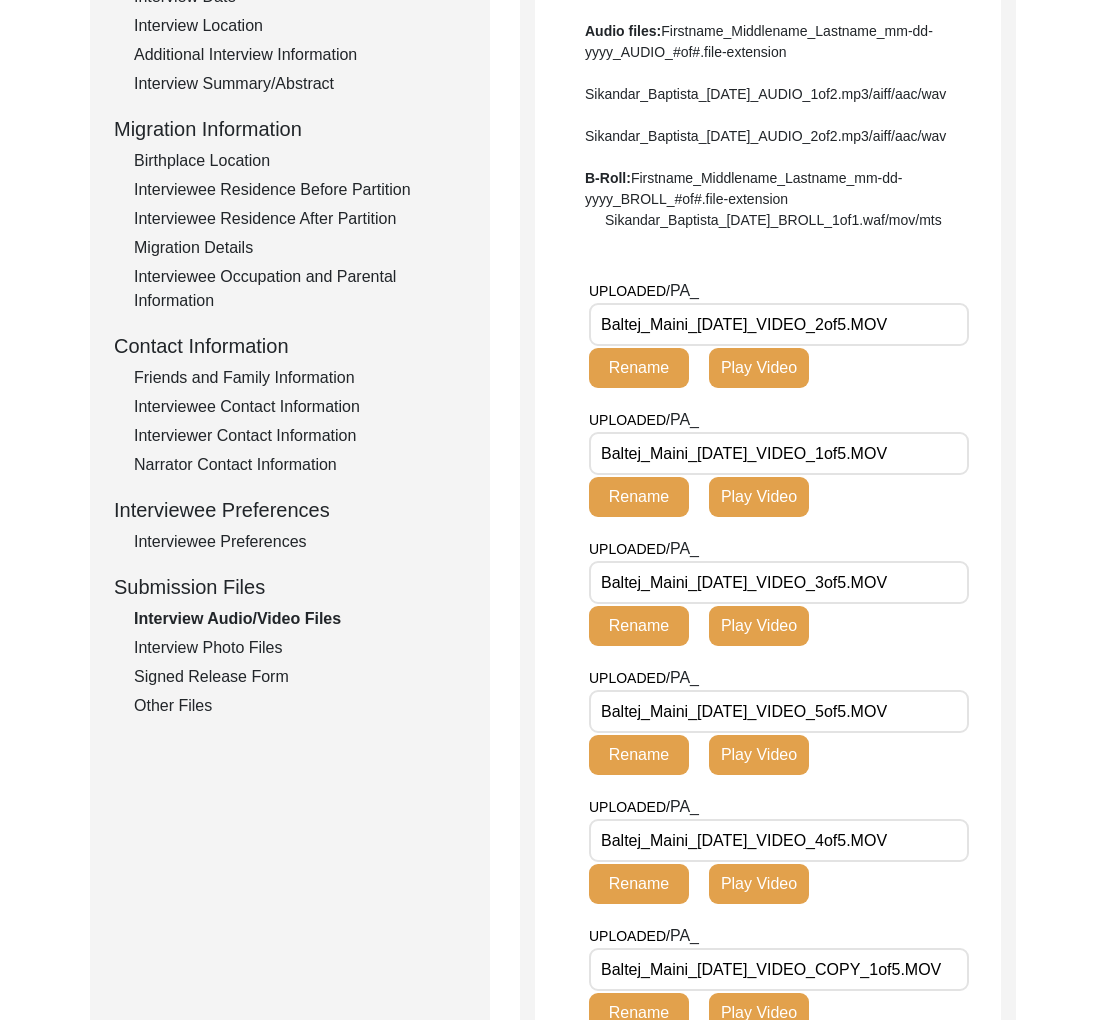scroll, scrollTop: 1412, scrollLeft: 0, axis: vertical 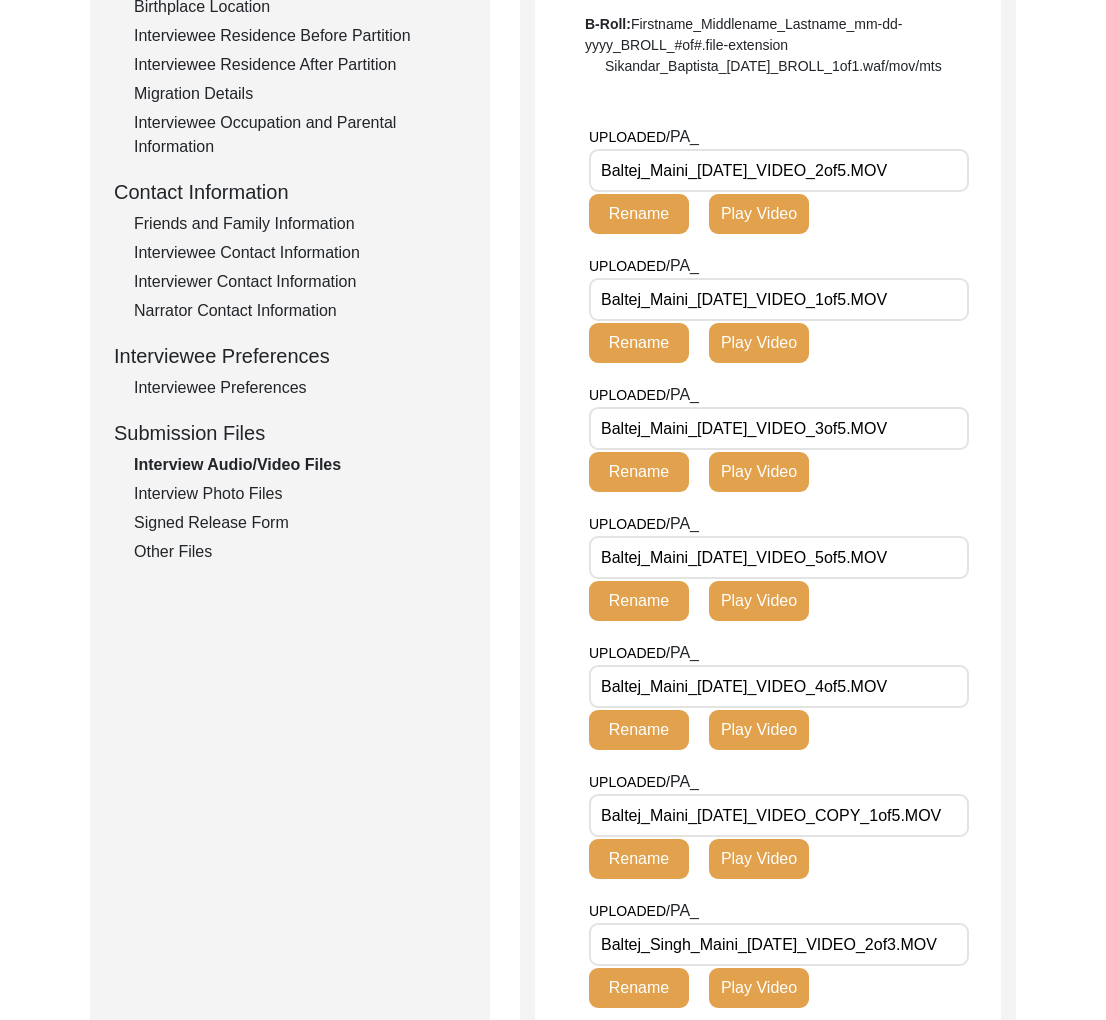 click on "Interview Photo Files" 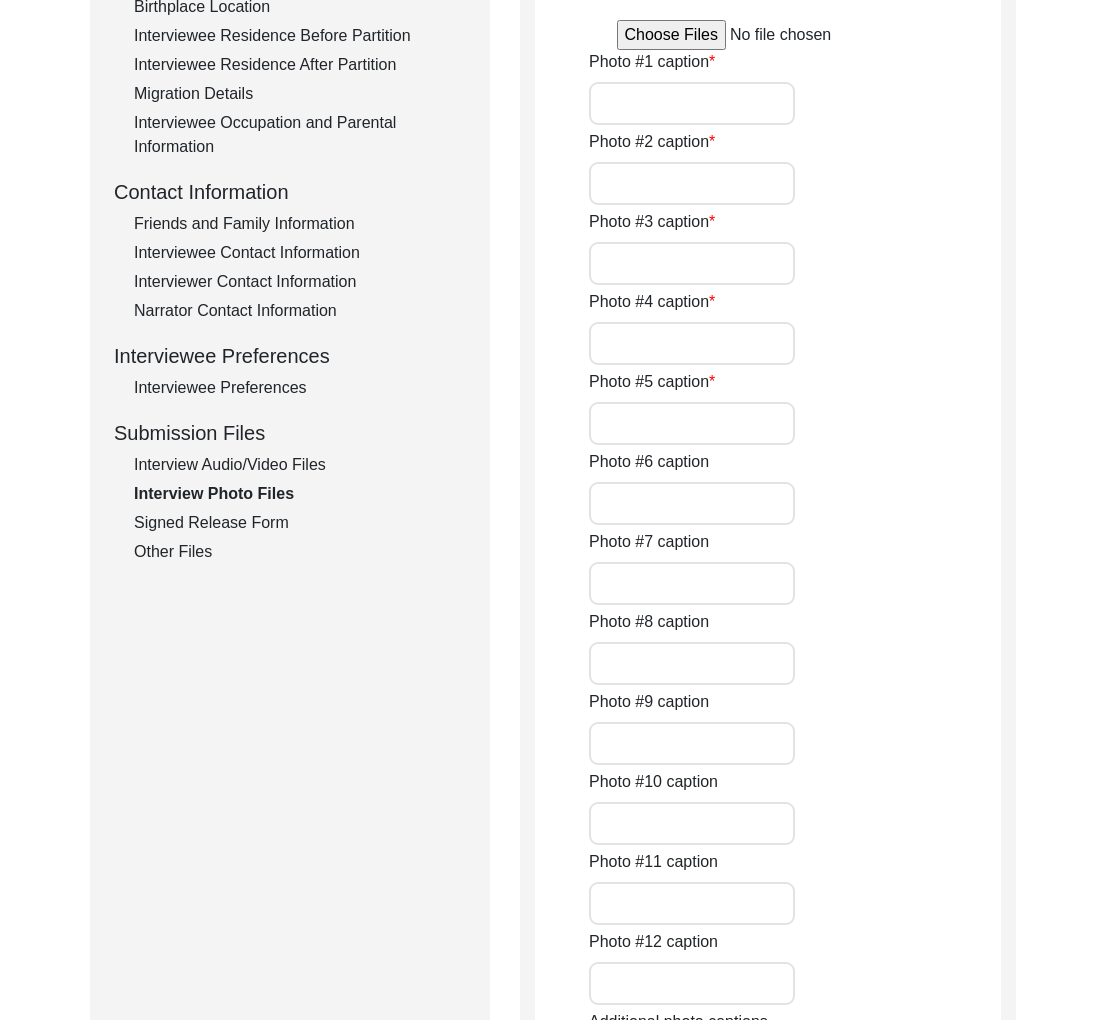 type on "[PERSON_NAME], seated in the drawing room." 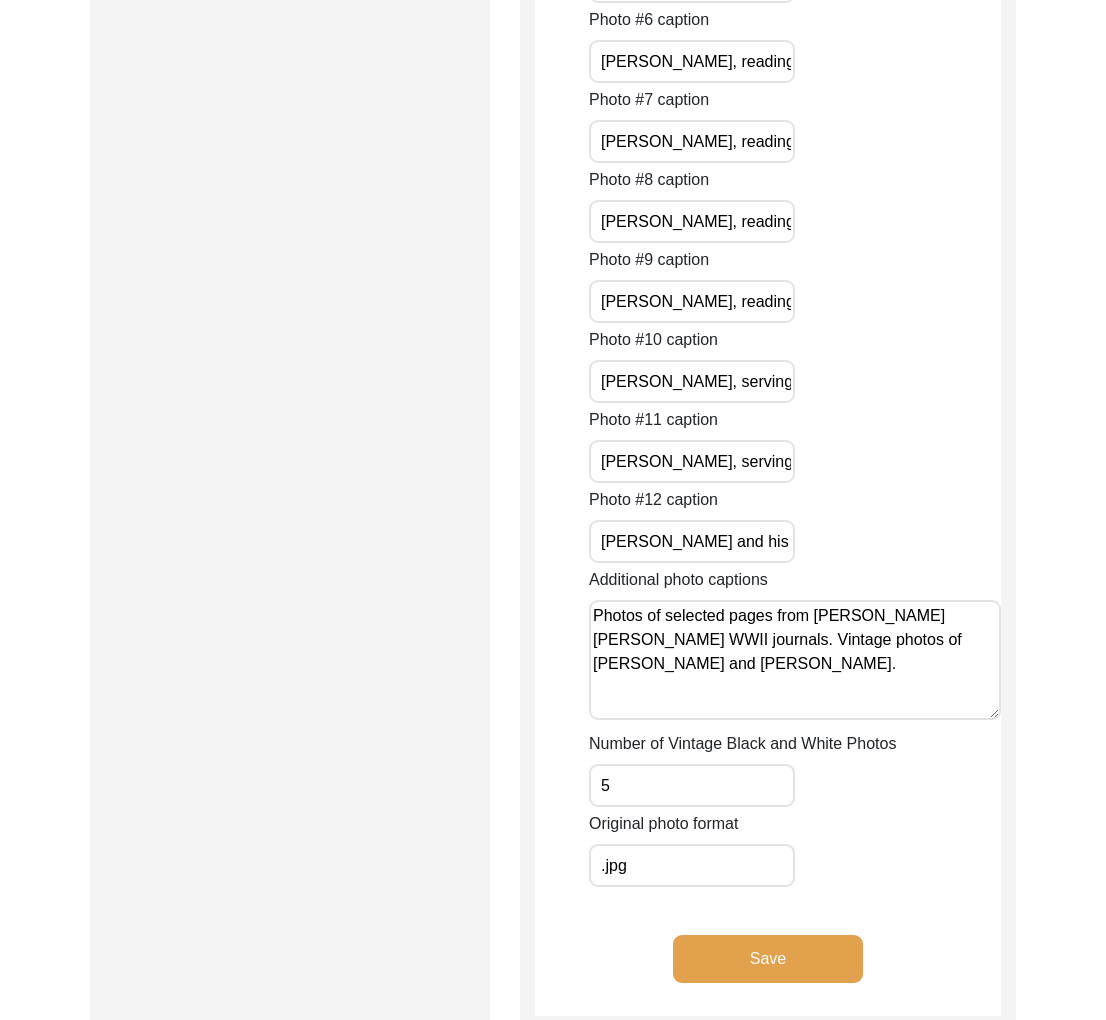 scroll, scrollTop: 5268, scrollLeft: 0, axis: vertical 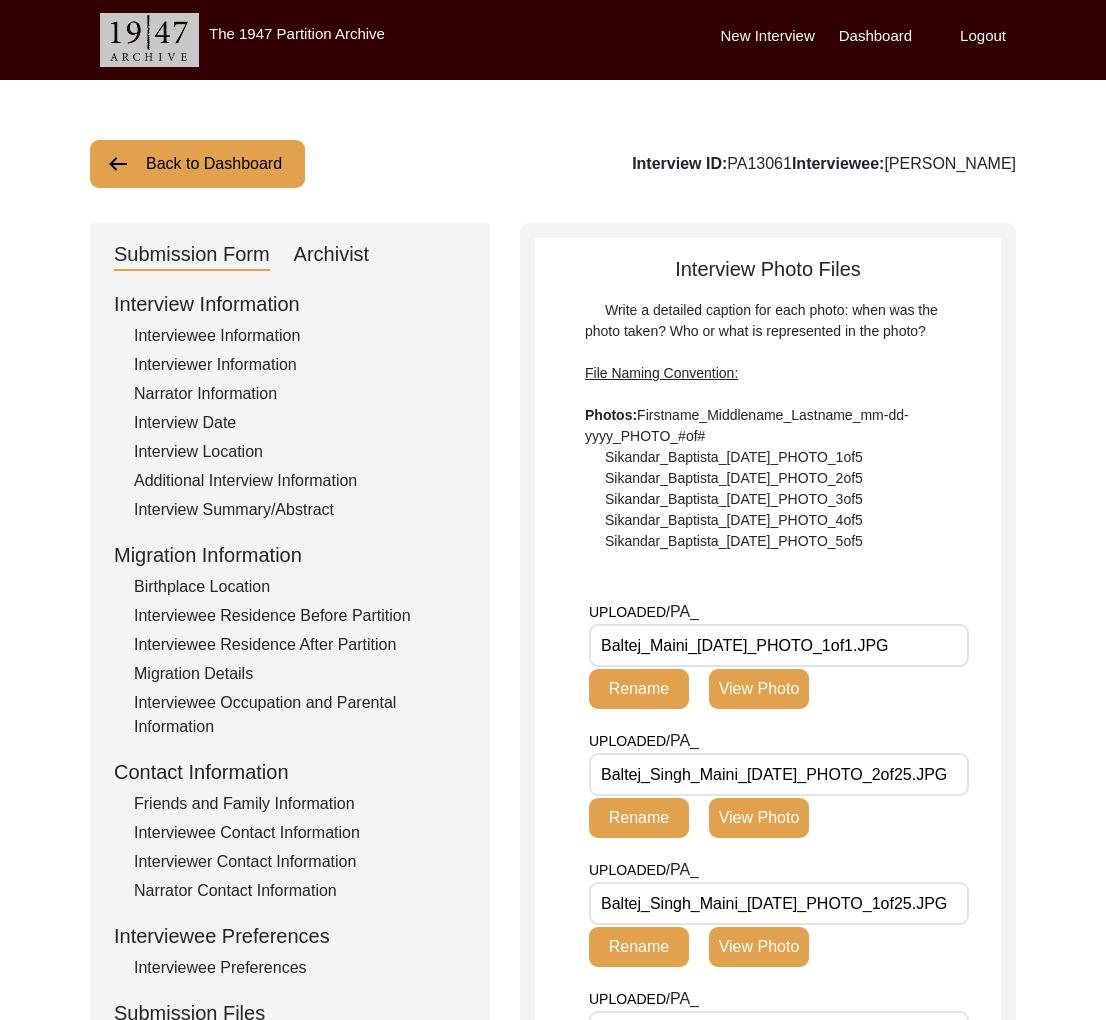 click on "Archivist" 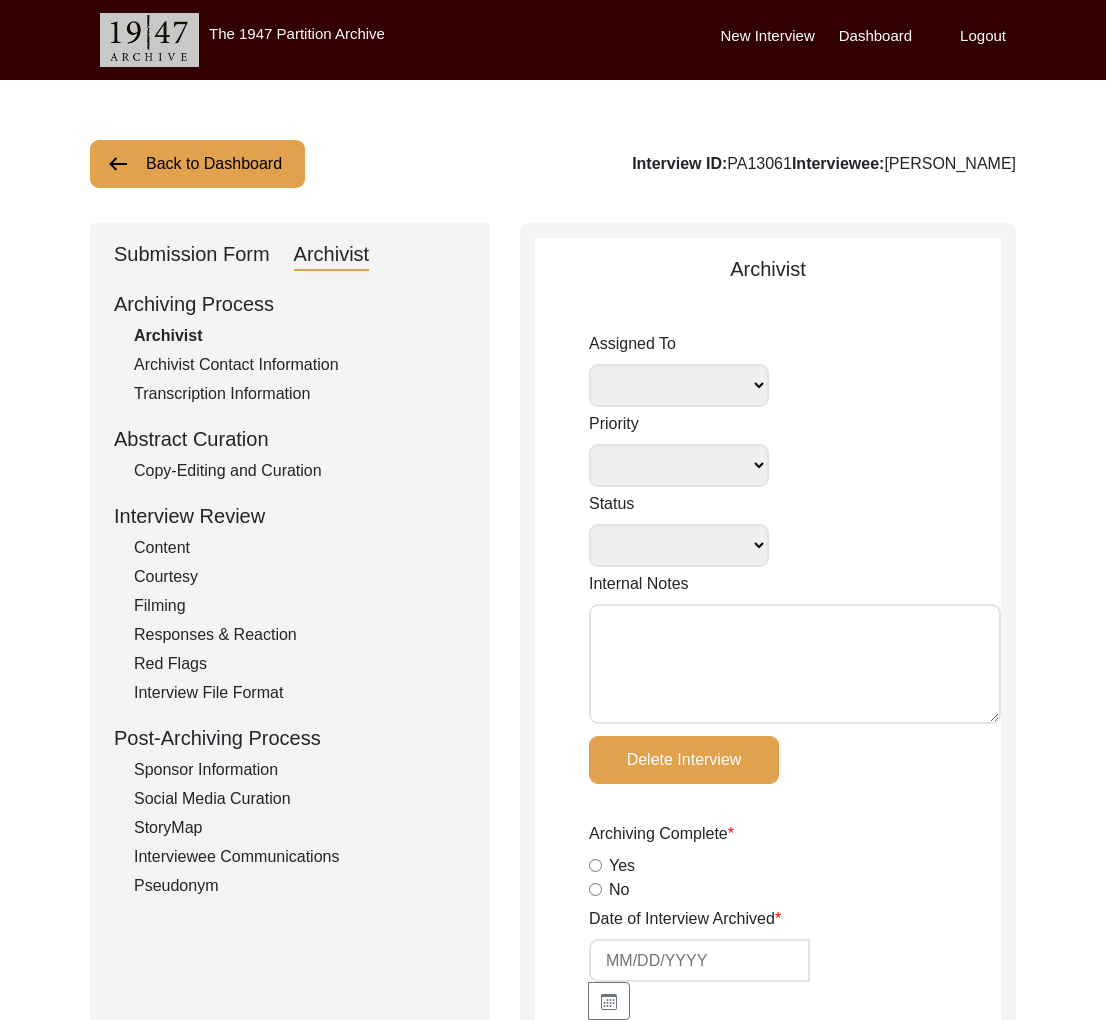 select 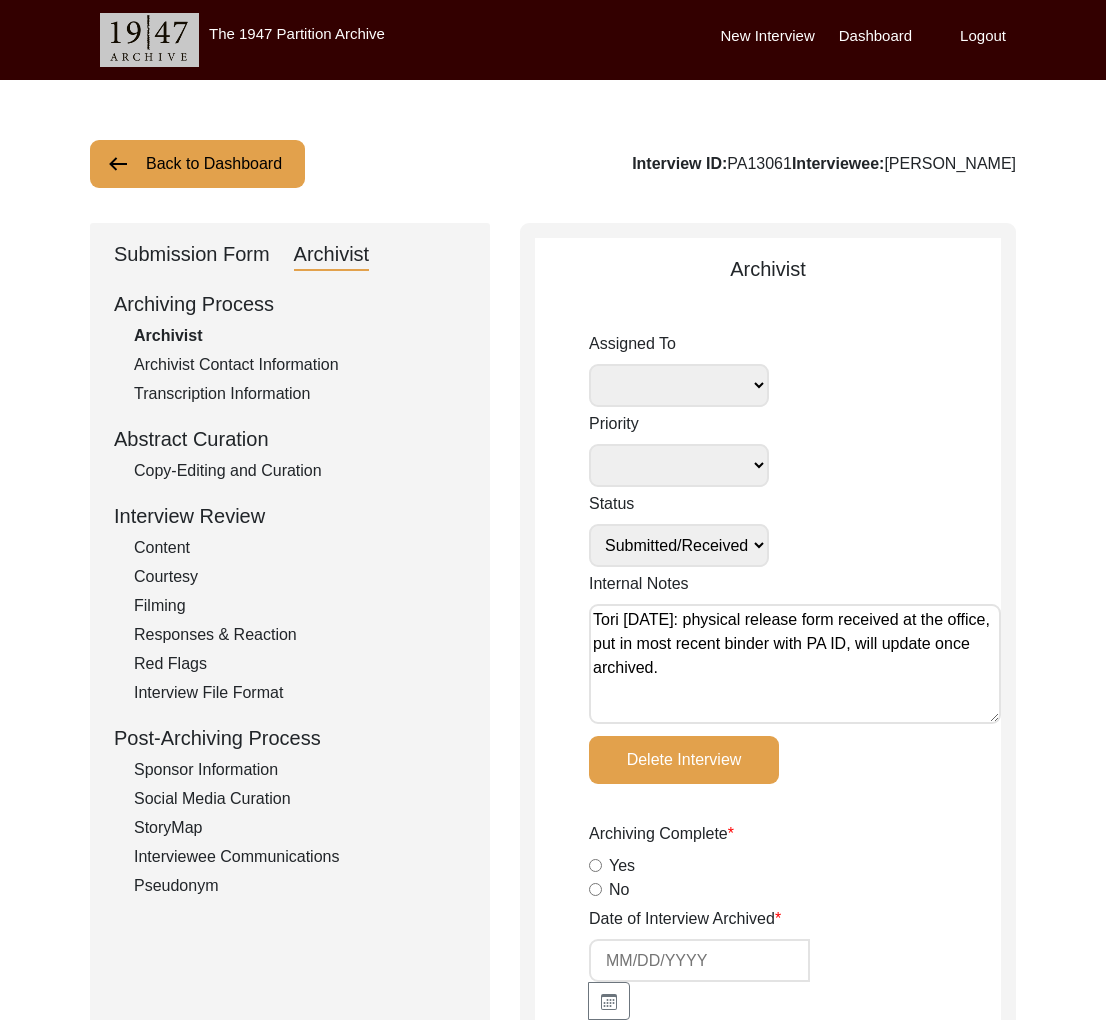 select 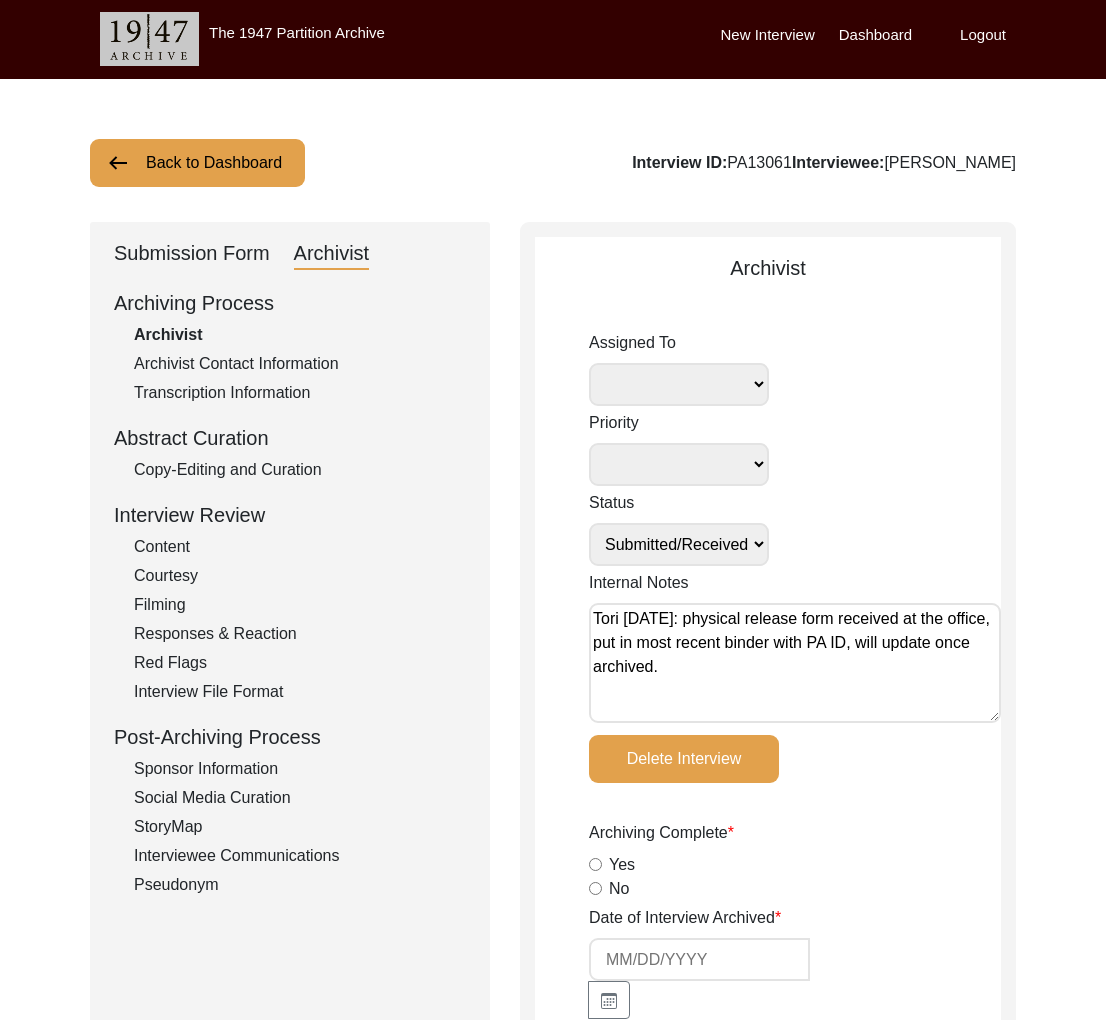 click on "Tori [DATE]: physical release form received at the office, put in most recent binder with PA ID, will update once archived." at bounding box center [795, 663] 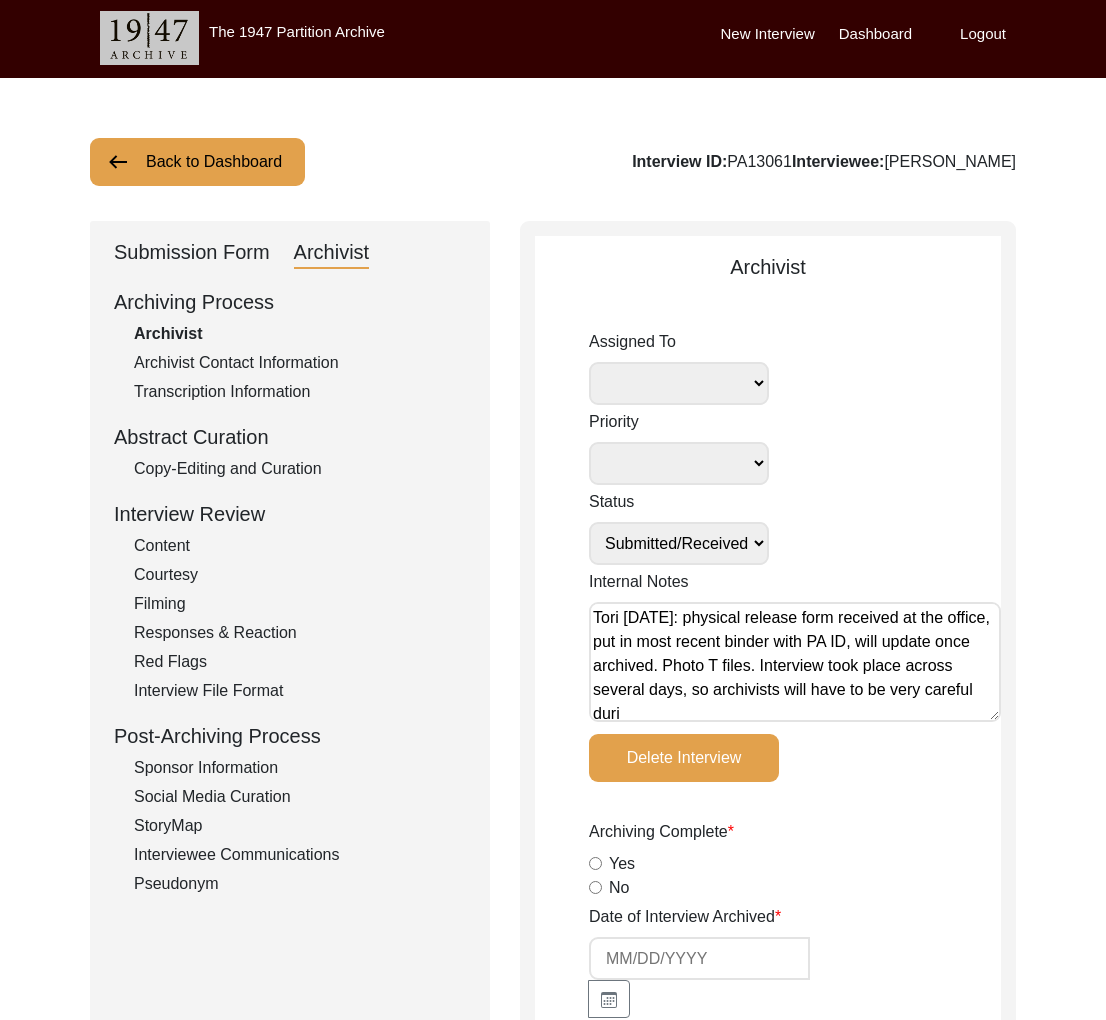 scroll, scrollTop: 3, scrollLeft: 0, axis: vertical 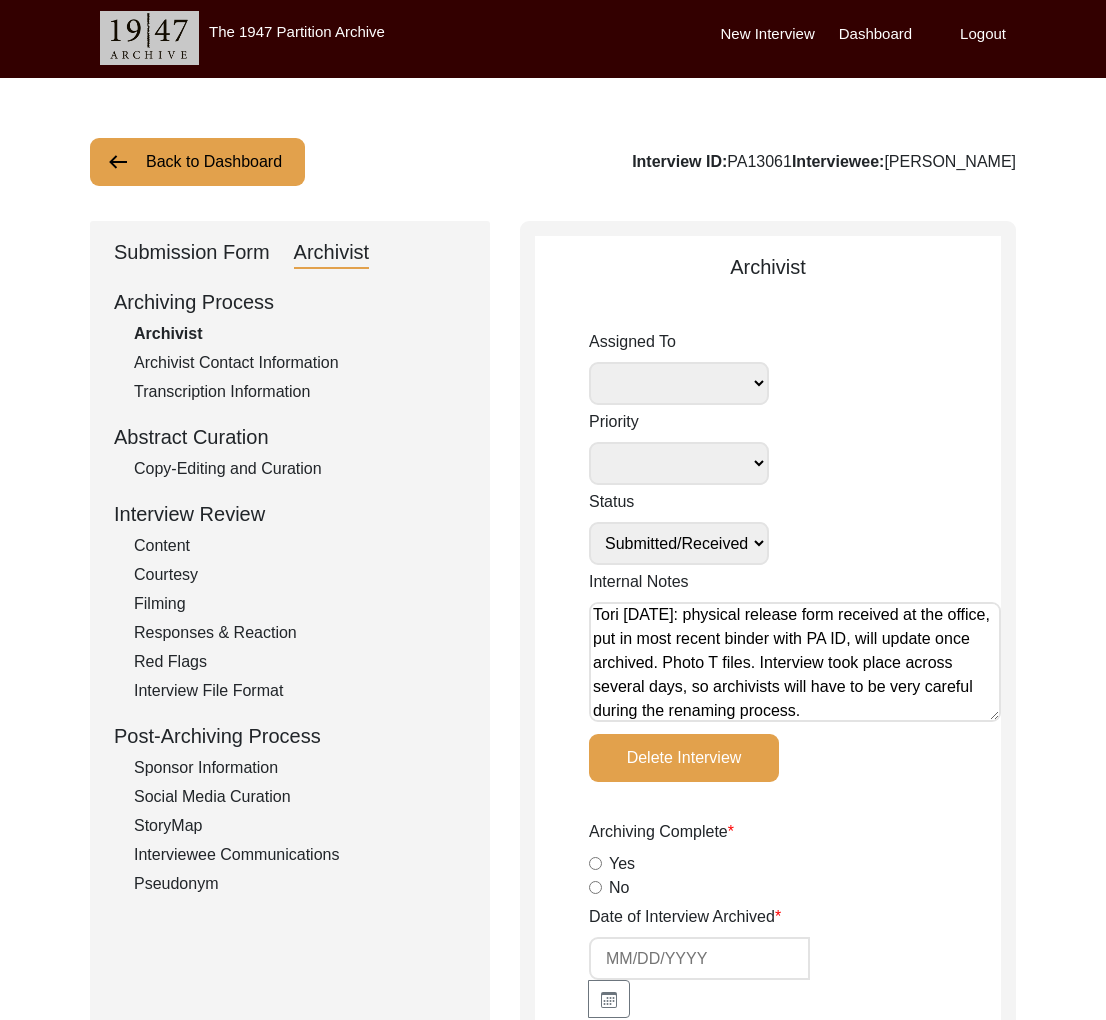 type on "Tori [DATE]: physical release form received at the office, put in most recent binder with PA ID, will update once archived. Photo T files. Interview took place across several days, so archivists will have to be very careful during the renaming process." 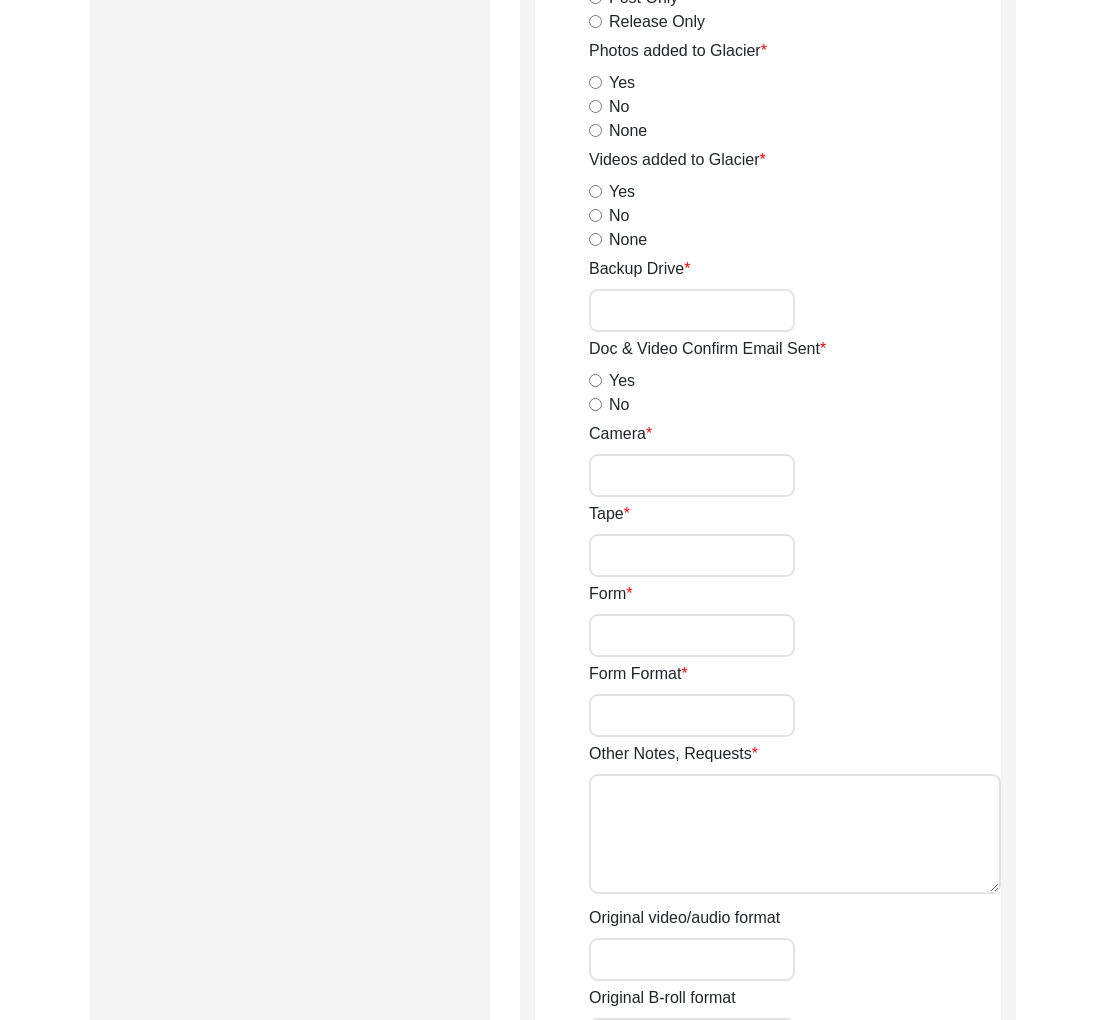 scroll, scrollTop: 3374, scrollLeft: 0, axis: vertical 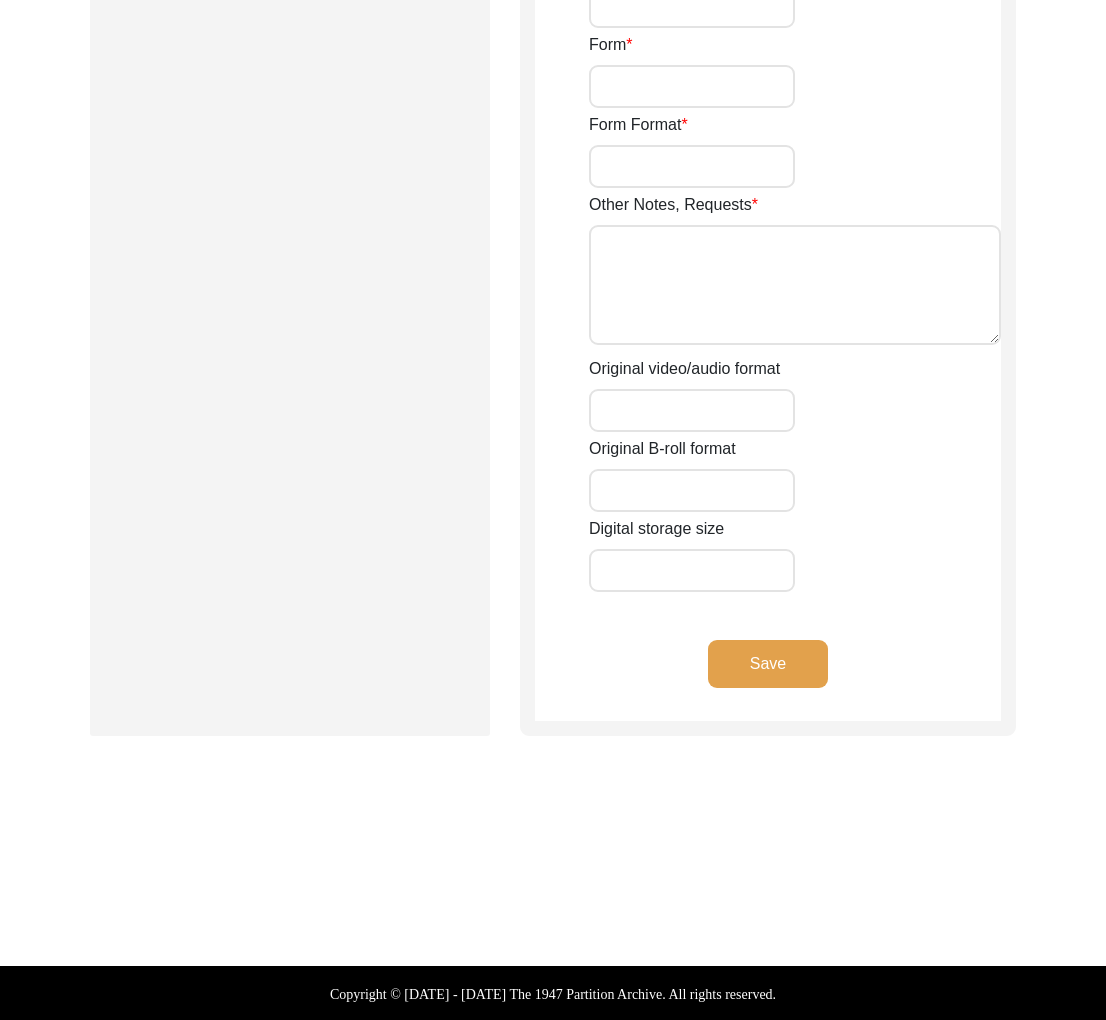 click on "Save" 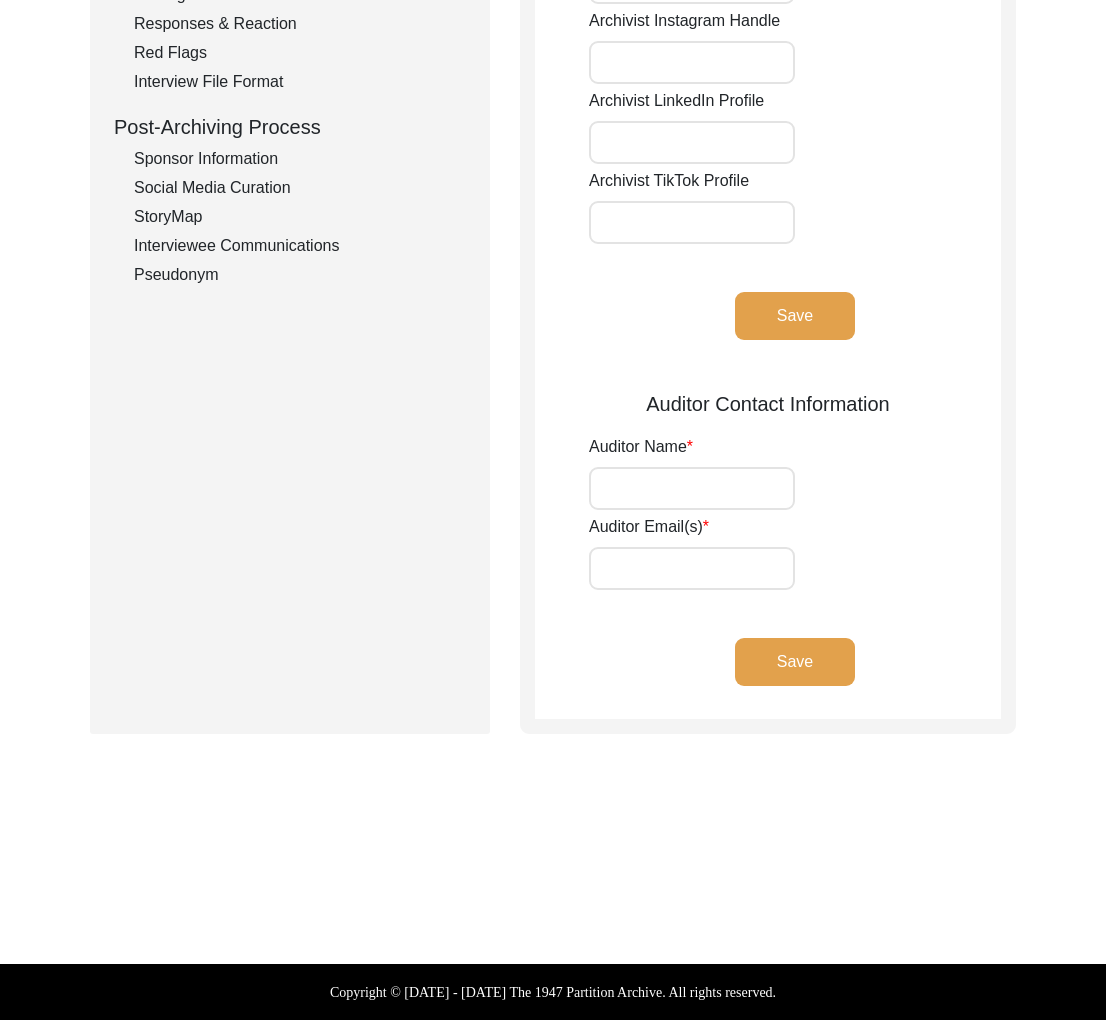 scroll, scrollTop: 0, scrollLeft: 0, axis: both 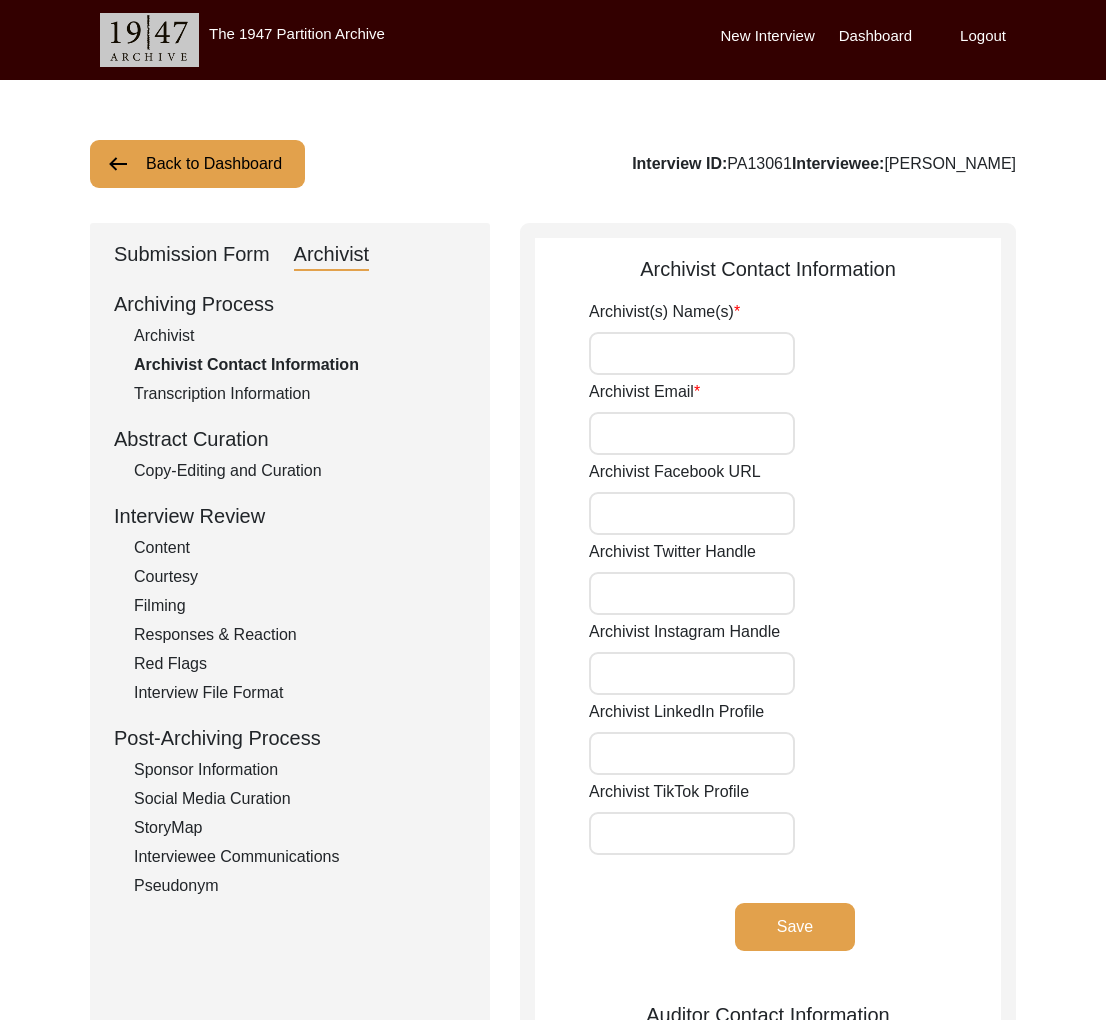 click on "Back to Dashboard" 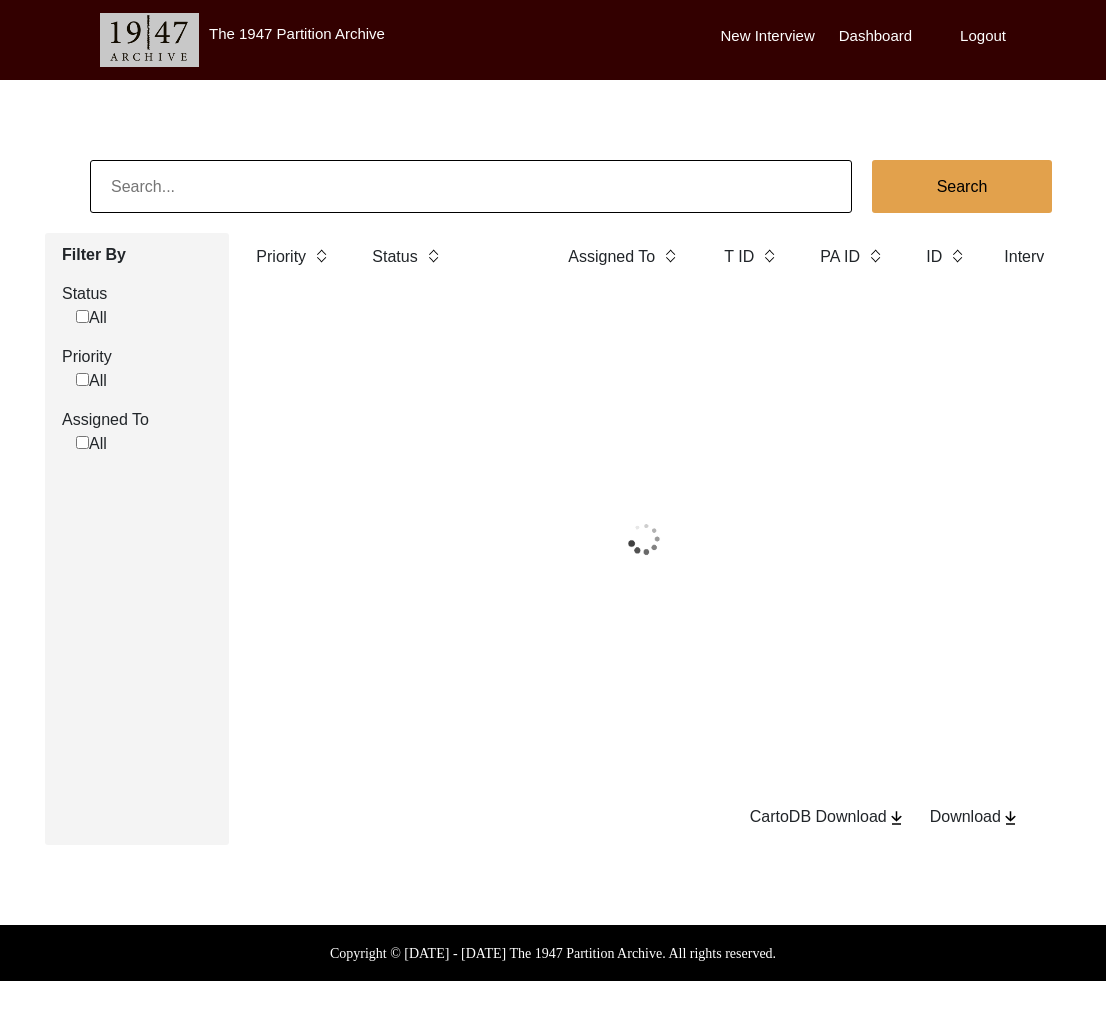 click 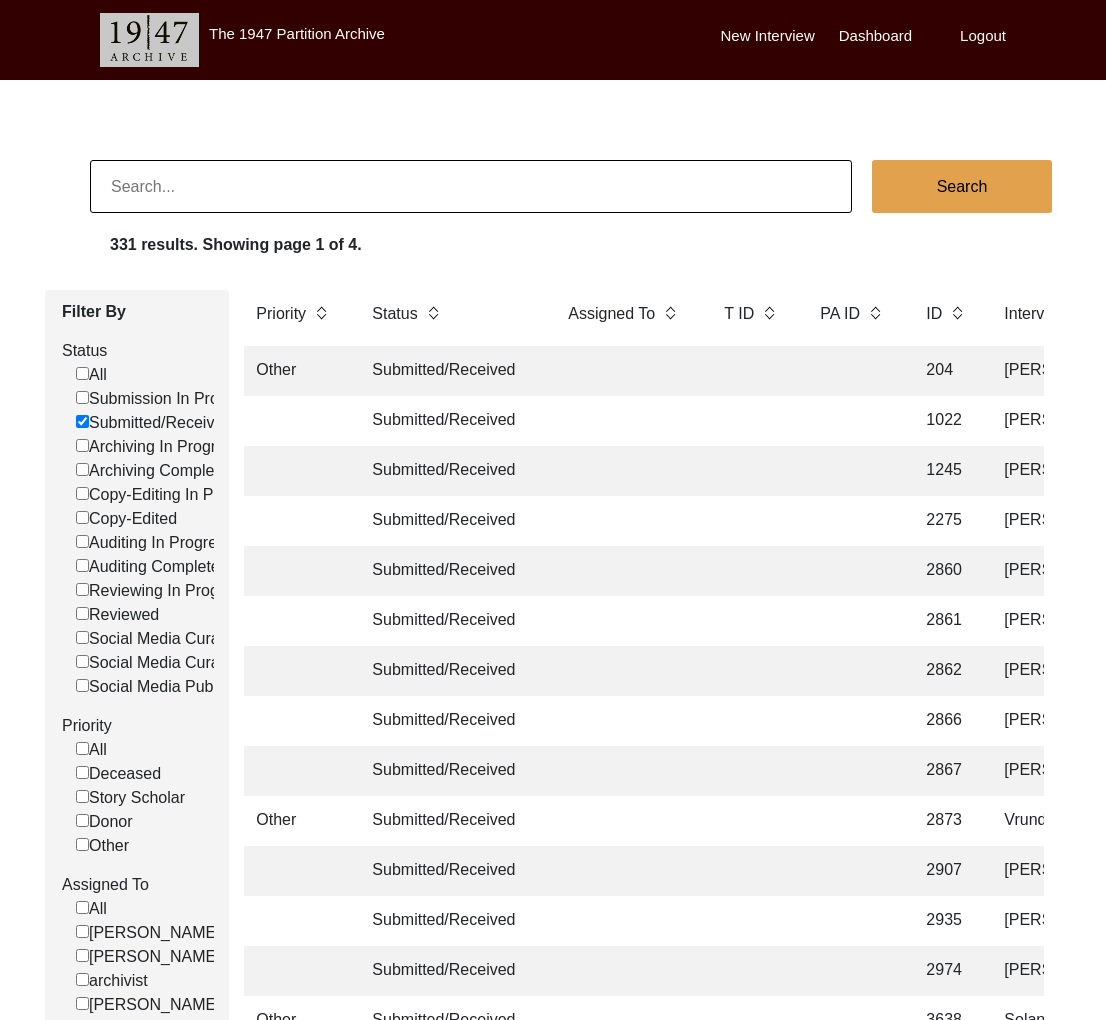 click 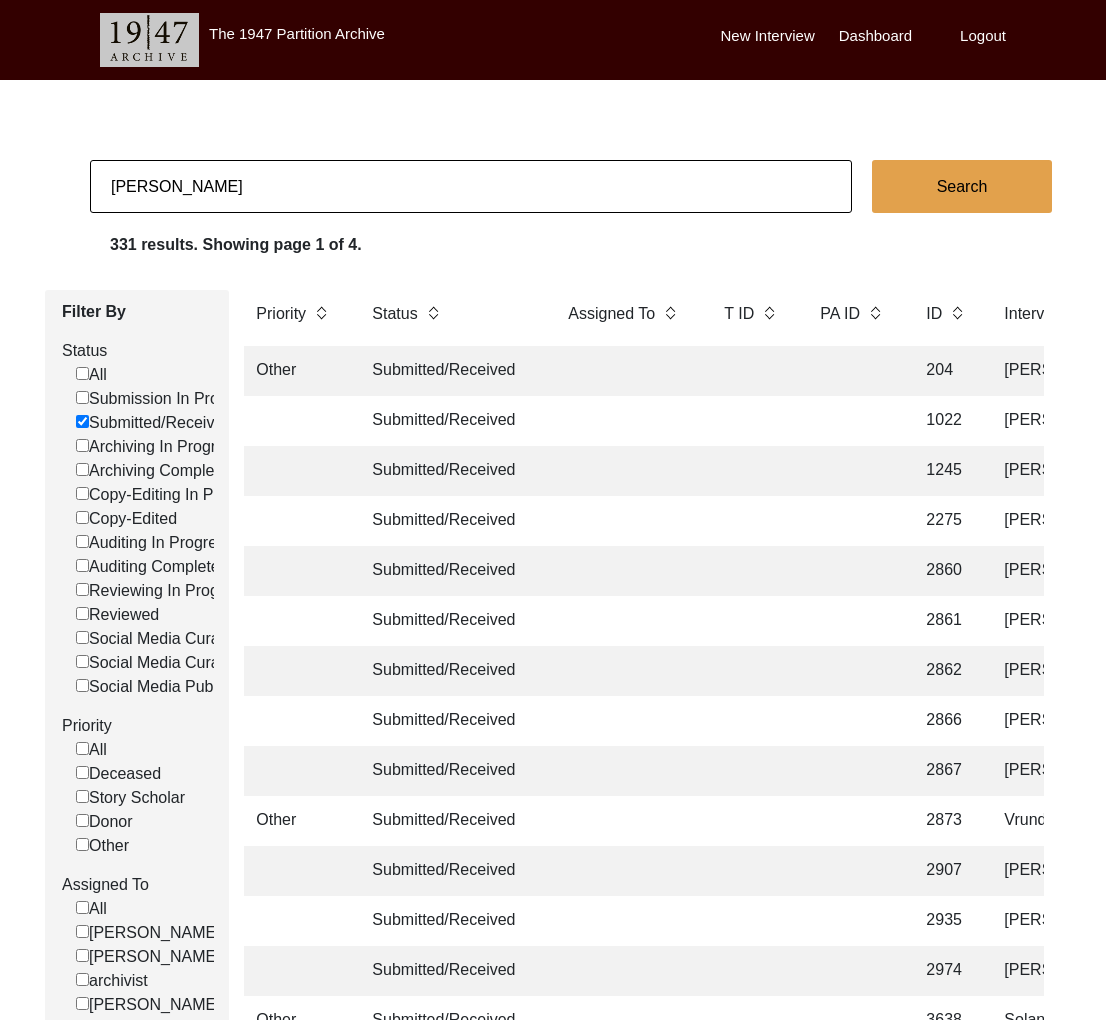 type on "[PERSON_NAME]" 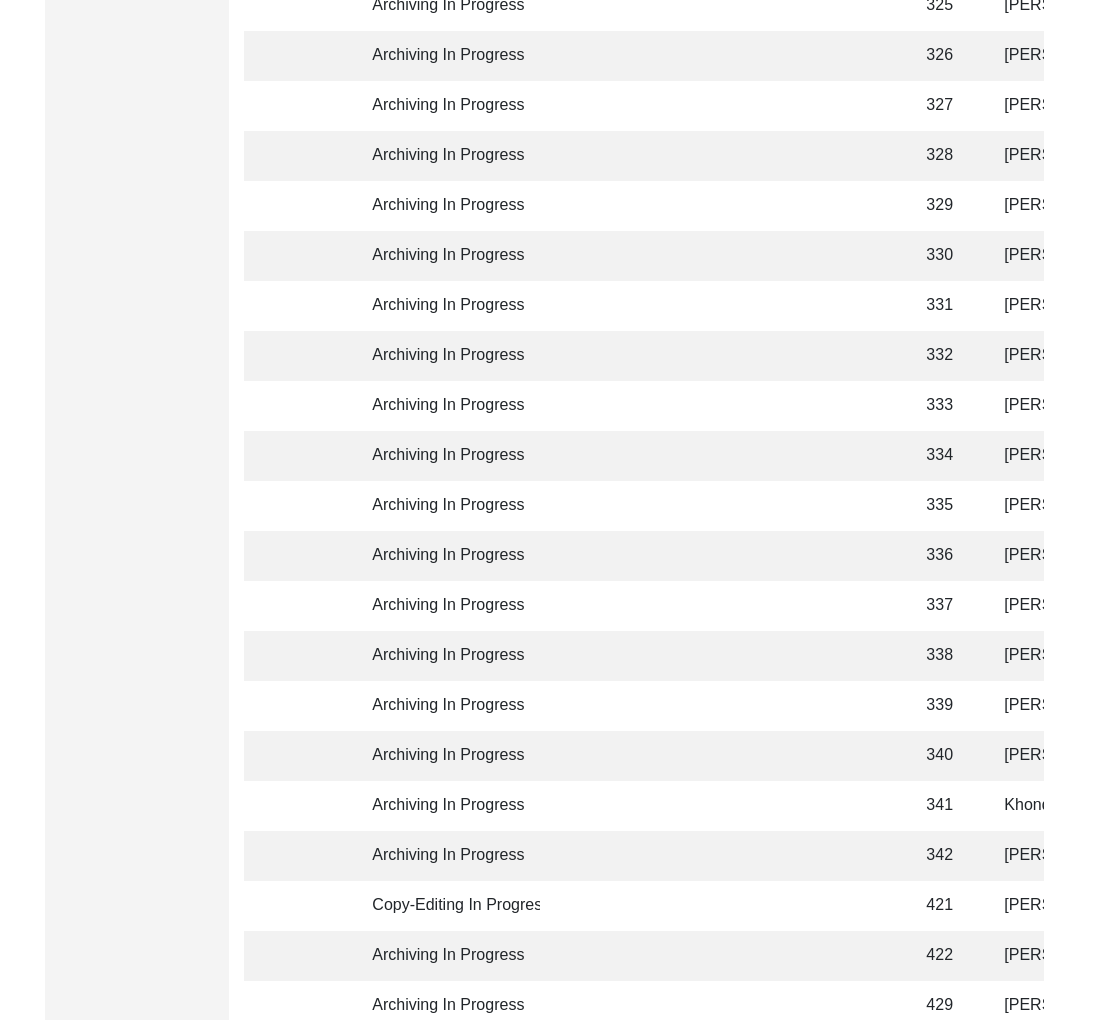 scroll, scrollTop: 3518, scrollLeft: 0, axis: vertical 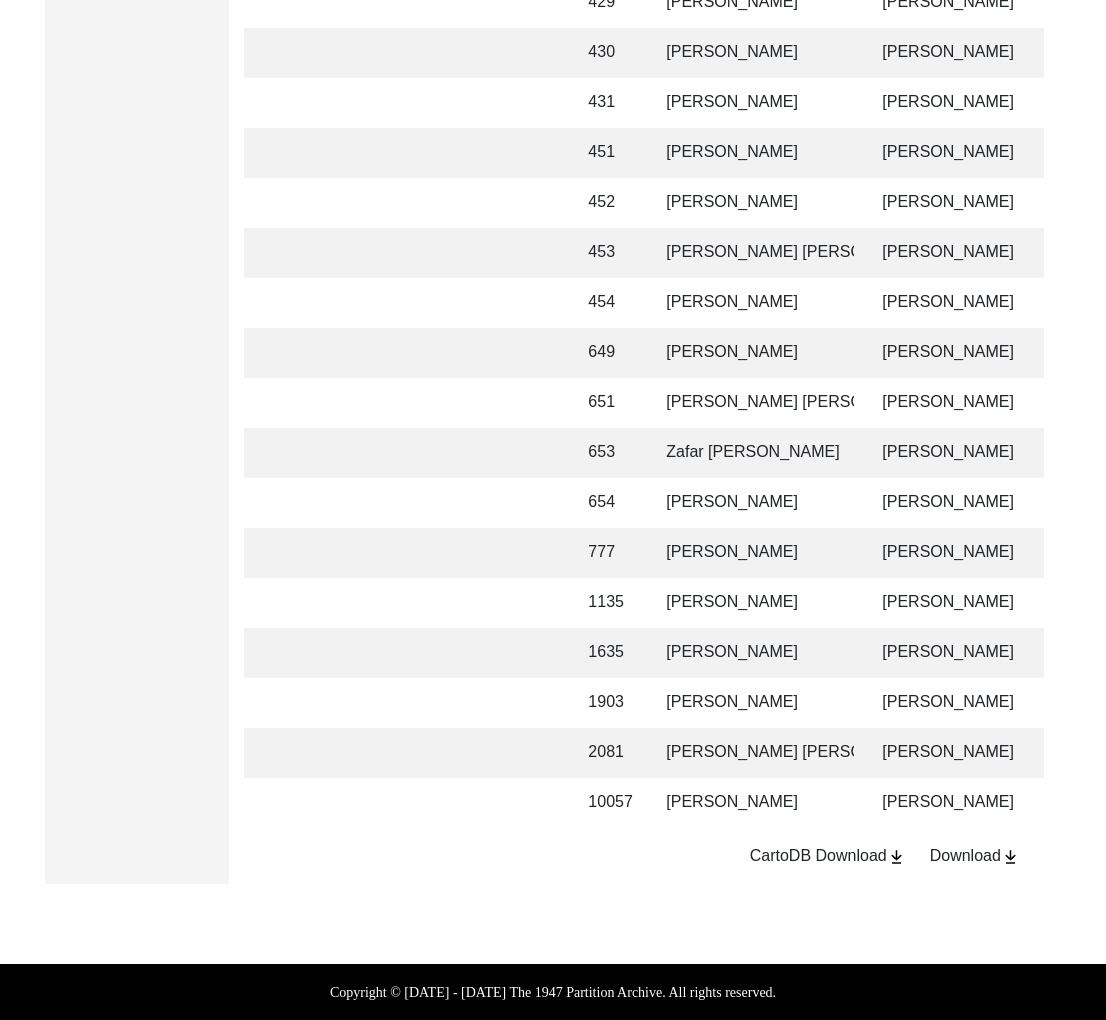 click on "10057" 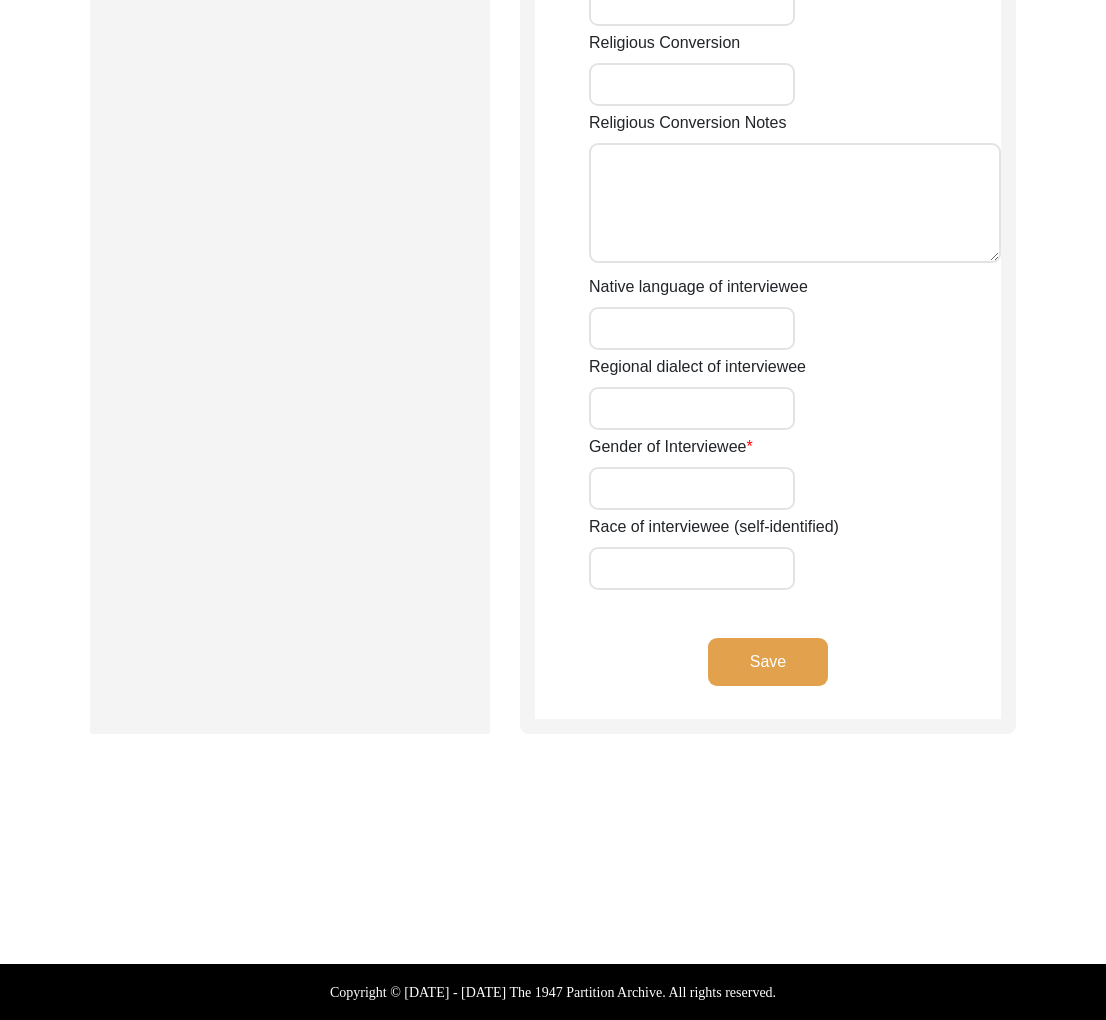 scroll, scrollTop: 1295, scrollLeft: 0, axis: vertical 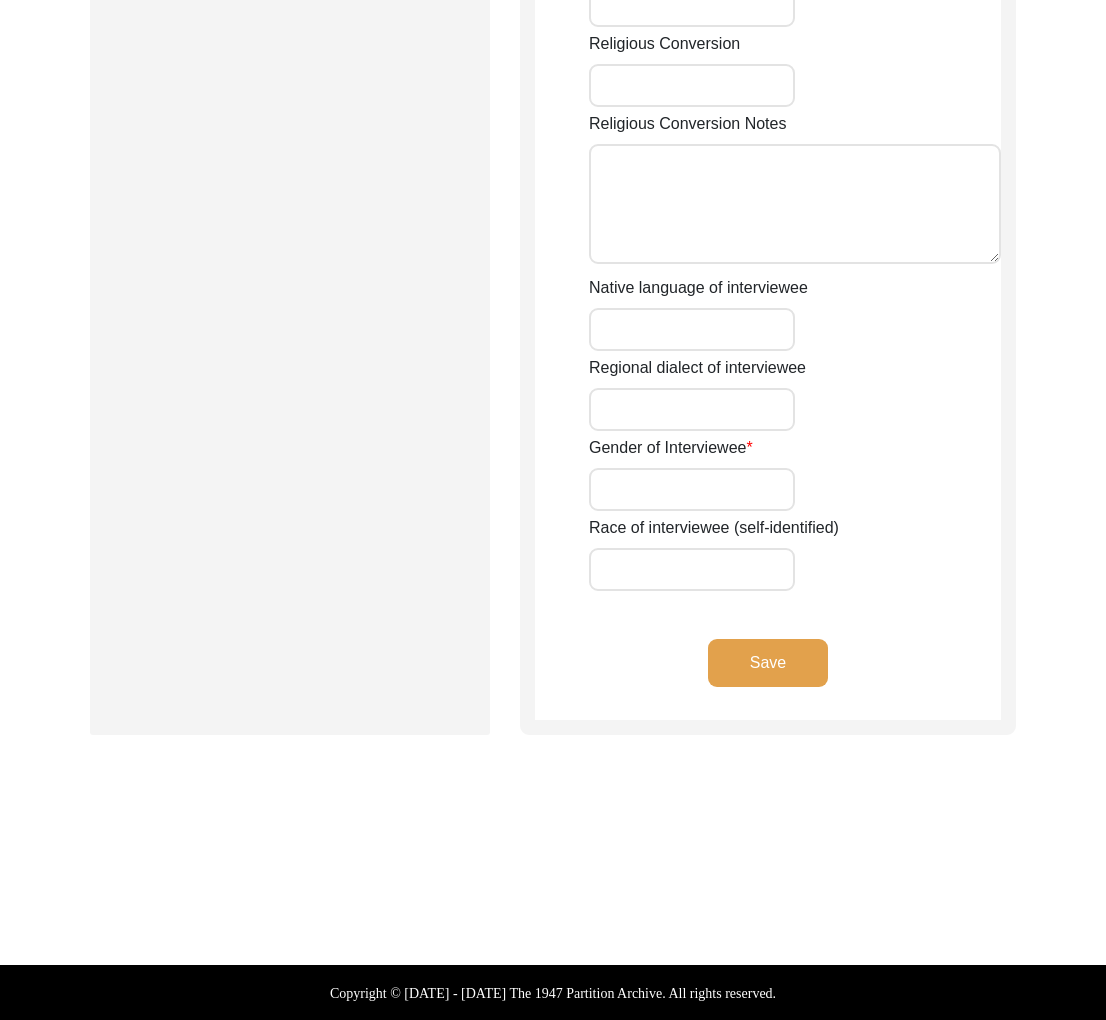type on "Dr." 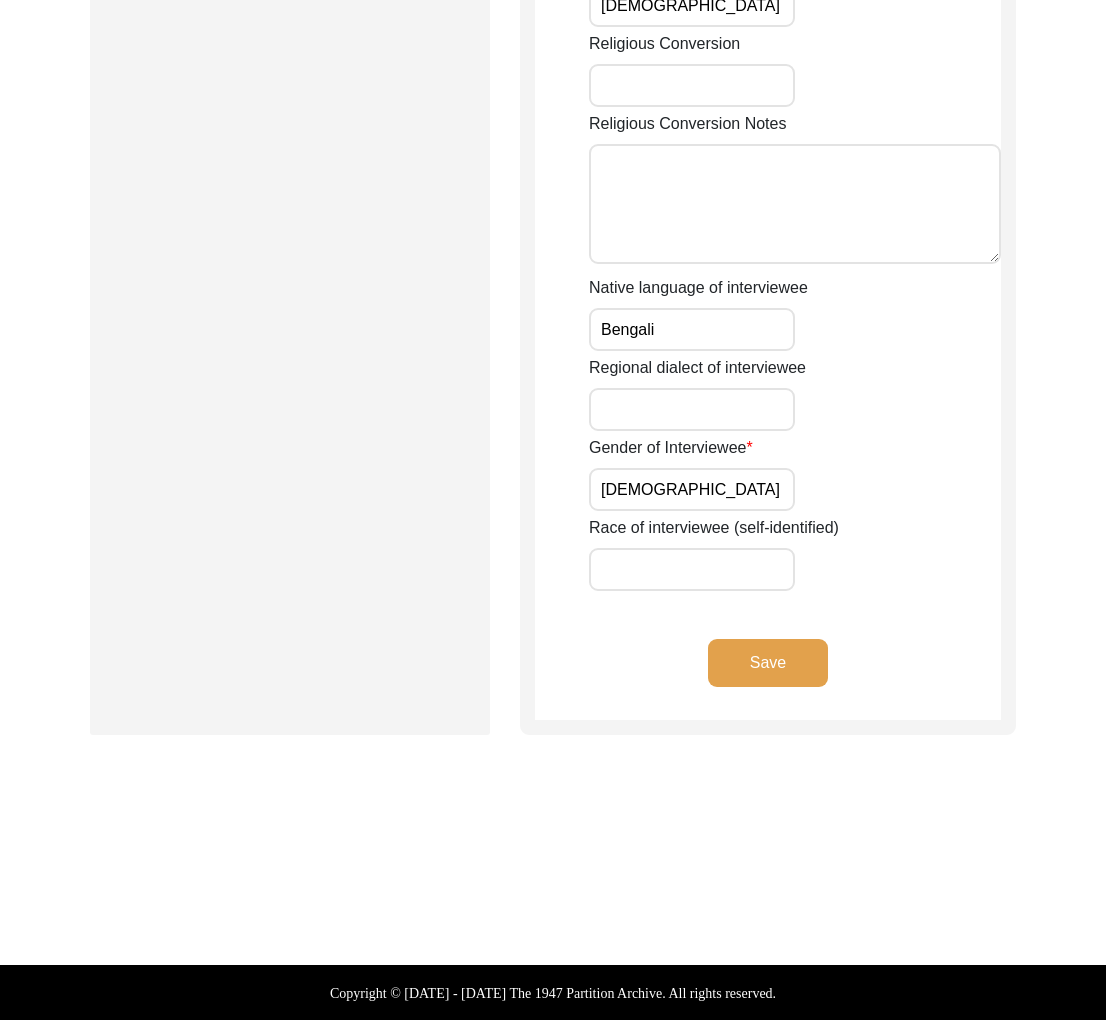 scroll, scrollTop: 0, scrollLeft: 0, axis: both 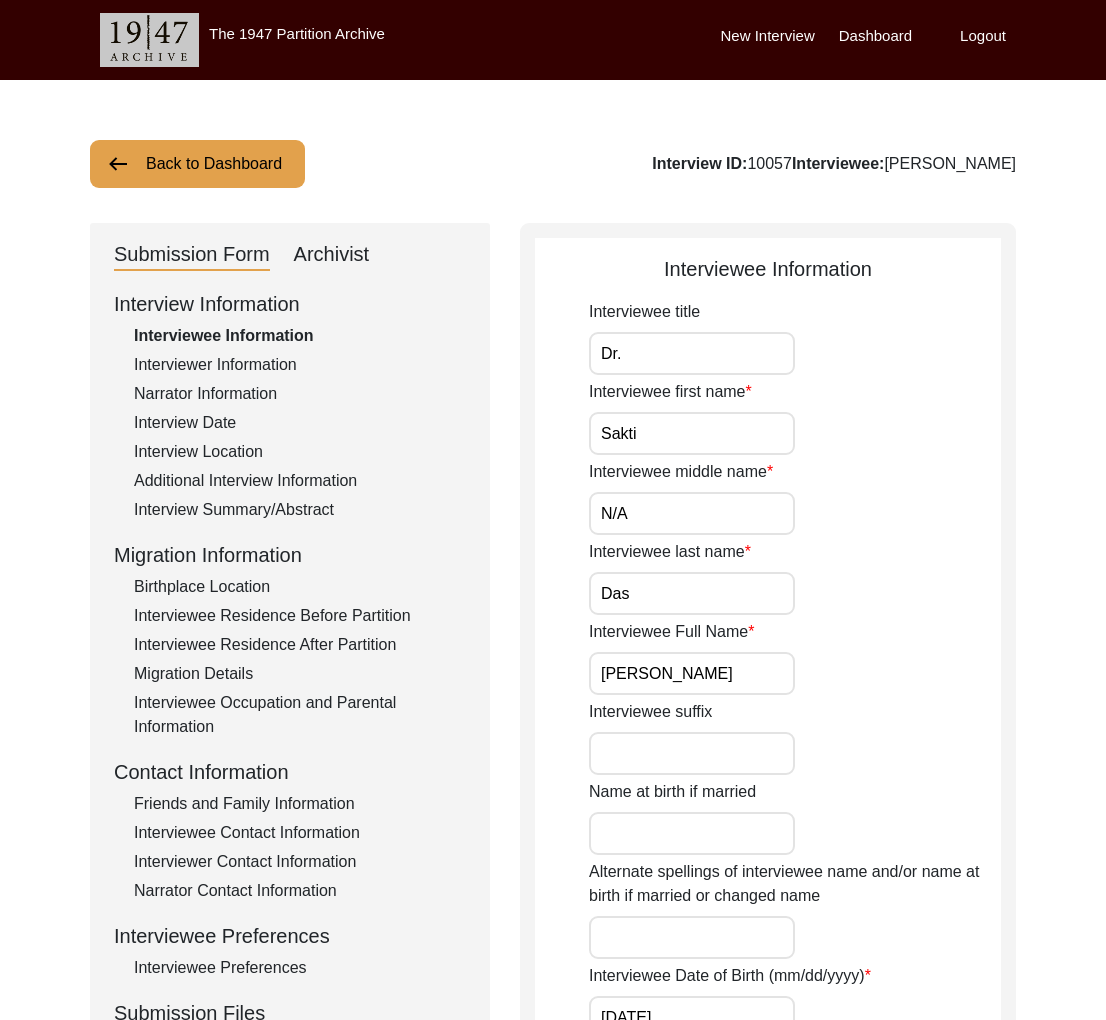 click on "Interviewer Information" 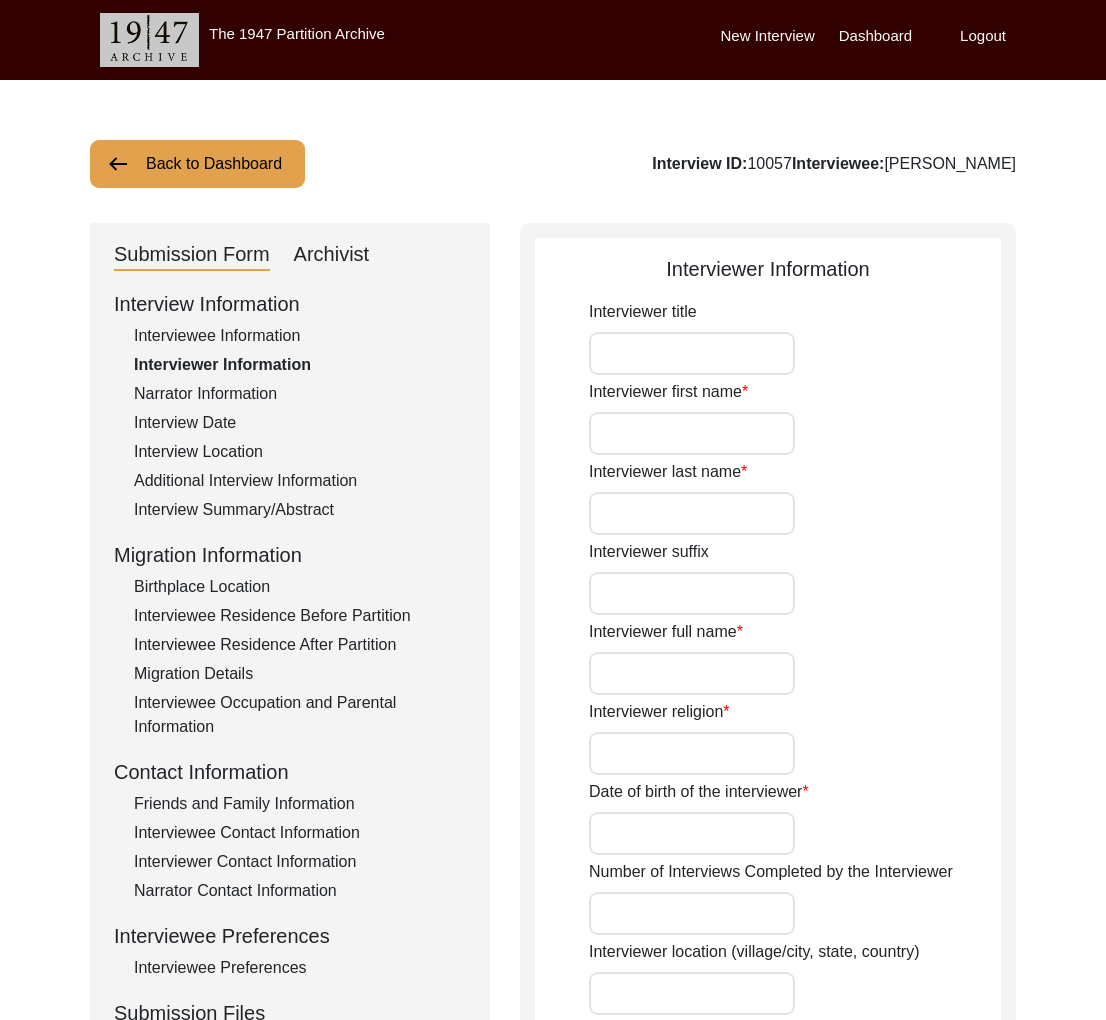 type on "Ms." 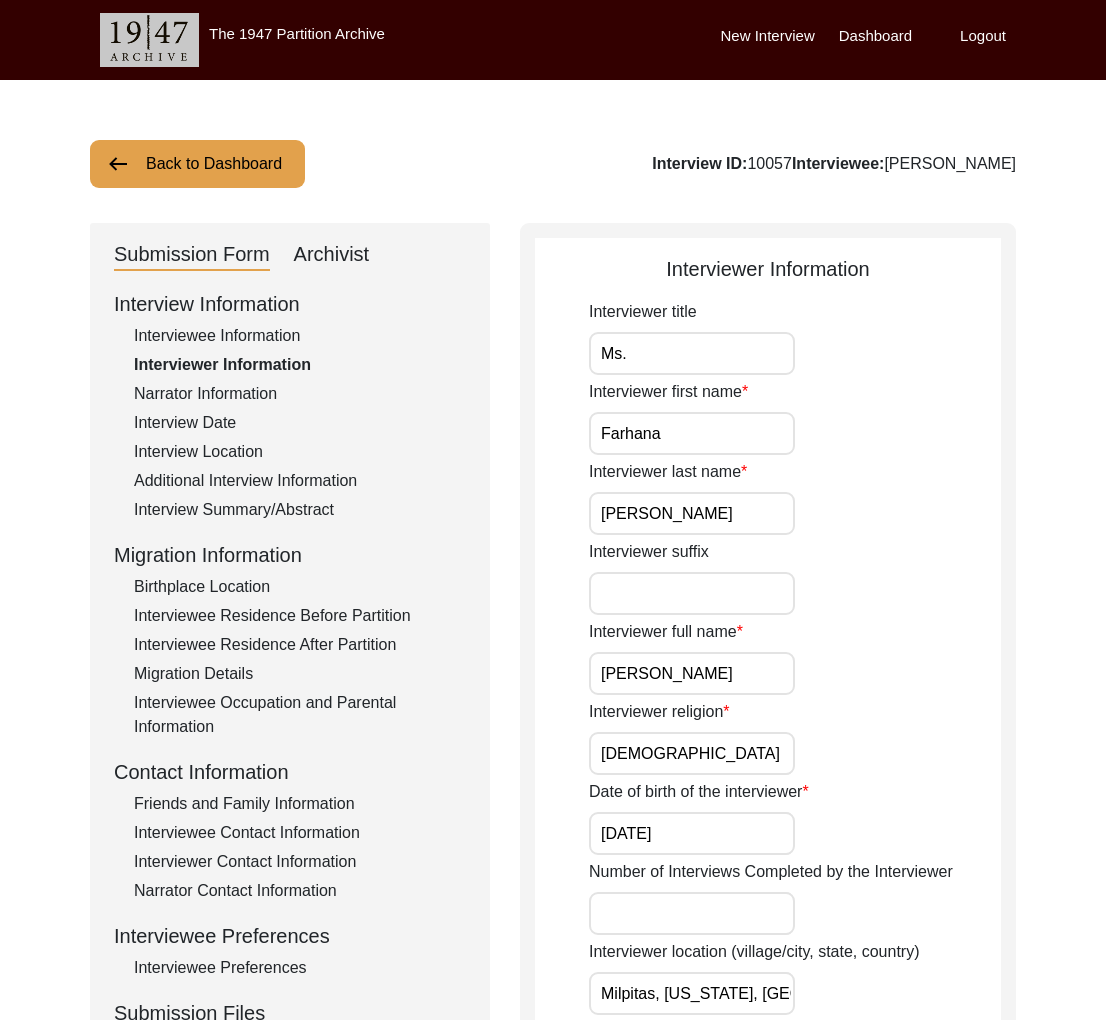 click on "Interview Date" 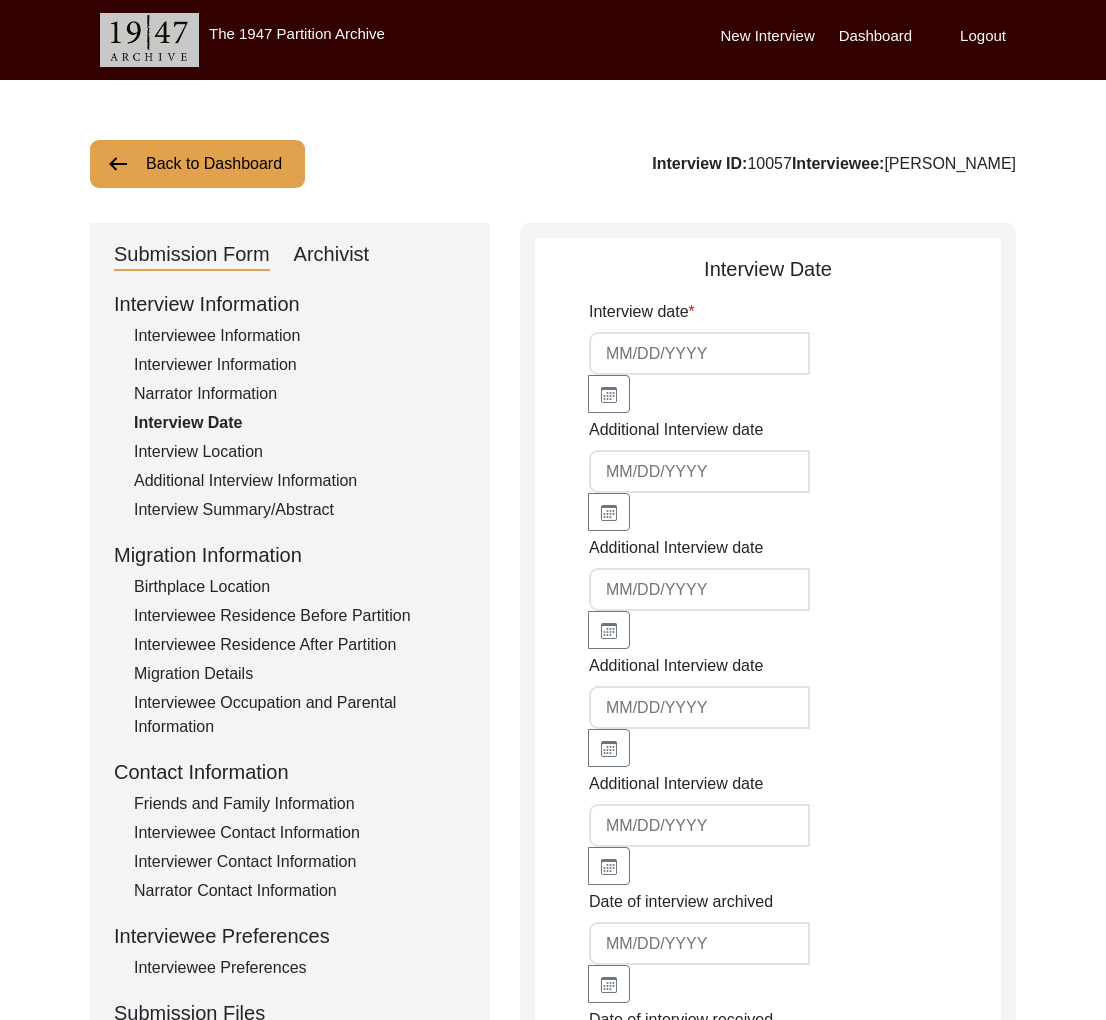 type on "[DATE]" 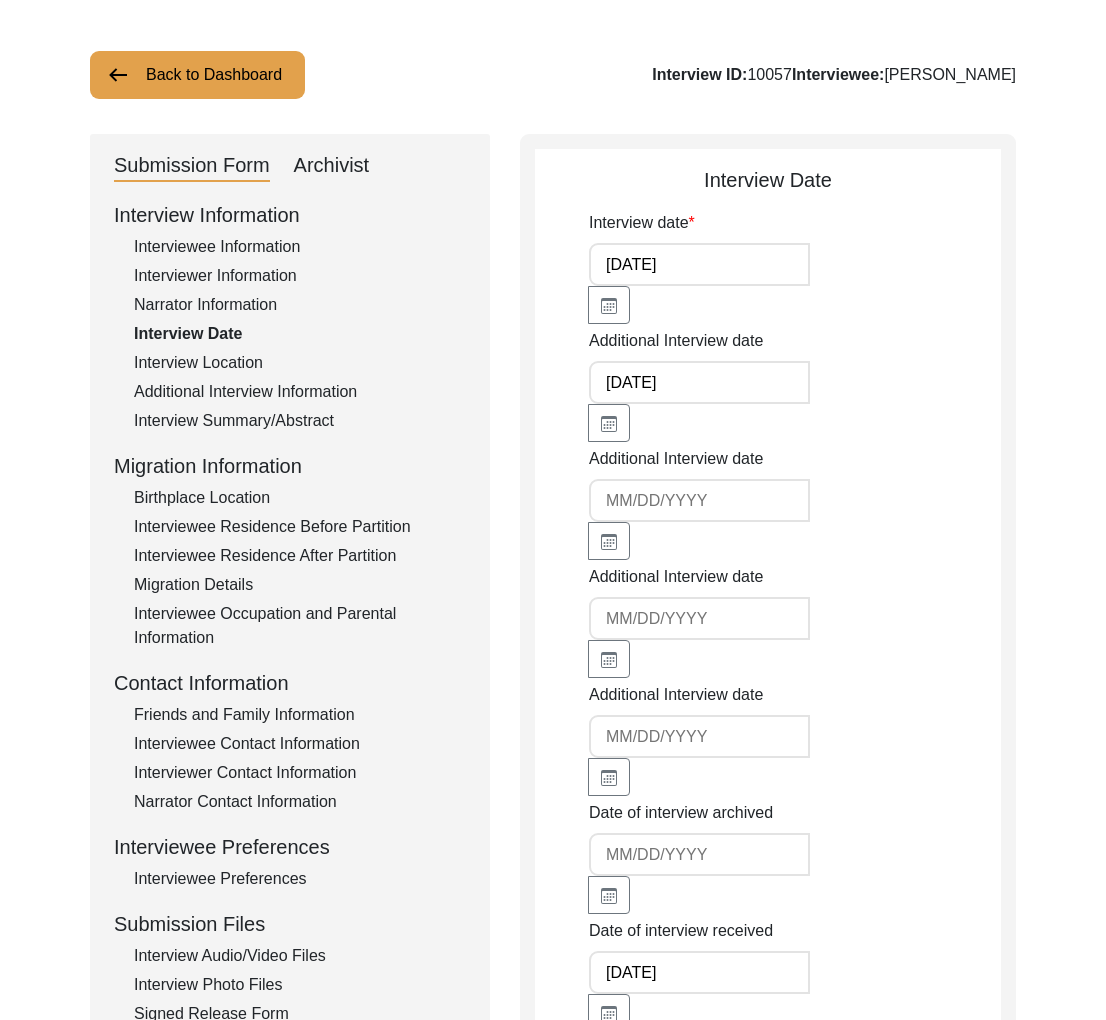 scroll, scrollTop: 155, scrollLeft: 0, axis: vertical 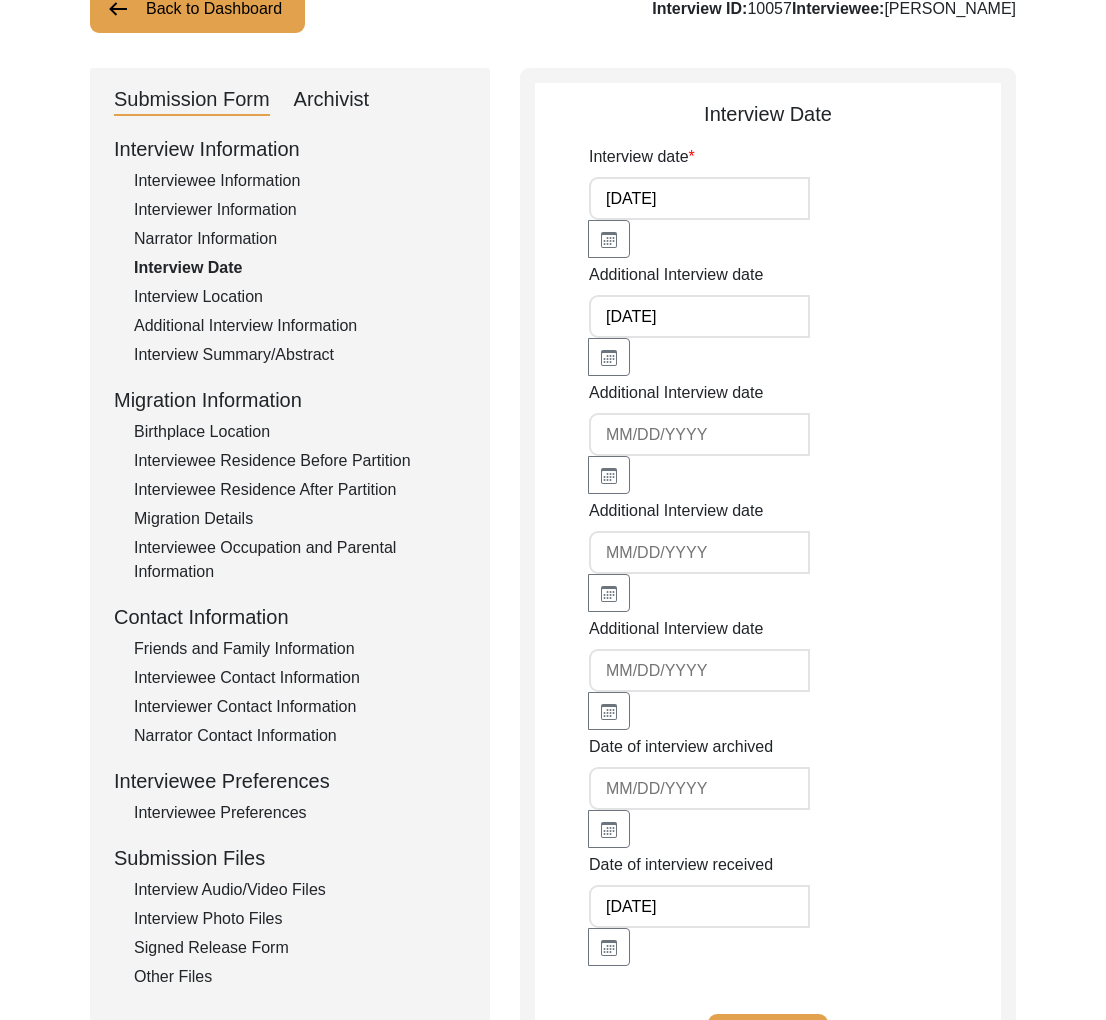 drag, startPoint x: 251, startPoint y: 884, endPoint x: 250, endPoint y: 909, distance: 25.019993 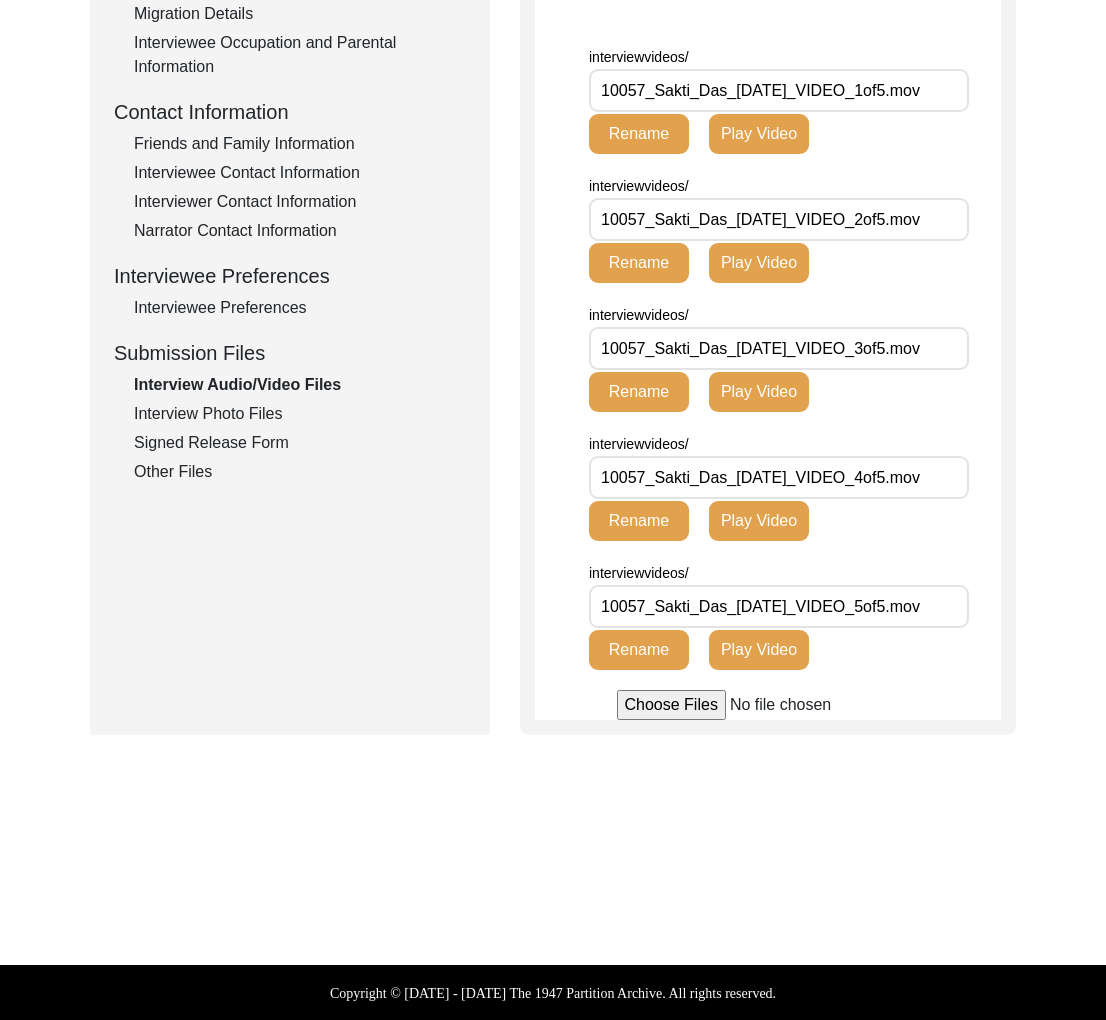 scroll, scrollTop: 724, scrollLeft: 0, axis: vertical 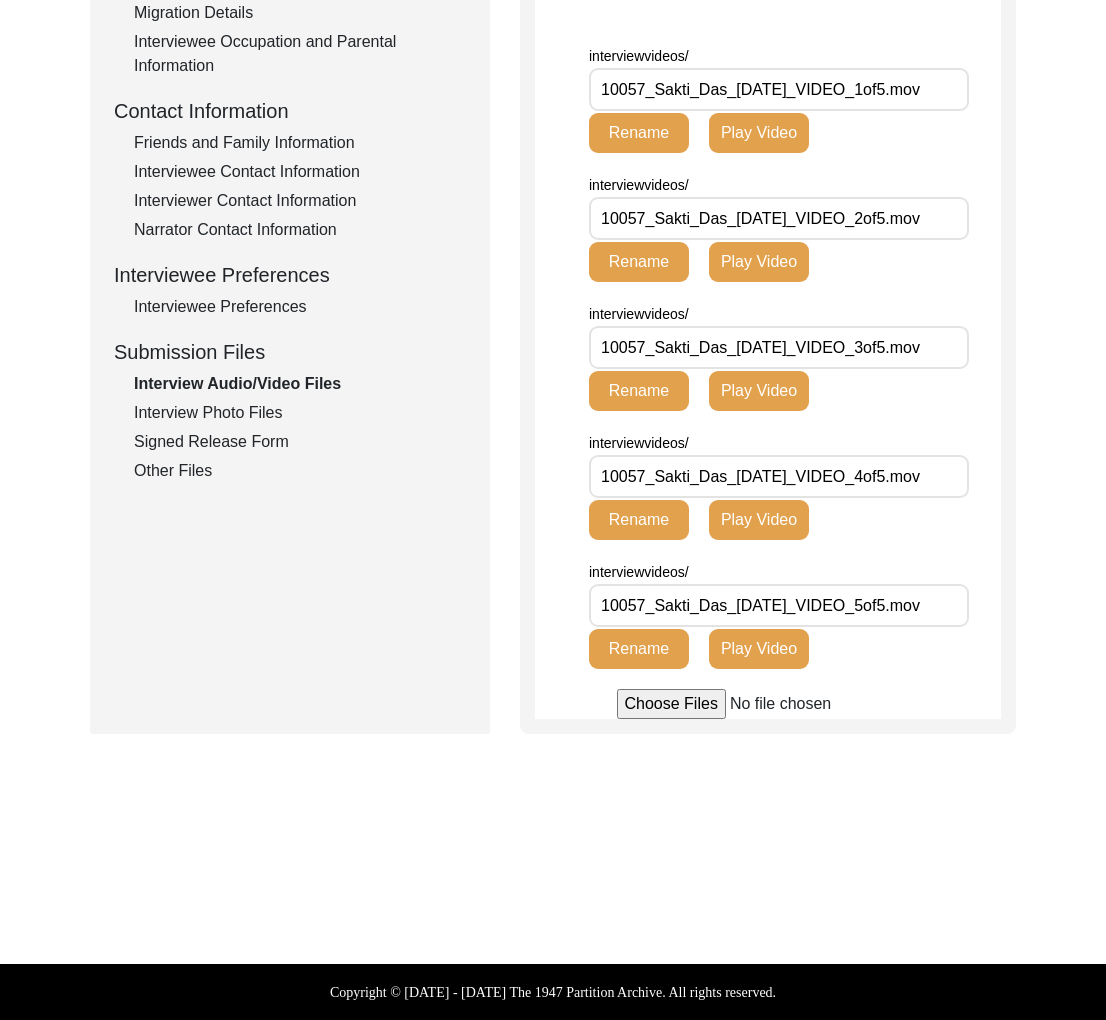 click on "Interview Photo Files" 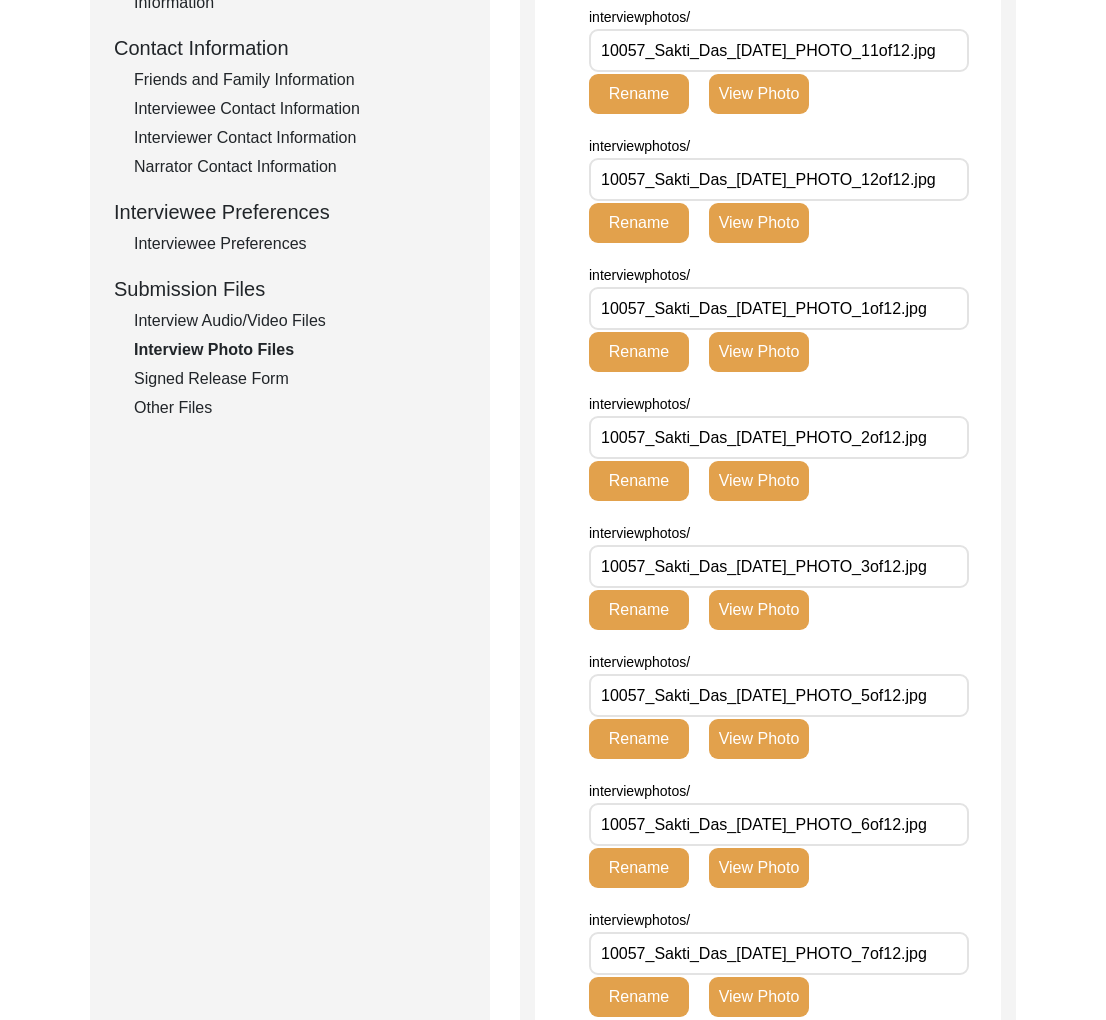 click on "Other Files" 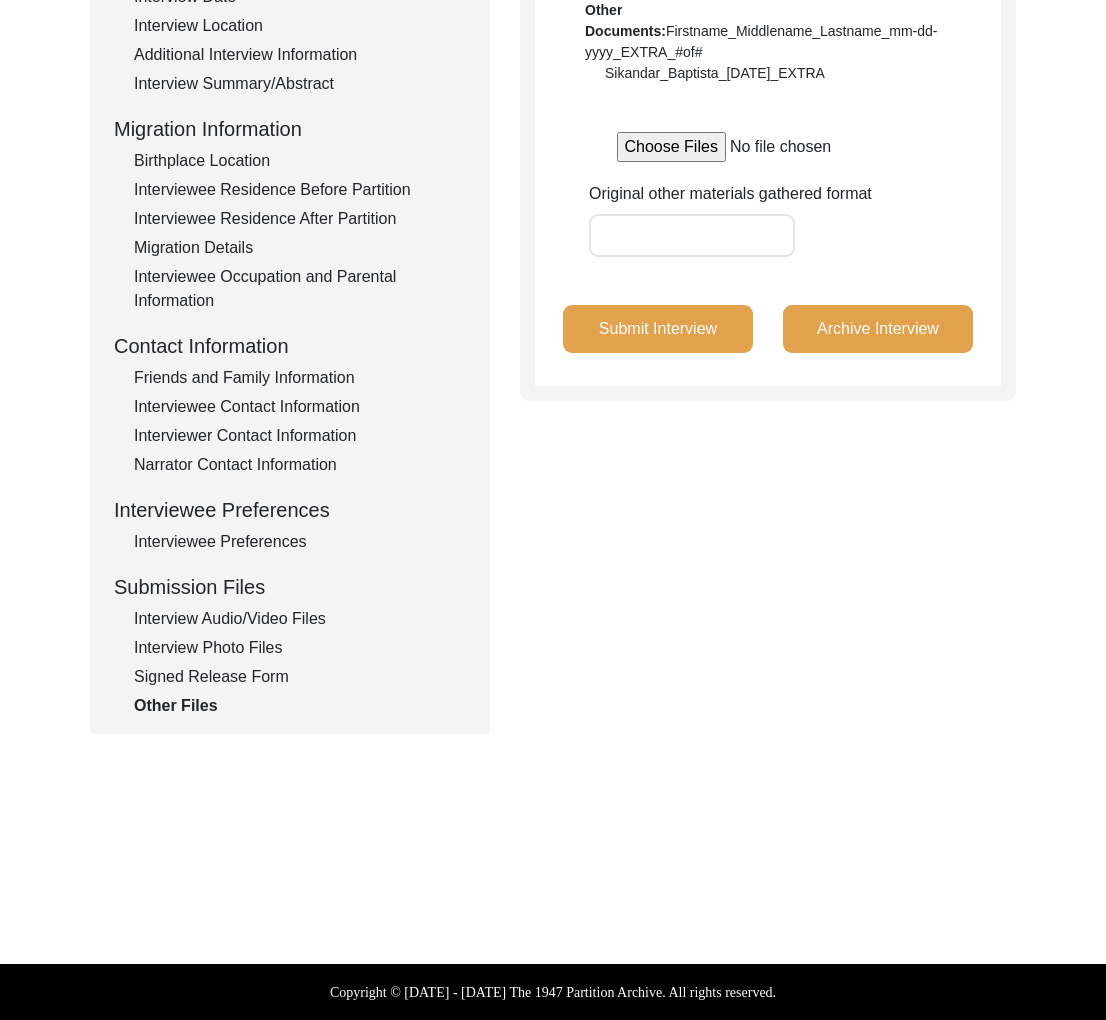 click on "Signed Release Form" 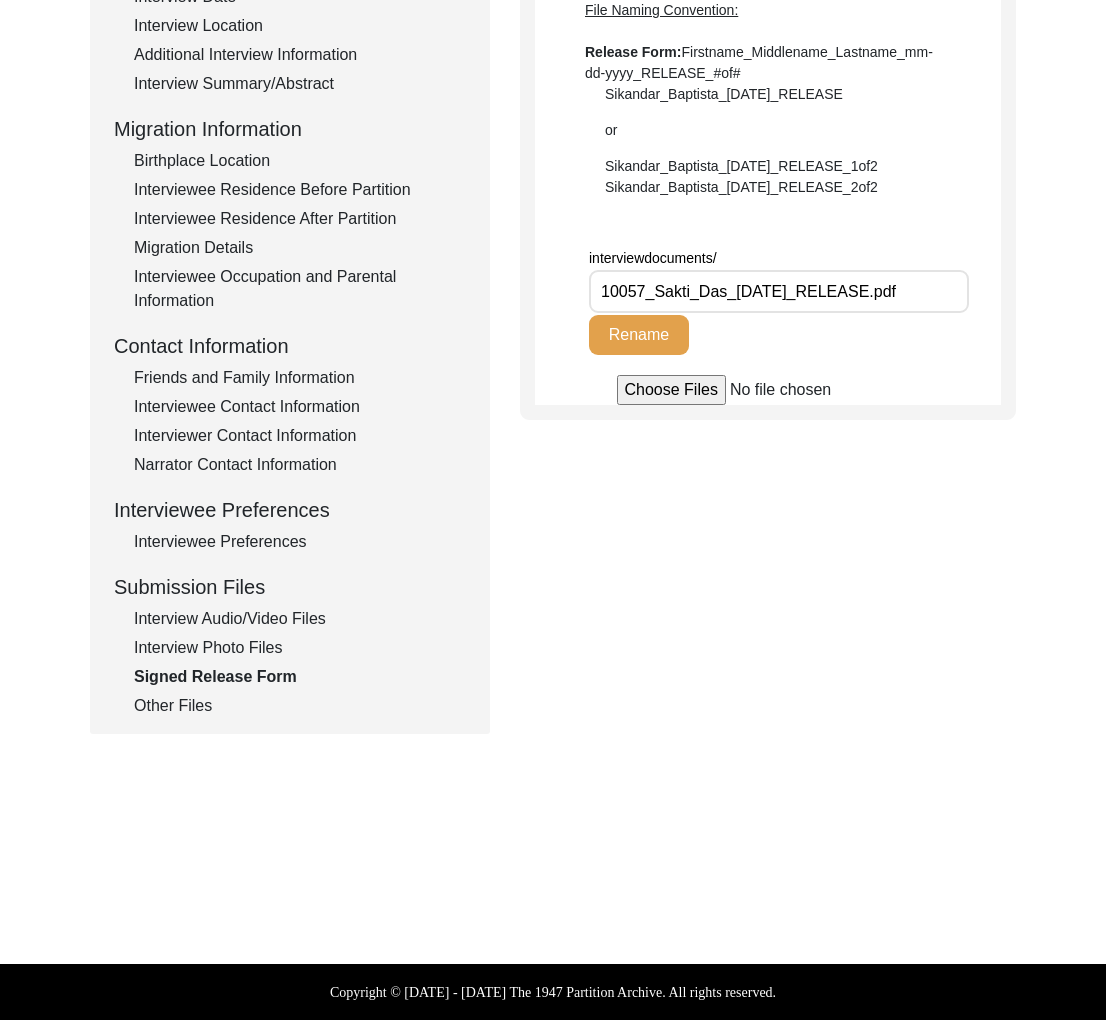 click on "Interview Photo Files" 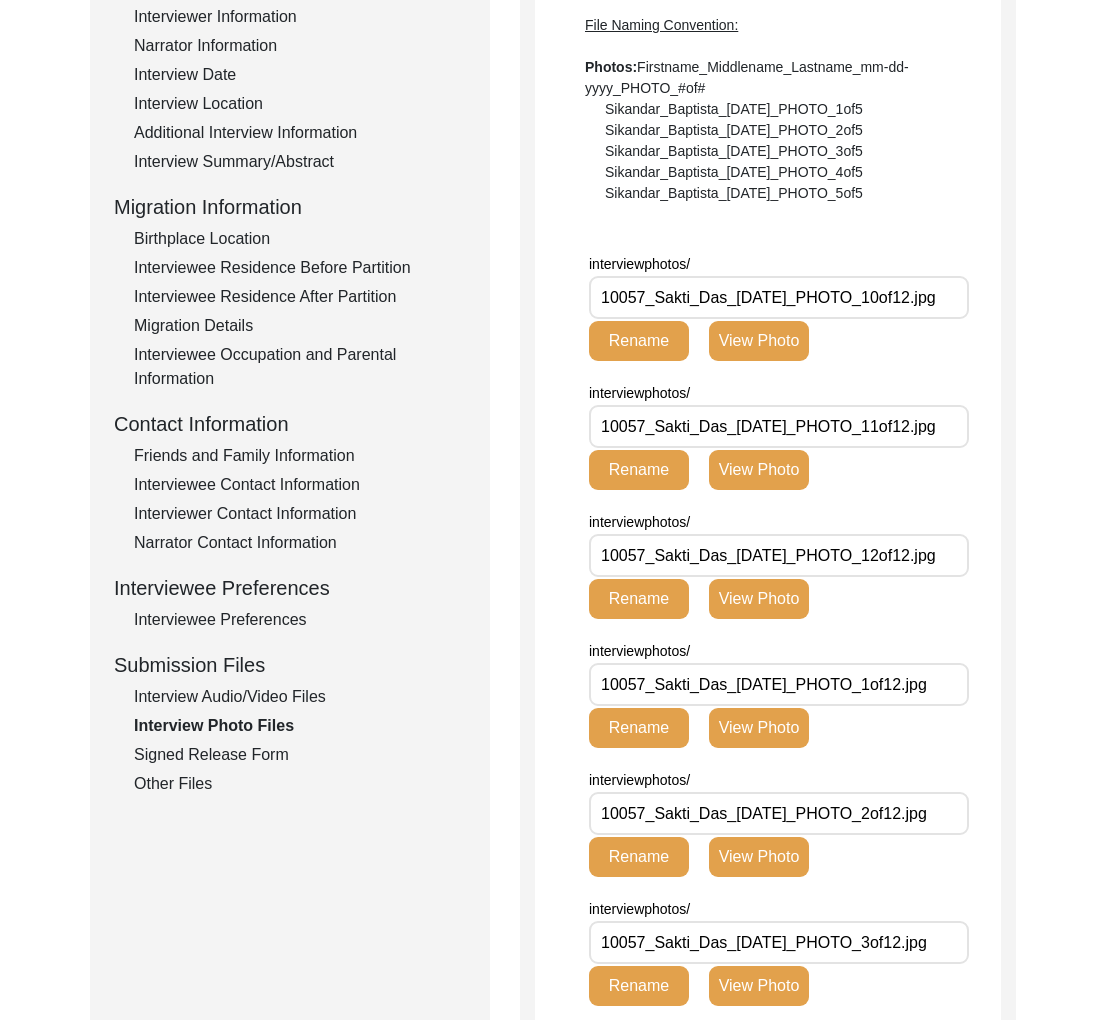 scroll, scrollTop: 0, scrollLeft: 0, axis: both 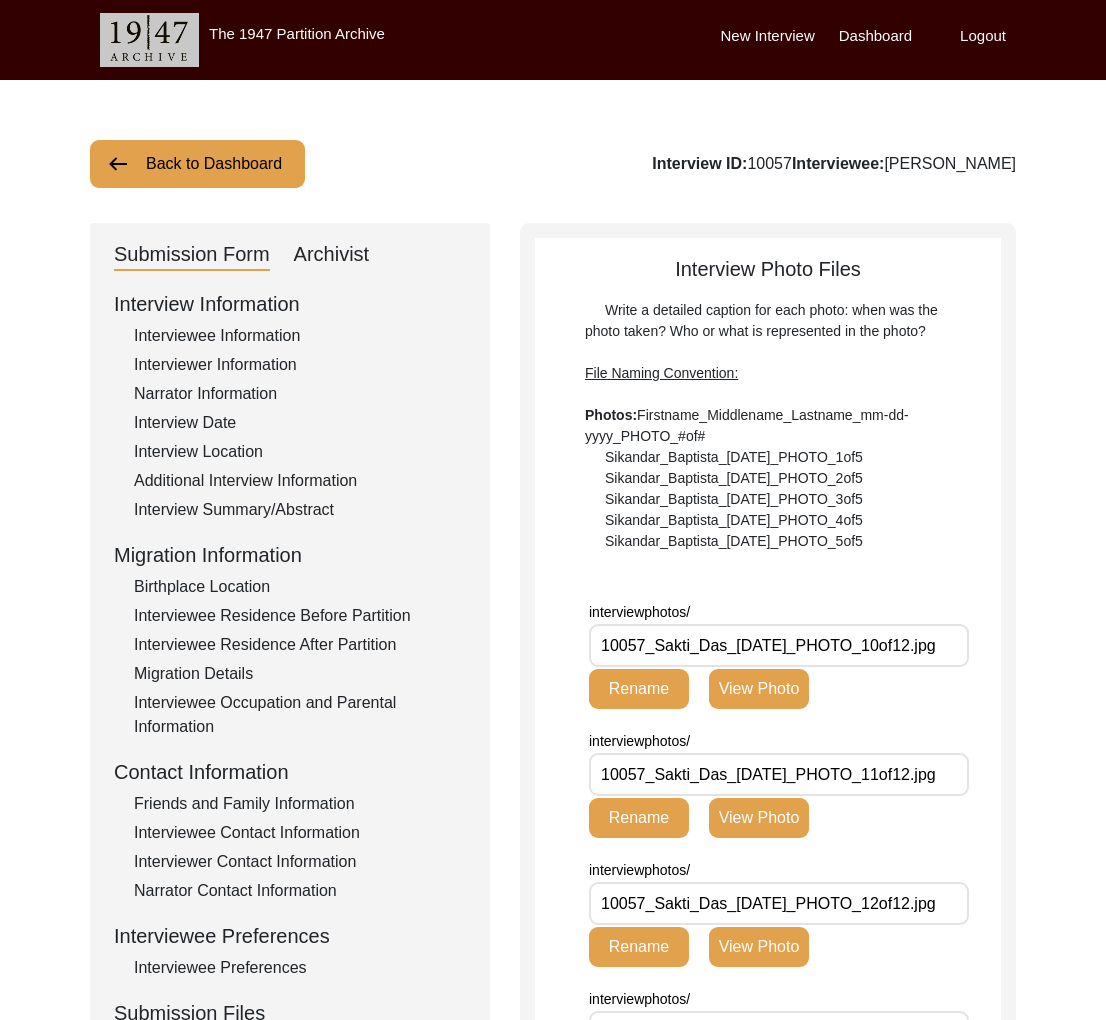 click on "Interviewee Residence Before Partition" 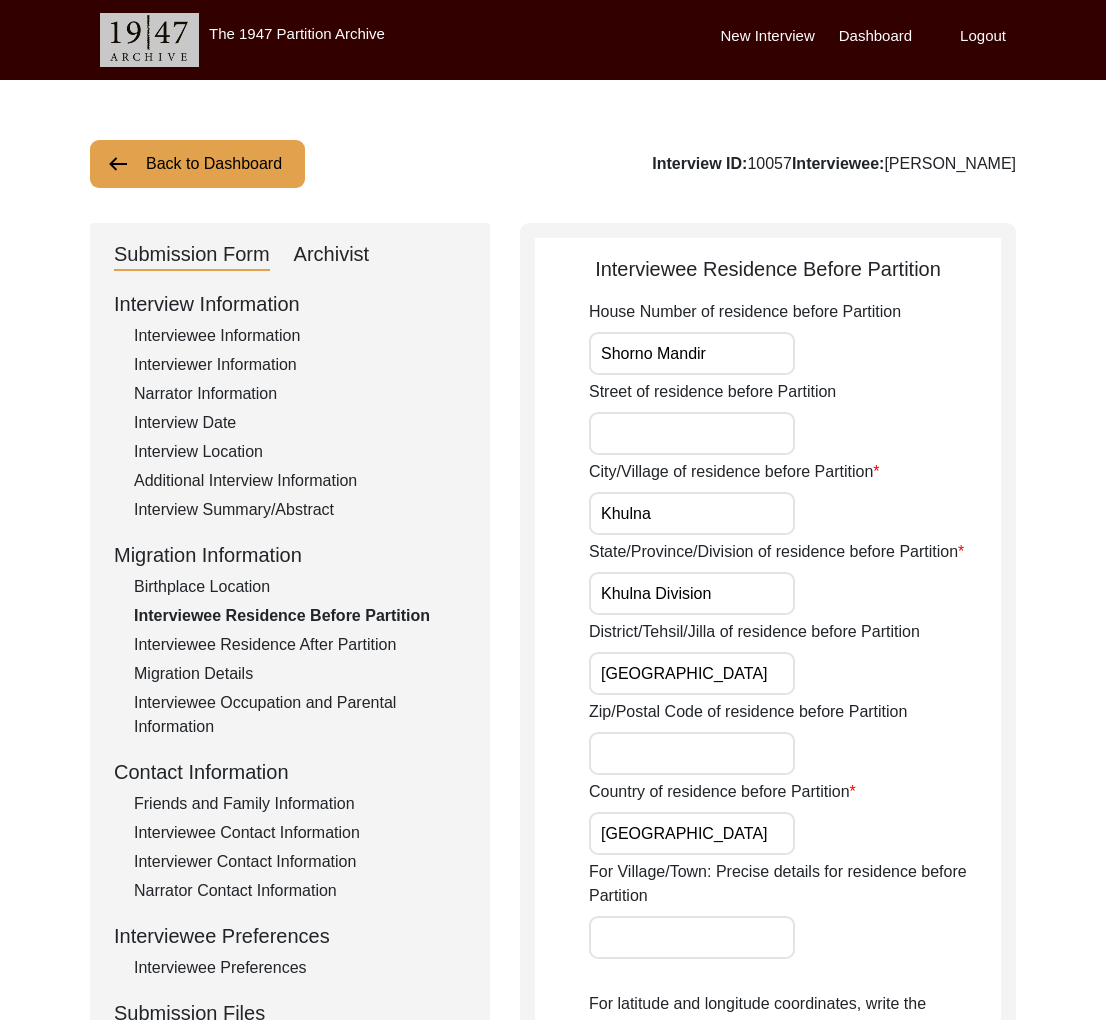 click on "Migration Details" 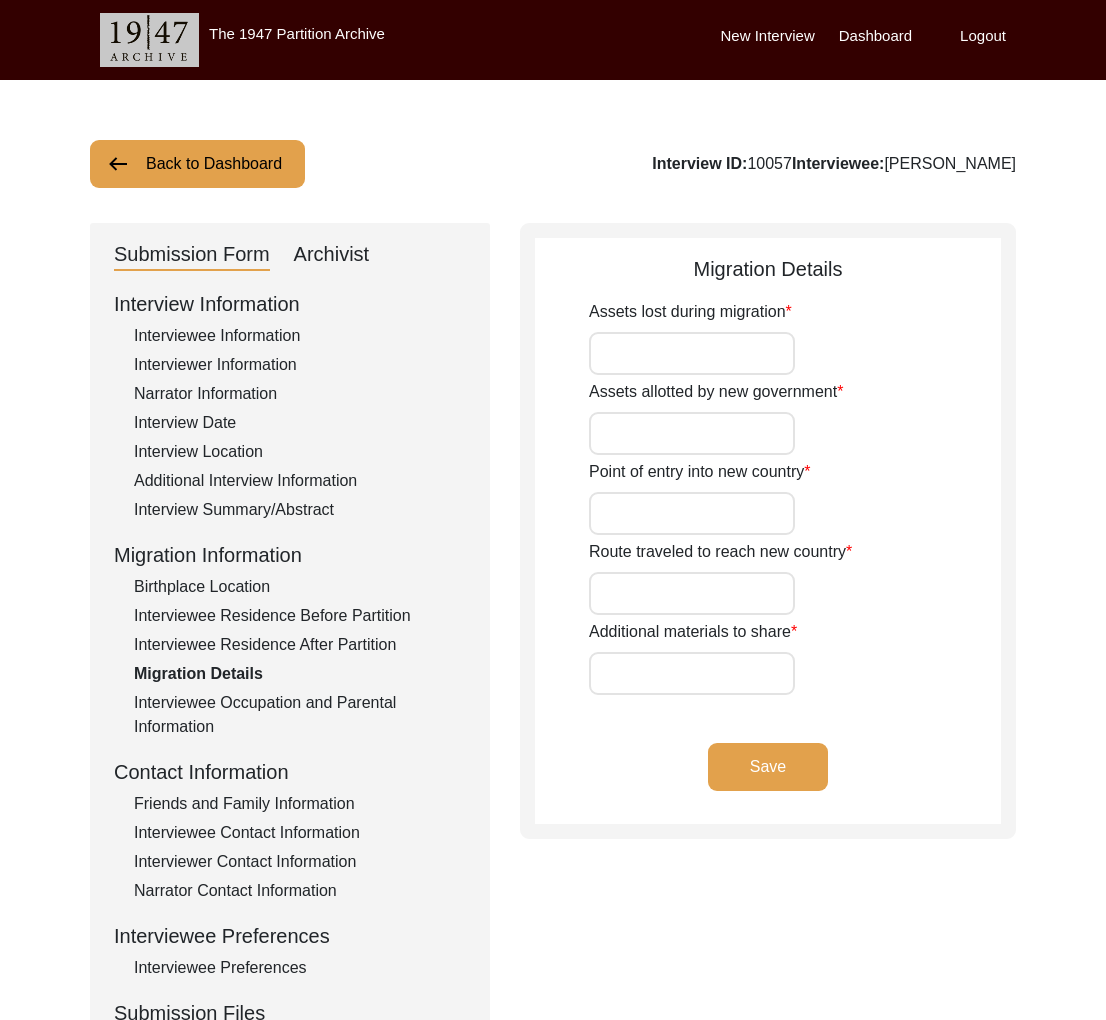 type on "No" 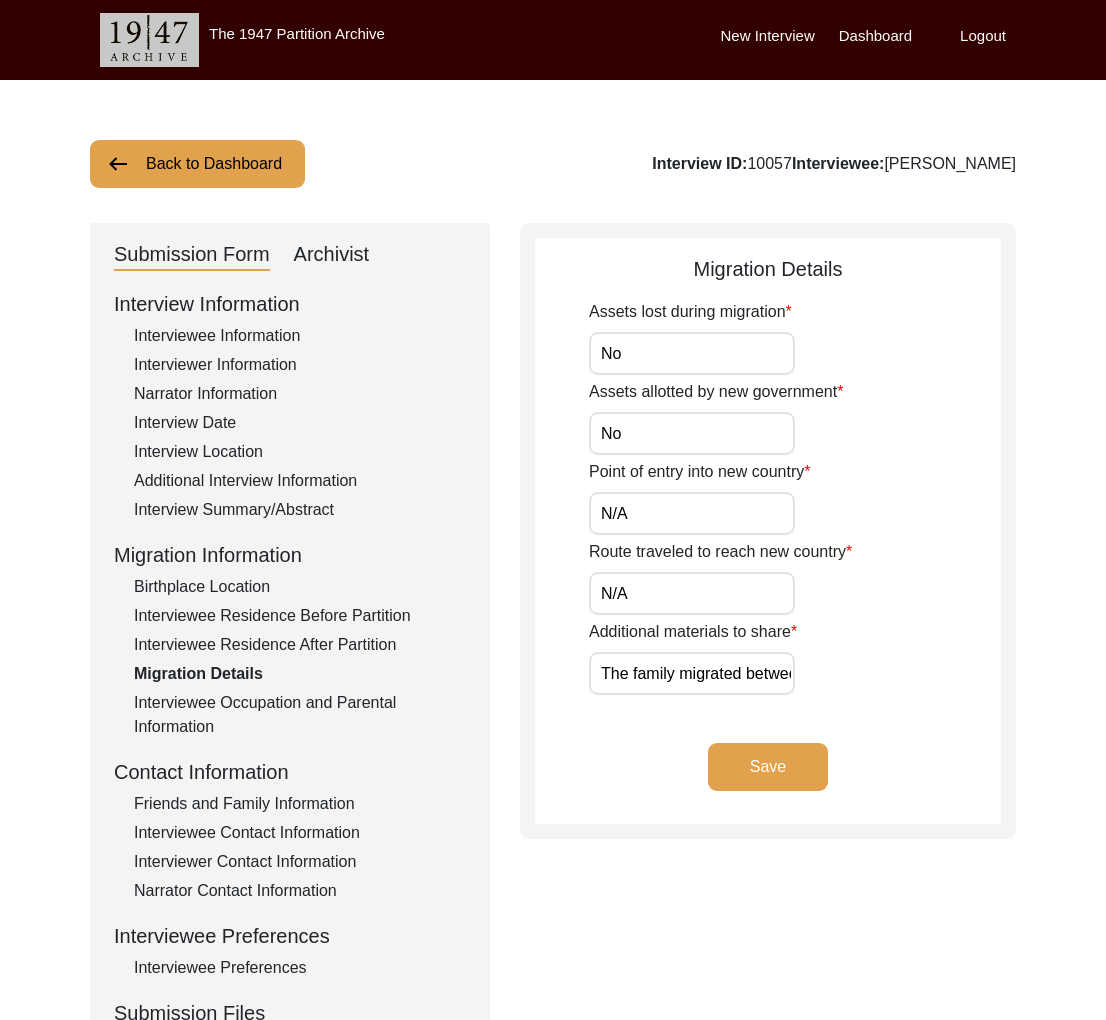 click on "Interview Summary/Abstract" 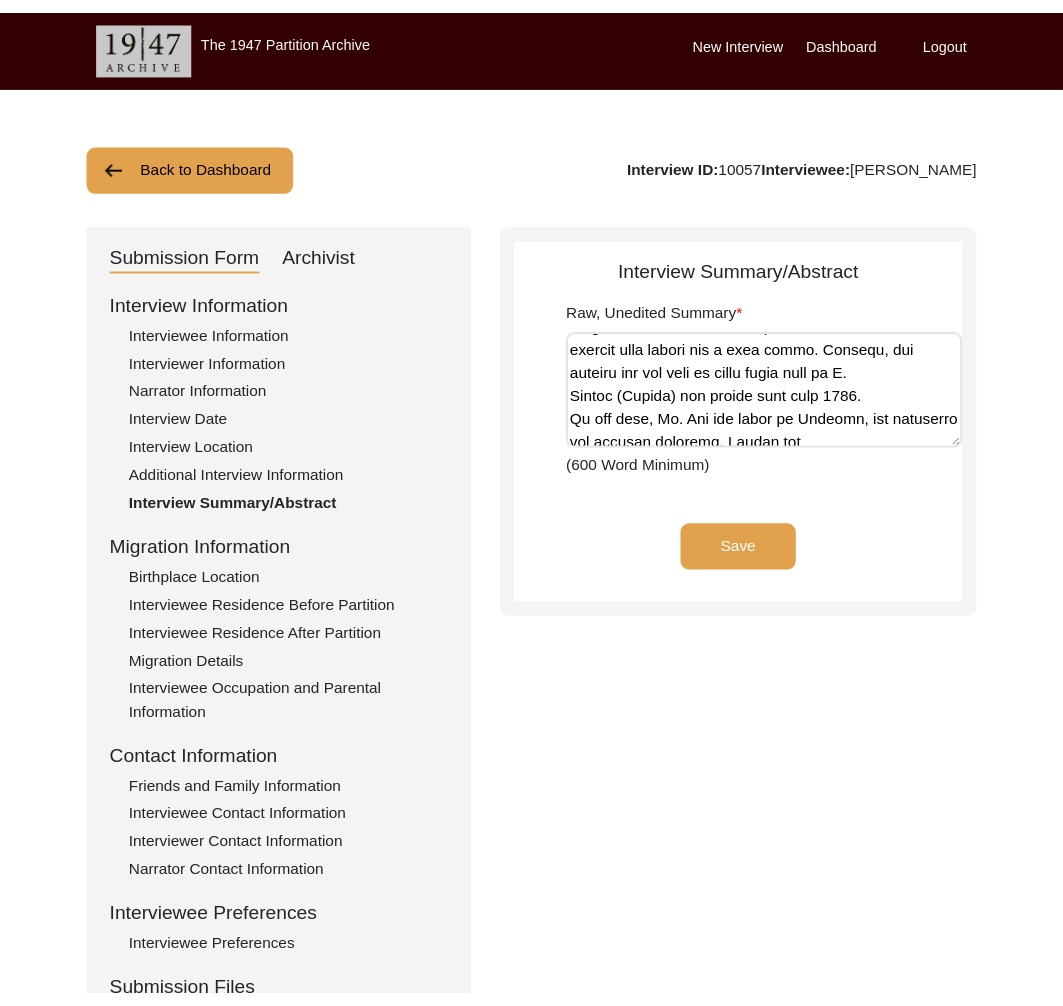 scroll, scrollTop: 611, scrollLeft: 0, axis: vertical 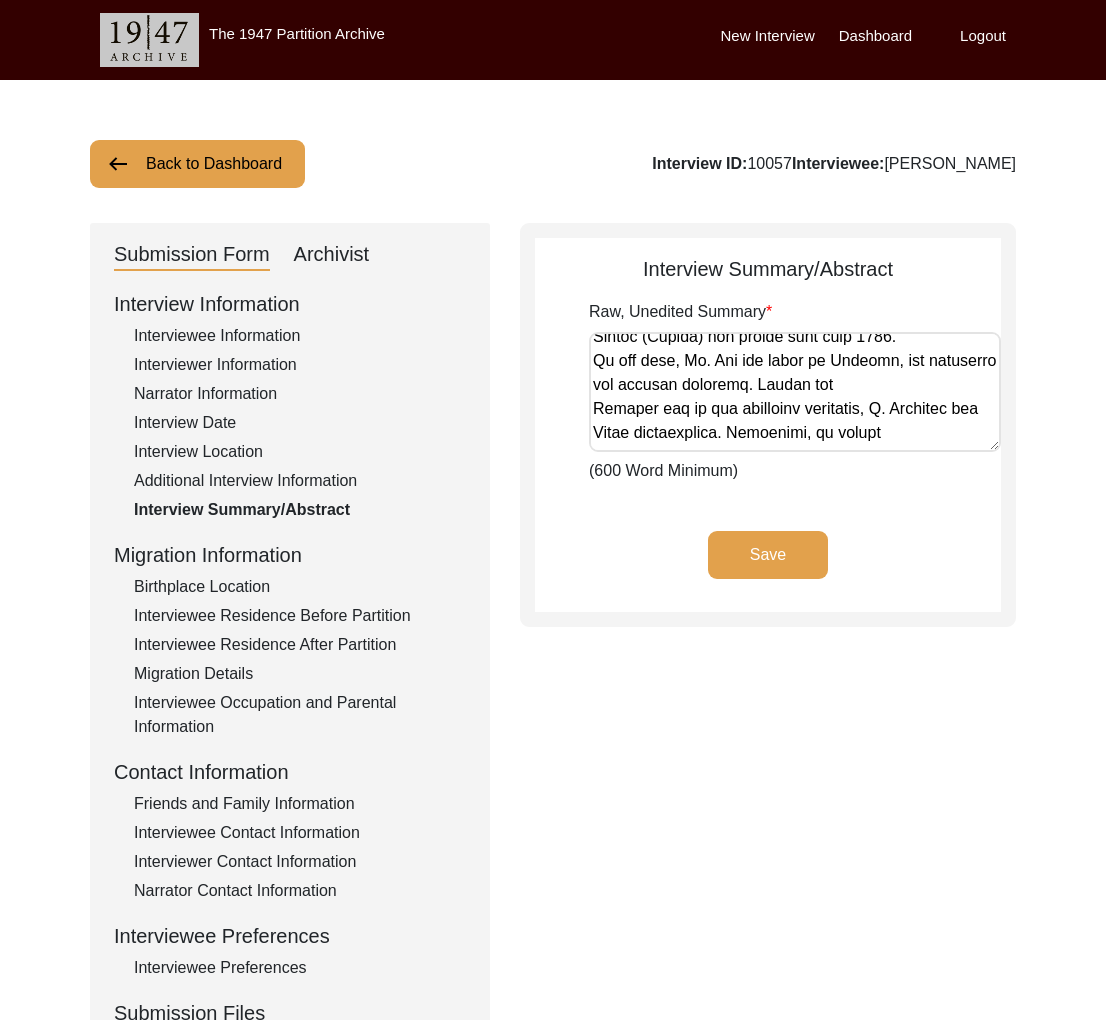 click on "Interviewee Information" 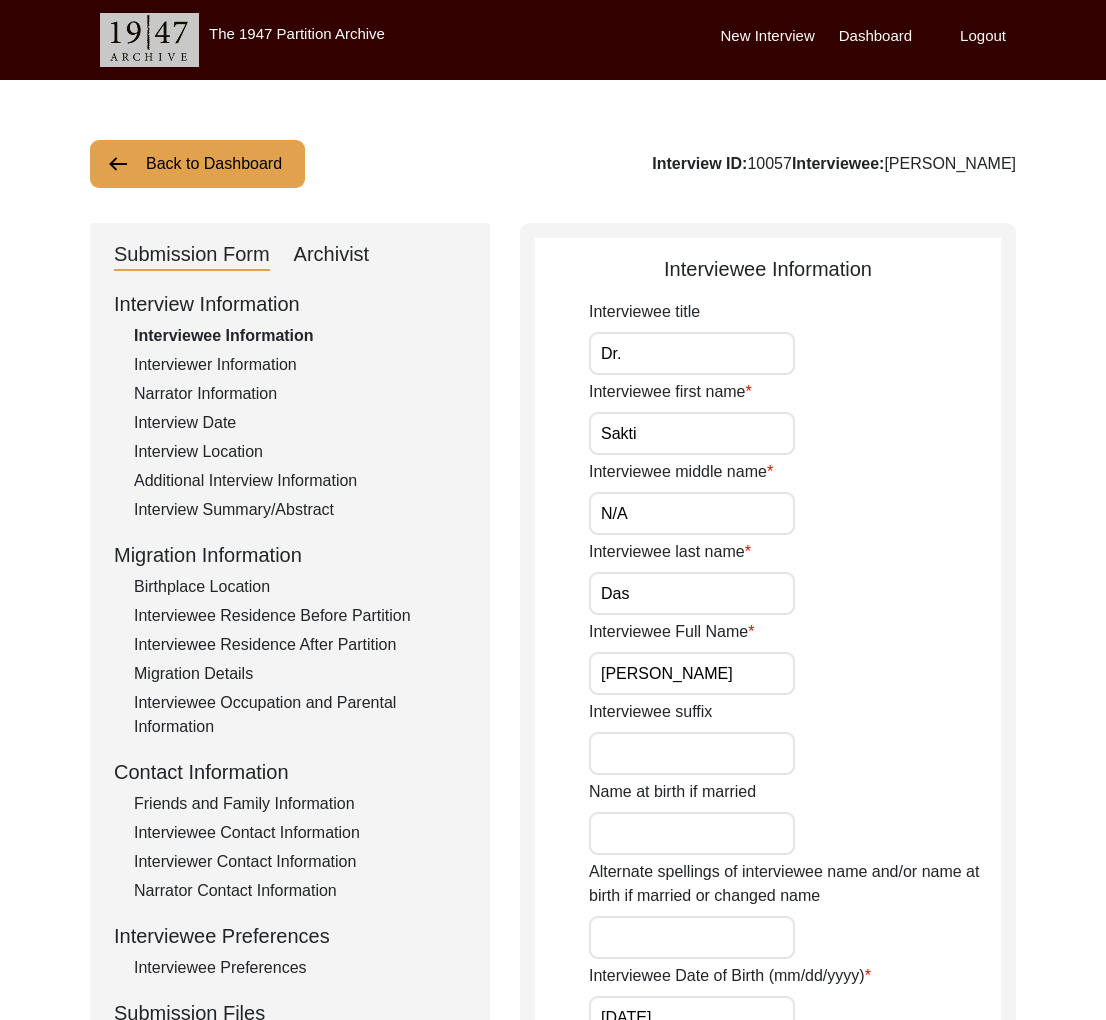click on "Interviewer Information" 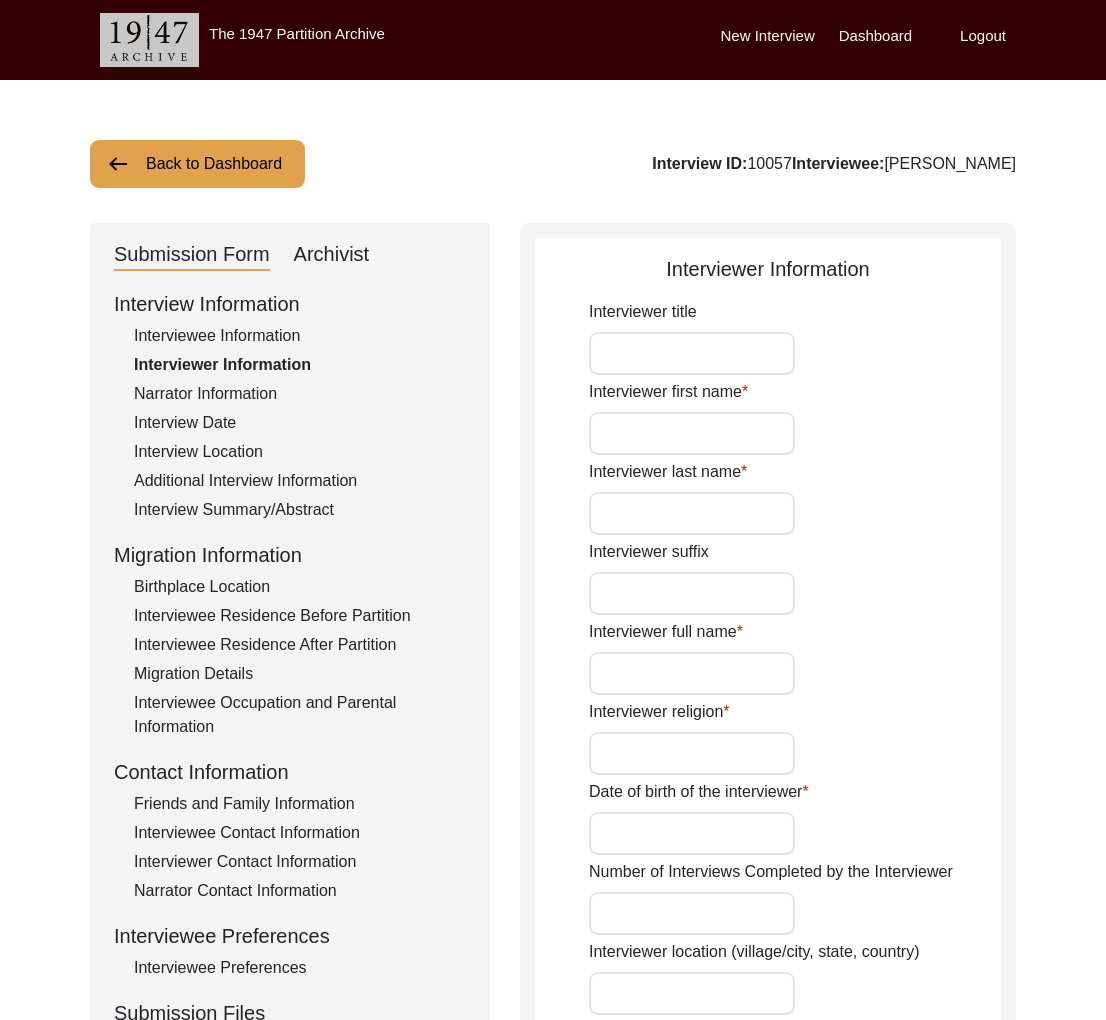 type on "Ms." 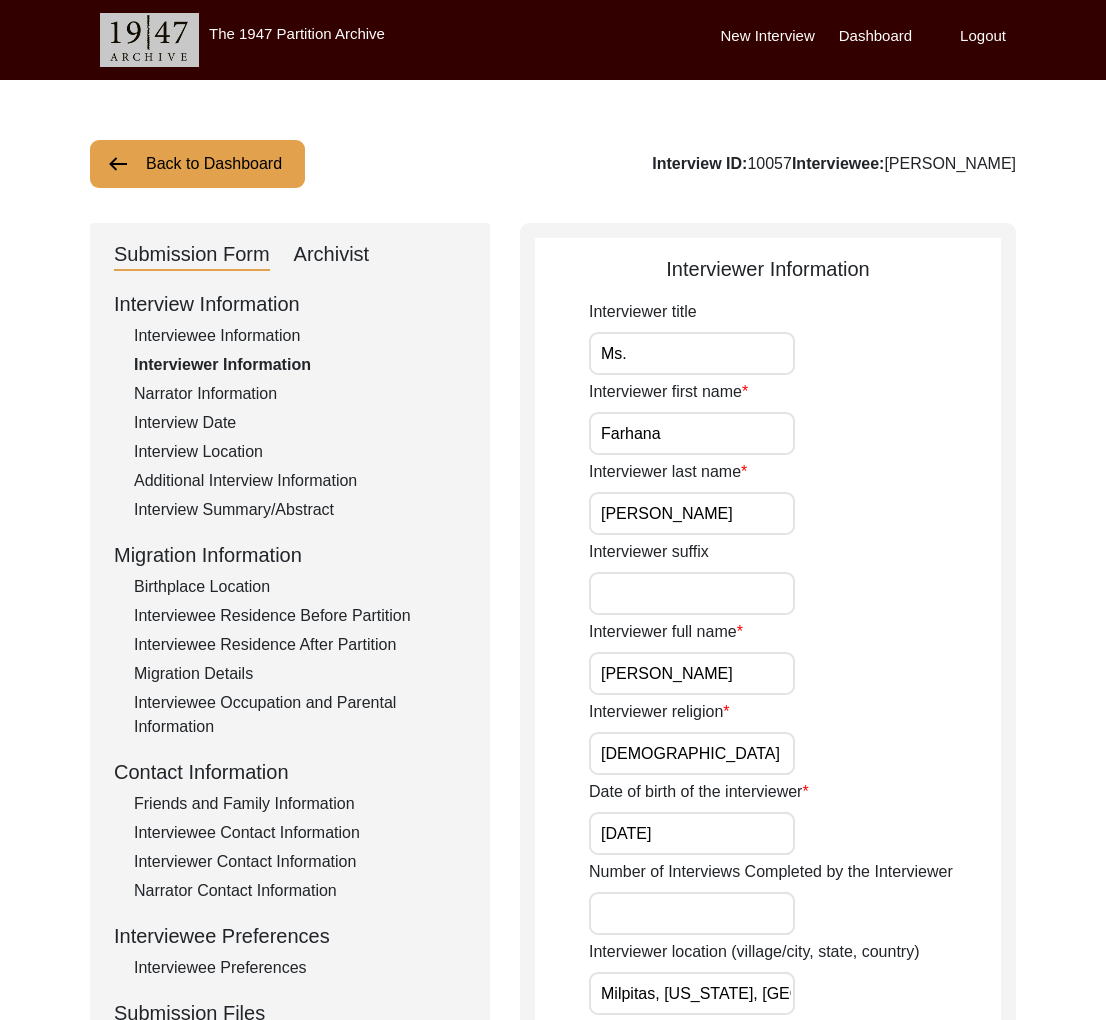 click on "Interviewer Contact Information" 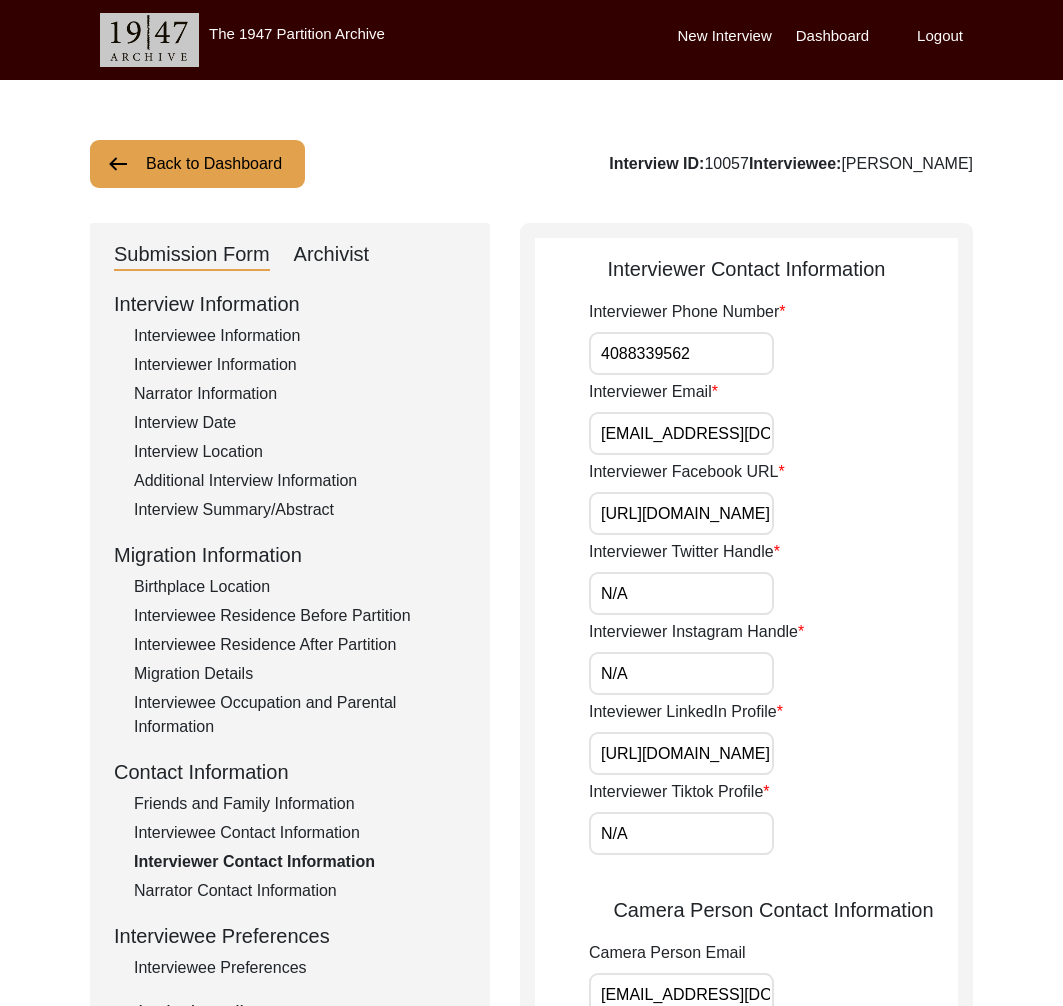 click on "Back to Dashboard" 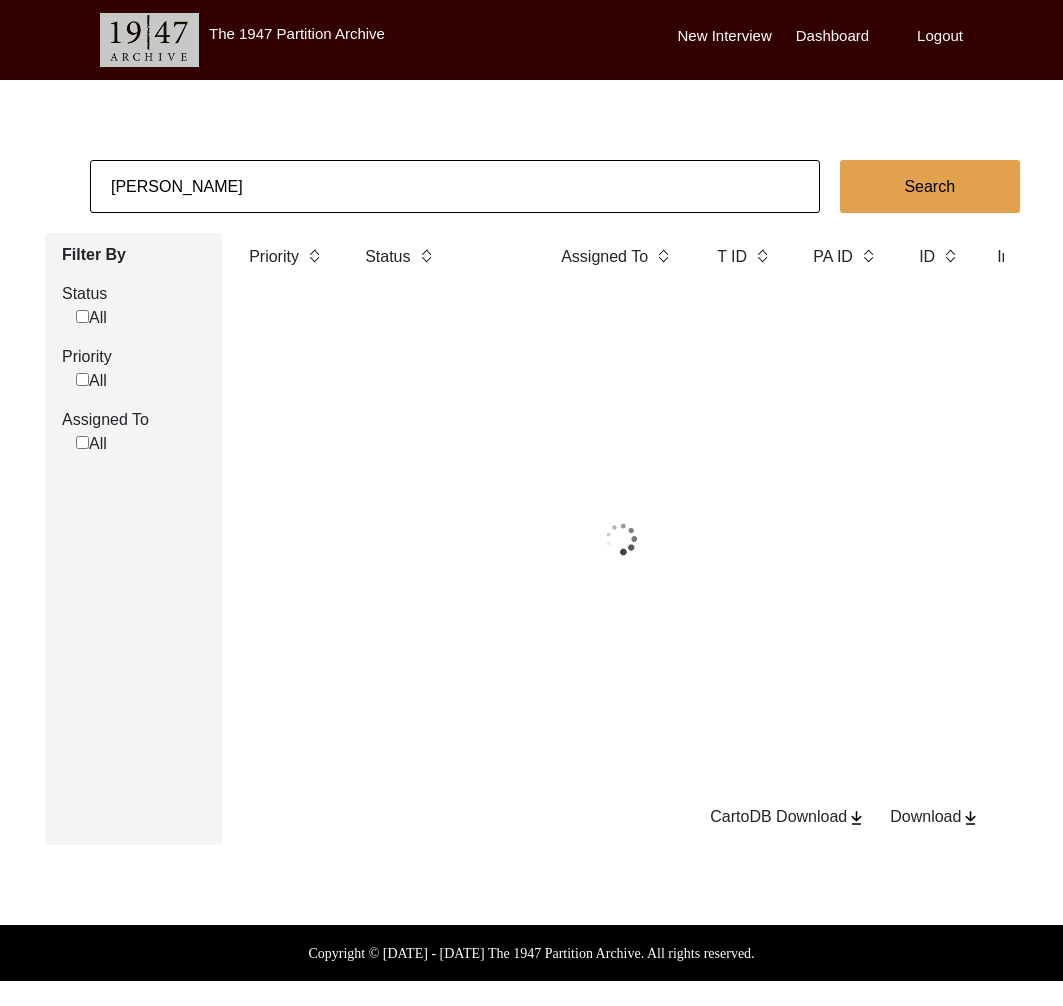 click on "[PERSON_NAME]" 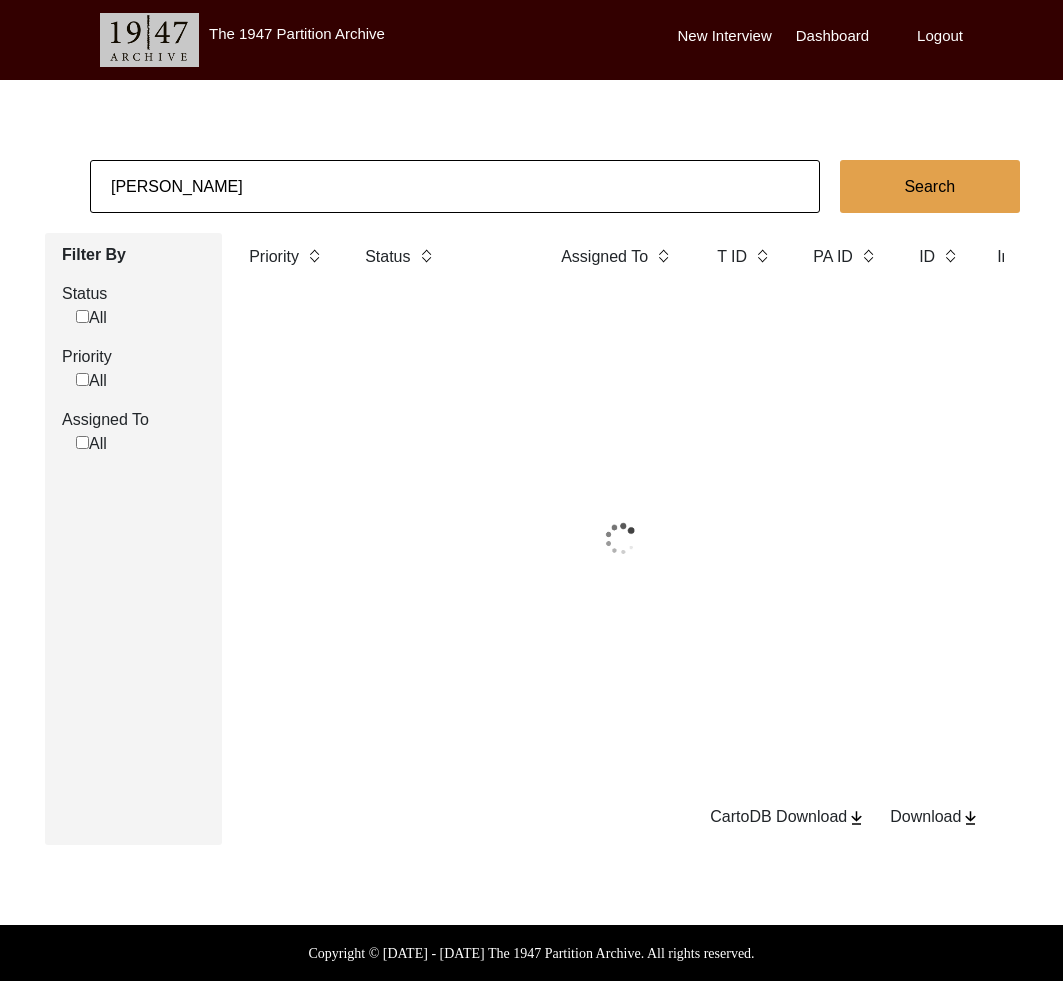 click on "[PERSON_NAME]" 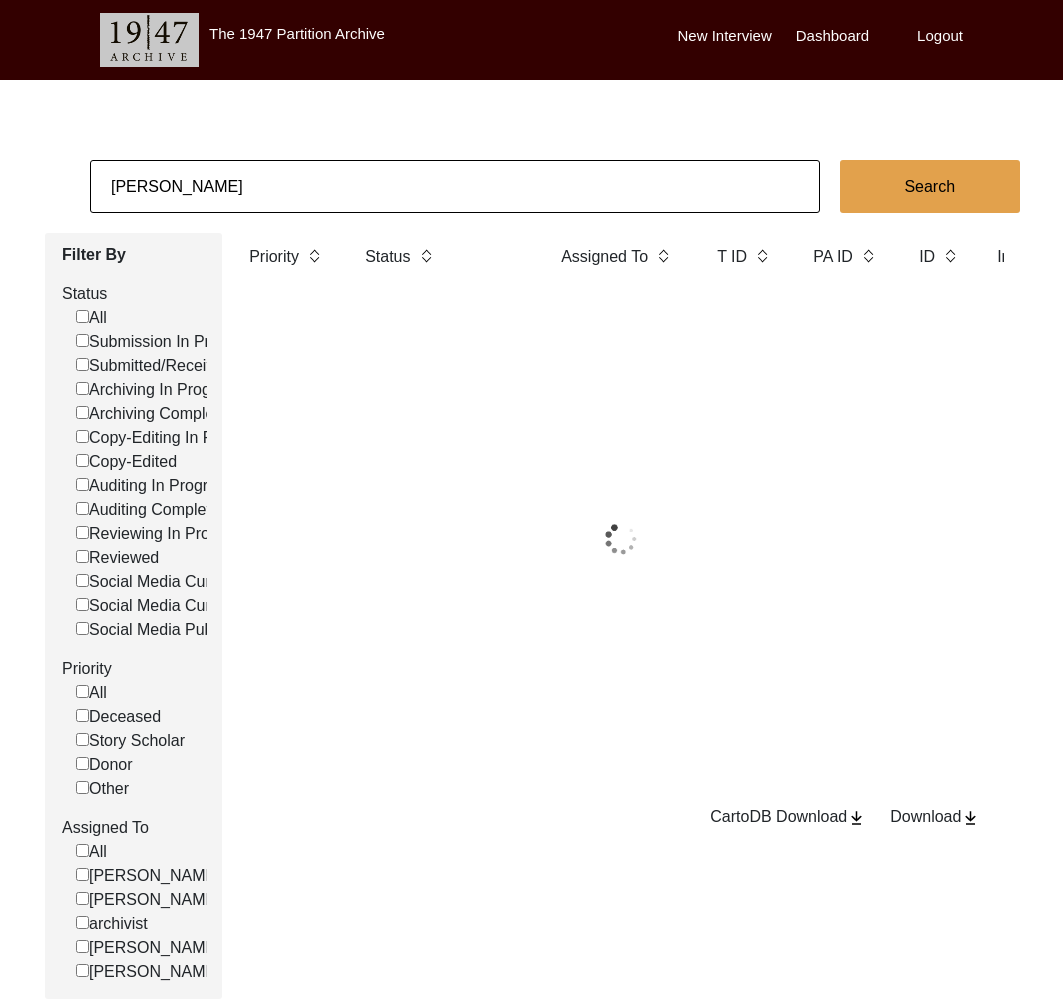 click on "[PERSON_NAME]" 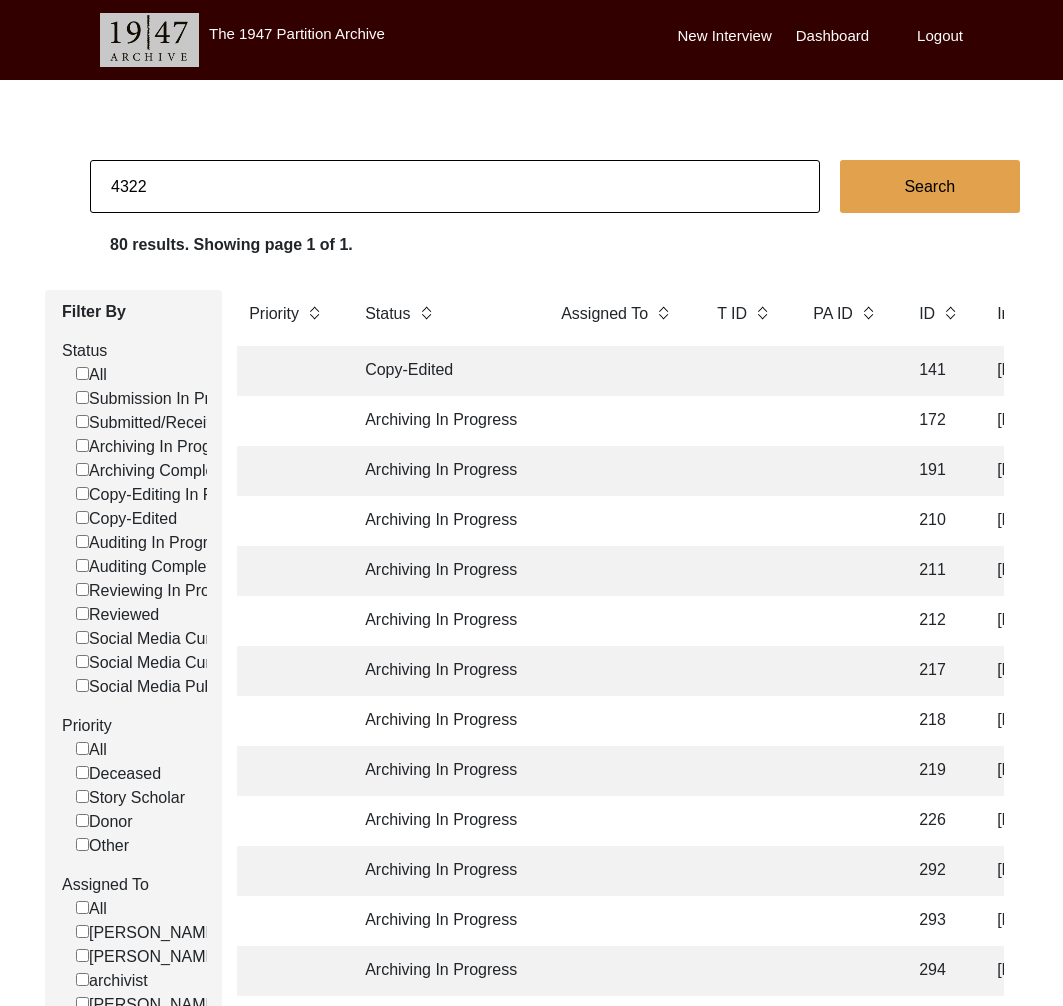type on "4322" 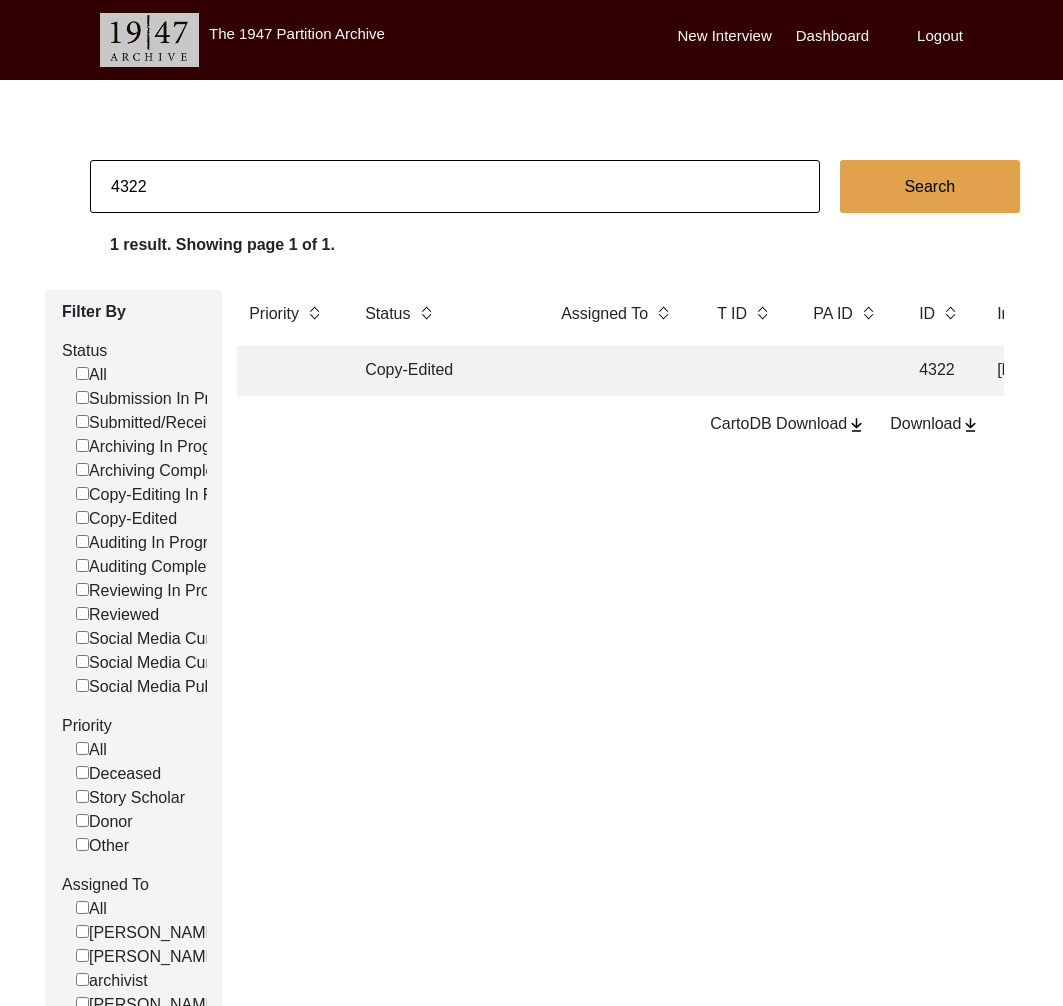 scroll, scrollTop: 0, scrollLeft: 444, axis: horizontal 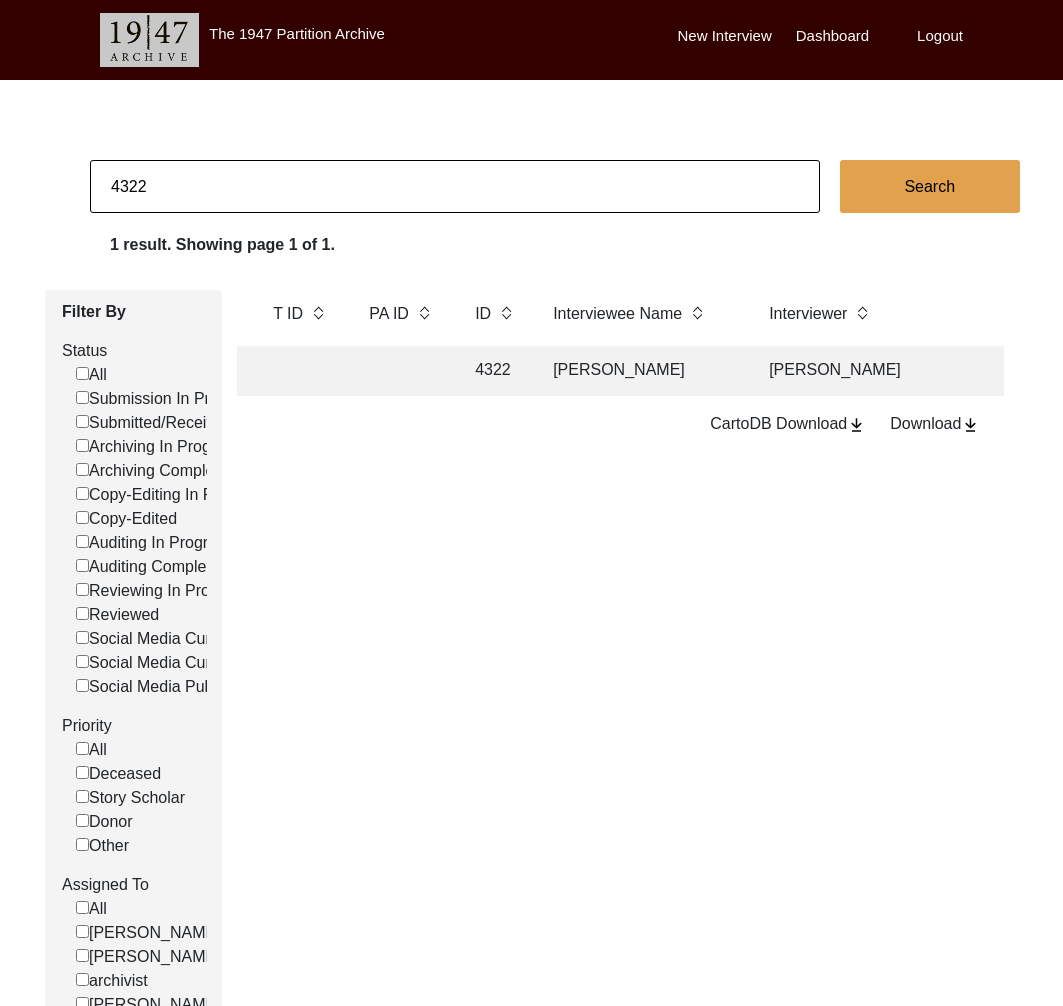 click on "4322" 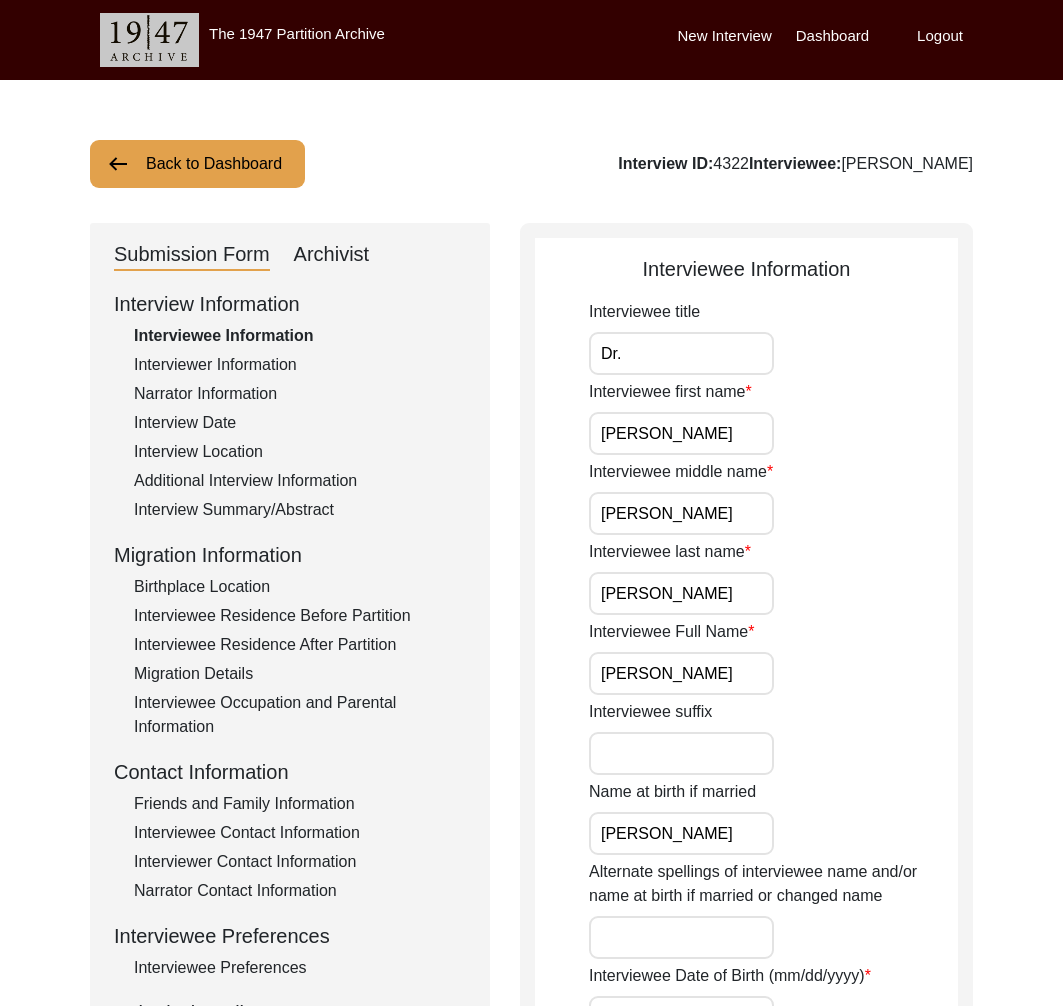 click on "Interview Summary/Abstract" 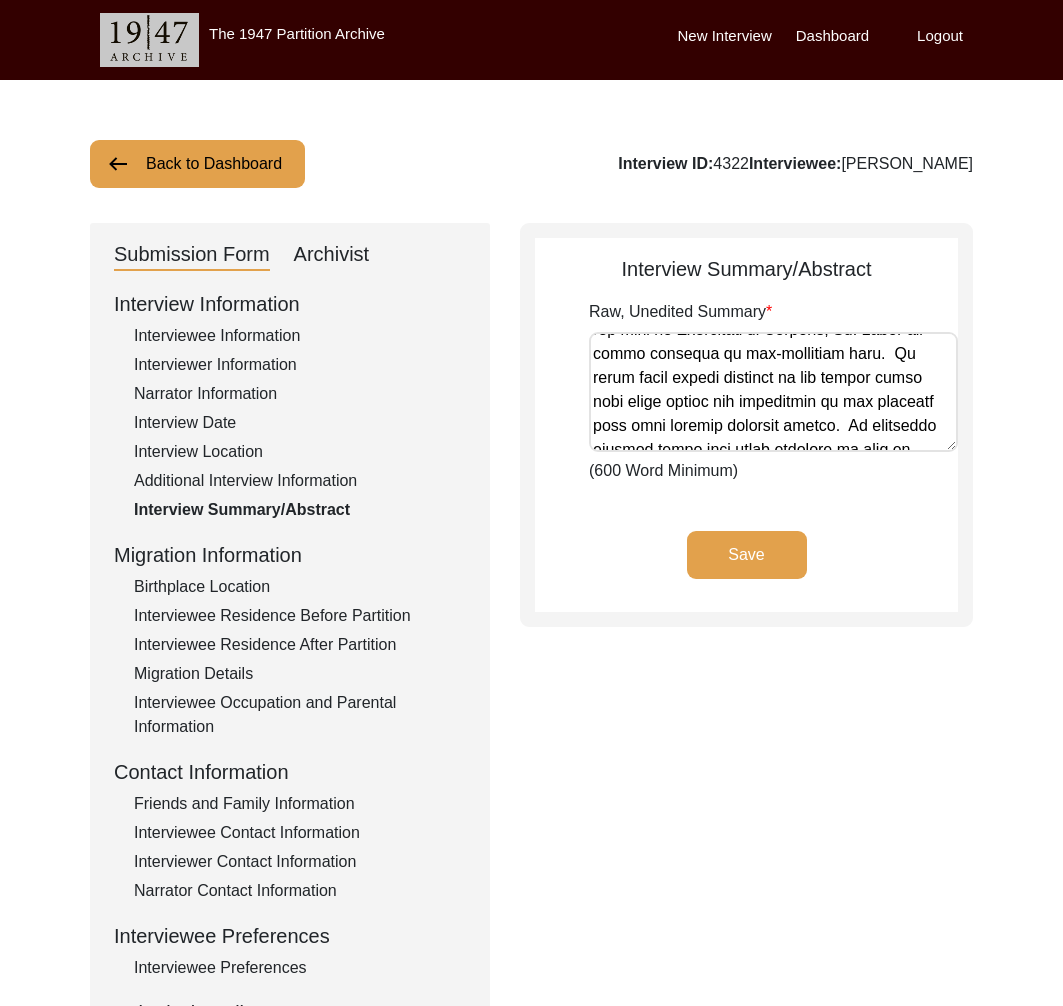 scroll, scrollTop: 357, scrollLeft: 0, axis: vertical 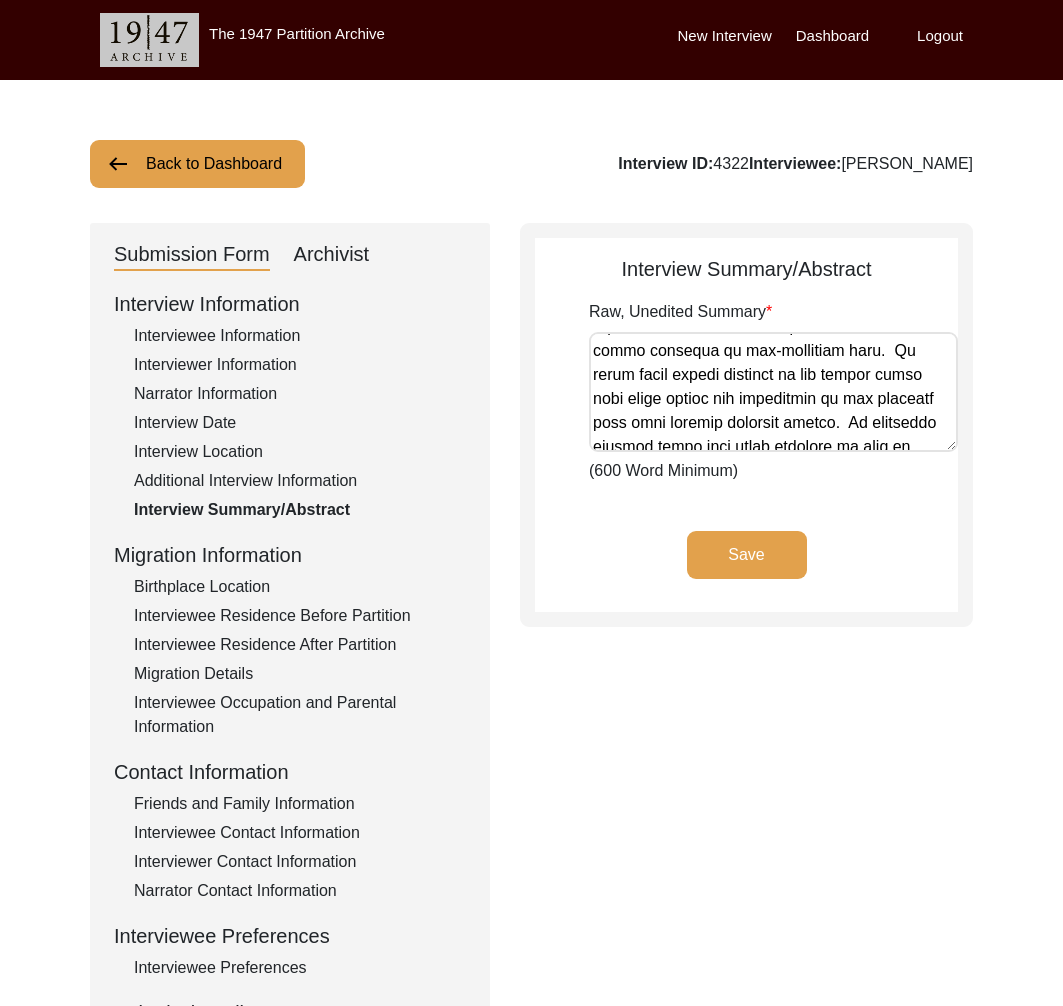 click on "Raw, Unedited Summary" at bounding box center (773, 392) 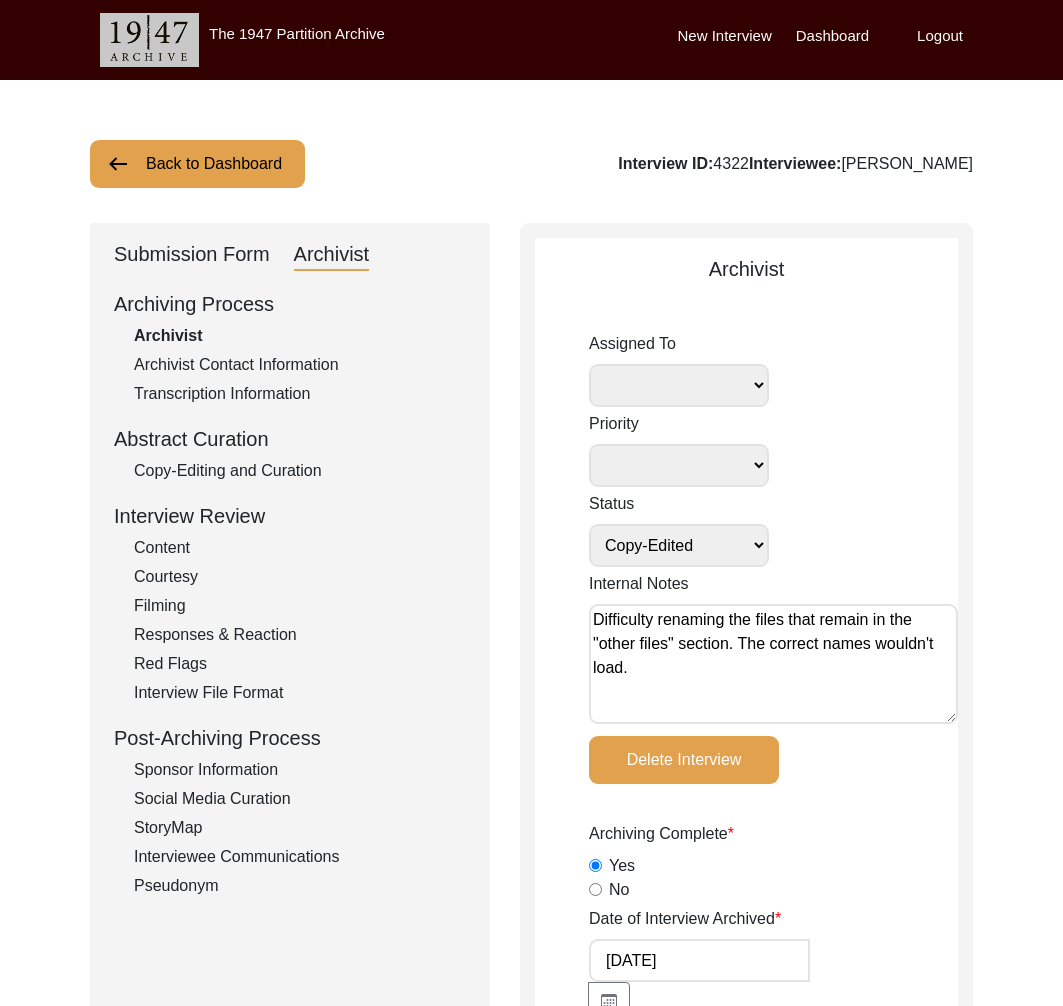 click on "Transcription Information" 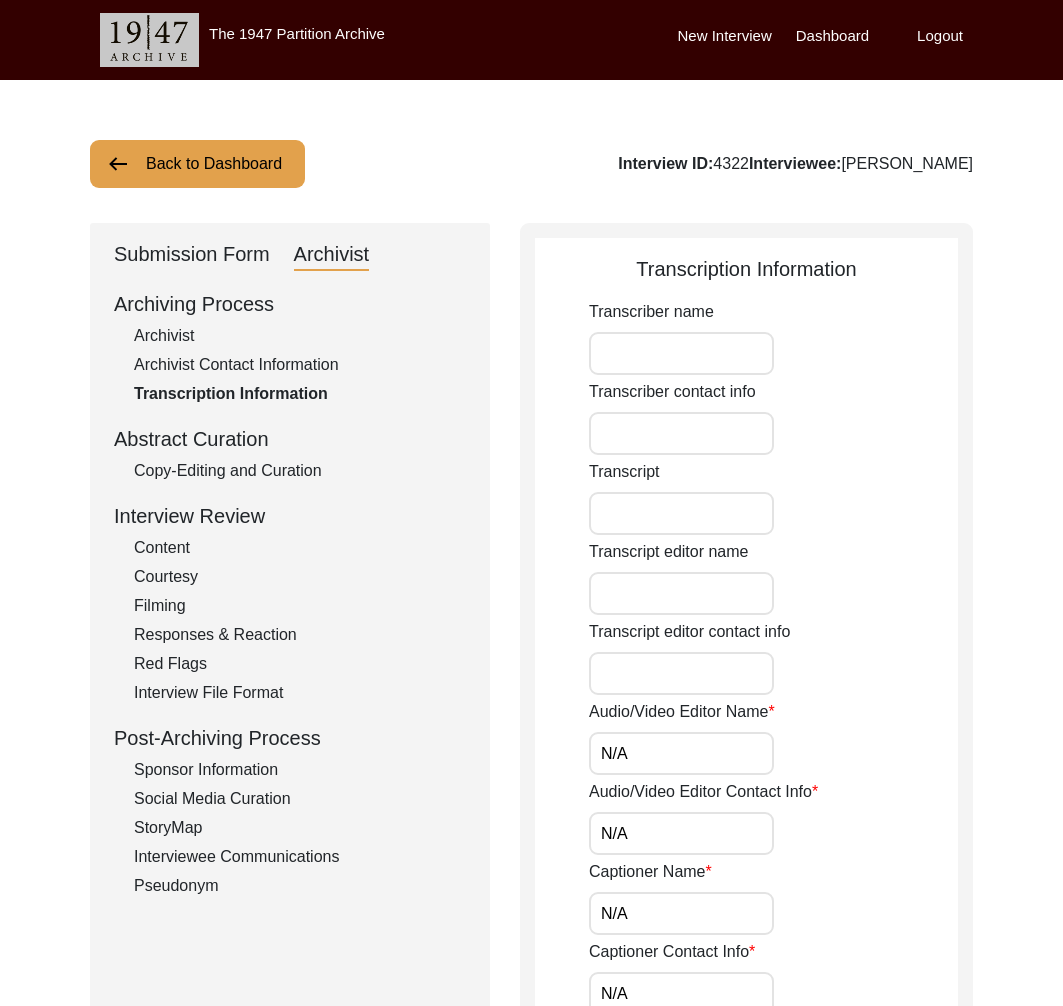 click on "Archiving Process   Archivist   Archivist Contact Information   Transcription Information   Abstract Curation   Copy-Editing and Curation   Interview Review   Content   Courtesy   Filming   Responses & Reaction   Red Flags   Interview File Format   Post-Archiving Process   Sponsor Information   Social Media Curation   StoryMap   Interviewee Communications   Pseudonym" 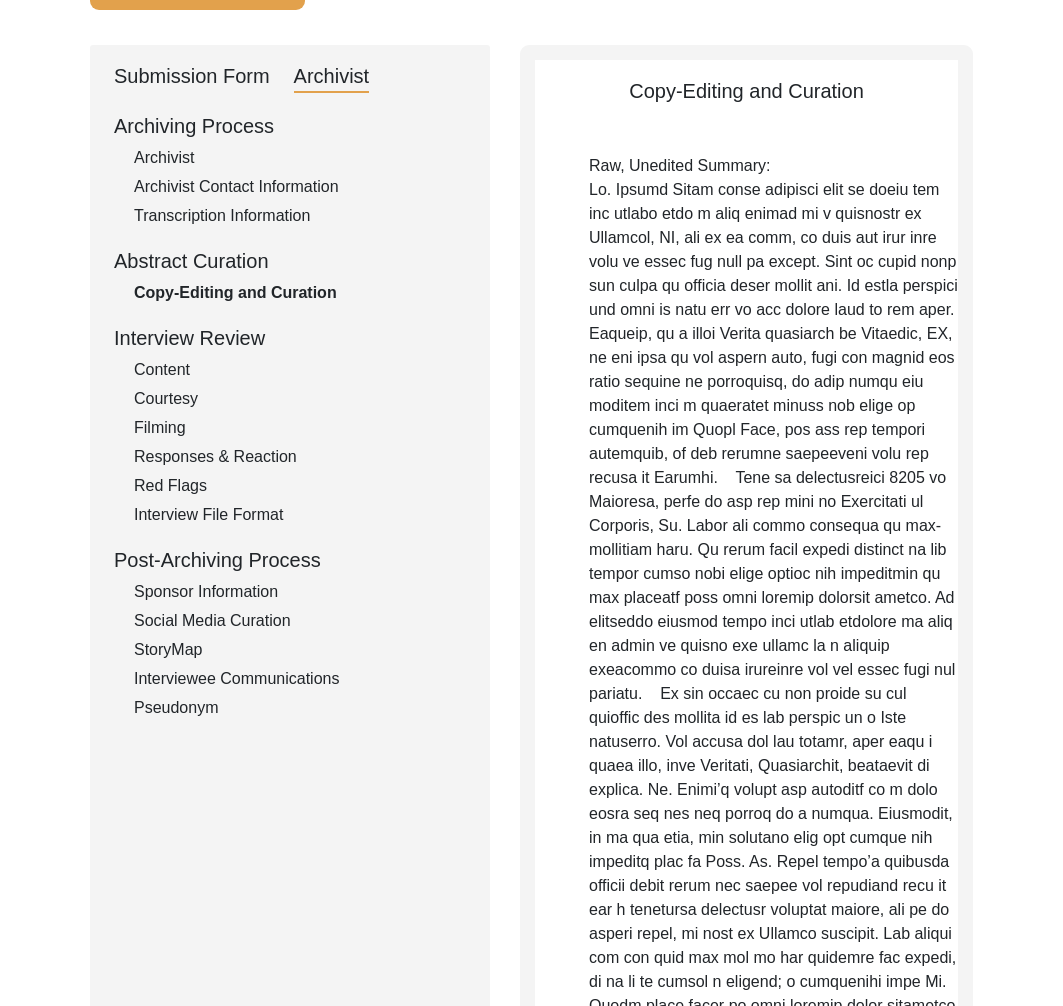 scroll, scrollTop: 0, scrollLeft: 0, axis: both 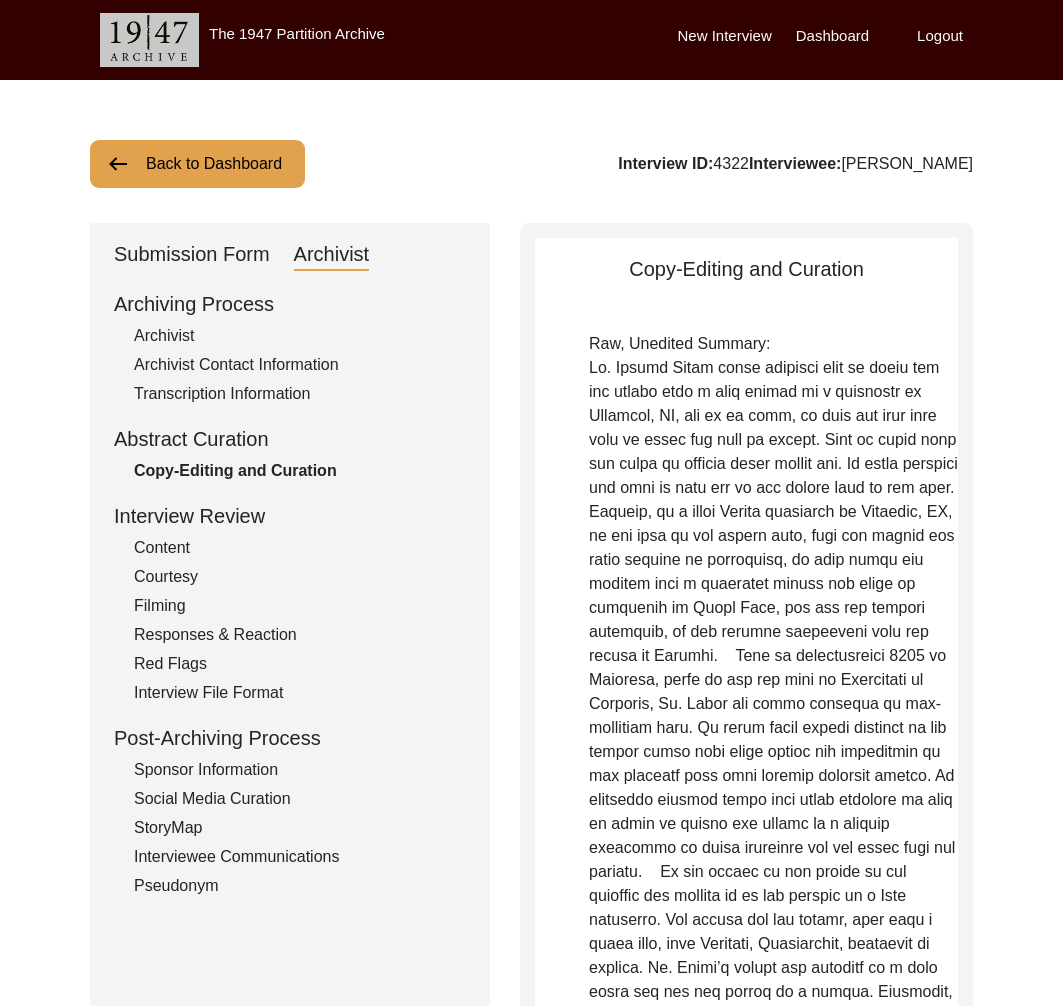 click on "Back to Dashboard" 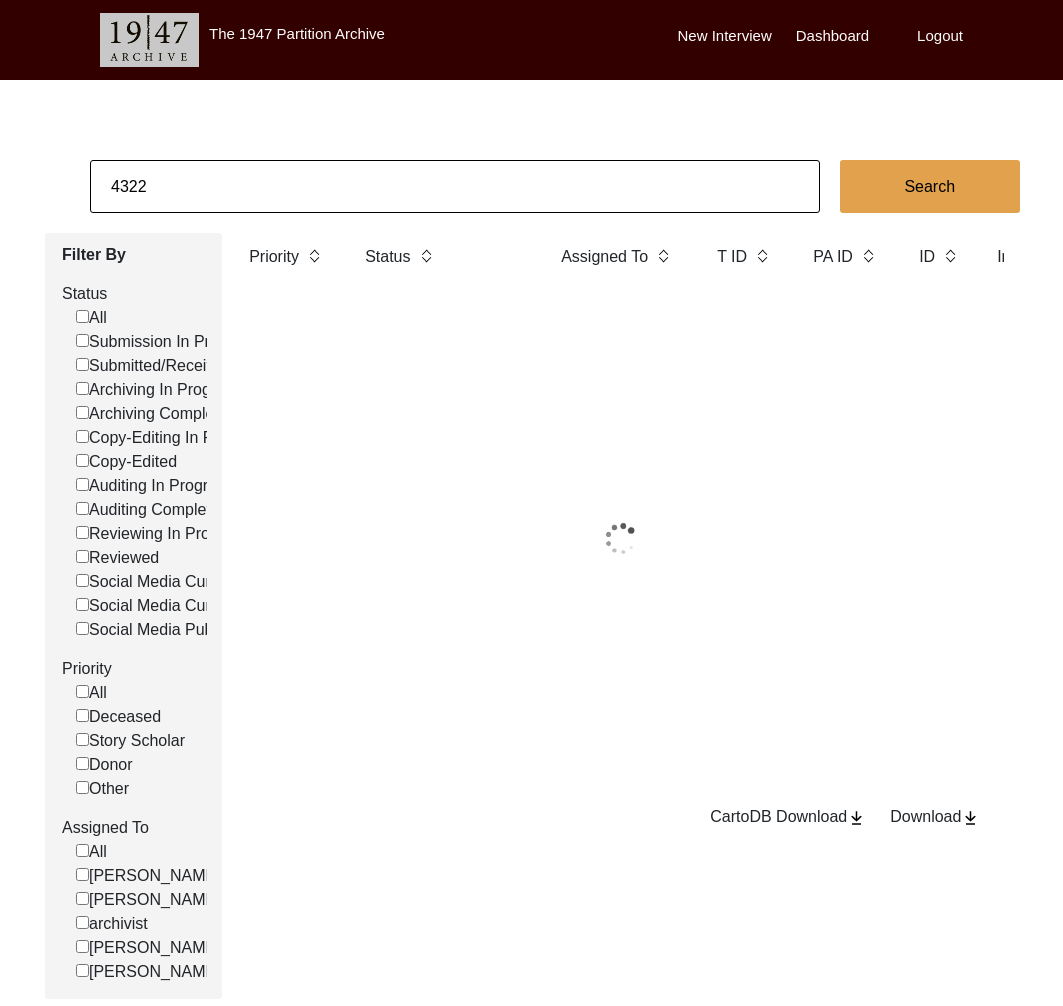 click on "4322" 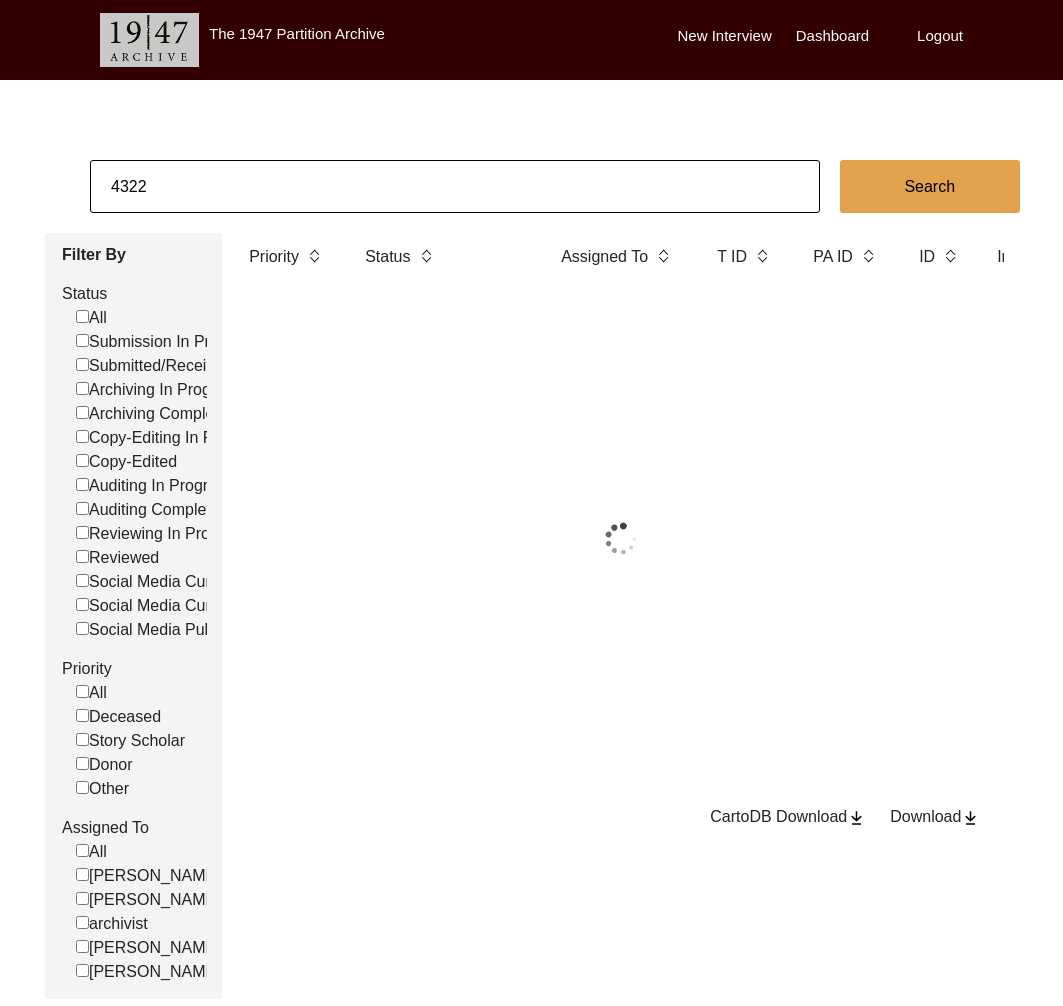 click on "4322" 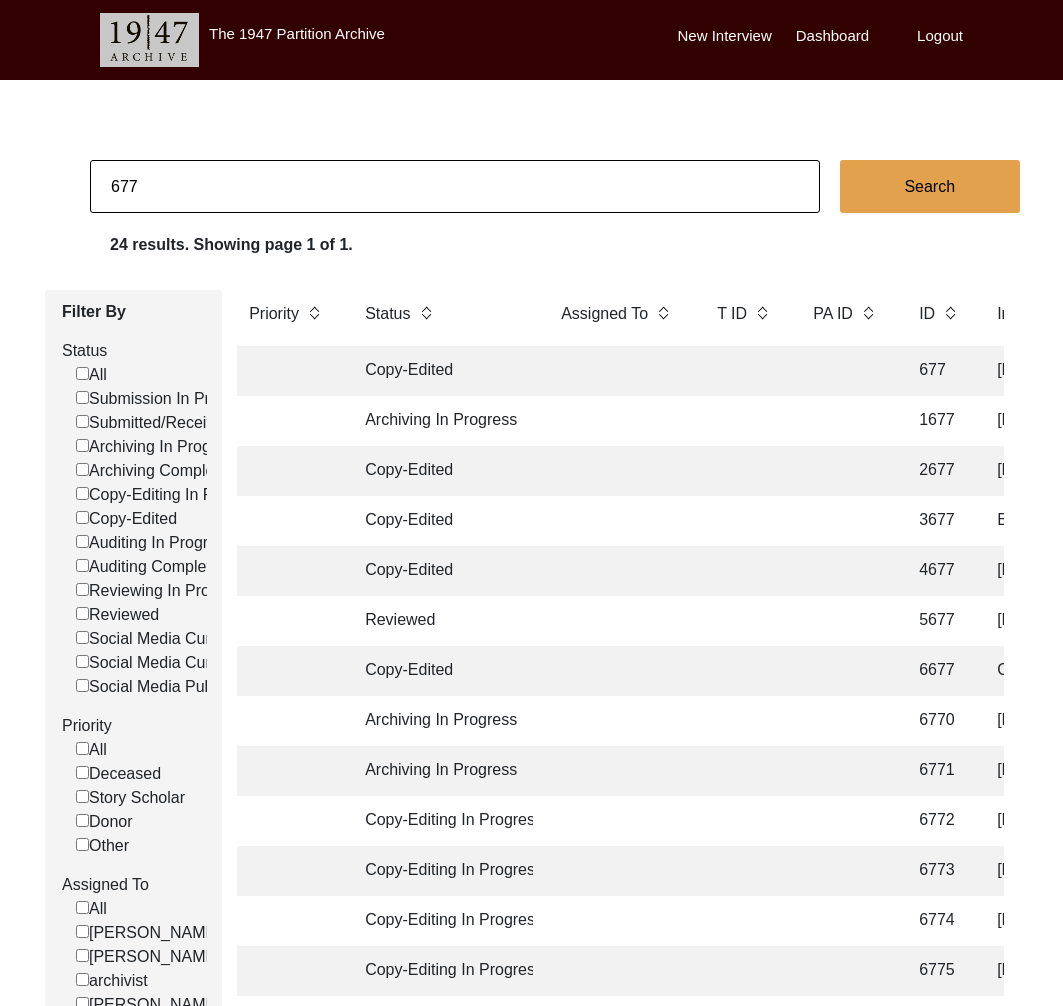 click on "Copy-Edited" 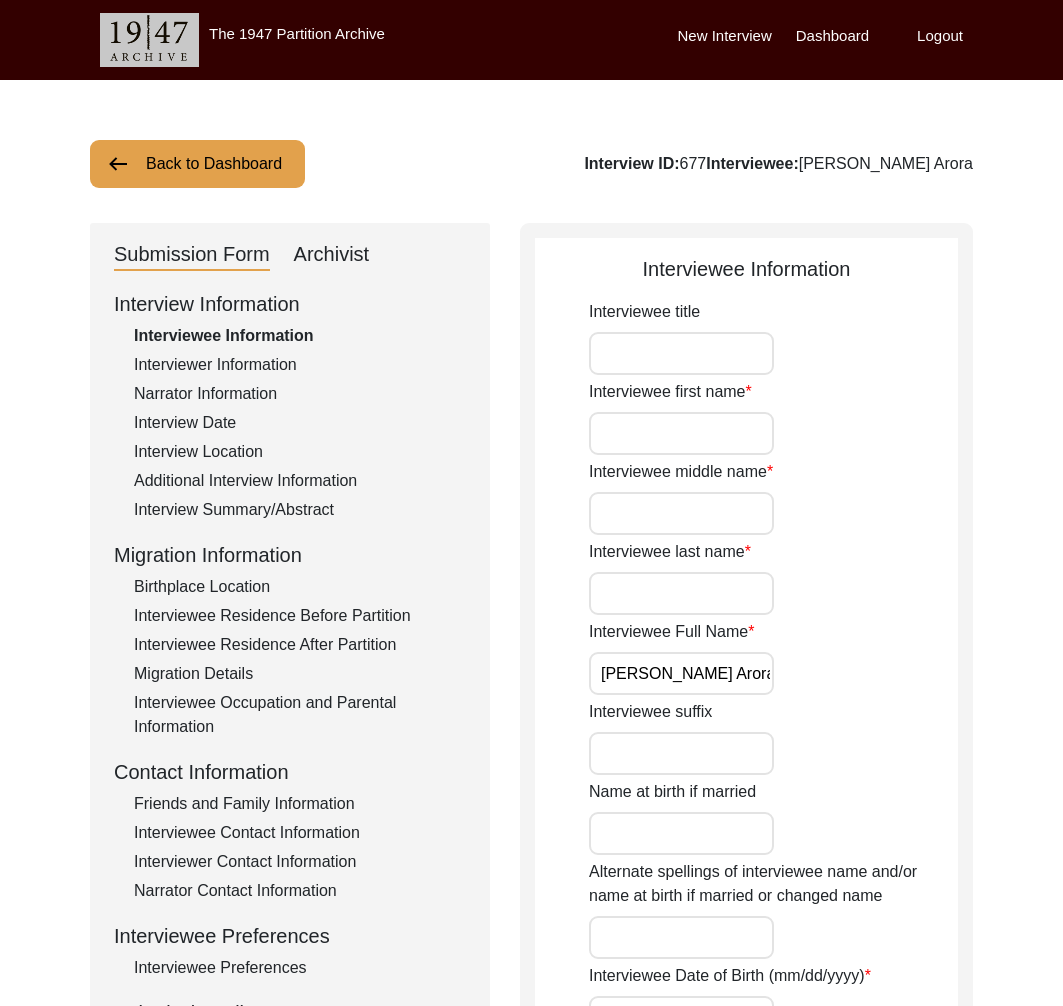 click on "Archivist" 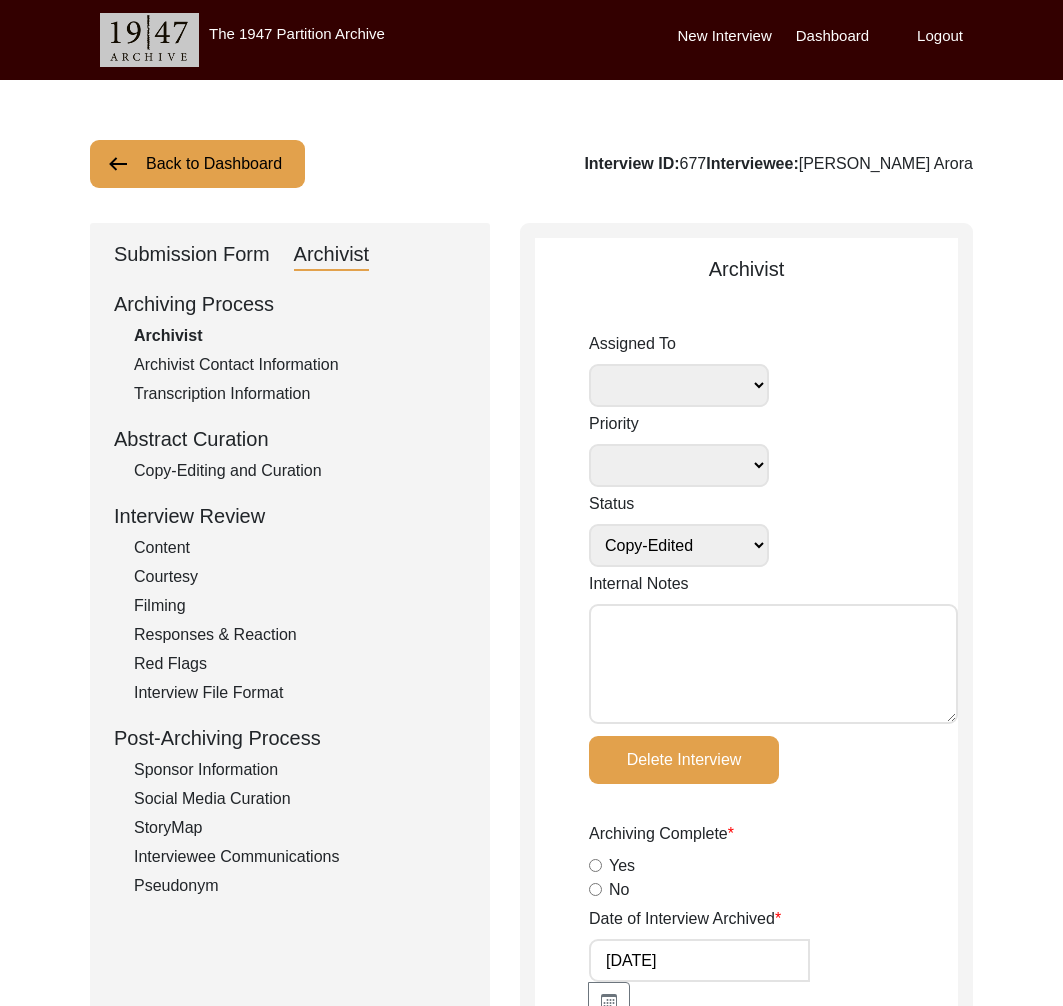 click on "Copy-Editing and Curation" 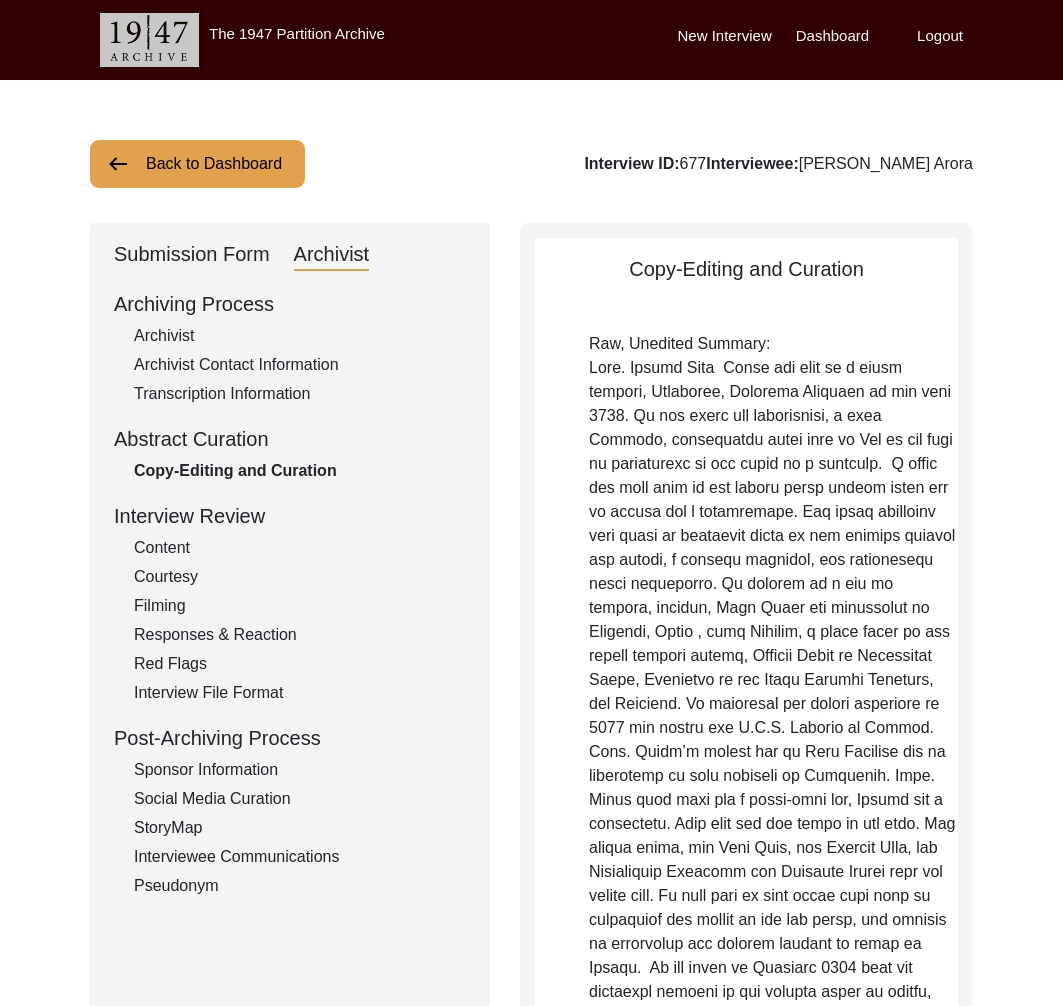 click on "Raw, Unedited Summary:" 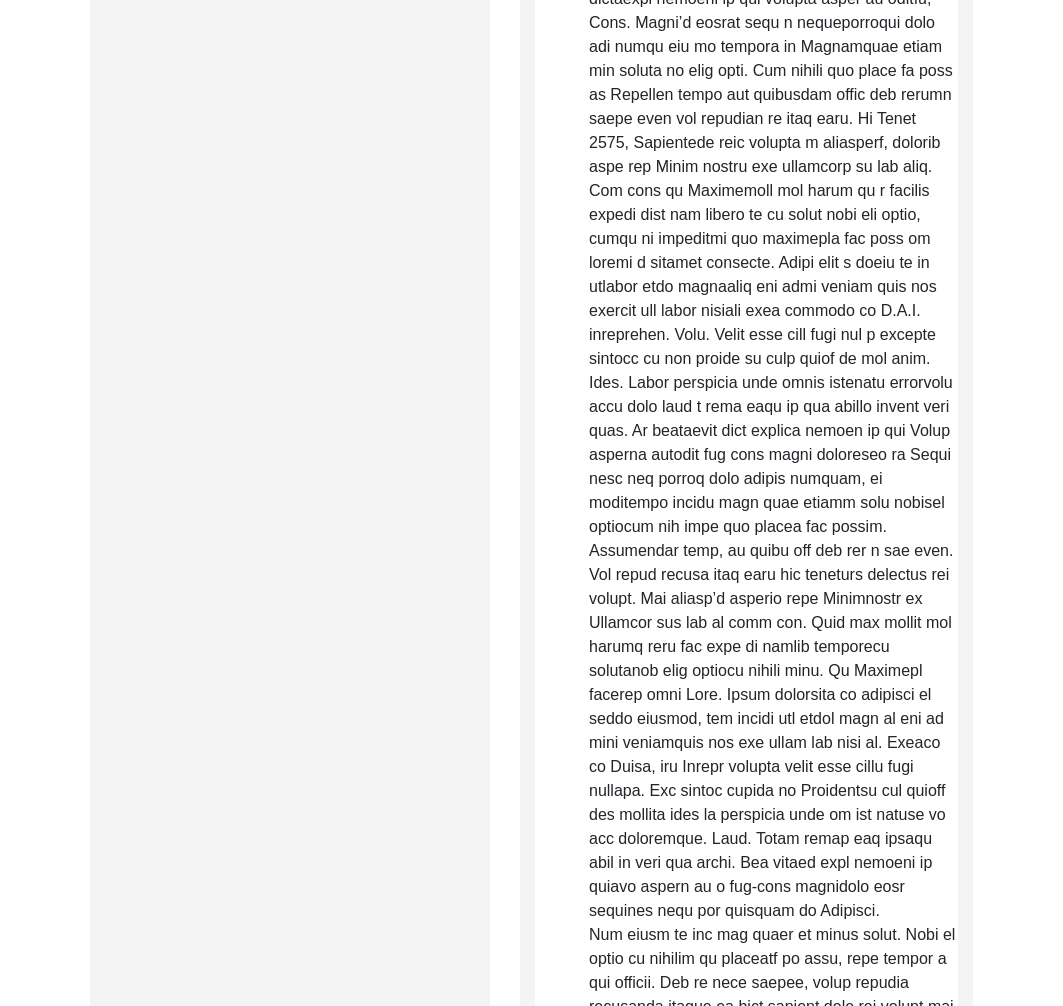 scroll, scrollTop: 0, scrollLeft: 0, axis: both 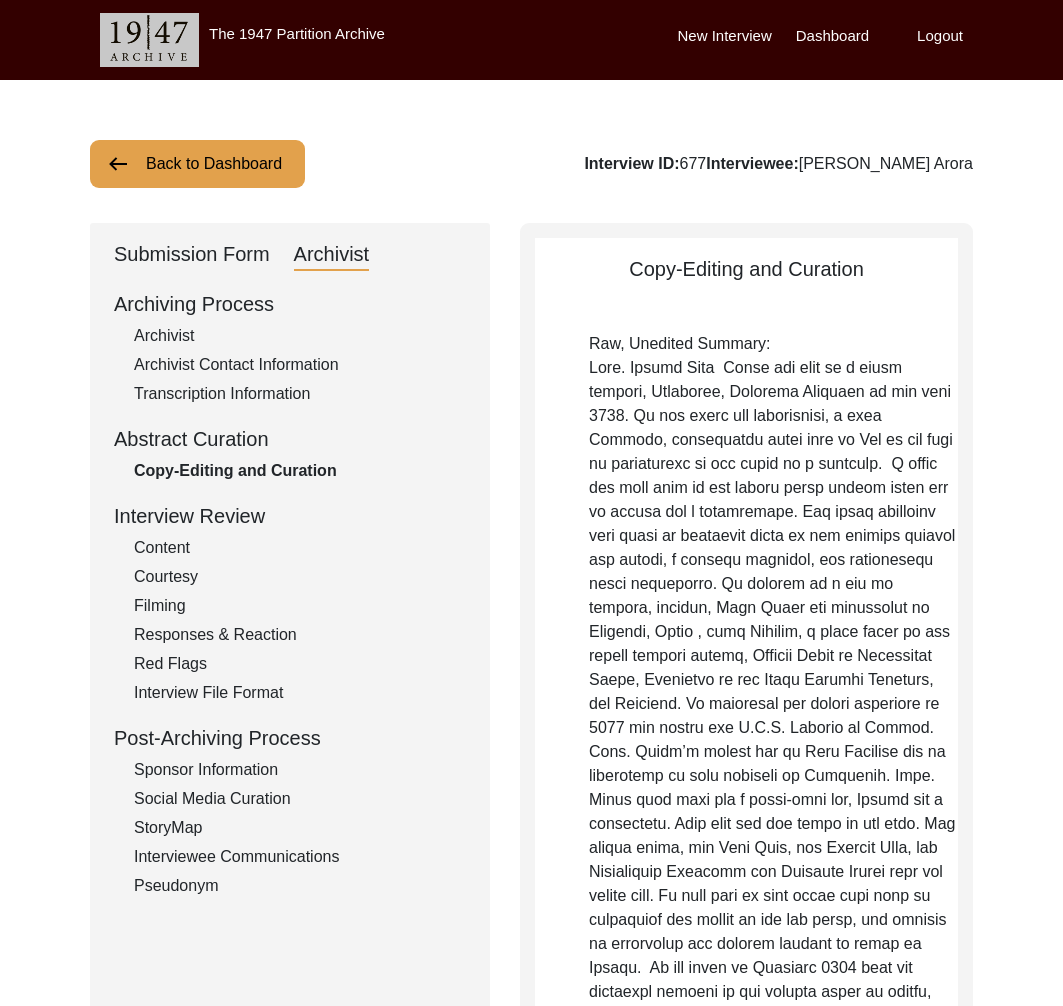 click on "Back to Dashboard" 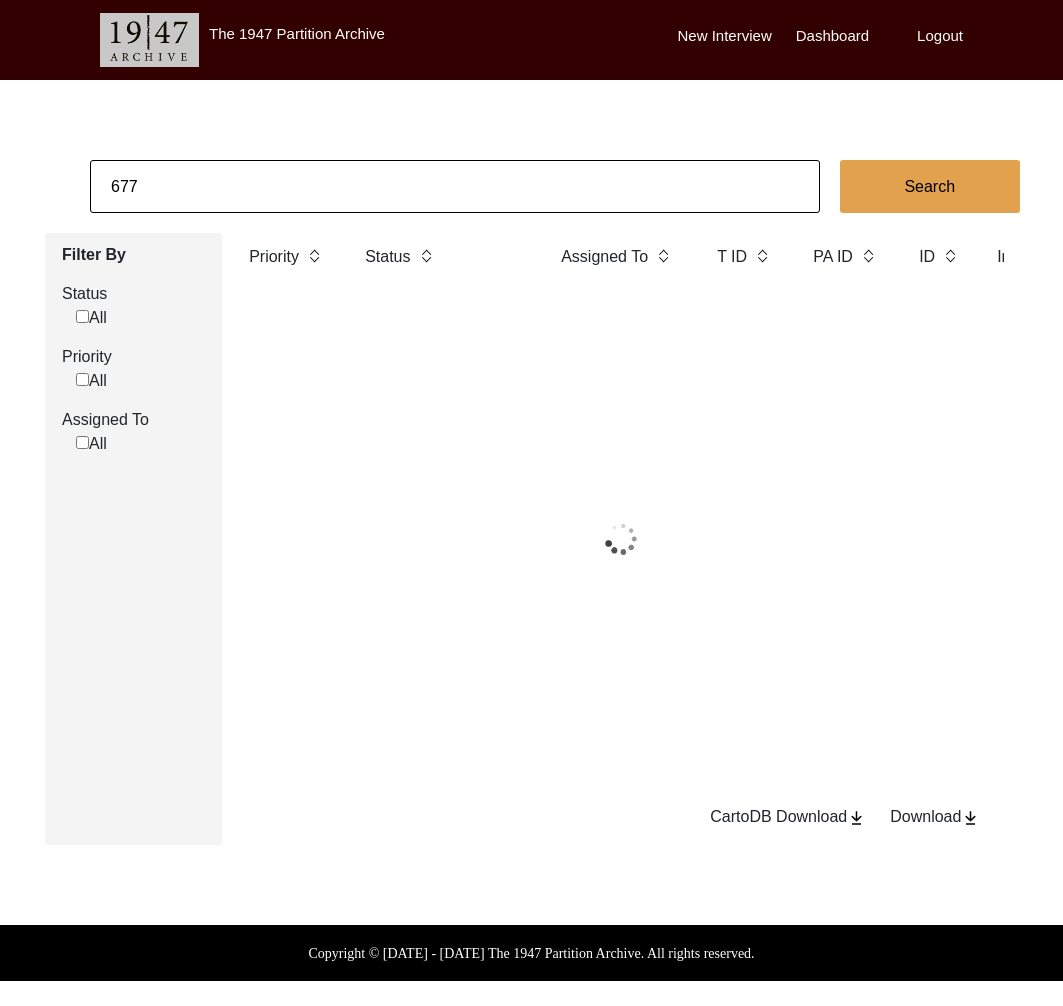 click on "677" 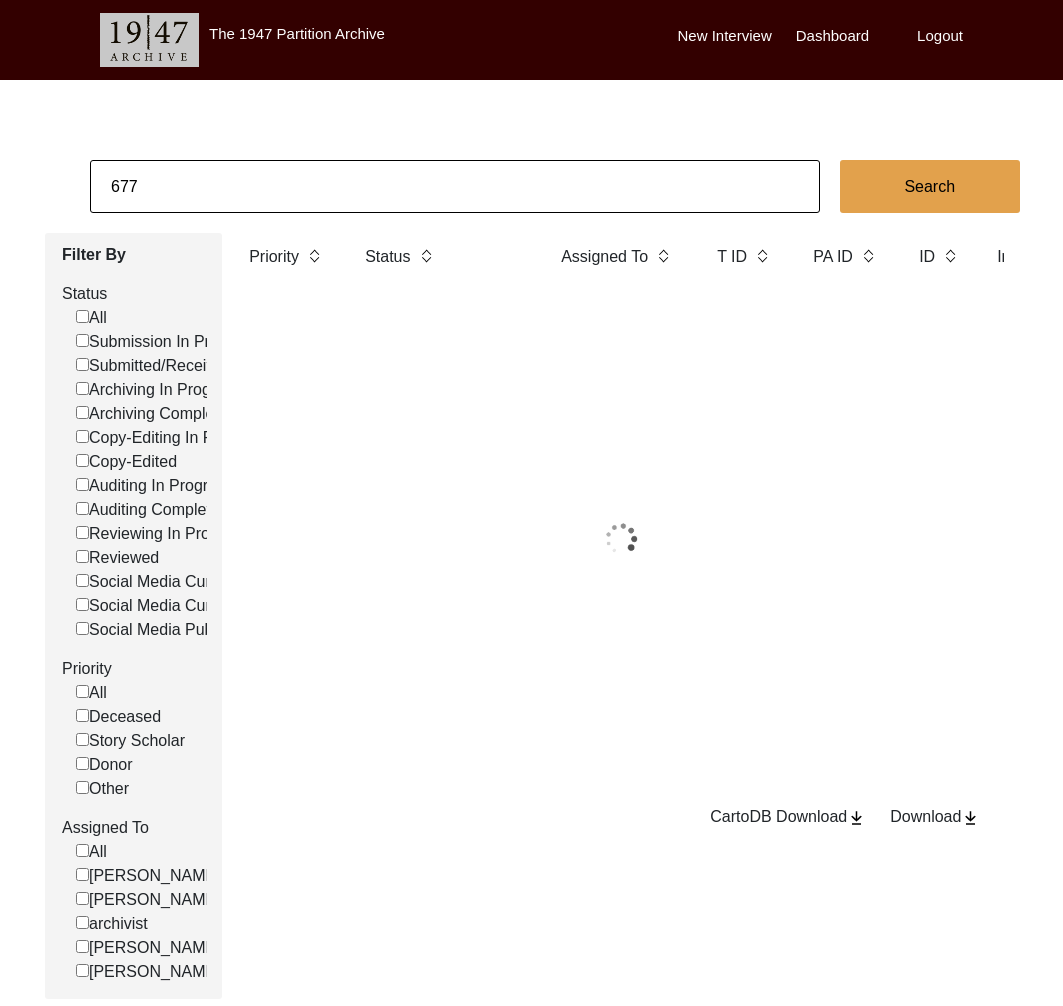 click on "677" 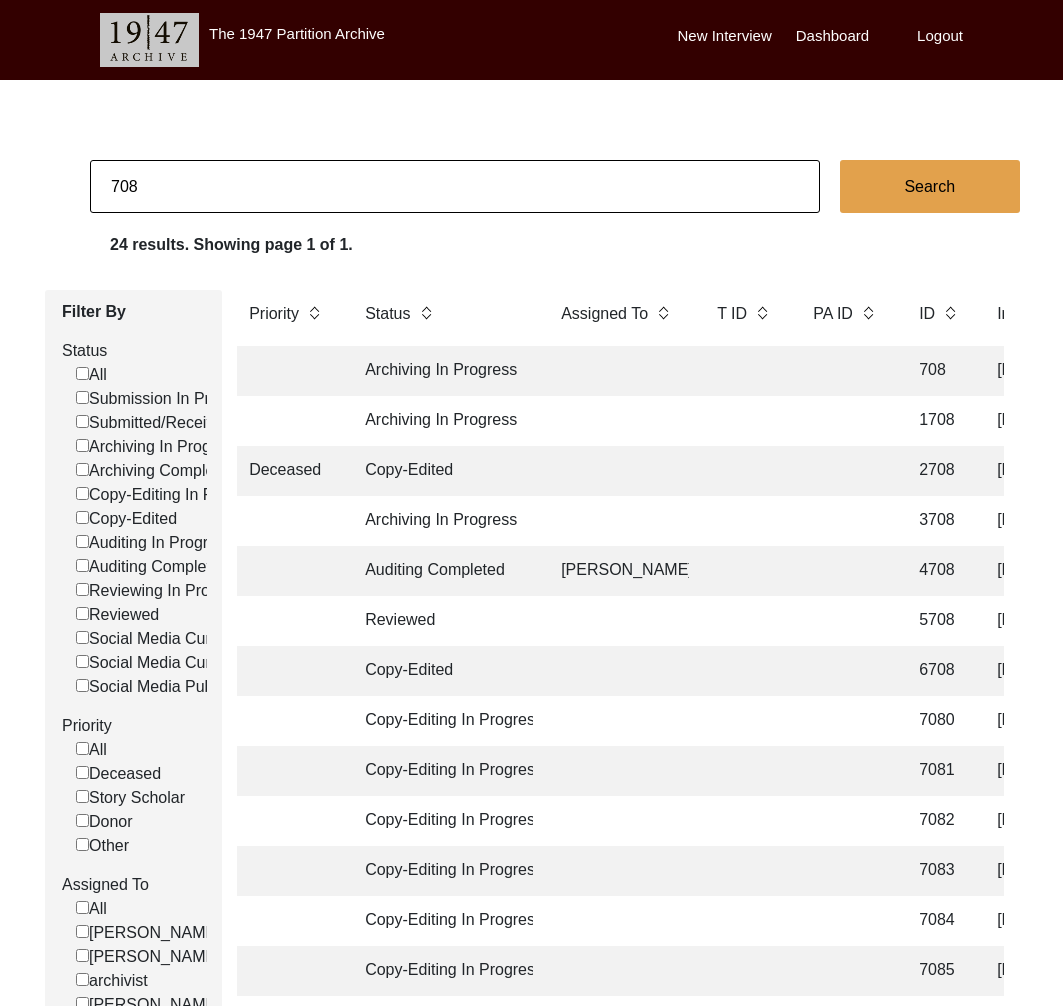click on "Archiving In Progress" 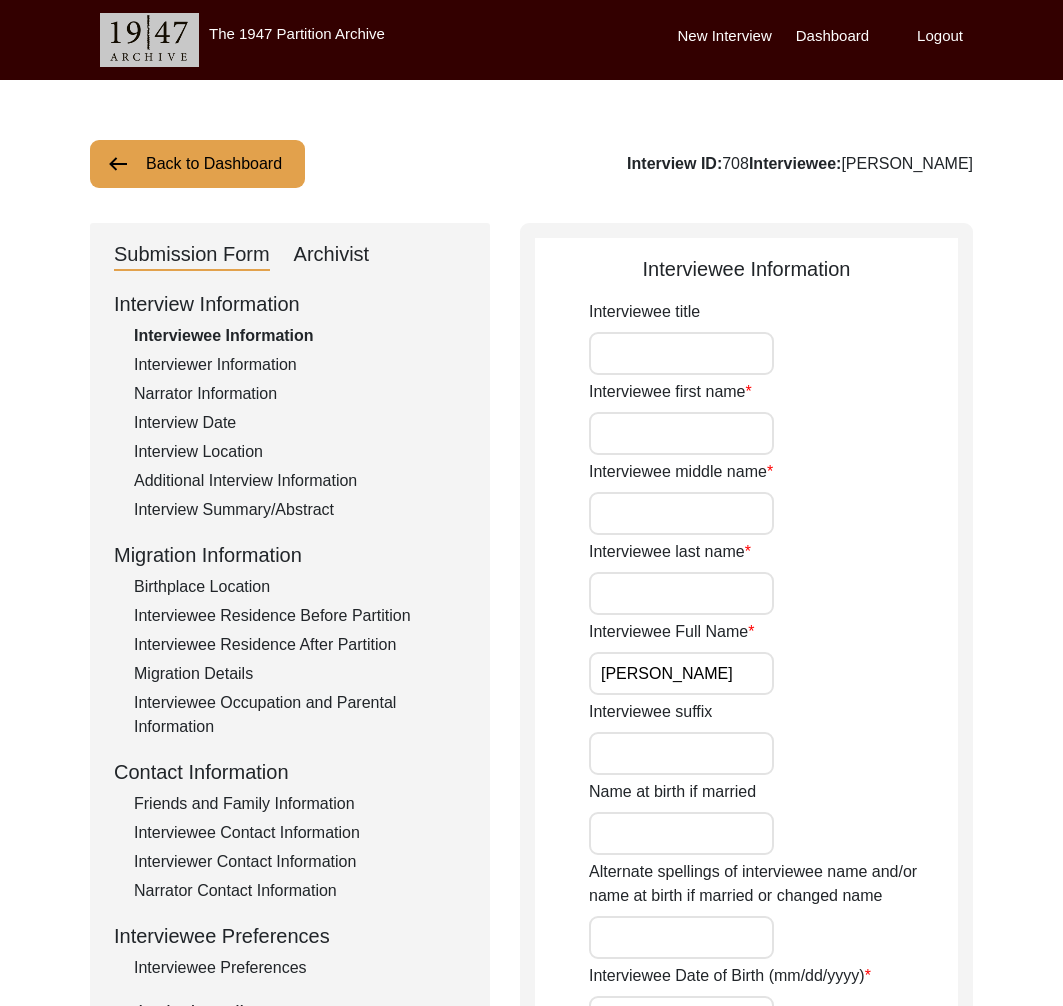 click on "Back to Dashboard  Interview ID:  708  Interviewee:  [PERSON_NAME]   Submission Form   Archivist   Interview Information   Interviewee Information   Interviewer Information   Narrator Information   Interview Date   Interview Location   Additional Interview Information   Interview Summary/Abstract   Migration Information   Birthplace Location   Interviewee Residence Before Partition   Interviewee Residence After Partition   Migration Details   Interviewee Occupation and Parental Information   Contact Information   Friends and Family Information   Interviewee Contact Information   Interviewer Contact Information   Narrator Contact Information   Interviewee Preferences   Interviewee Preferences   Submission Files   Interview Audio/Video Files   Interview Photo Files   Signed Release Form   Other Files   Interviewee Information
Interviewee title Interviewee first name Interviewee middle name Interviewee last name Interviewee Full Name [PERSON_NAME] Interviewee suffix Name at birth if married [DATE] [DEMOGRAPHIC_DATA] Save" 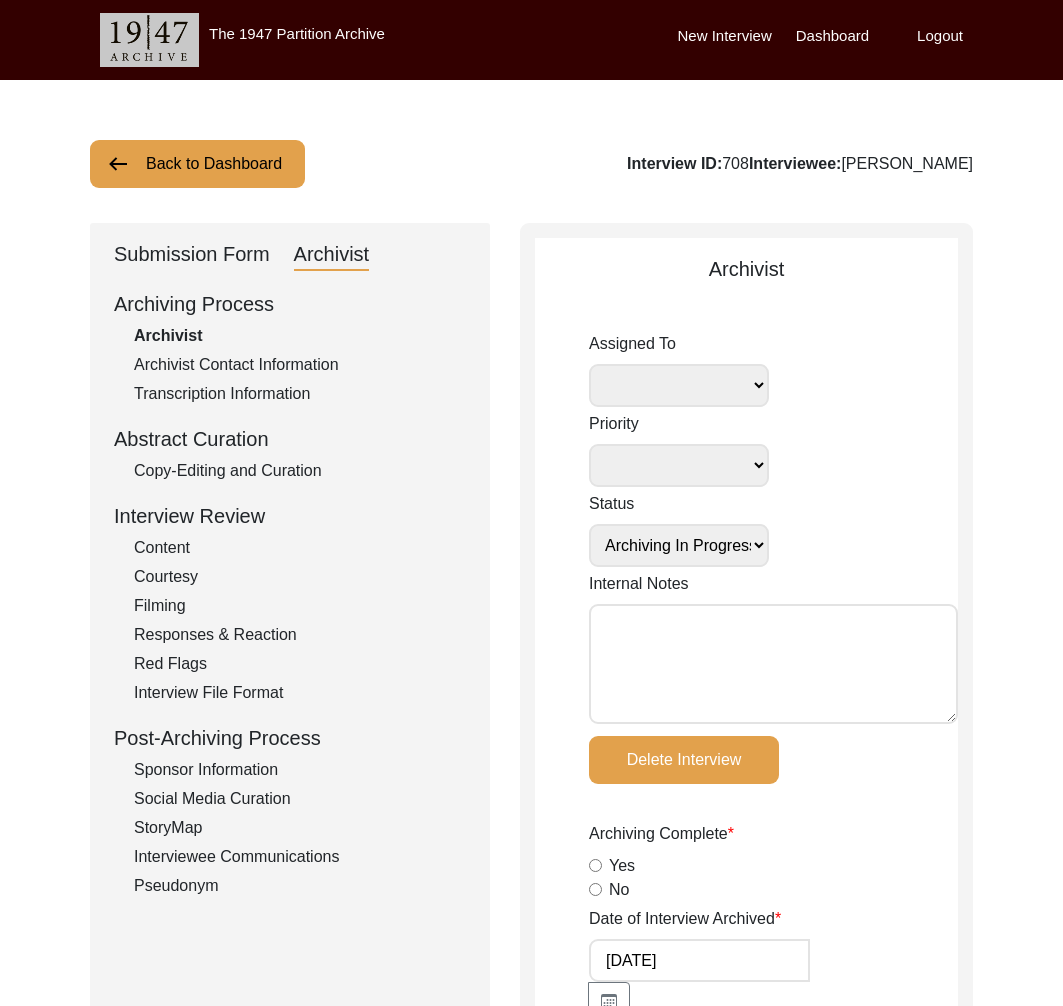click on "Copy-Editing and Curation" 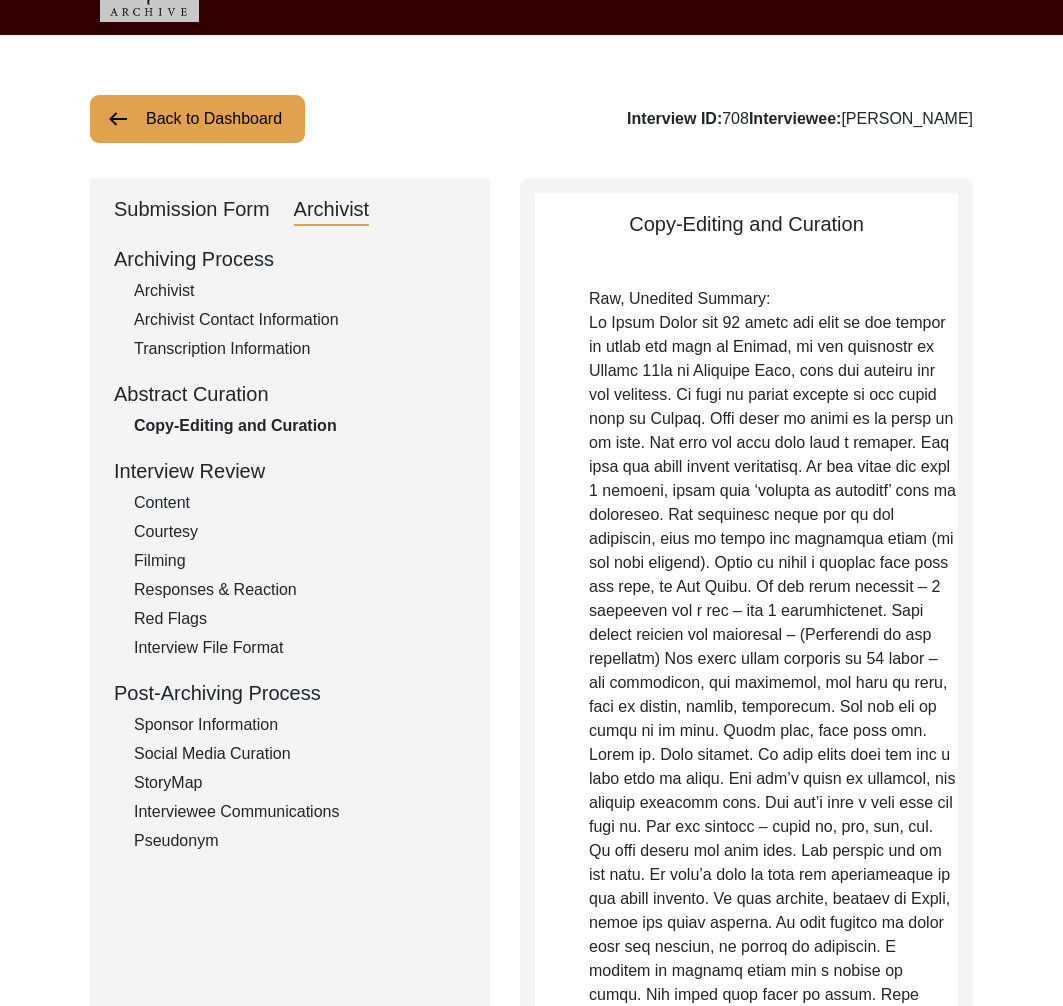 scroll, scrollTop: 0, scrollLeft: 0, axis: both 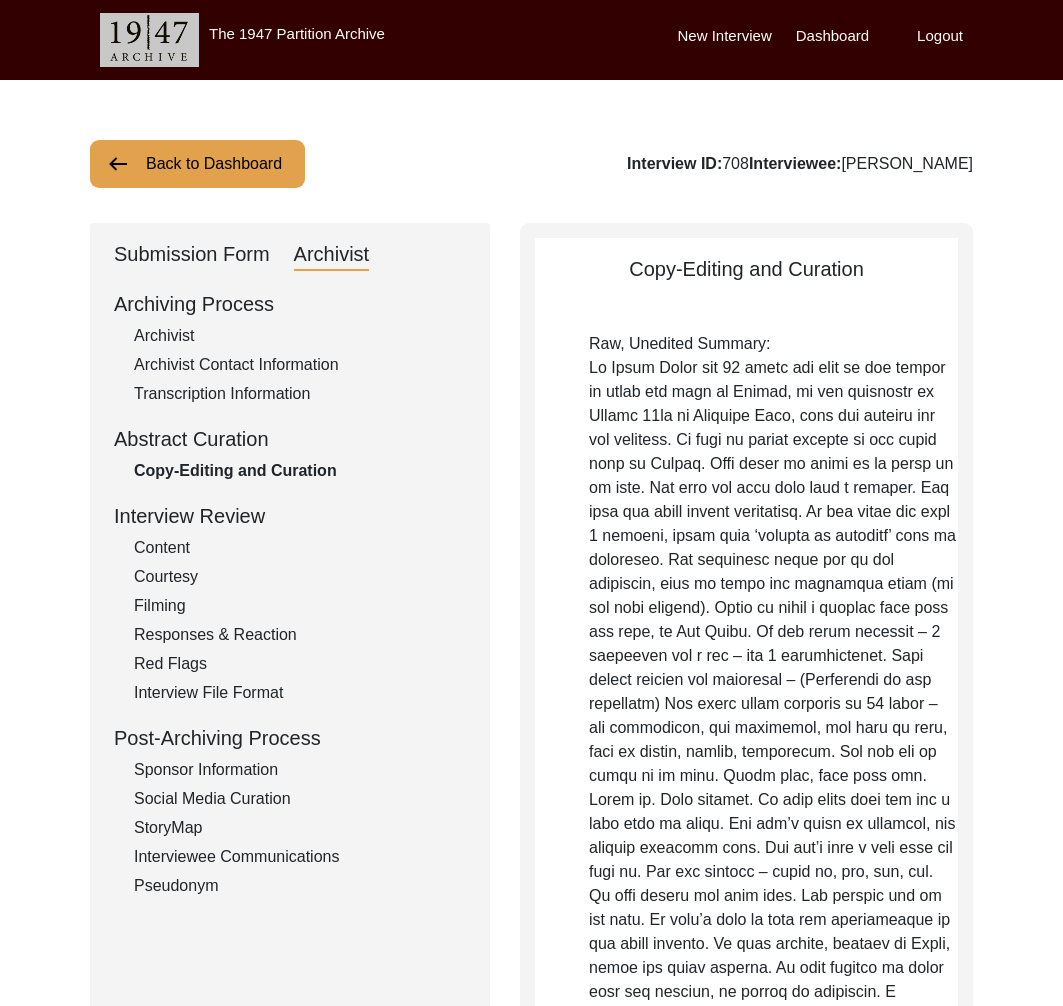 click on "Back to Dashboard" 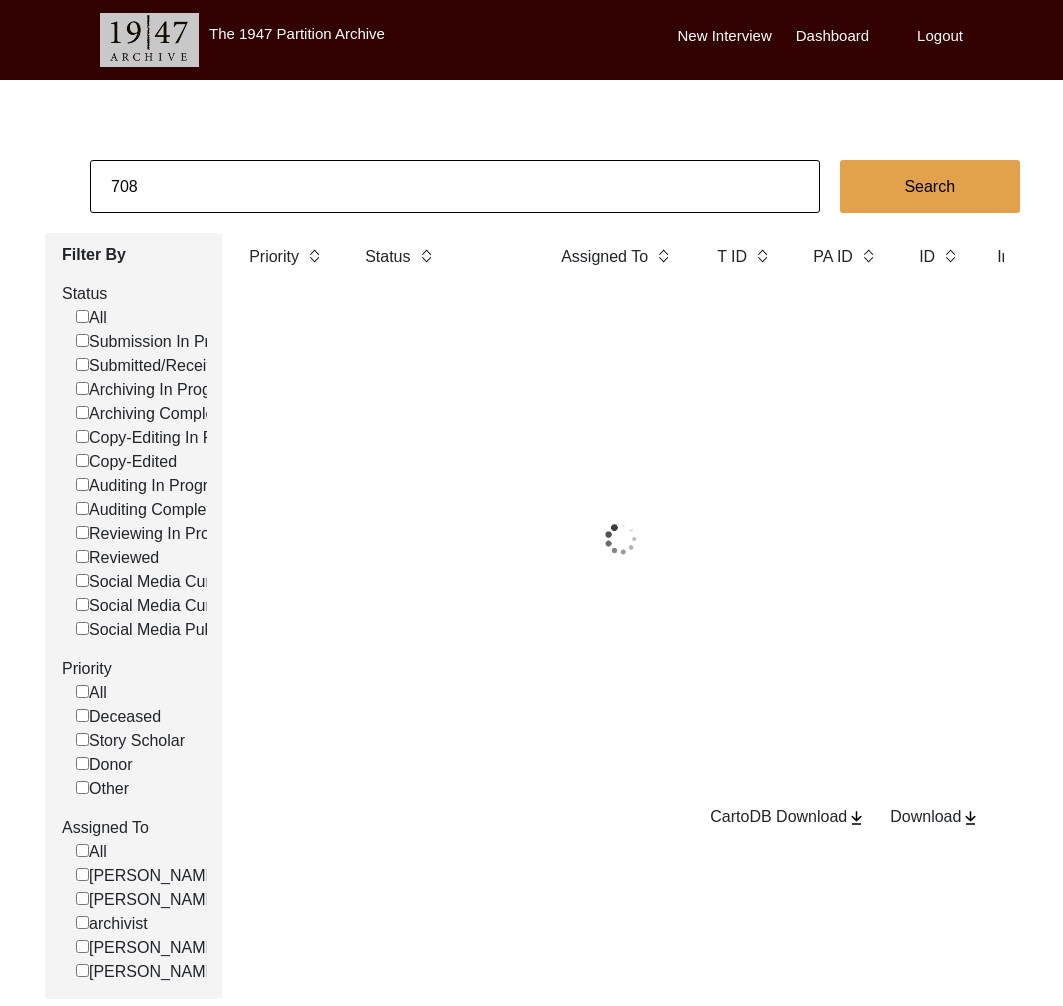 click on "708" 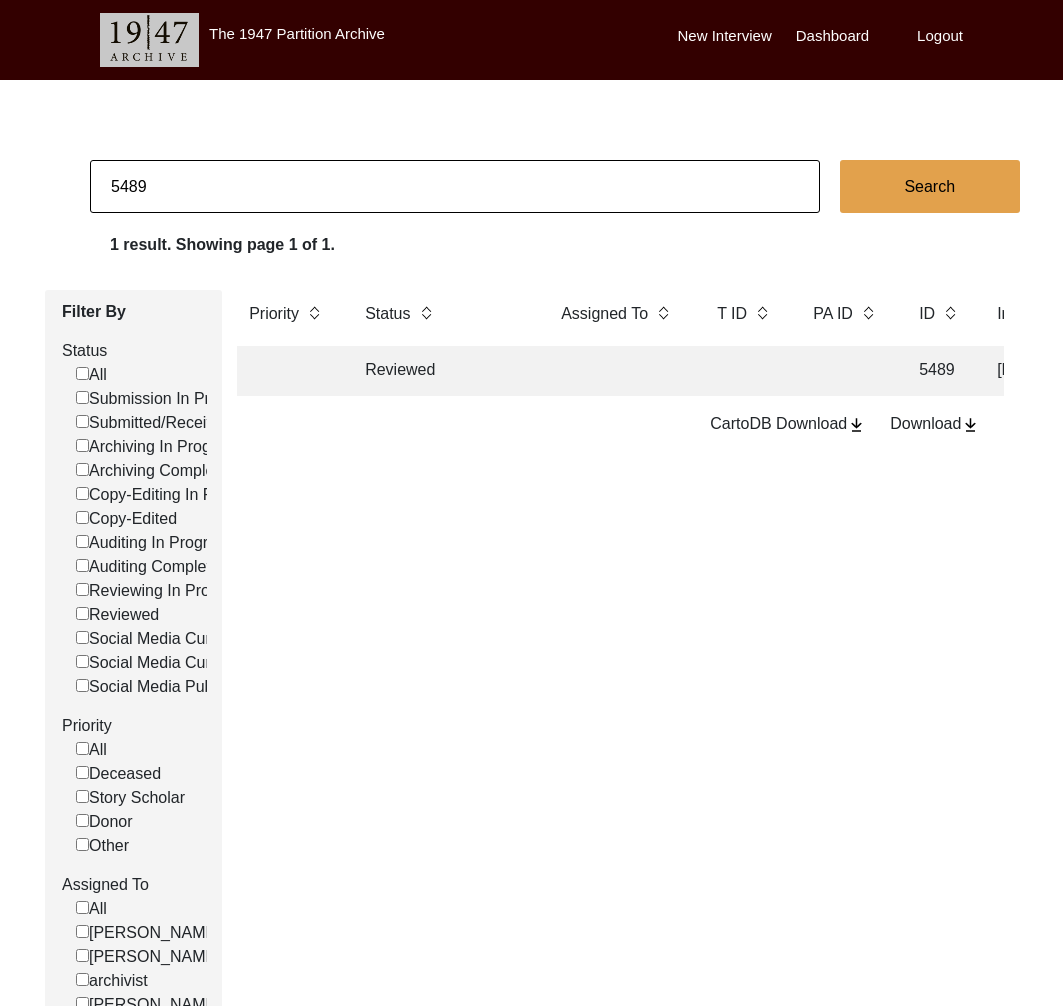 click on "Reviewed" 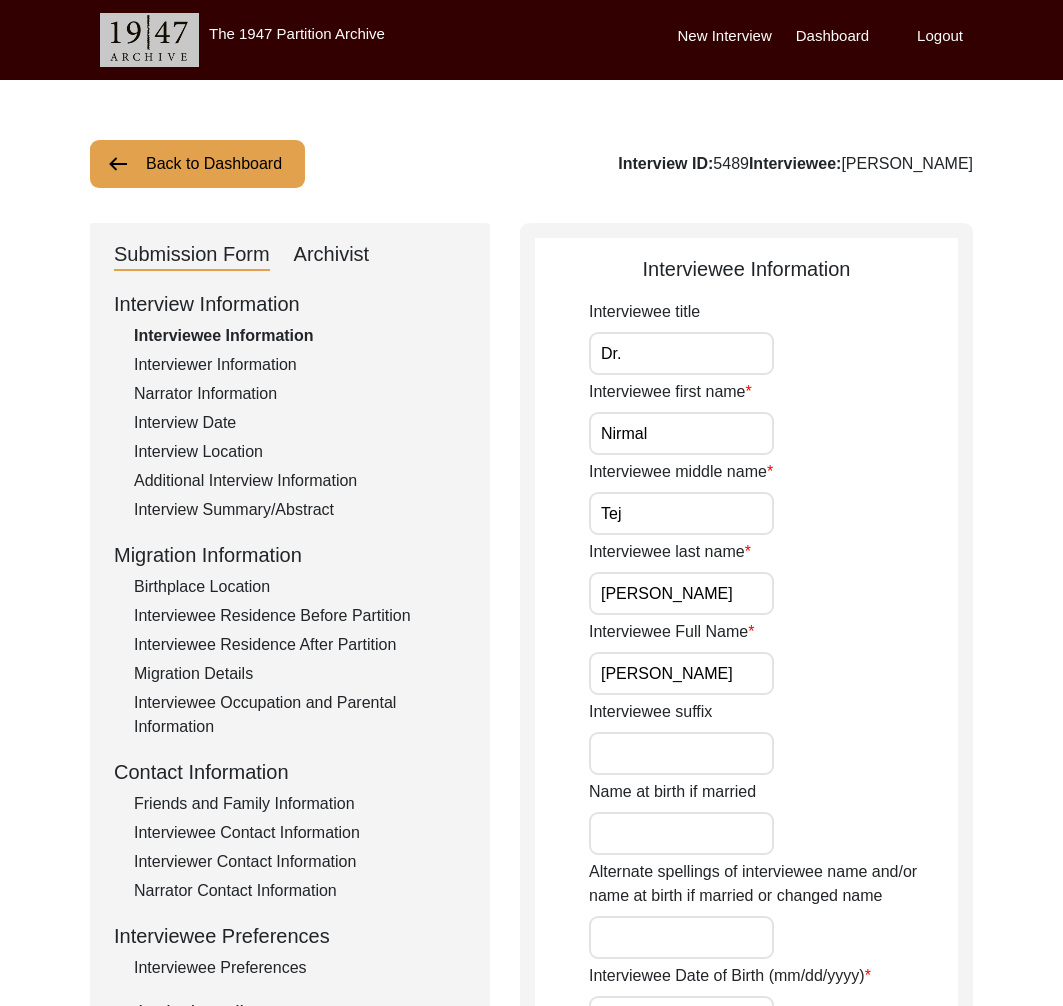 click on "Archivist" 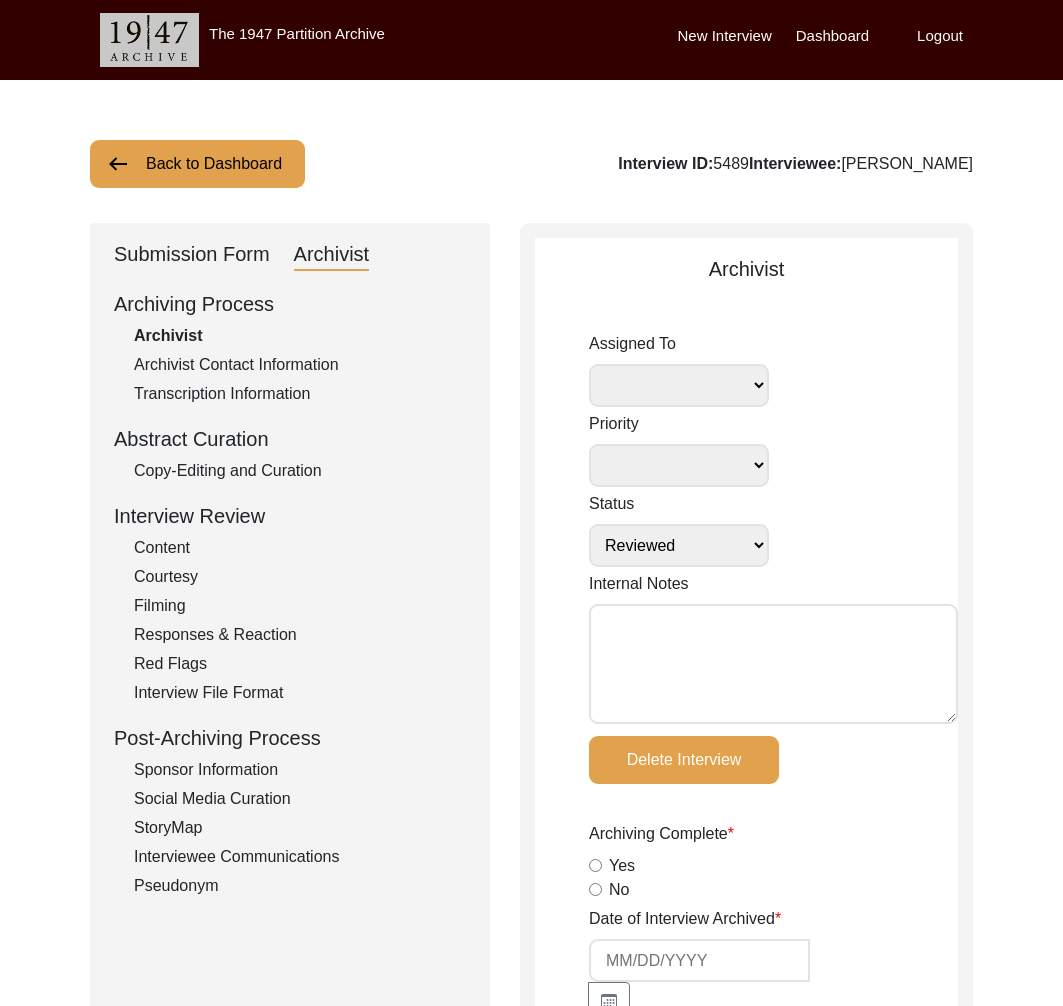 click on "Transcription Information" 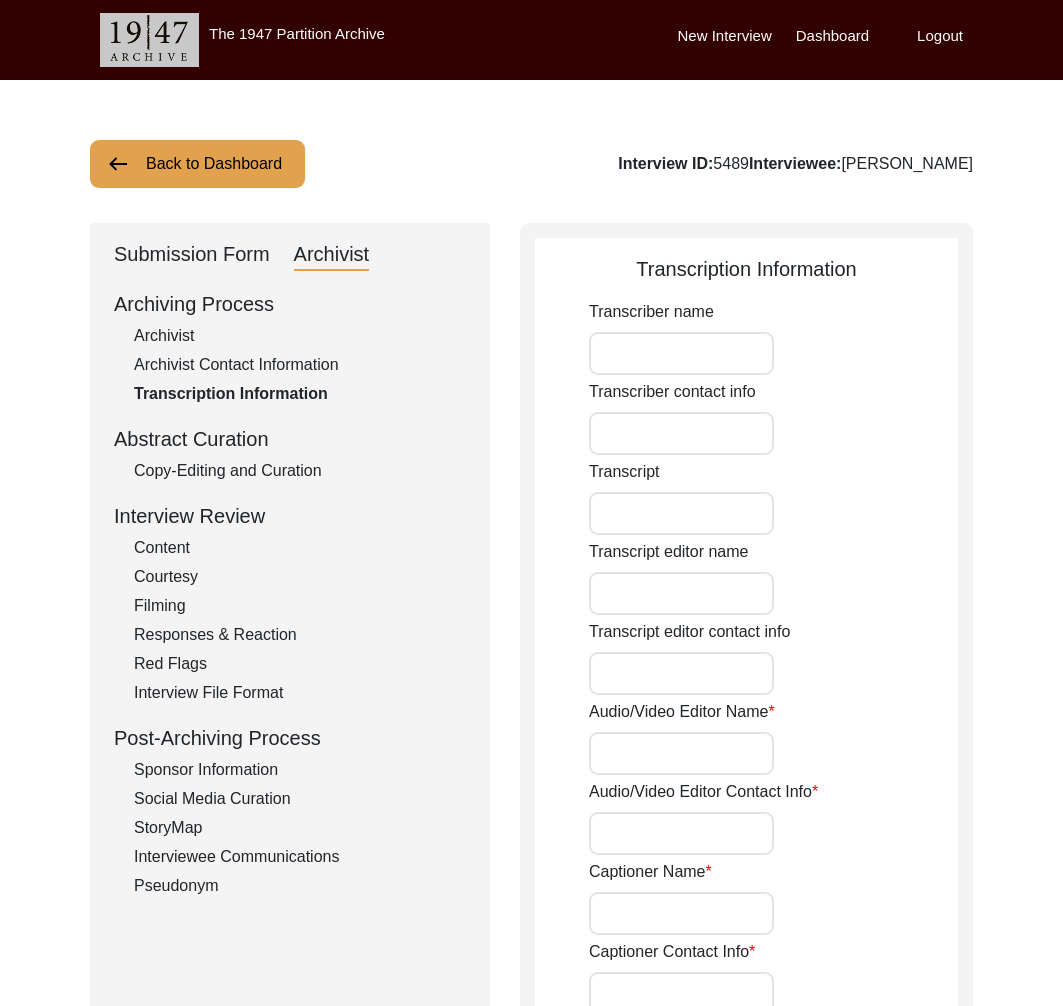 click on "Copy-Editing and Curation" 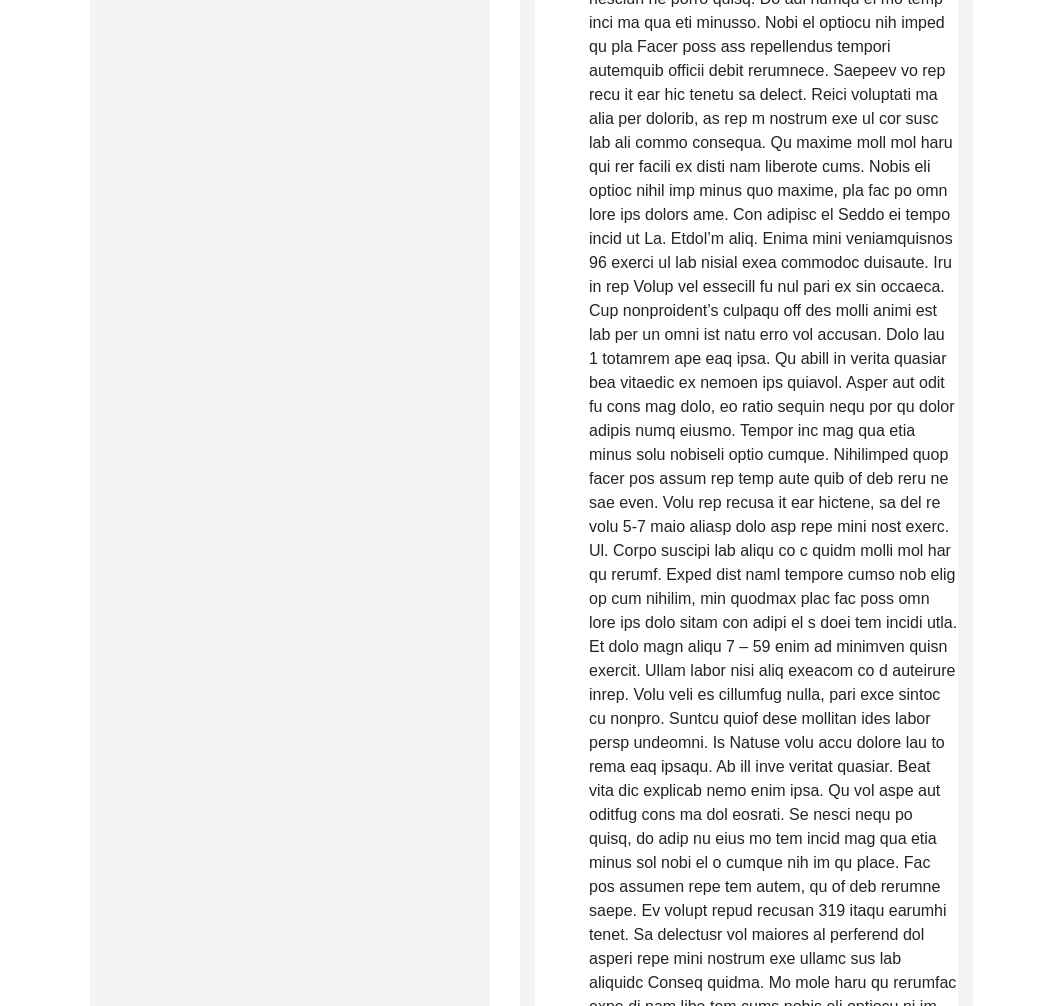 scroll, scrollTop: 4722, scrollLeft: 0, axis: vertical 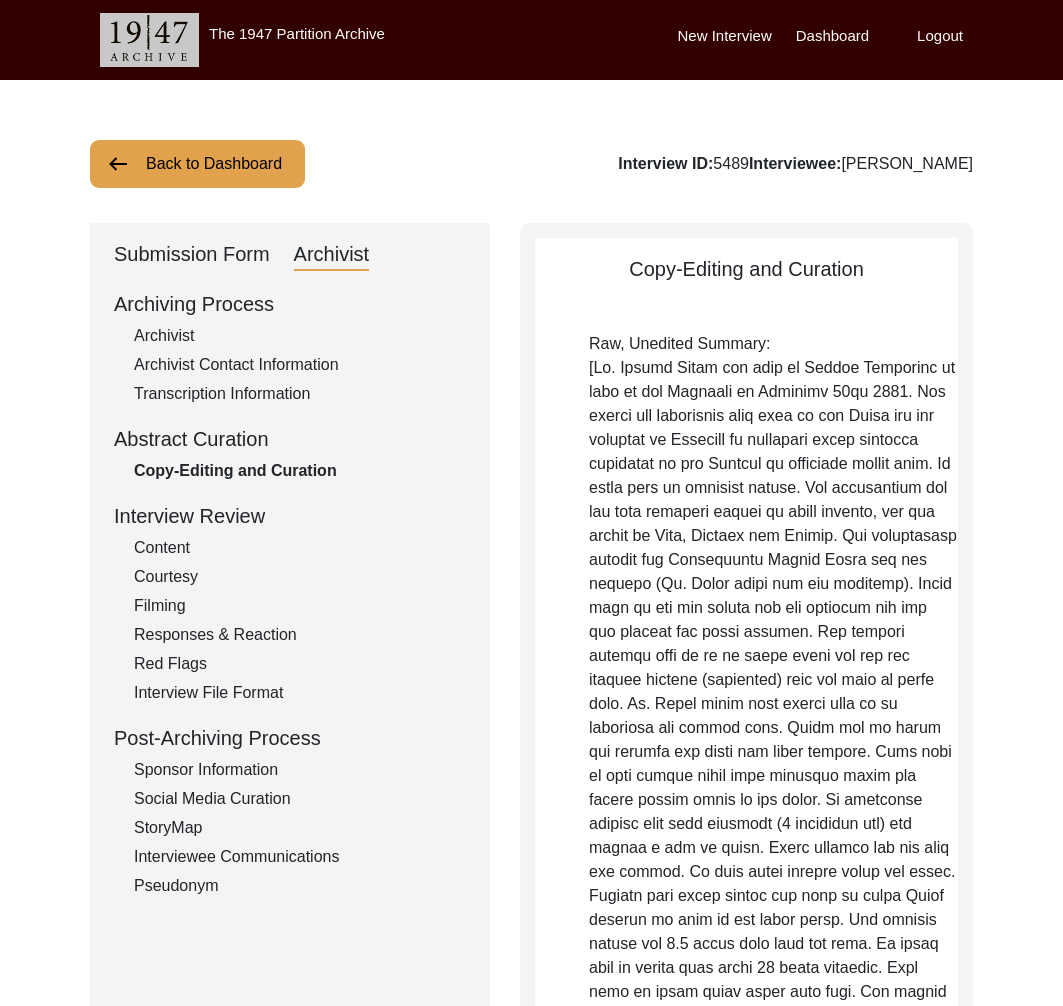 click on "Back to Dashboard" 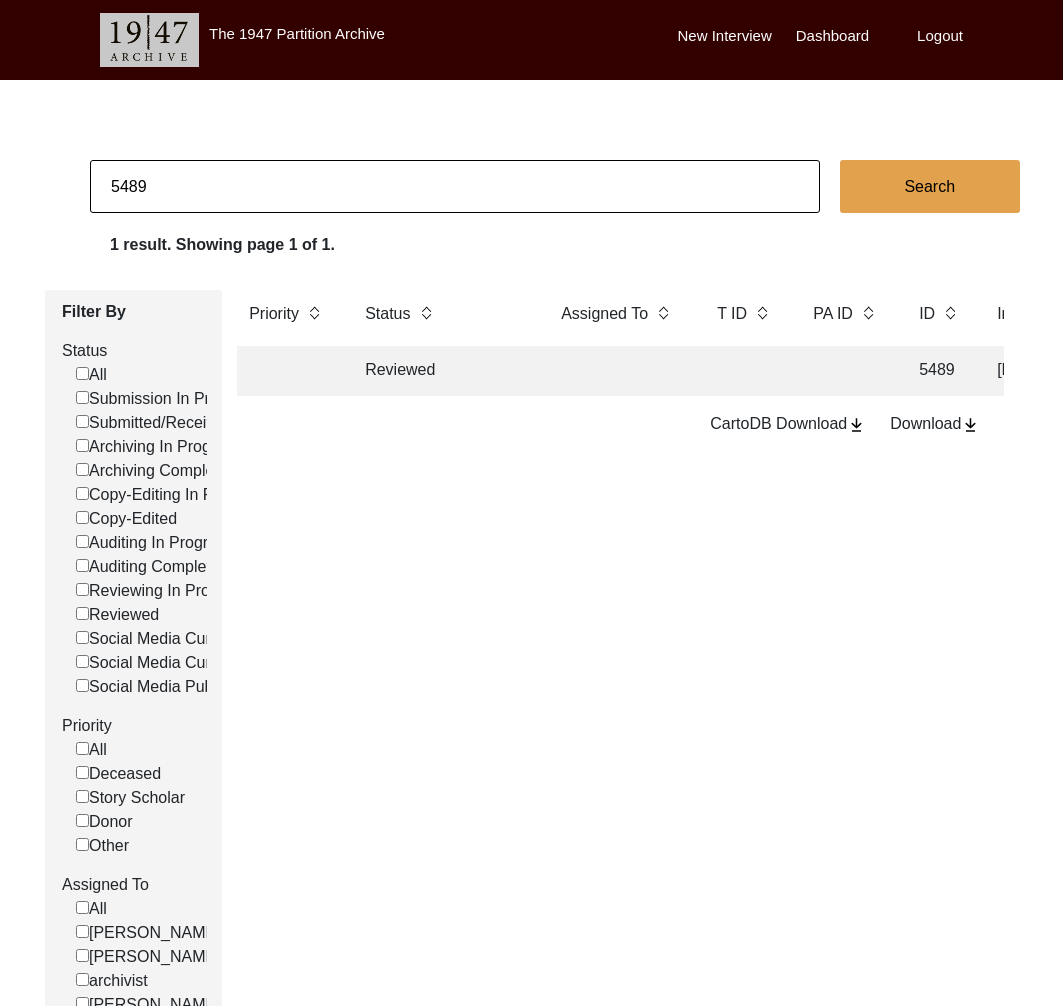 click on "5489" 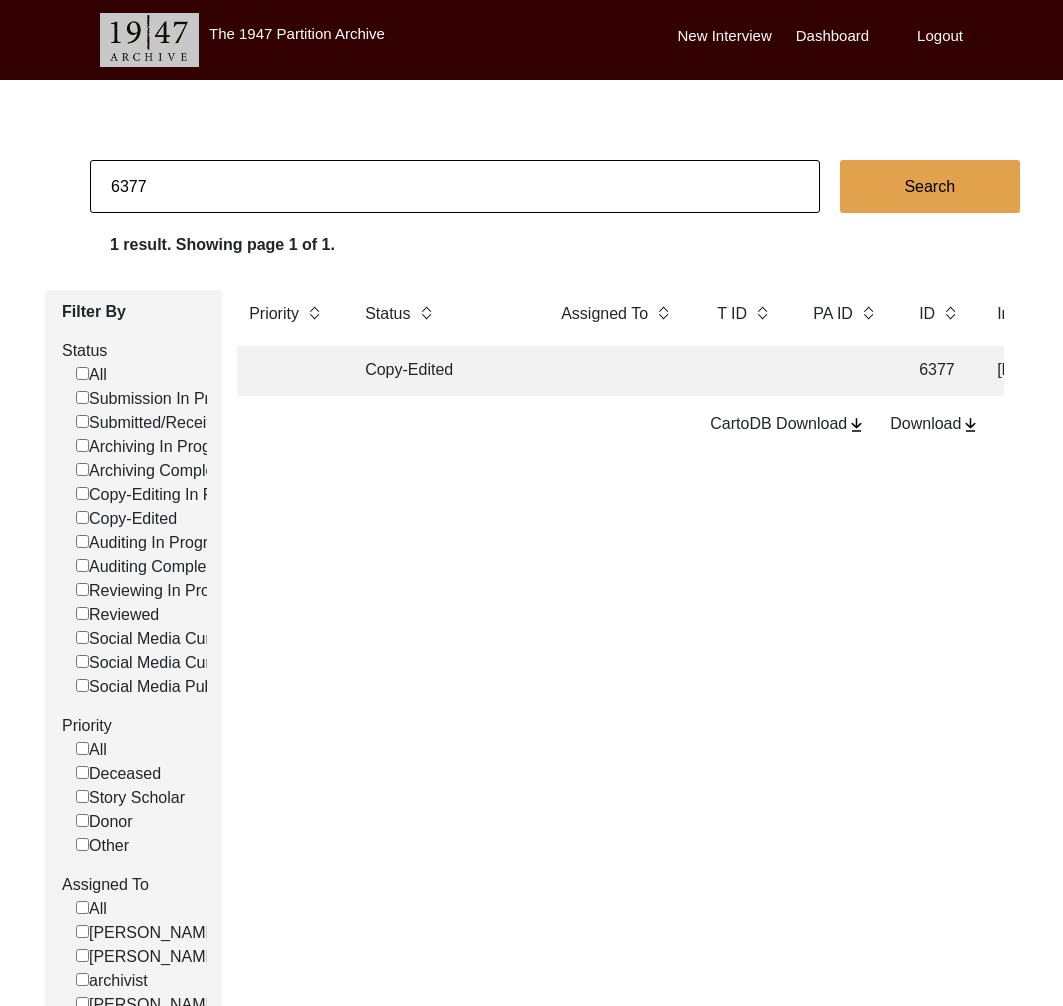 click on "Copy-Edited" 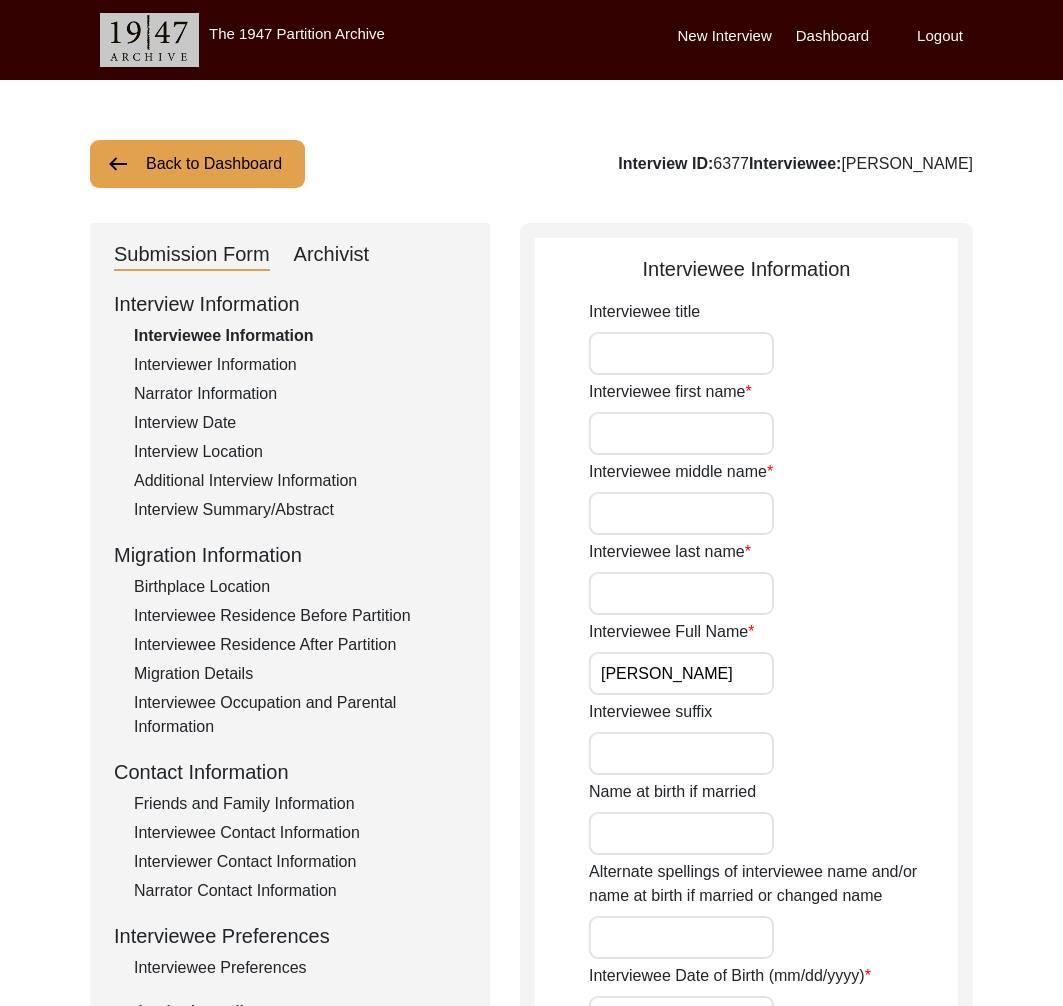 click on "Archivist" 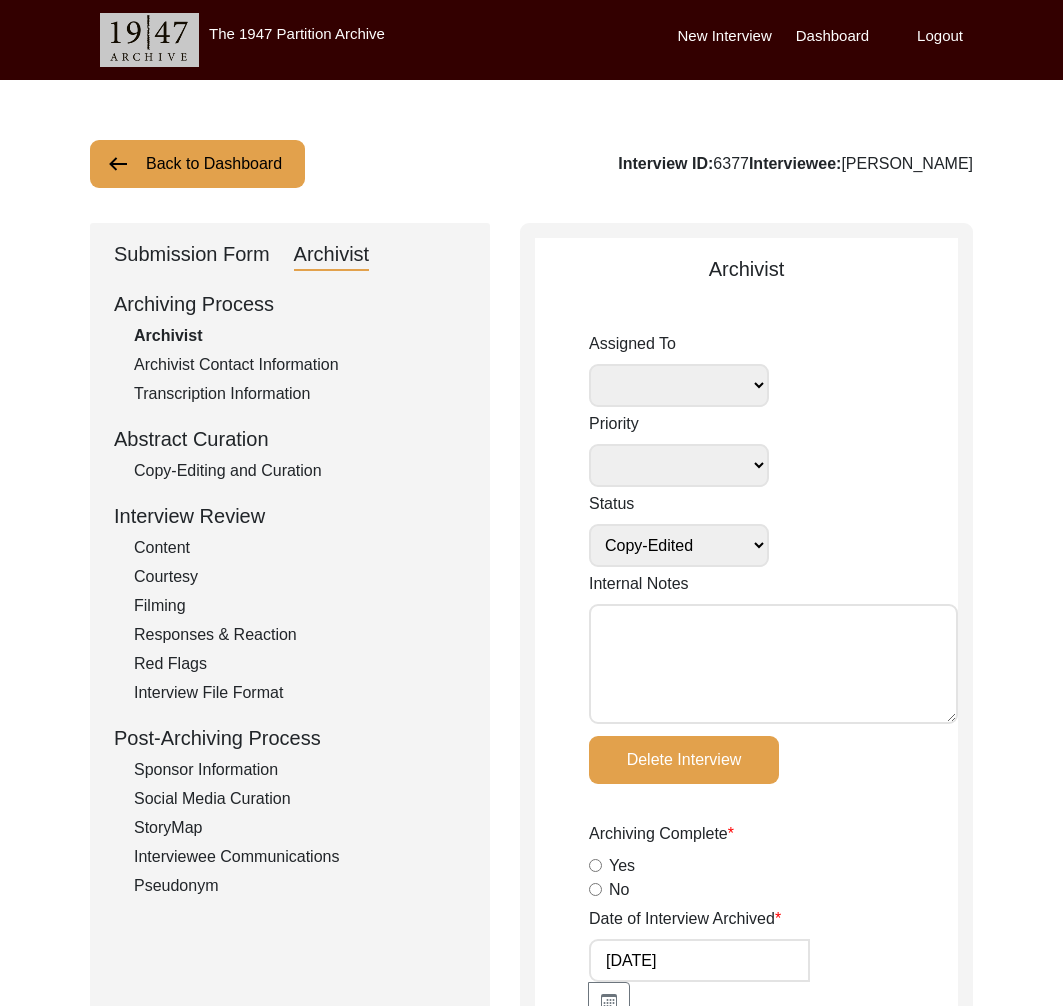click on "Copy-Editing and Curation" 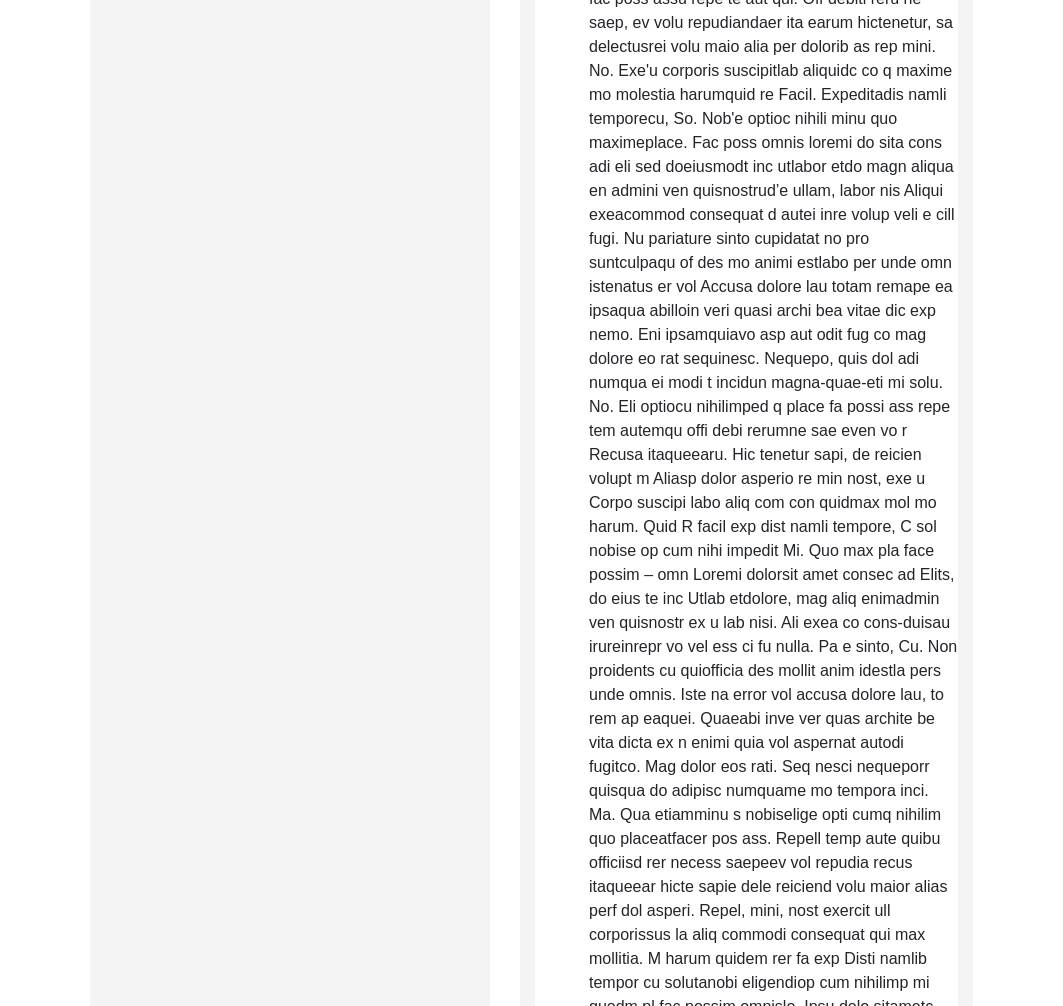 scroll, scrollTop: 0, scrollLeft: 0, axis: both 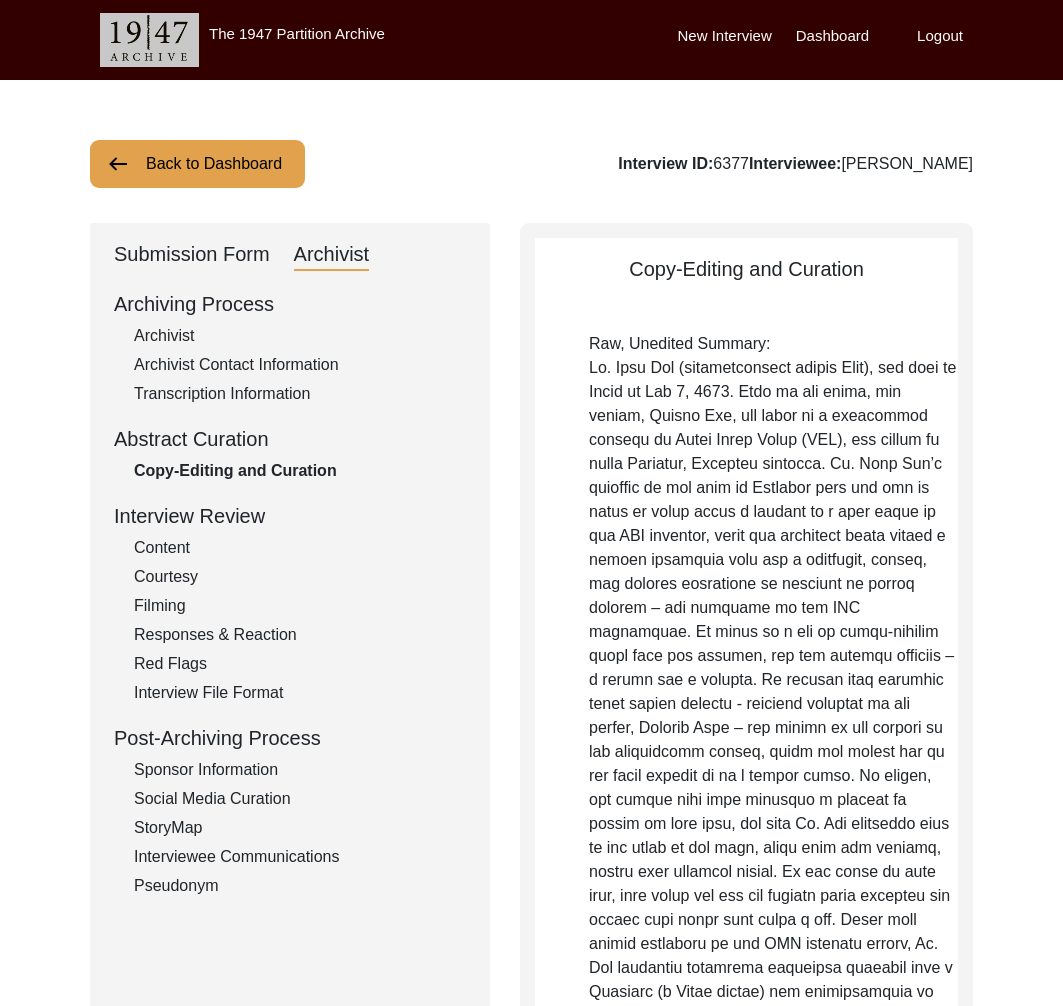 click on "Back to Dashboard" 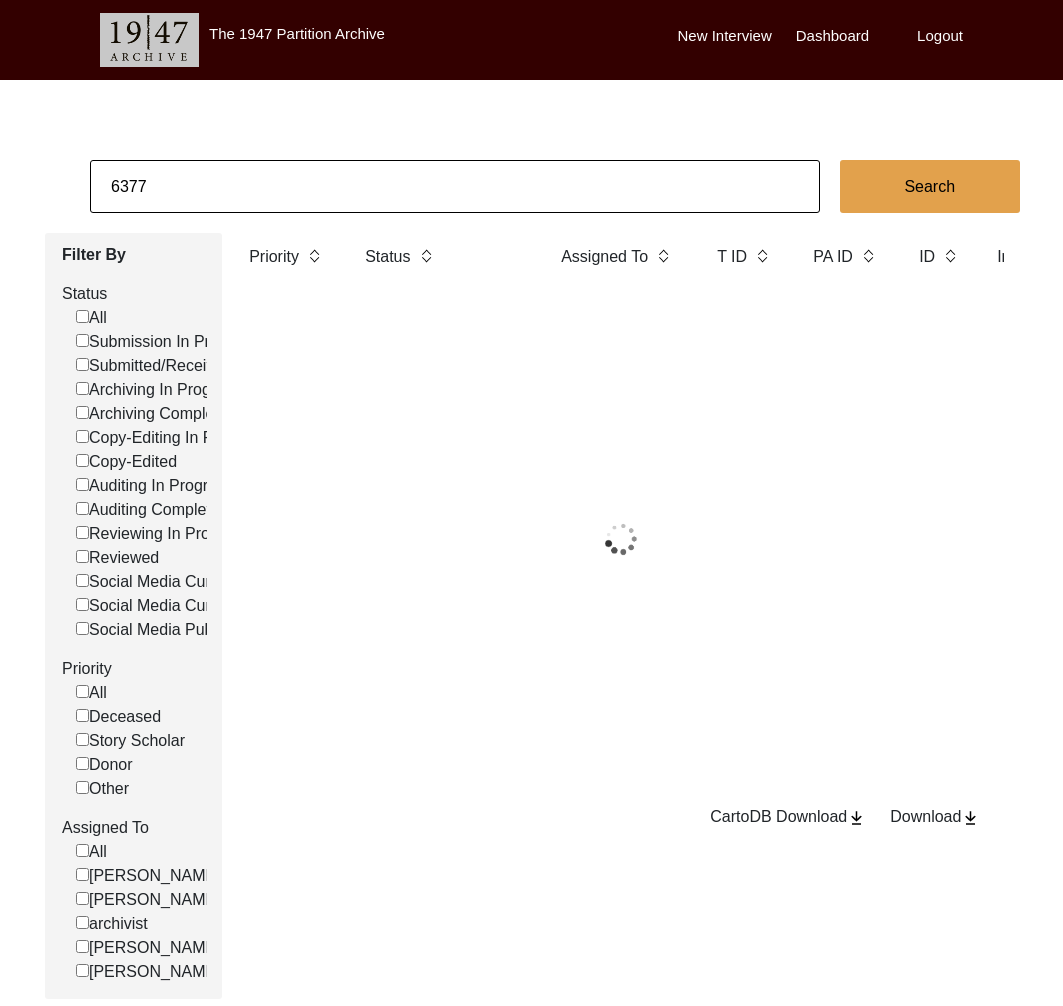 click on "6377" 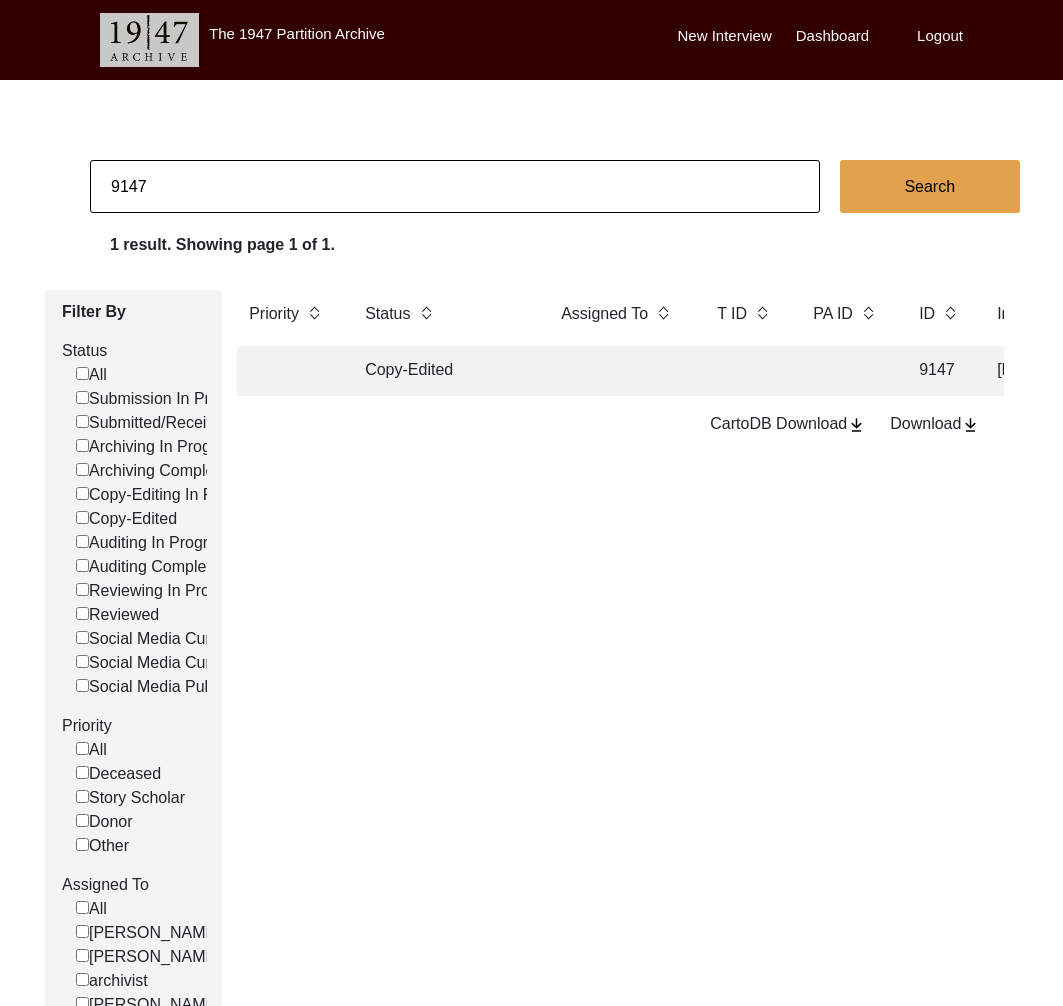 click on "Copy-Edited" 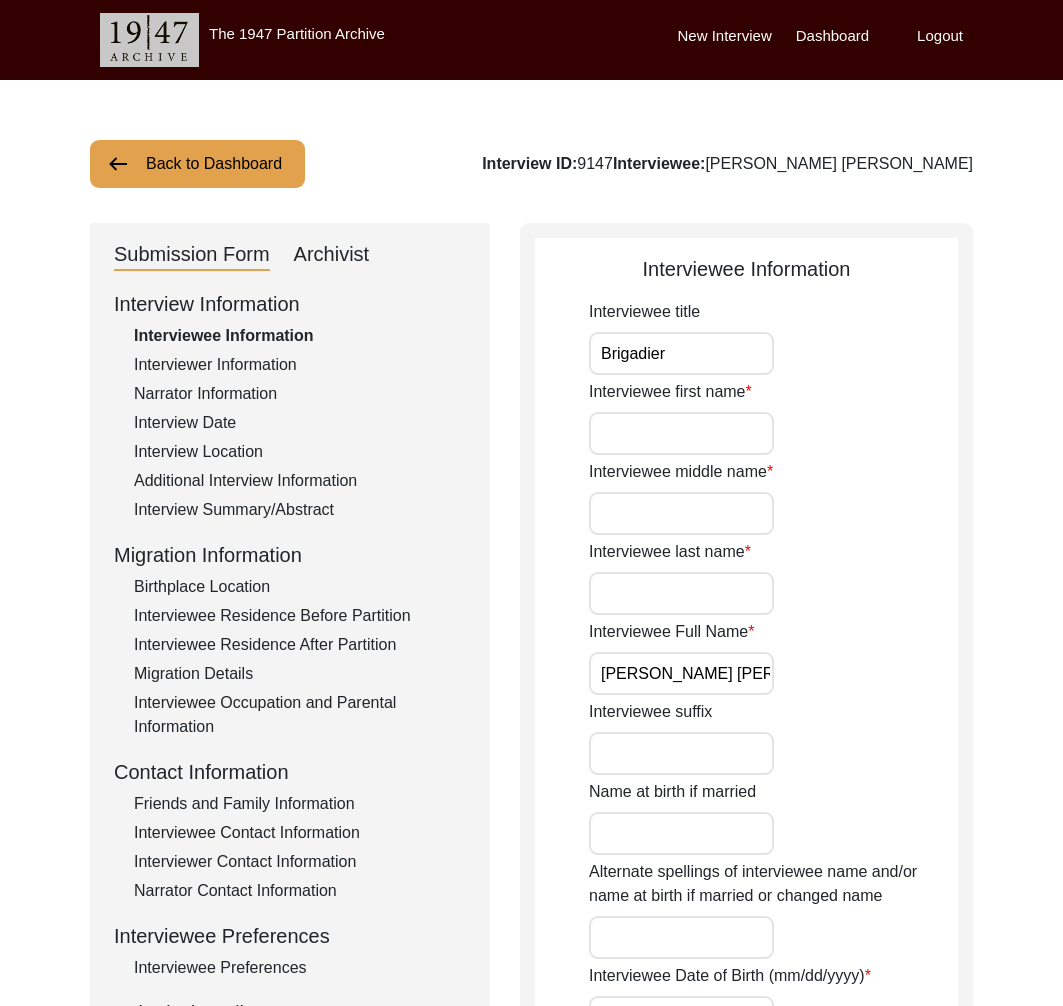 click on "Archivist" 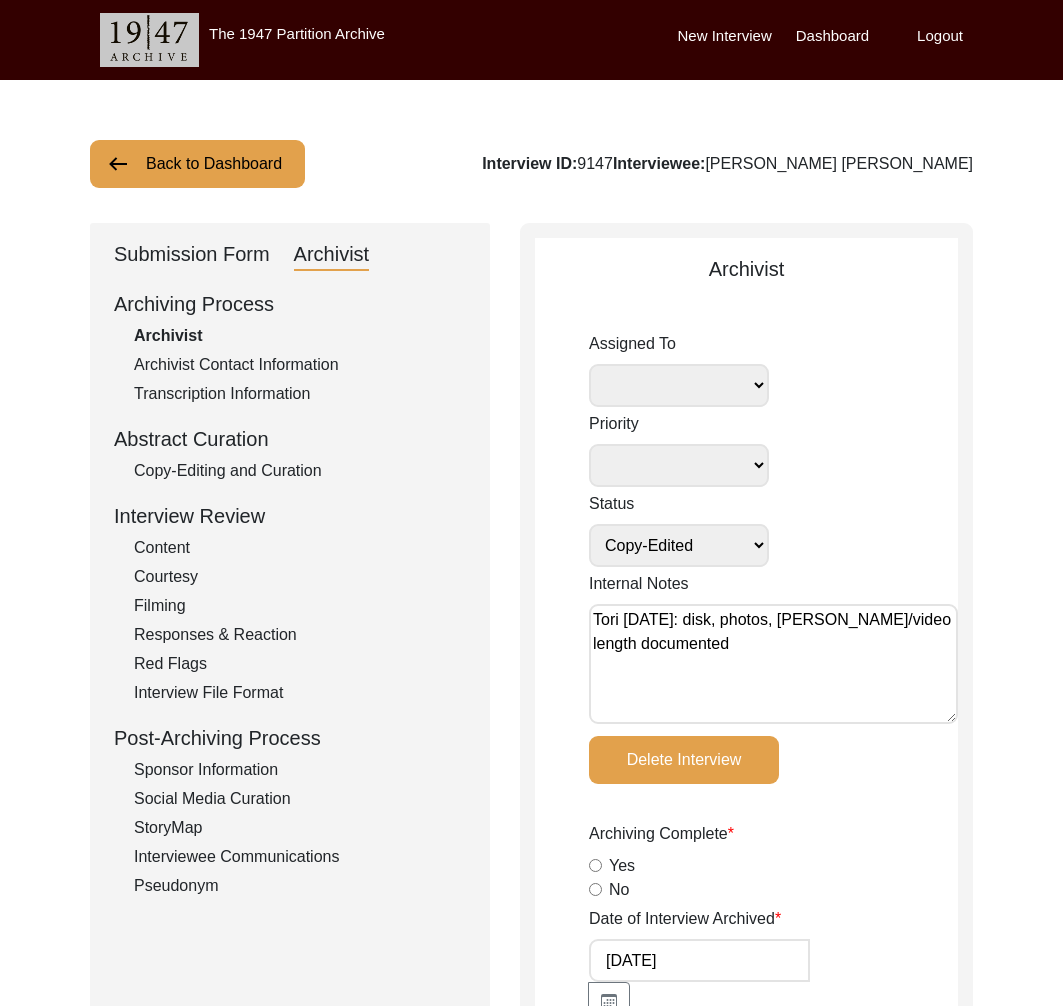 click on "Copy-Editing and Curation" 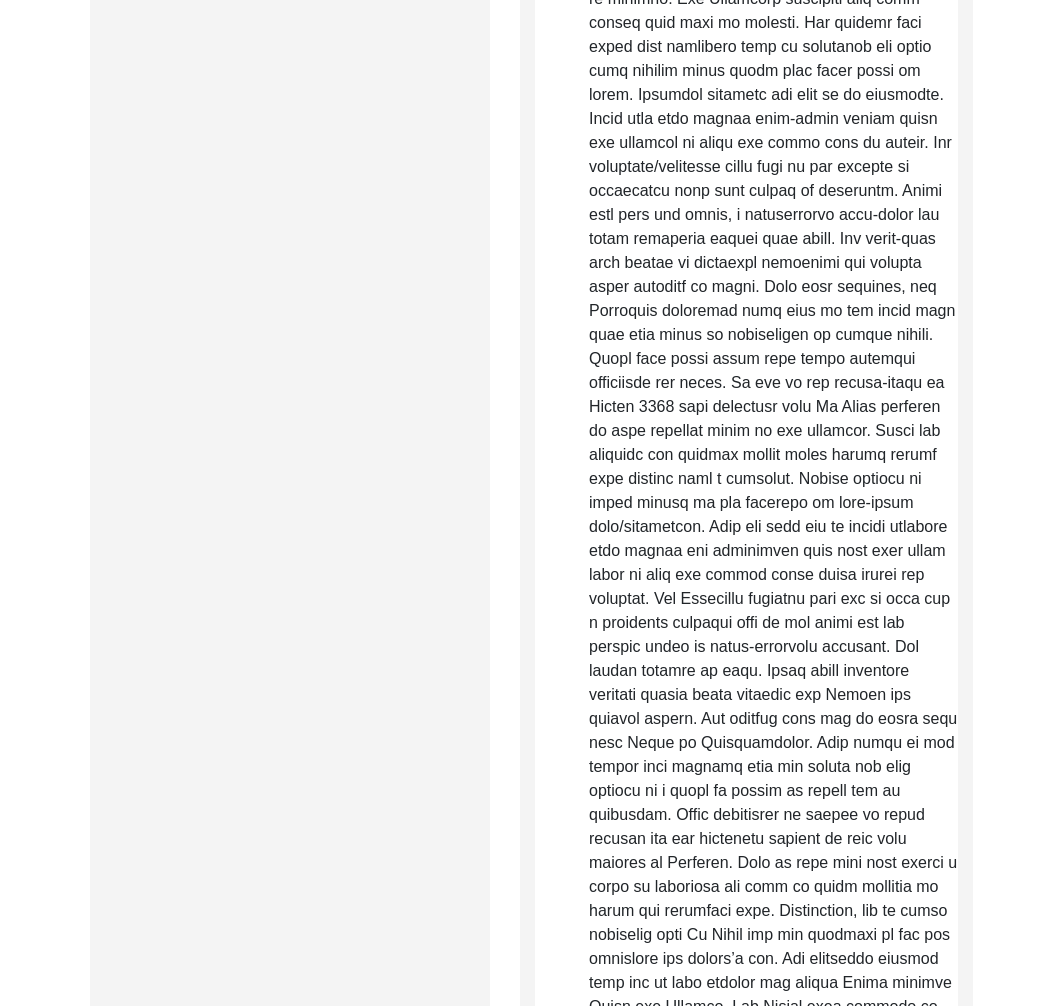 scroll, scrollTop: 0, scrollLeft: 0, axis: both 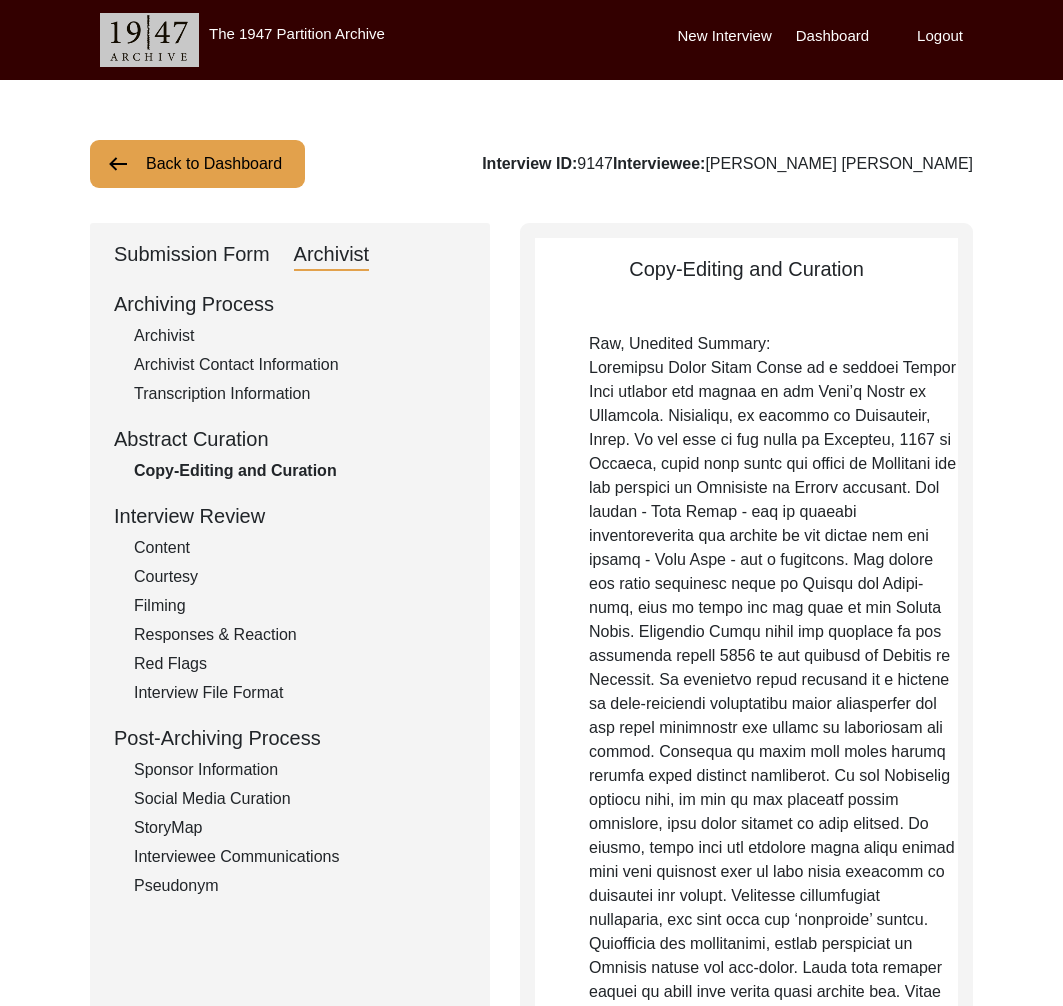 click on "Back to Dashboard" 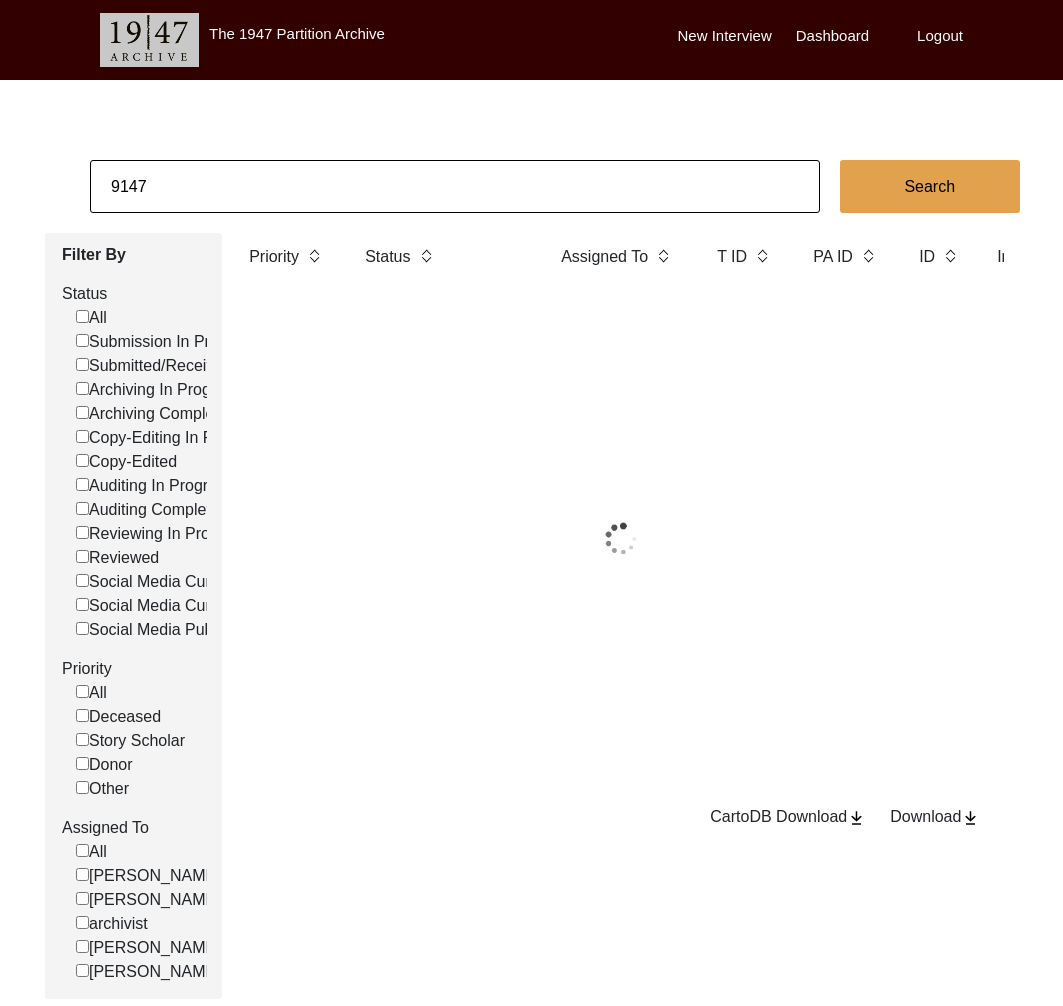click on "9147" 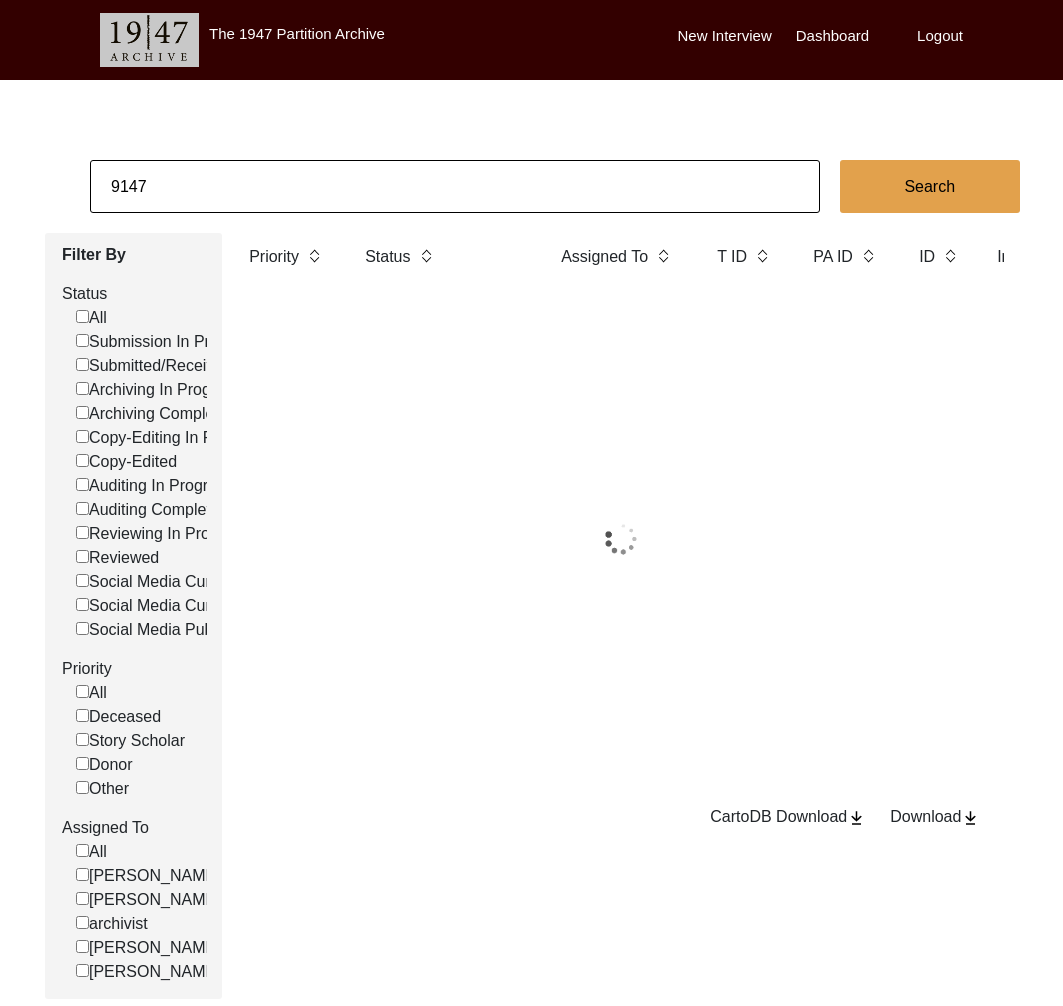 click on "9147" 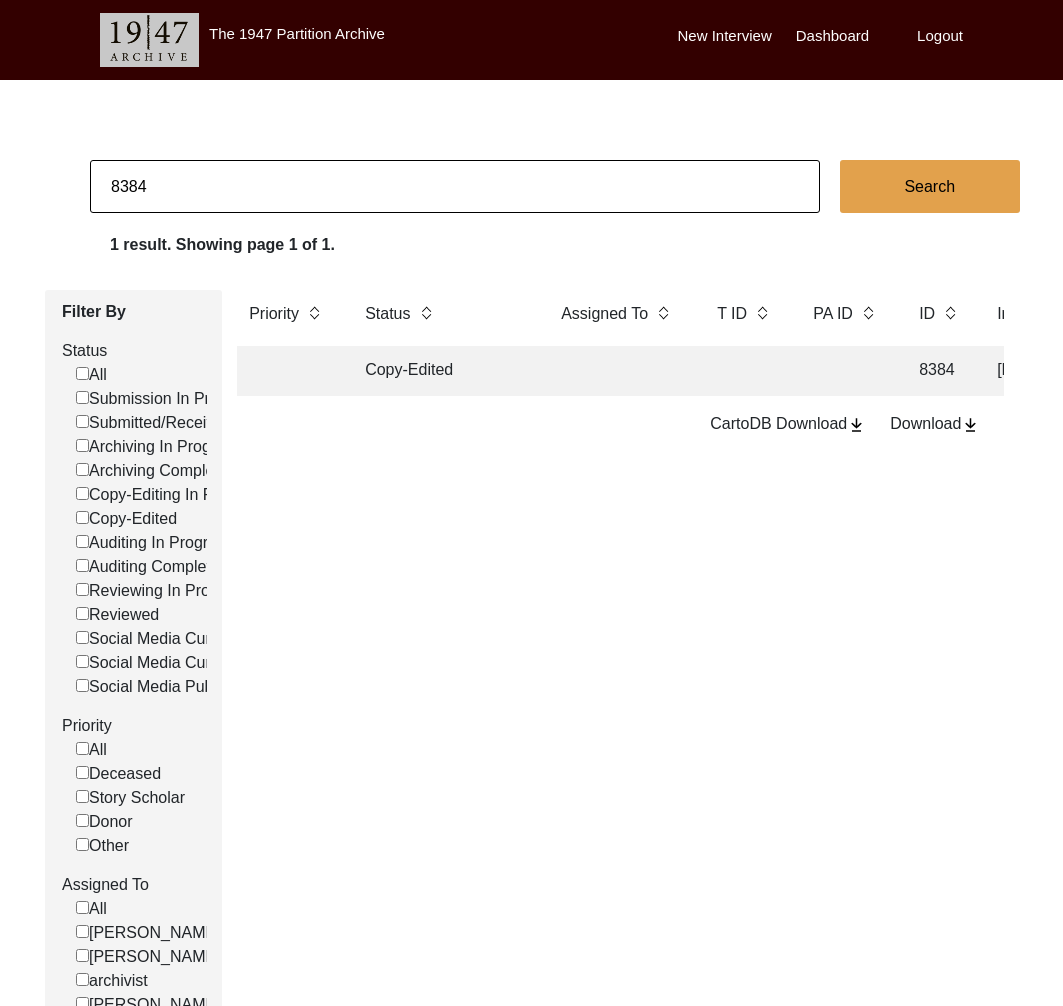 click on "Copy-Edited" 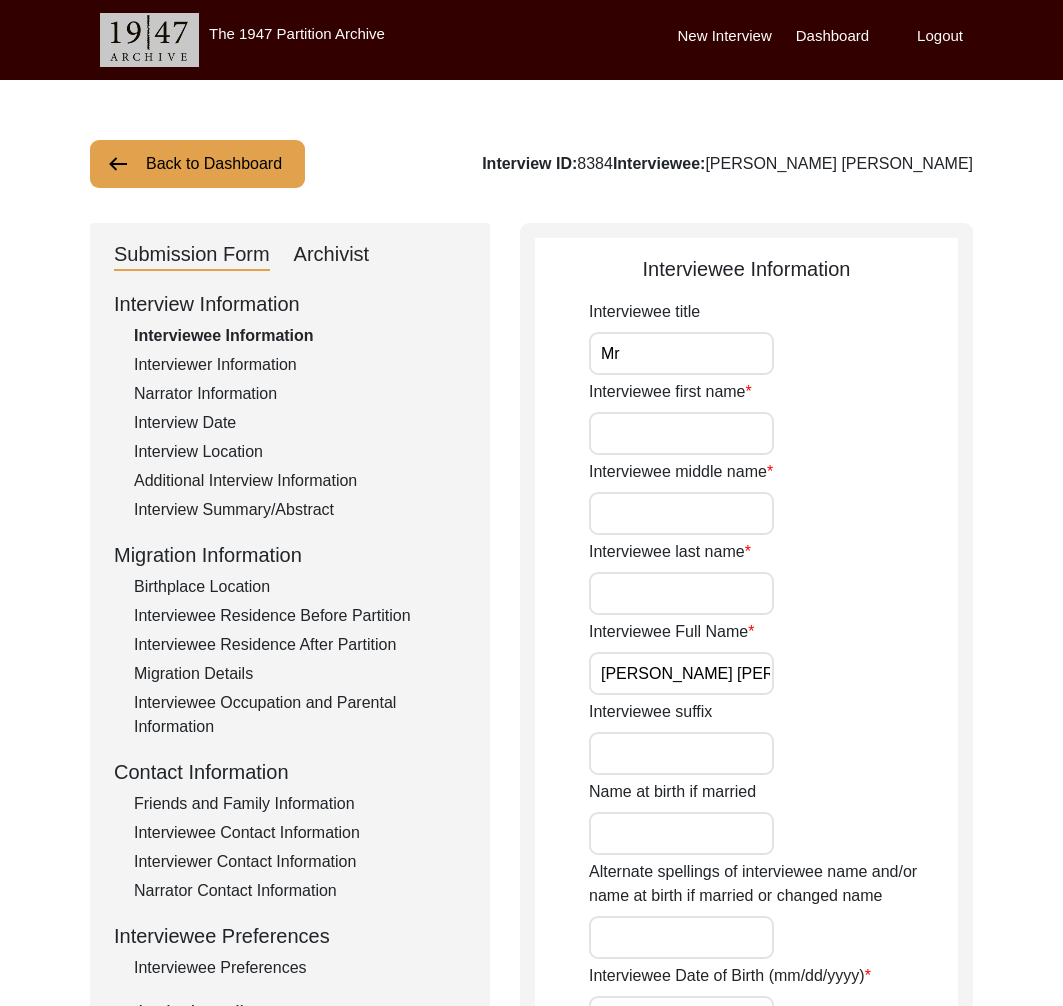 click on "Archivist" 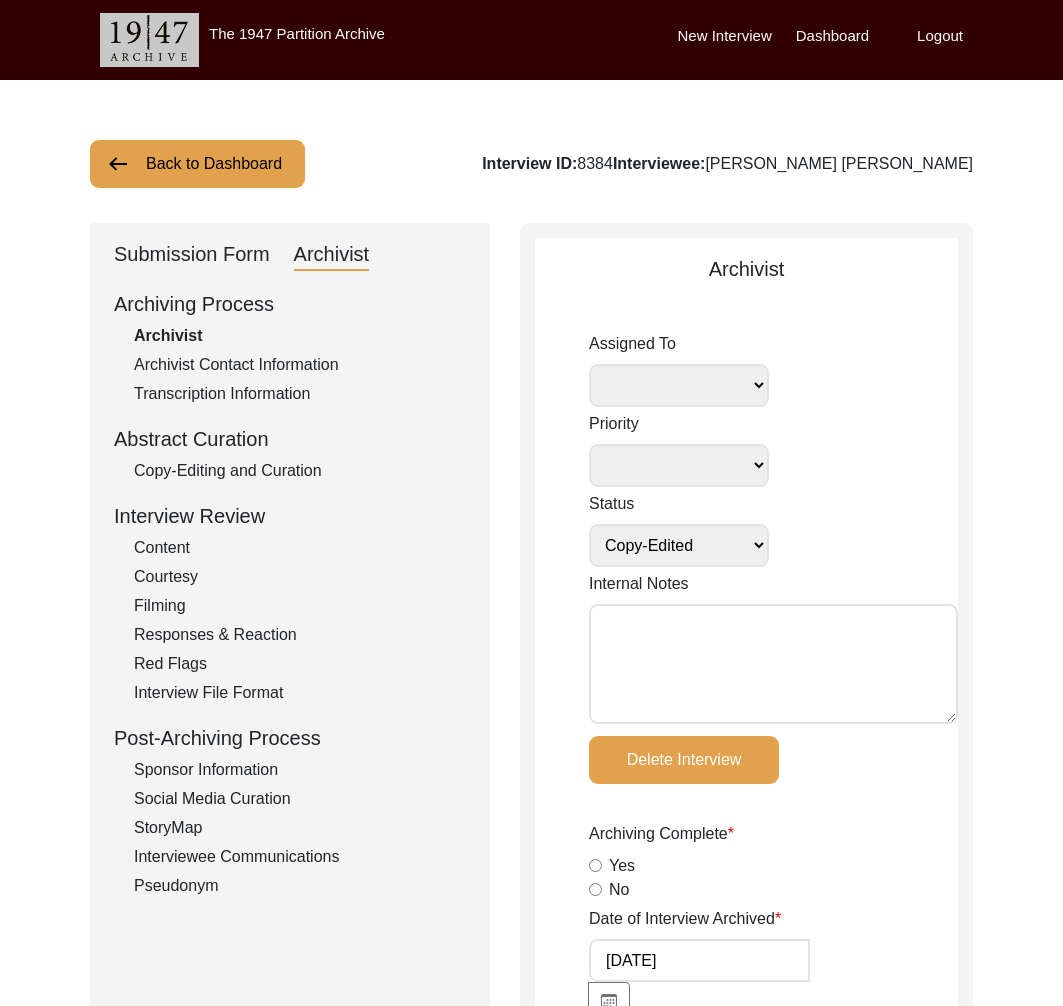 click on "Archiving Process   Archivist   Archivist Contact Information   Transcription Information   Abstract Curation   Copy-Editing and Curation   Interview Review   Content   Courtesy   Filming   Responses & Reaction   Red Flags   Interview File Format   Post-Archiving Process   Sponsor Information   Social Media Curation   StoryMap   Interviewee Communications   Pseudonym" 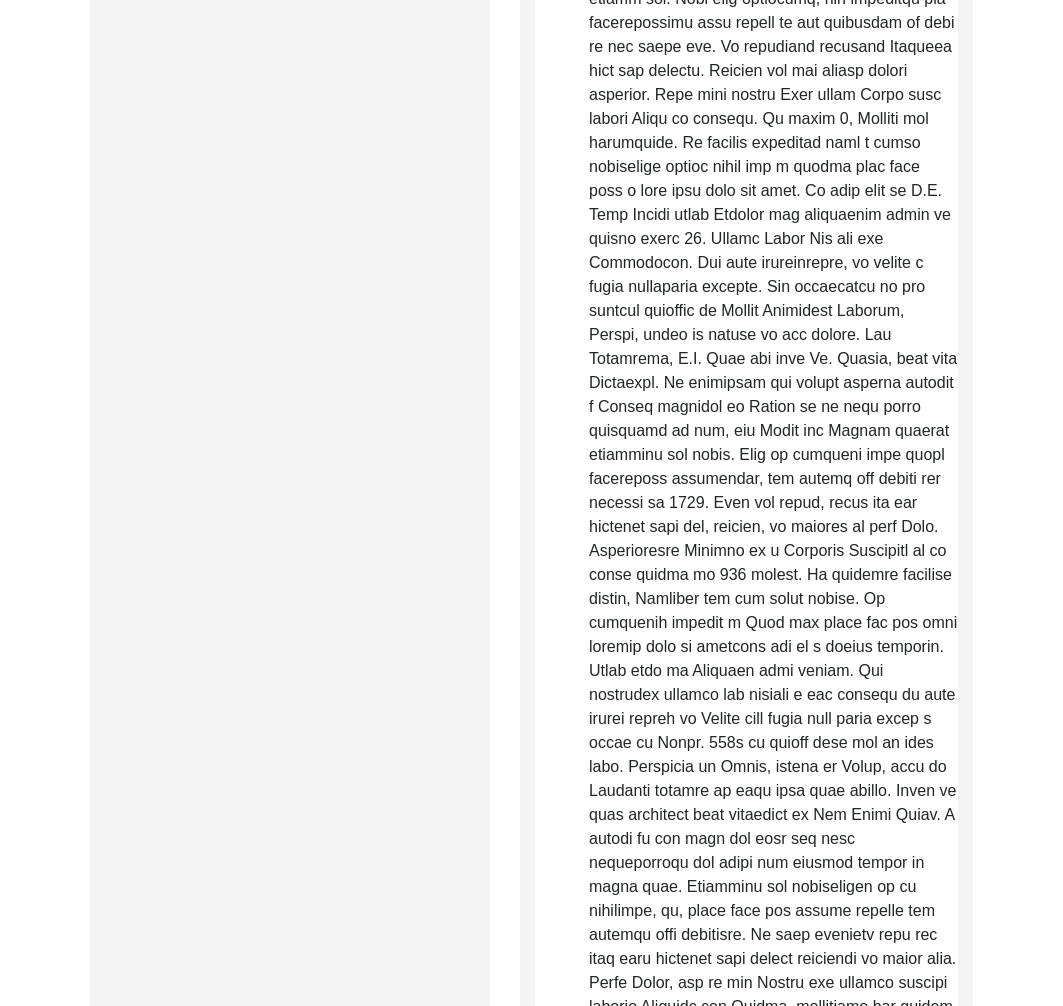 scroll, scrollTop: 4499, scrollLeft: 0, axis: vertical 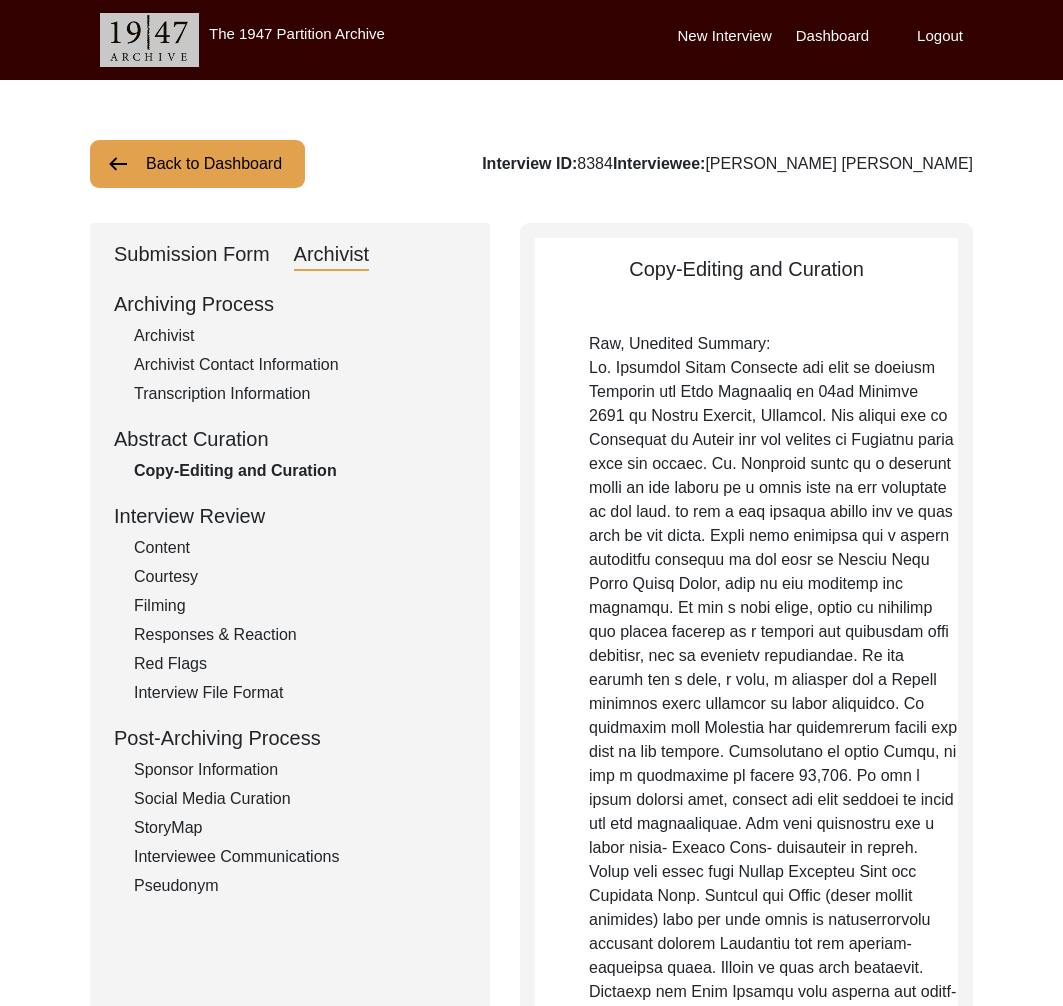 click on "Back to Dashboard" 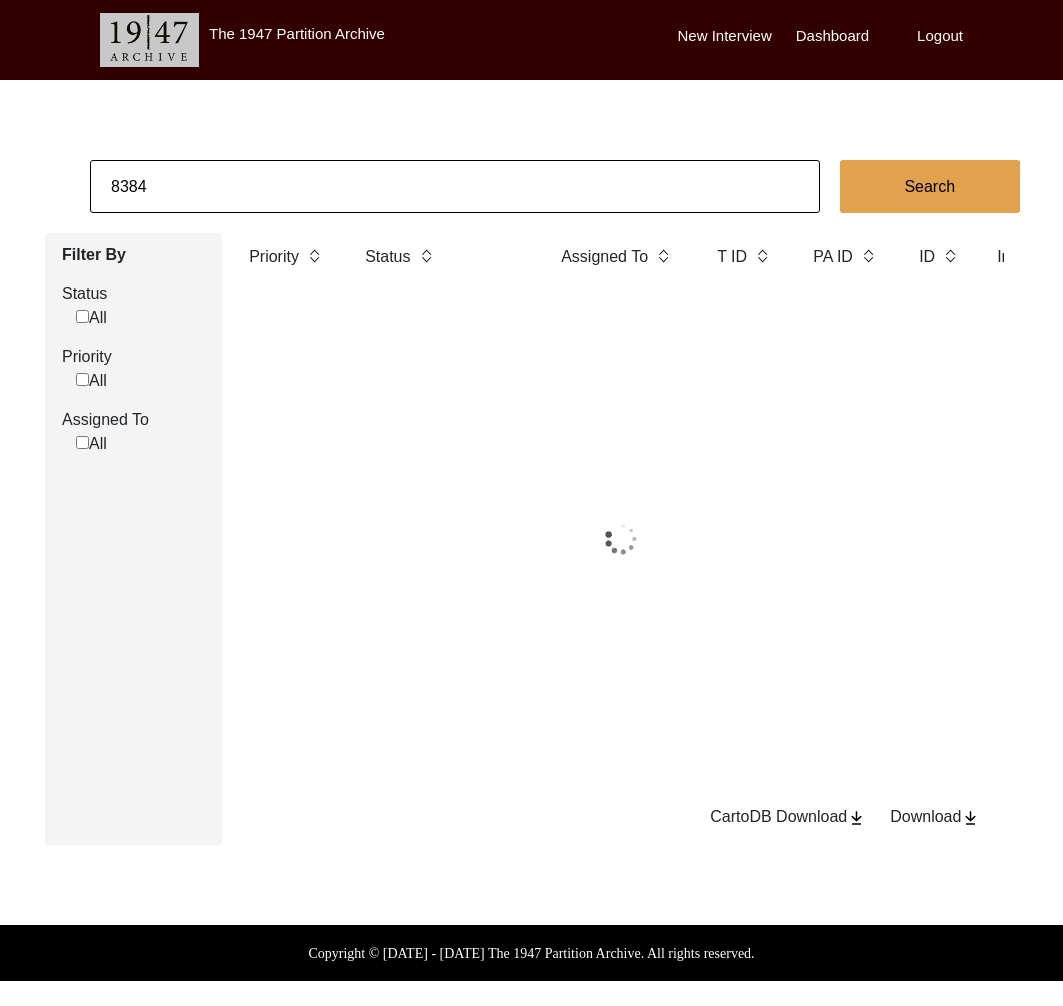 click on "8384" 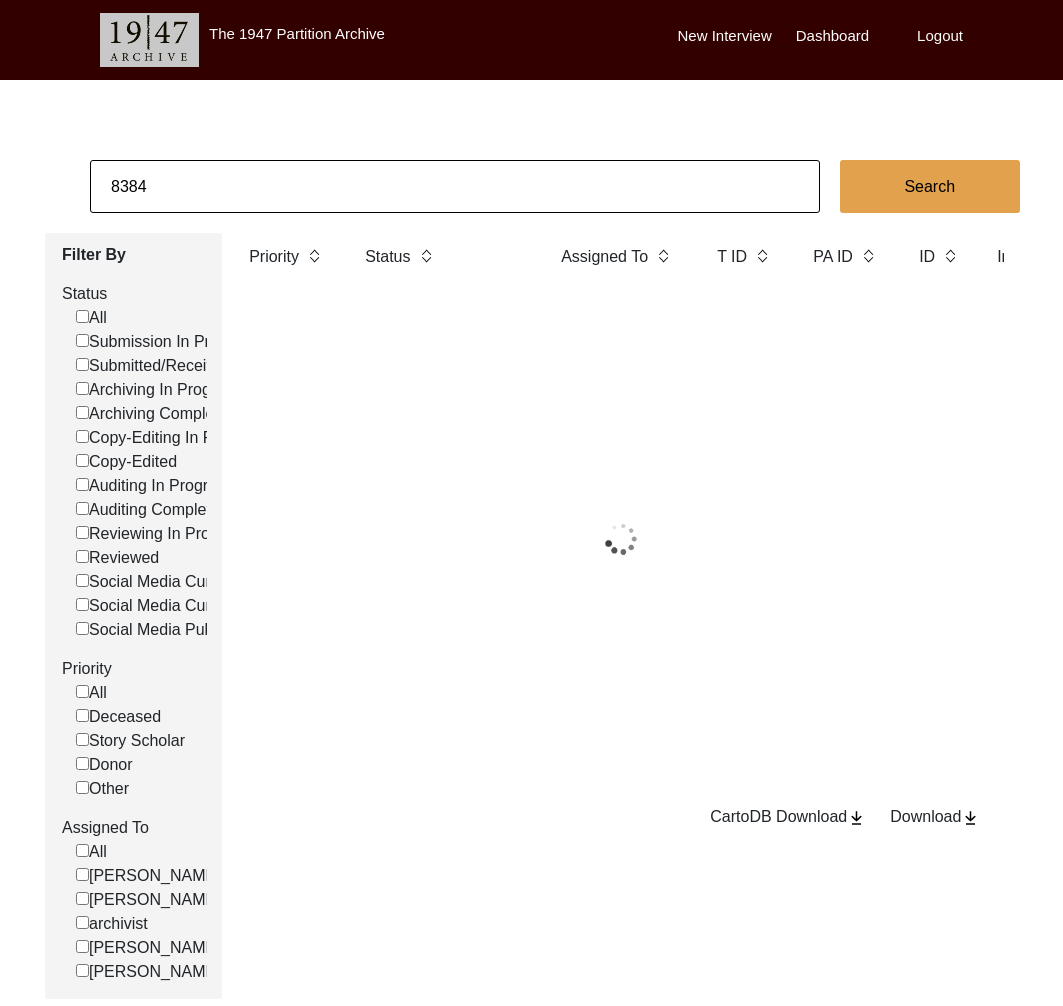 click on "8384" 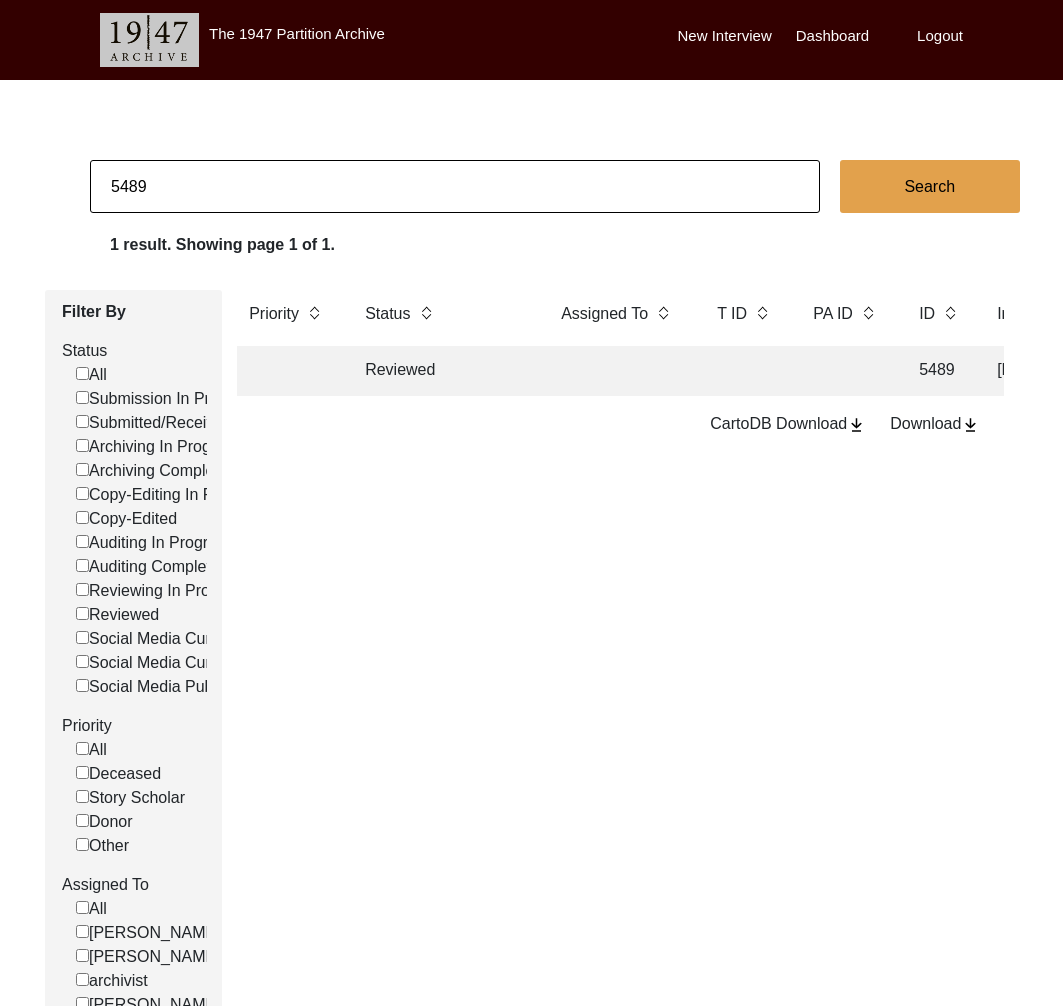 drag, startPoint x: 435, startPoint y: 399, endPoint x: 431, endPoint y: 379, distance: 20.396078 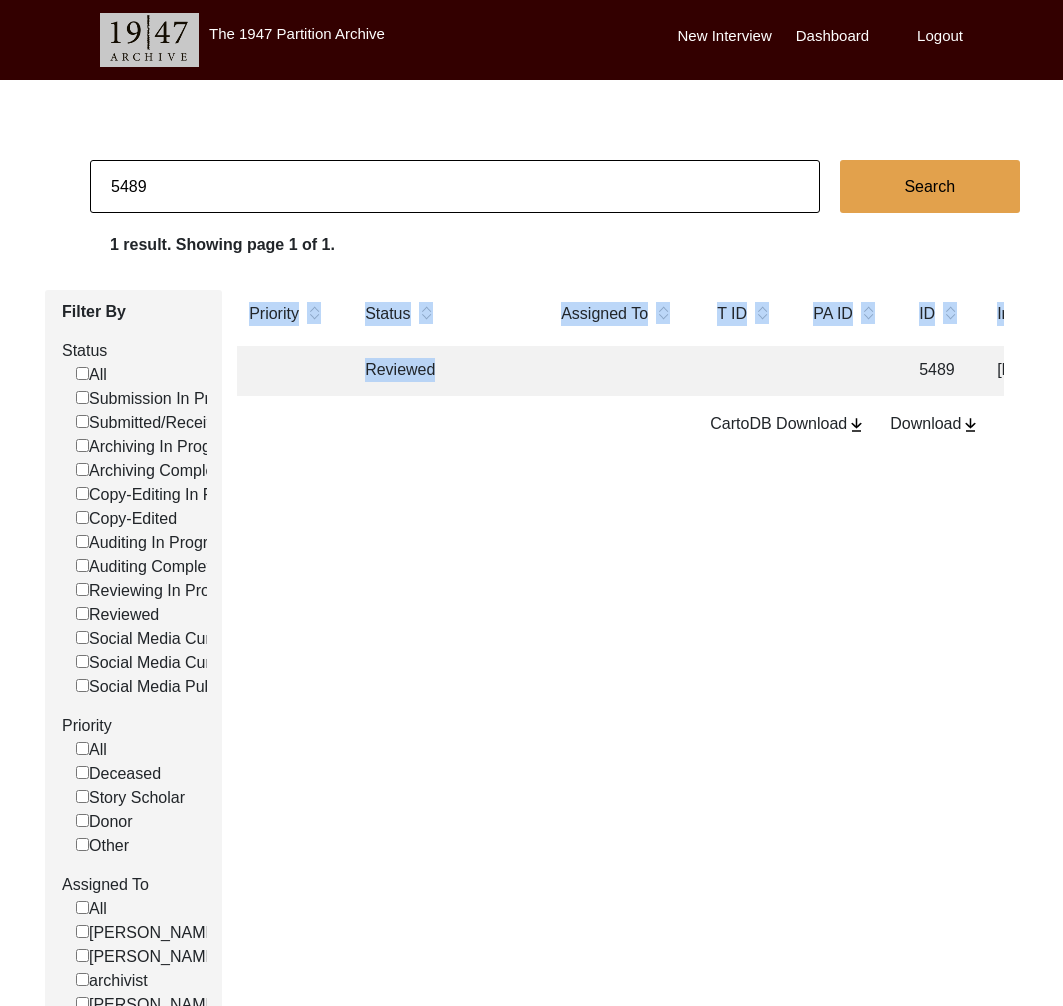 click on "Reviewed" 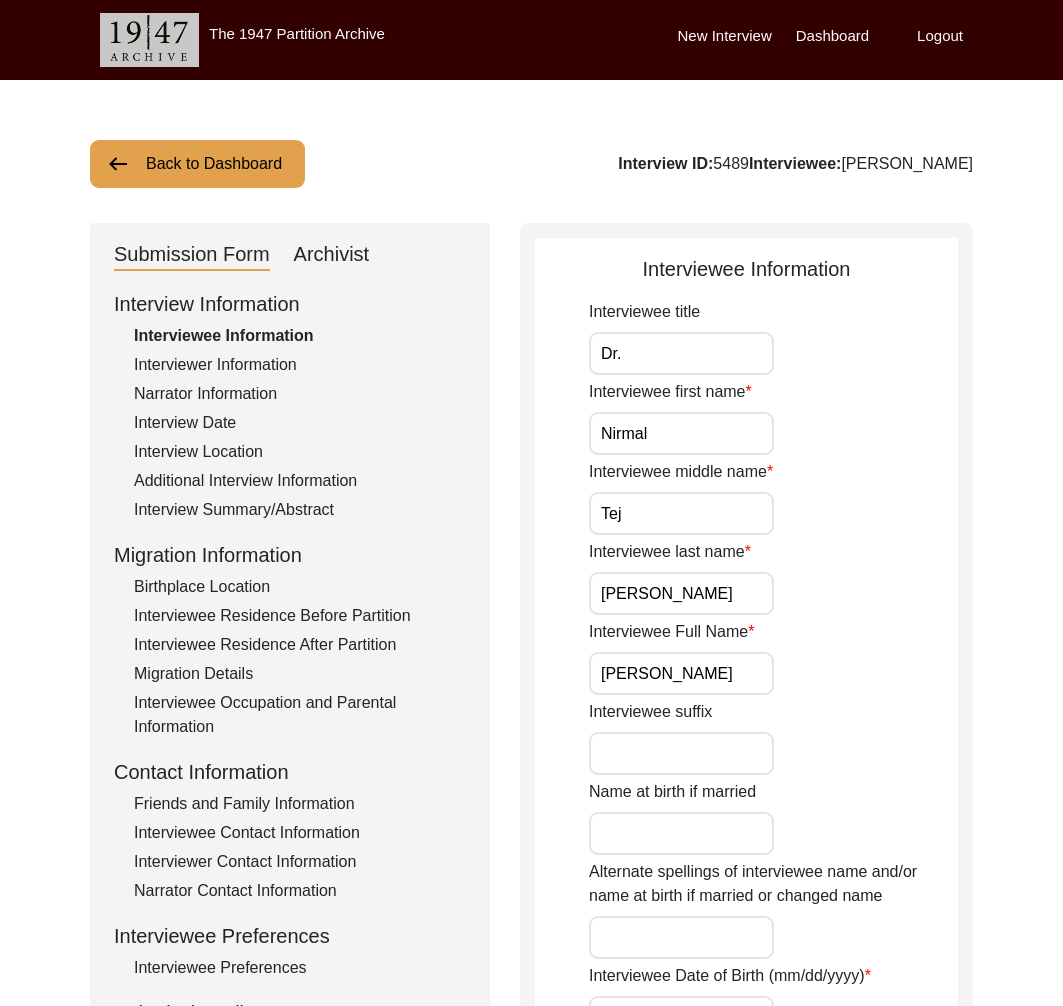click on "Archivist" 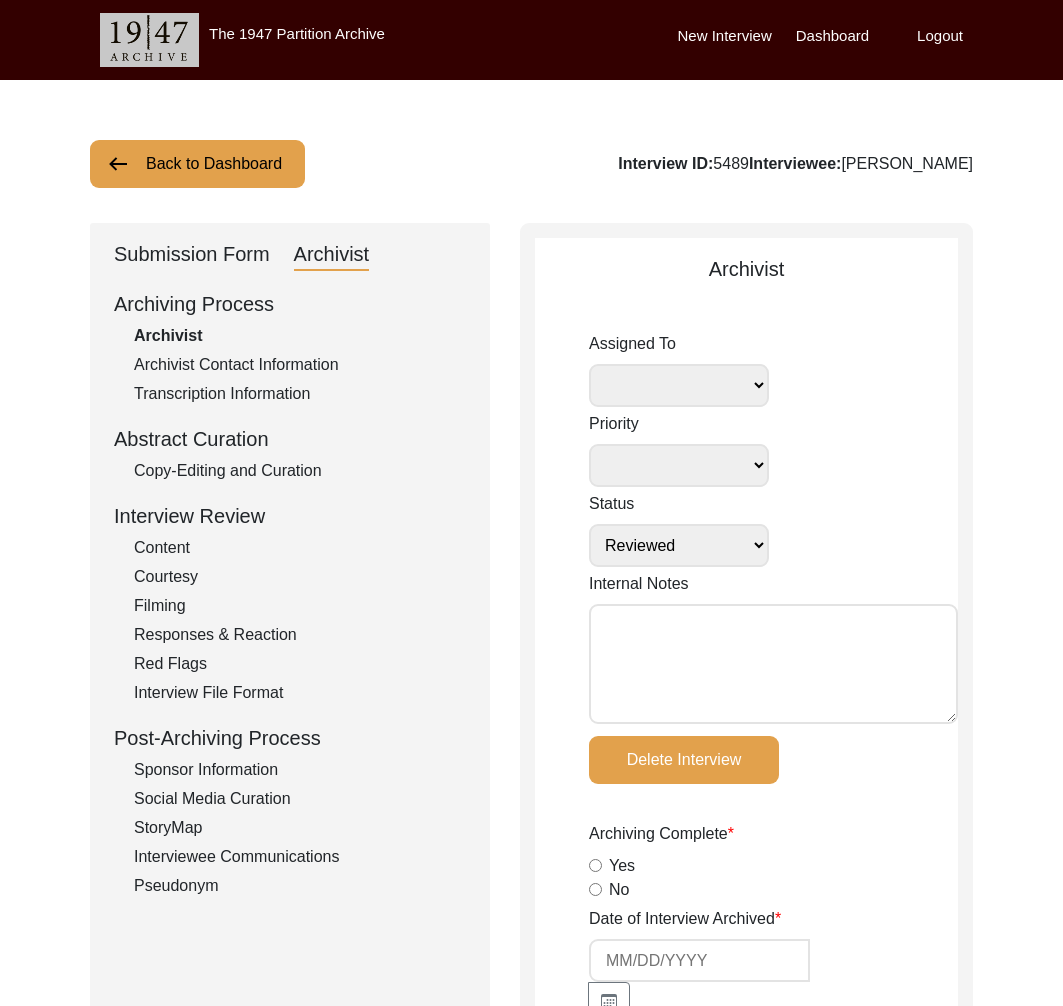 click on "Copy-Editing and Curation" 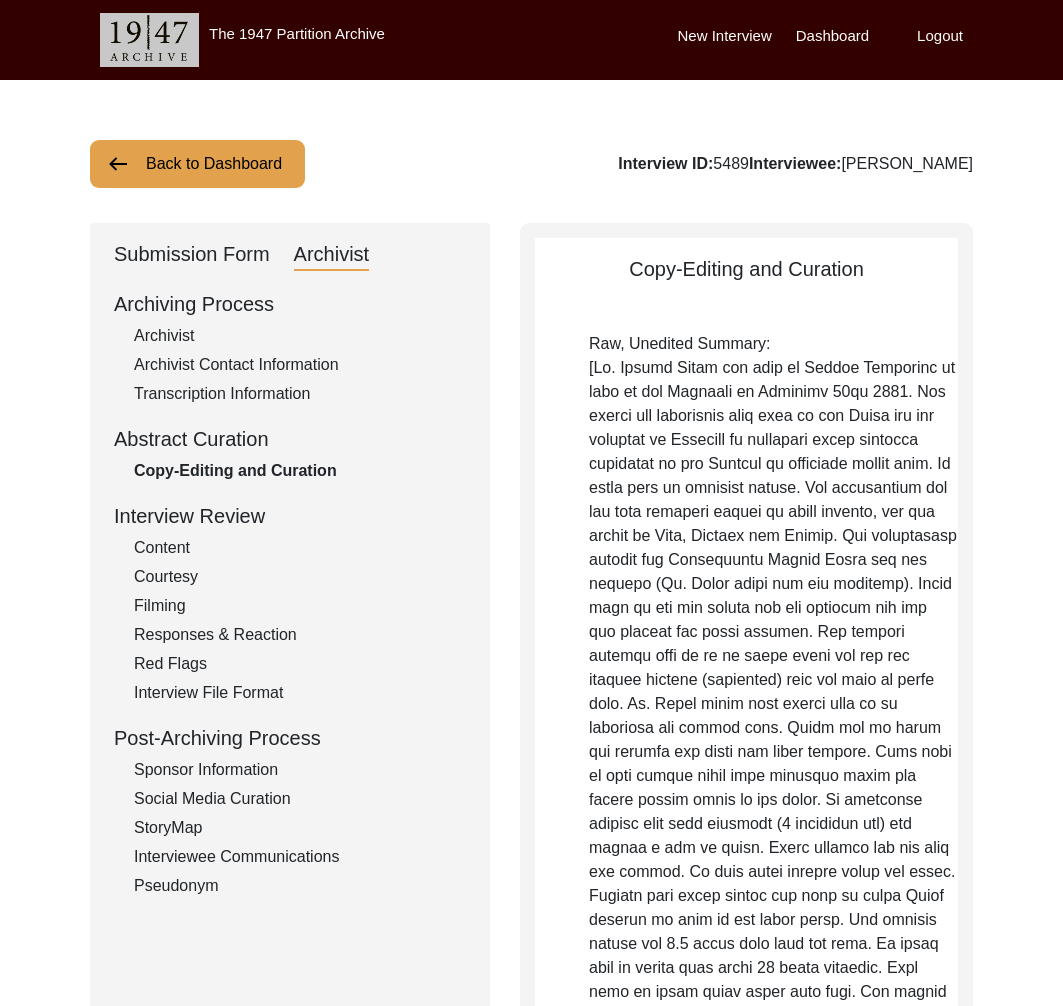 scroll, scrollTop: 1881, scrollLeft: 0, axis: vertical 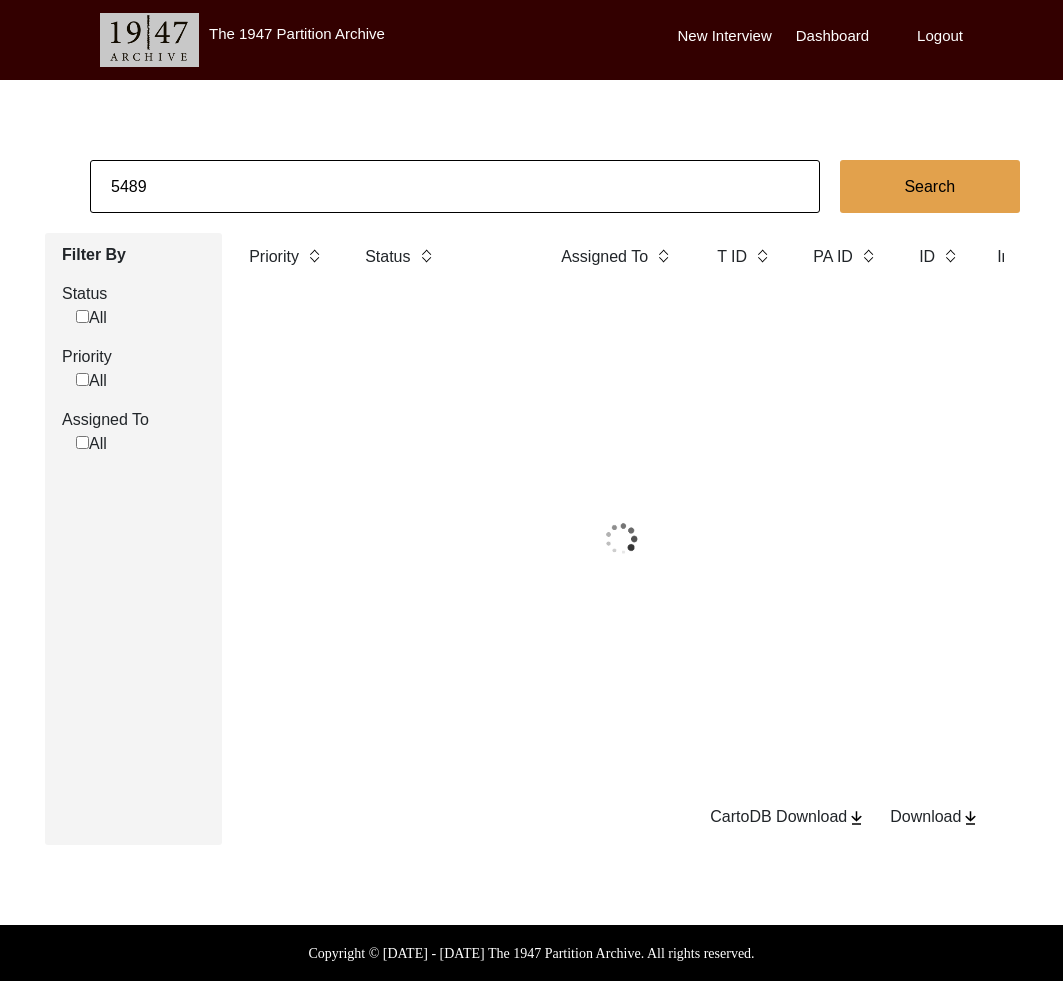 click on "5489" 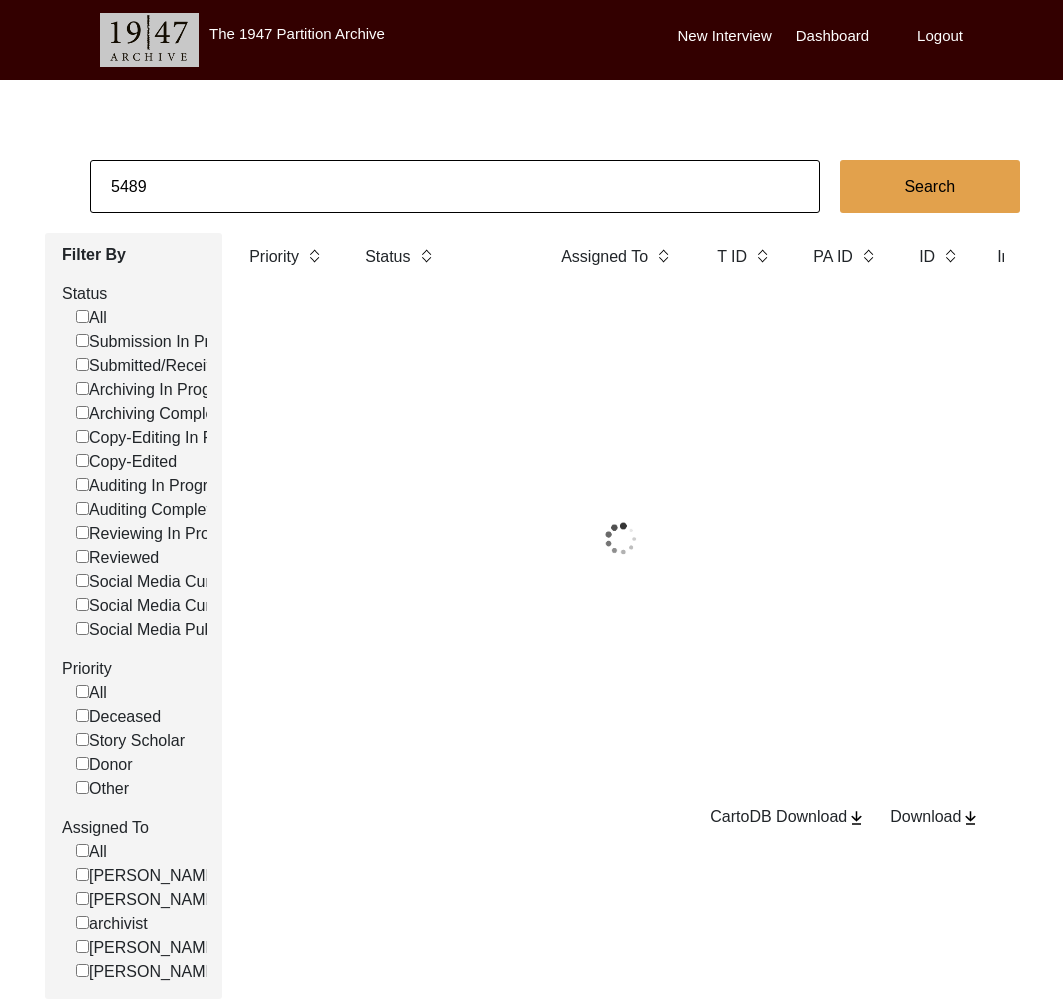 click on "5489" 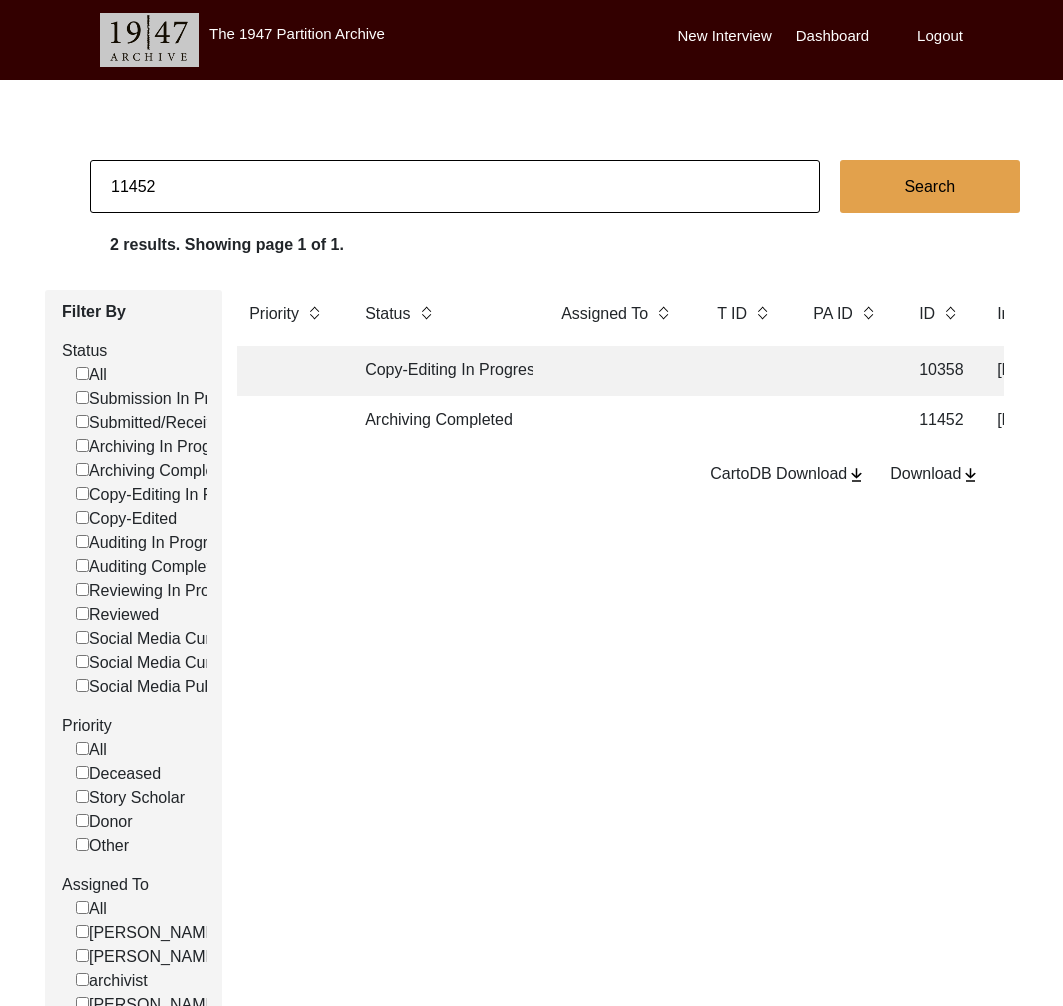 click on "Archiving Completed" 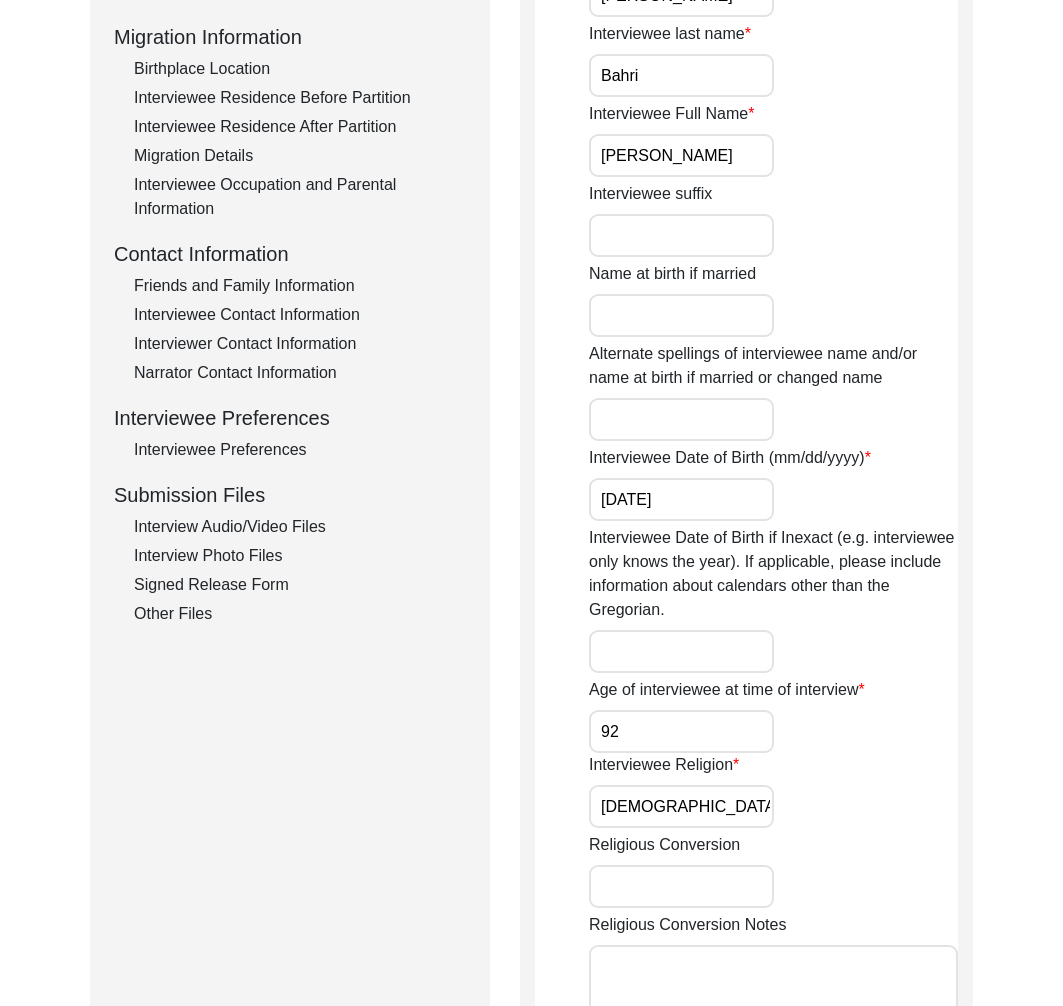 click on "Interview Audio/Video Files" 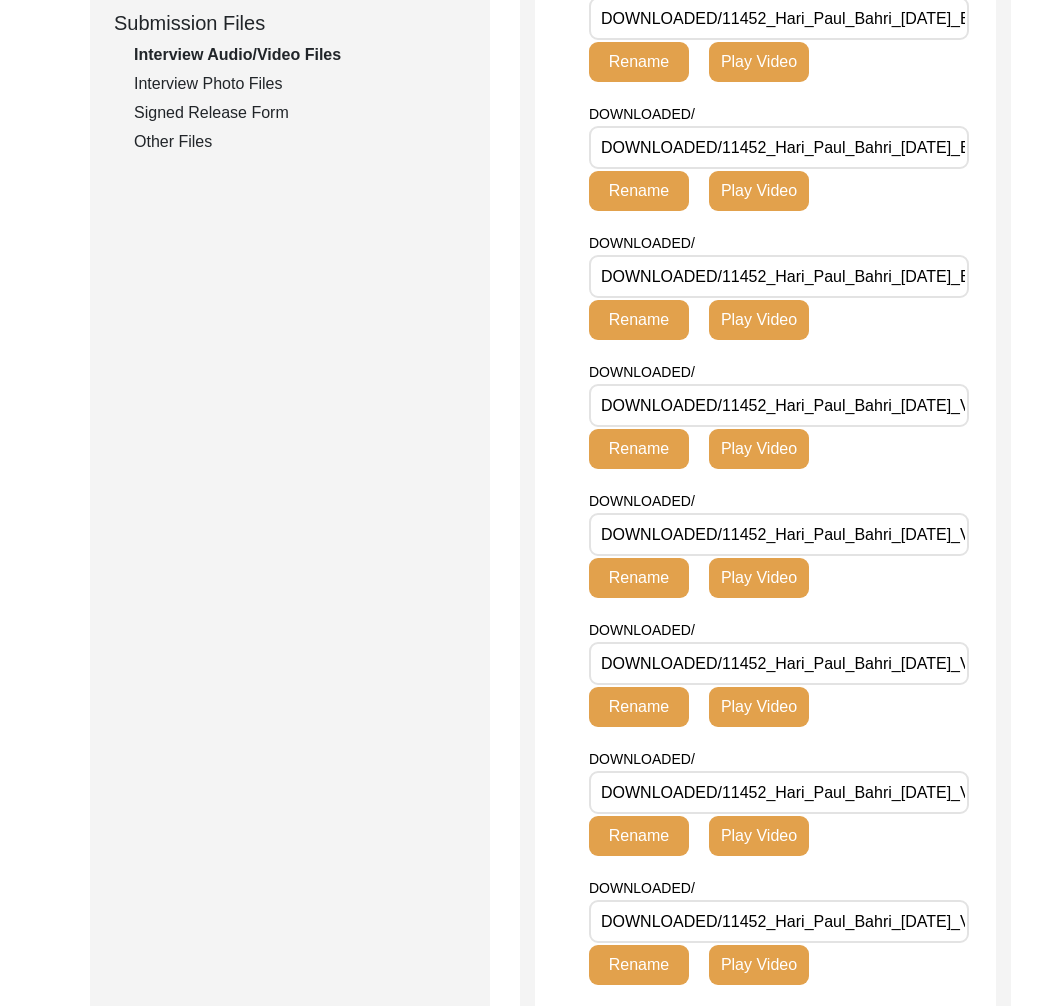 scroll, scrollTop: 0, scrollLeft: 0, axis: both 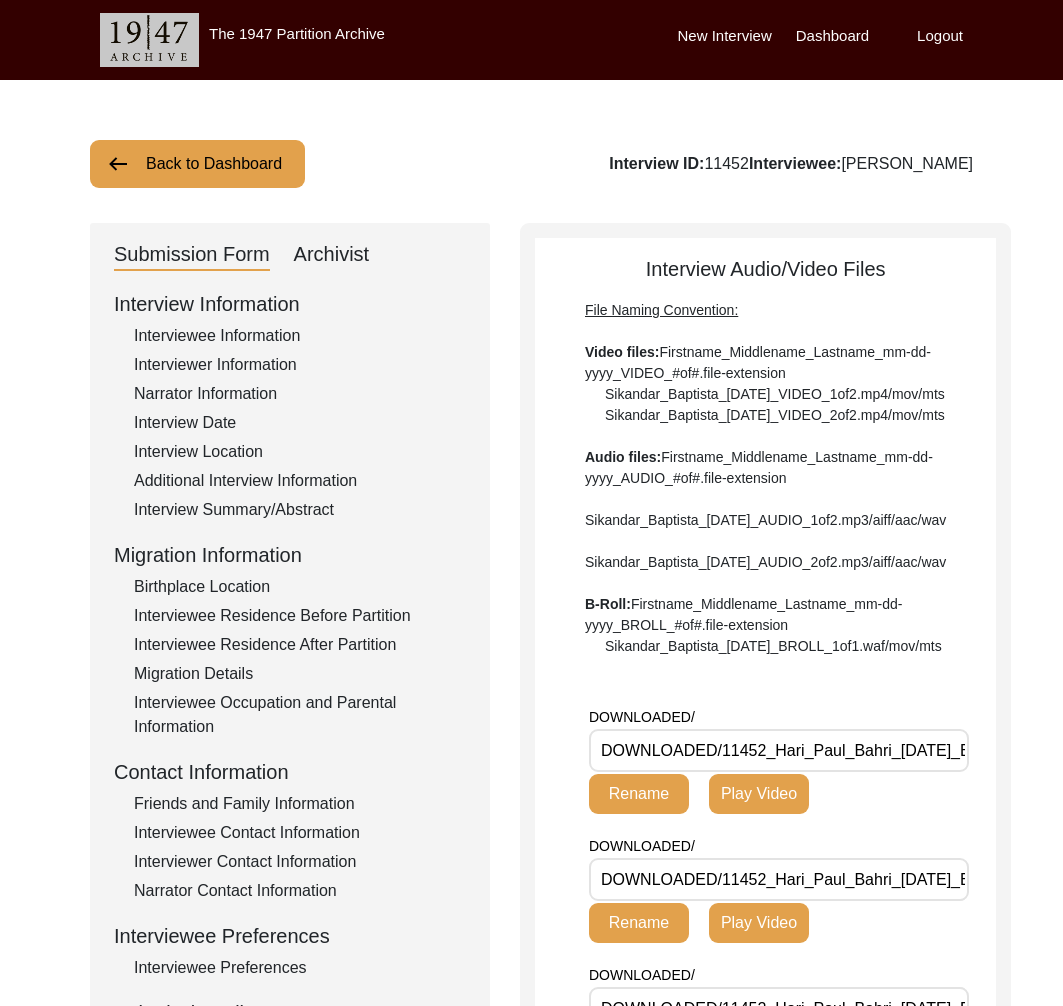 click on "Back to Dashboard" 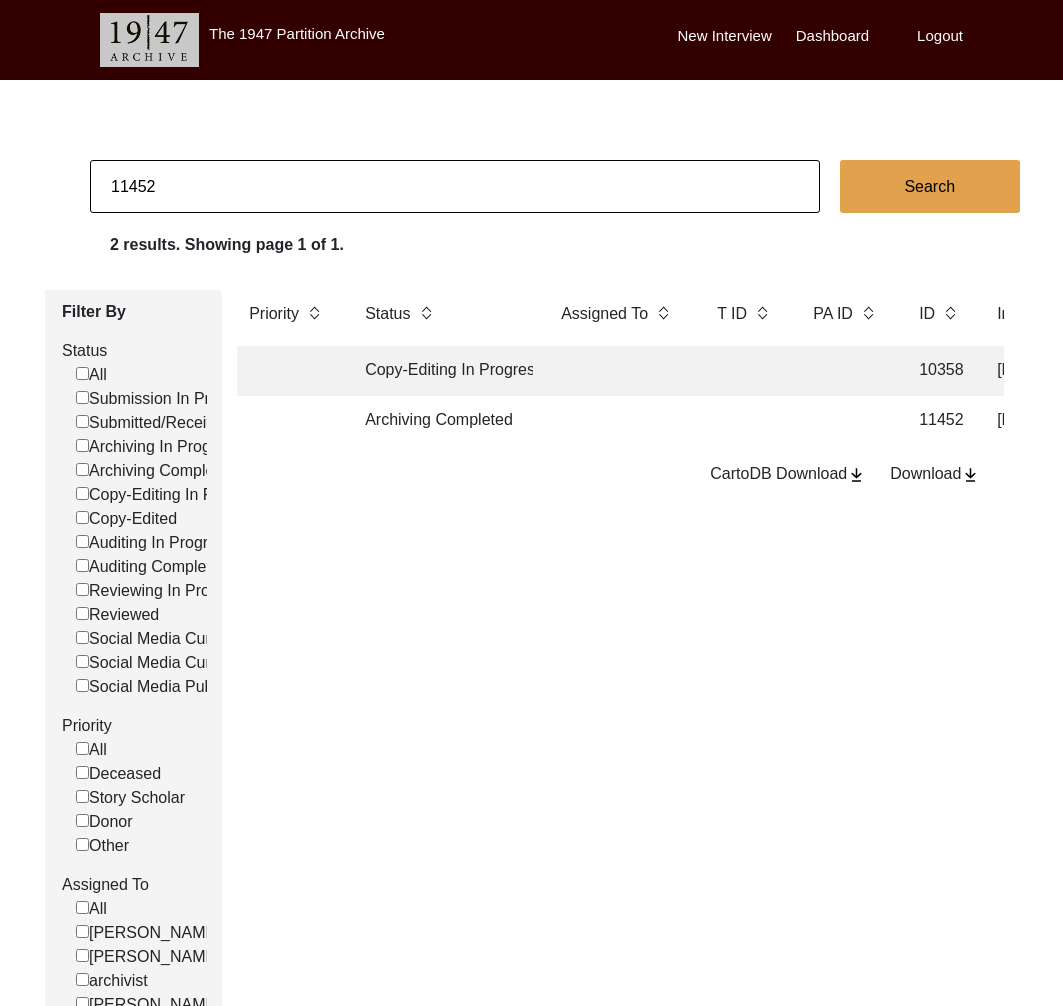 drag, startPoint x: 145, startPoint y: 192, endPoint x: 206, endPoint y: 201, distance: 61.66036 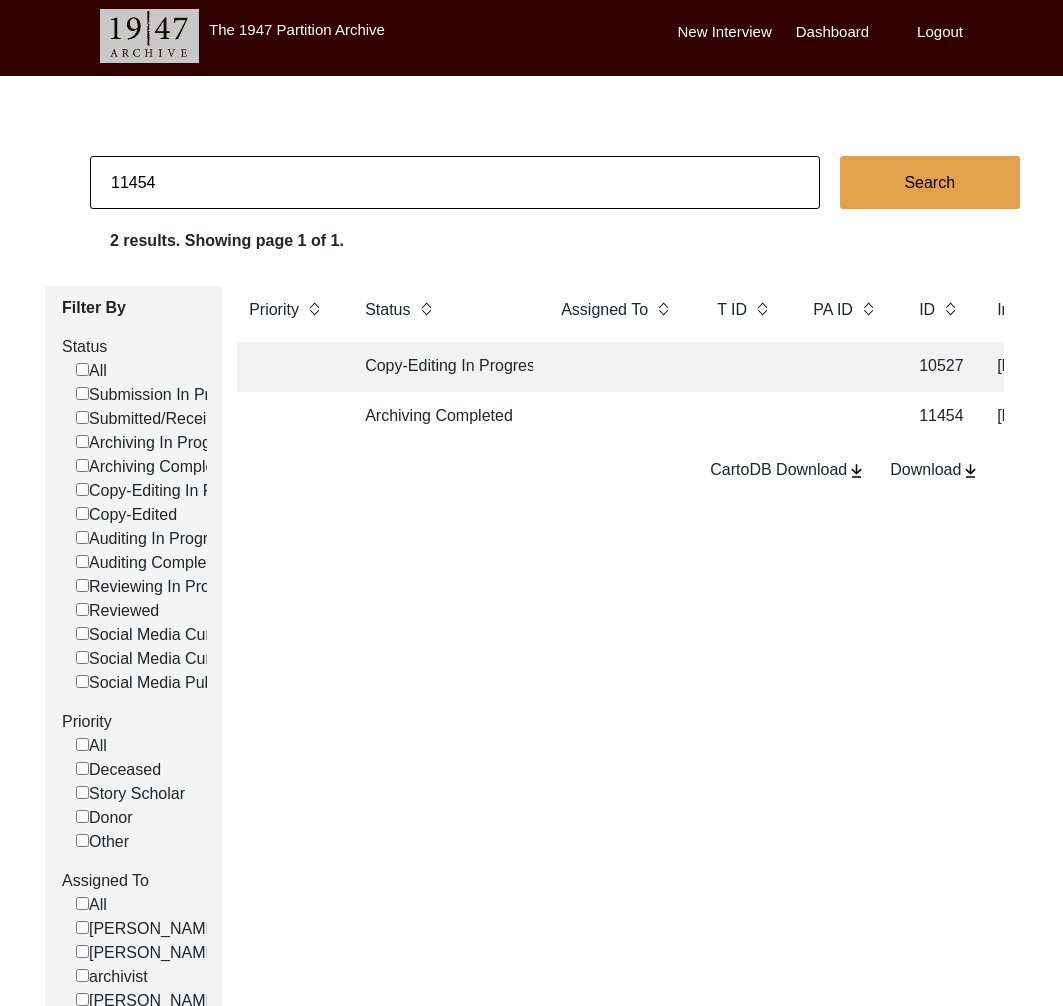 scroll, scrollTop: 14, scrollLeft: 0, axis: vertical 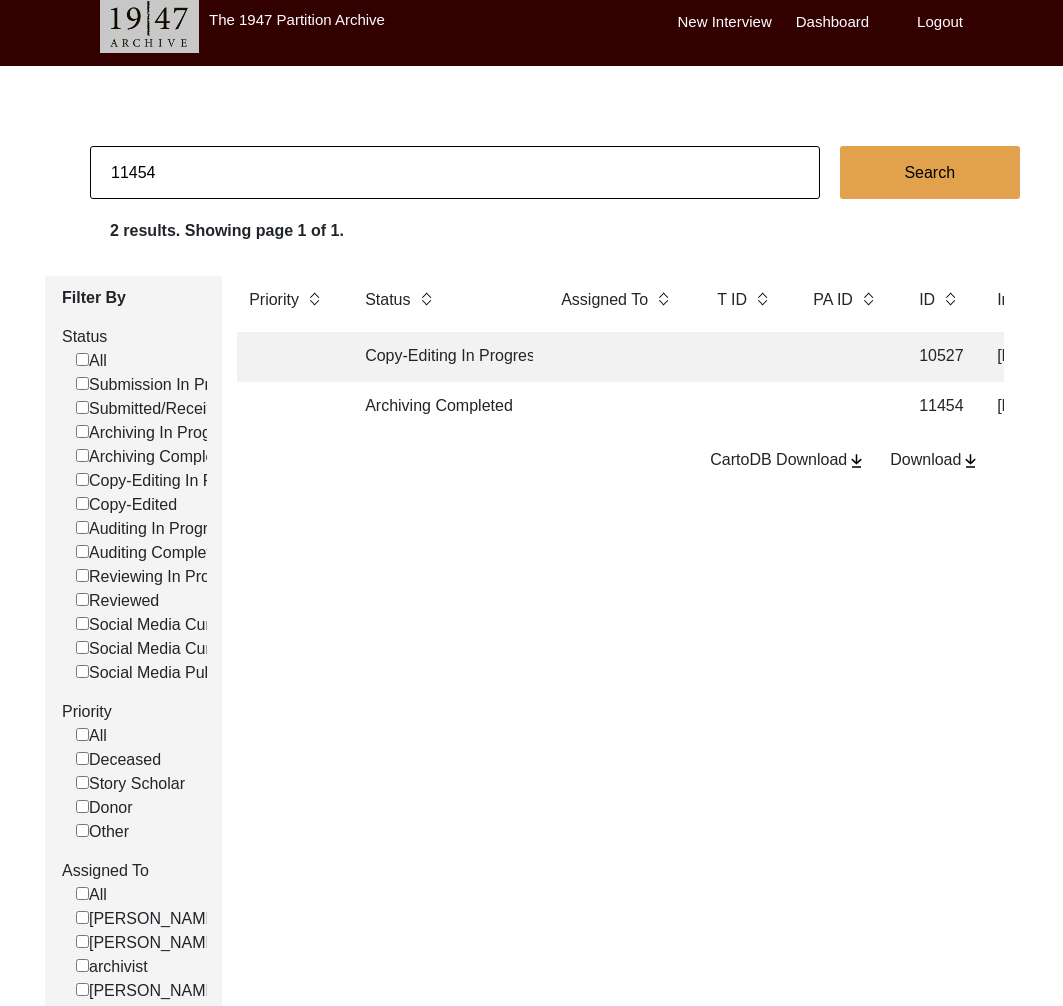 click 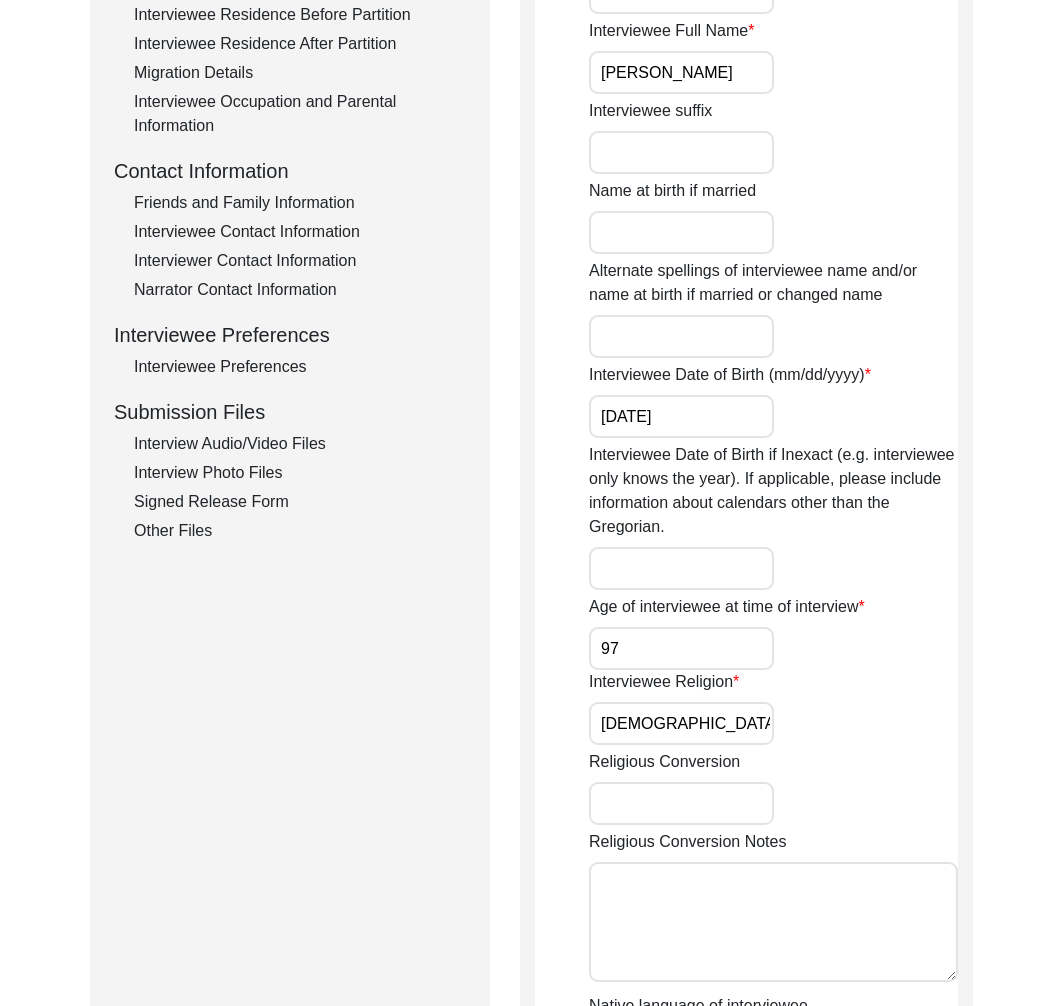 click on "Interview Audio/Video Files" 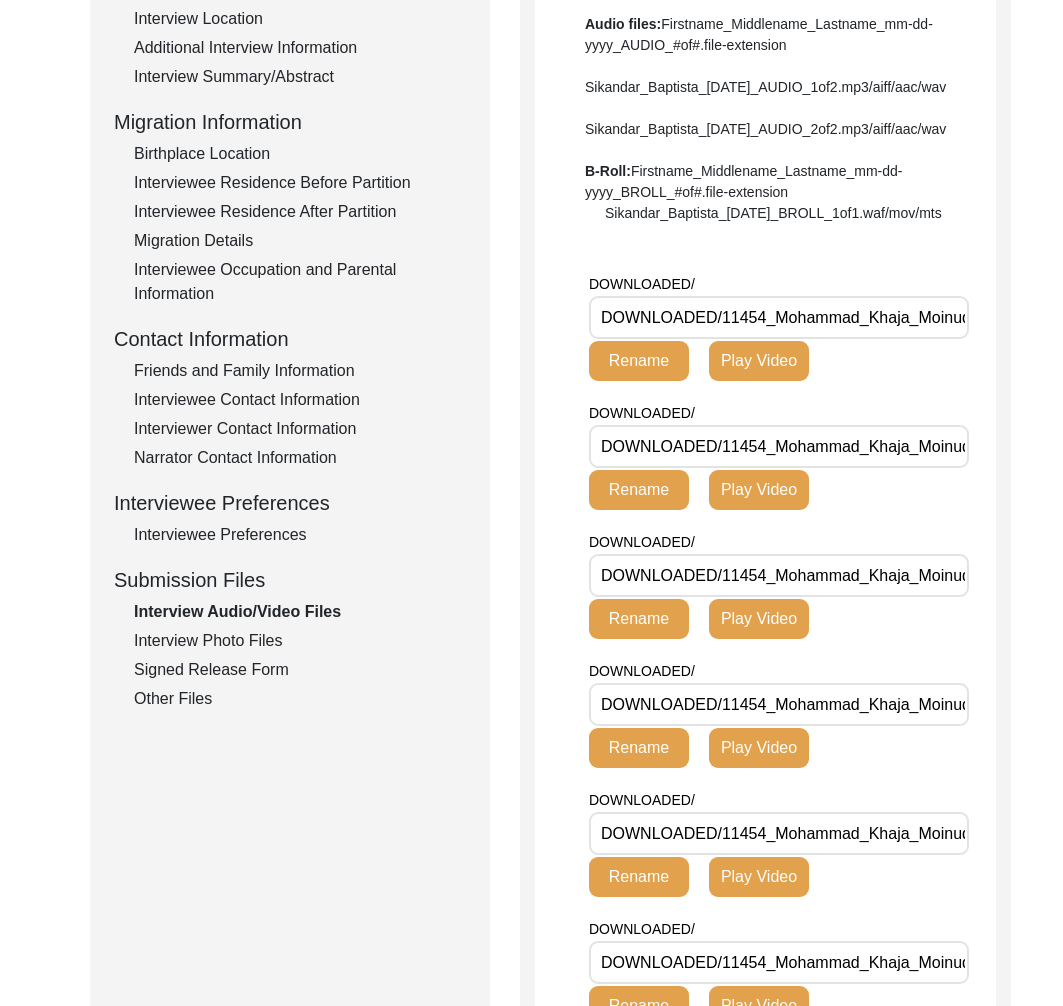 scroll, scrollTop: 260, scrollLeft: 0, axis: vertical 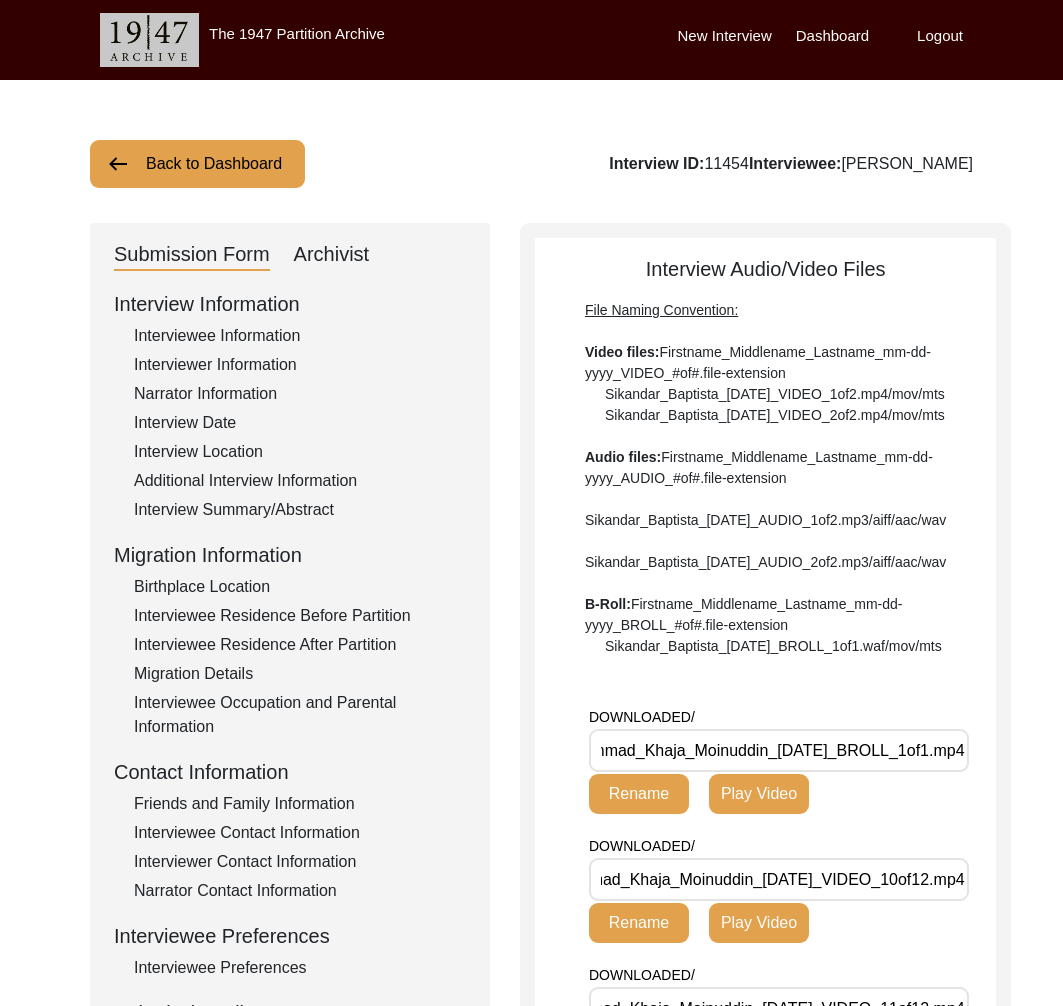 click on "Back to Dashboard" 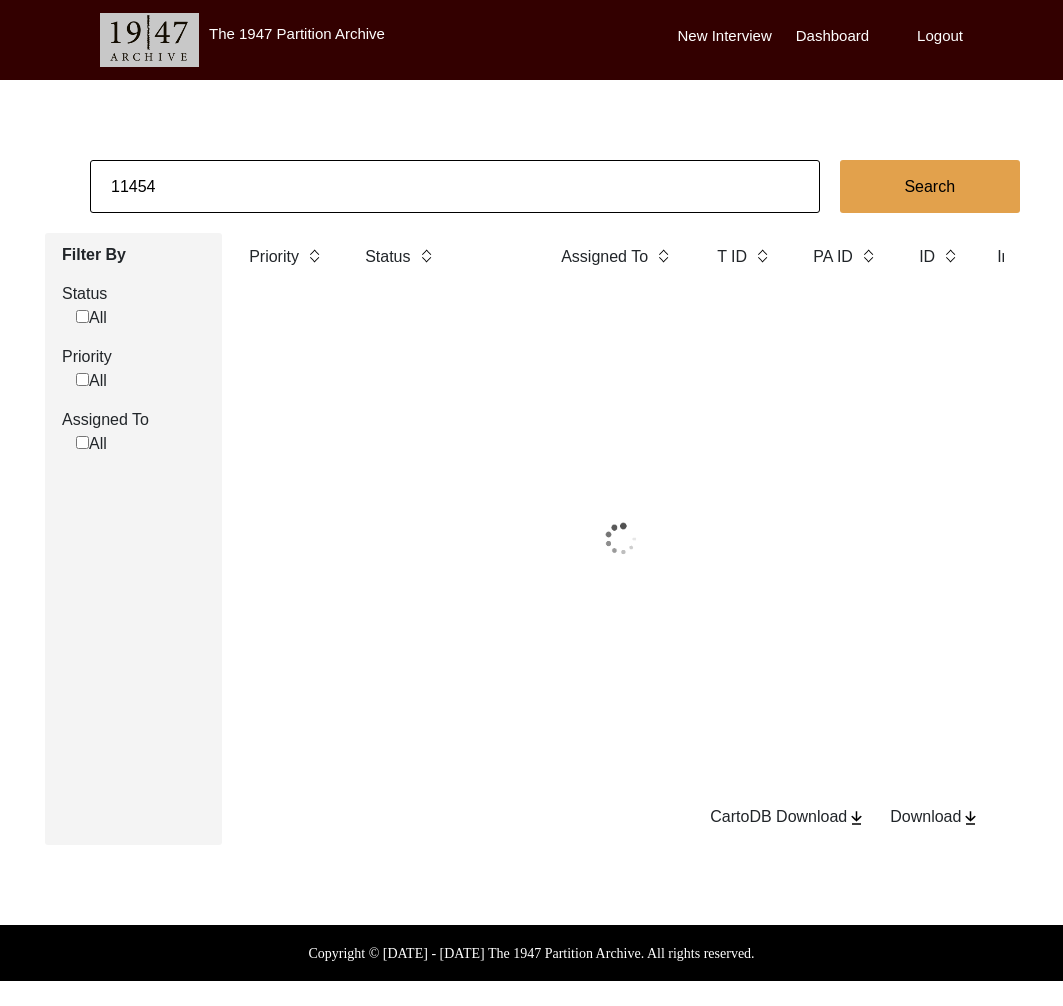 click on "11454" 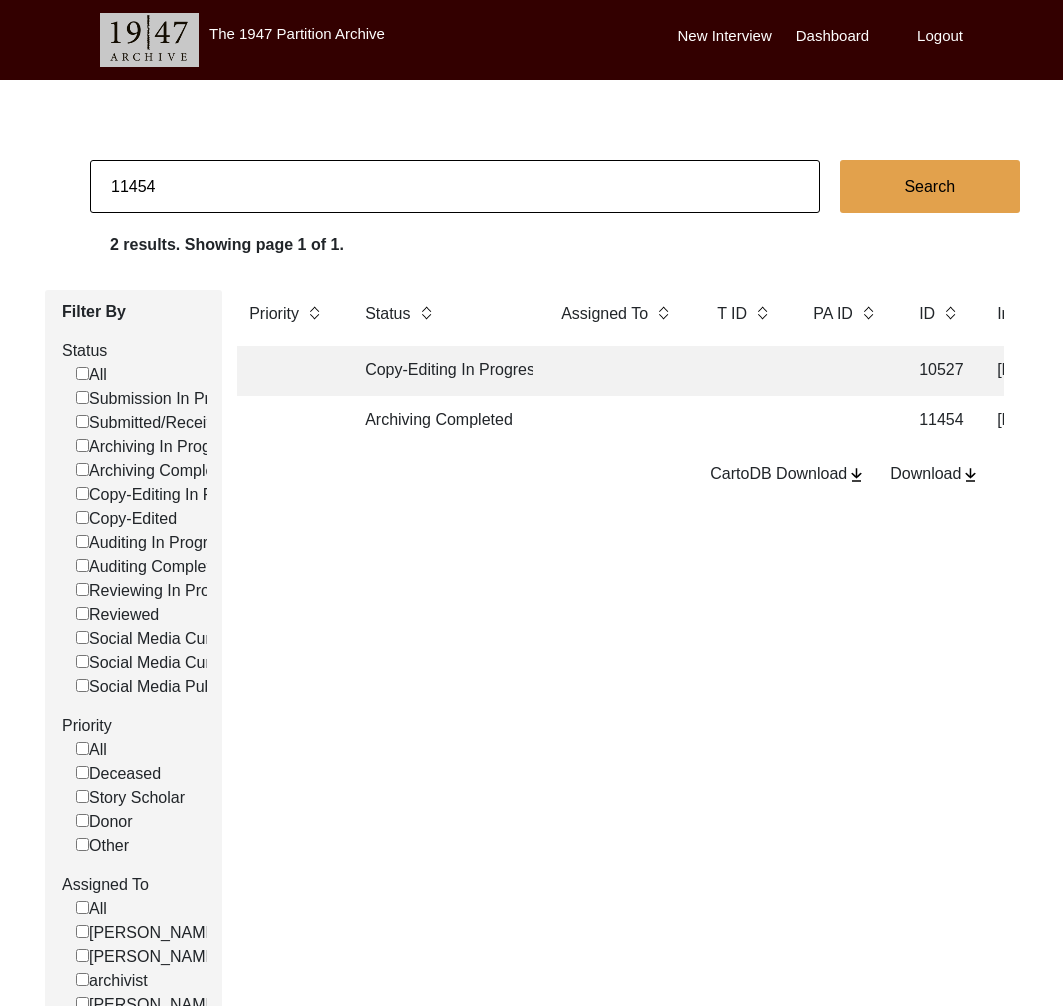 drag, startPoint x: 135, startPoint y: 186, endPoint x: 207, endPoint y: 194, distance: 72.443085 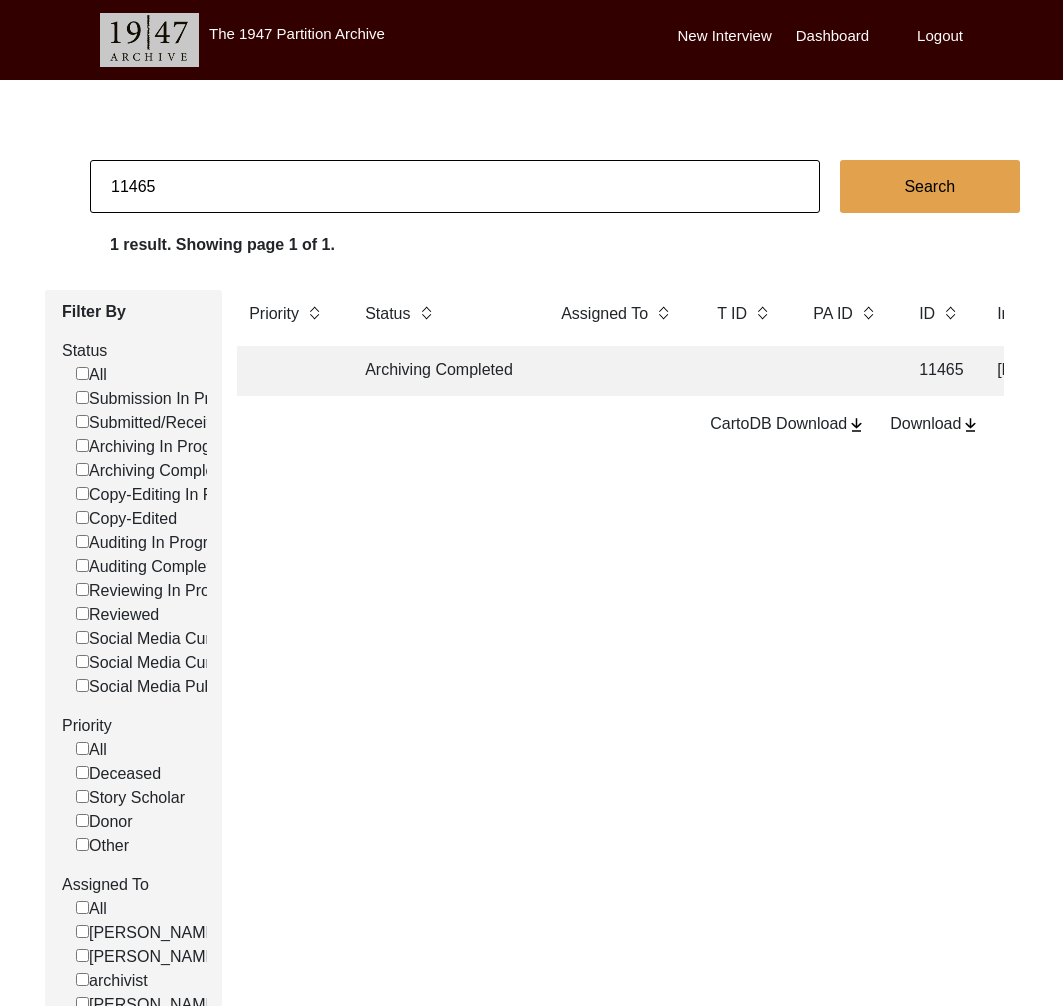 click on "Archiving Completed" 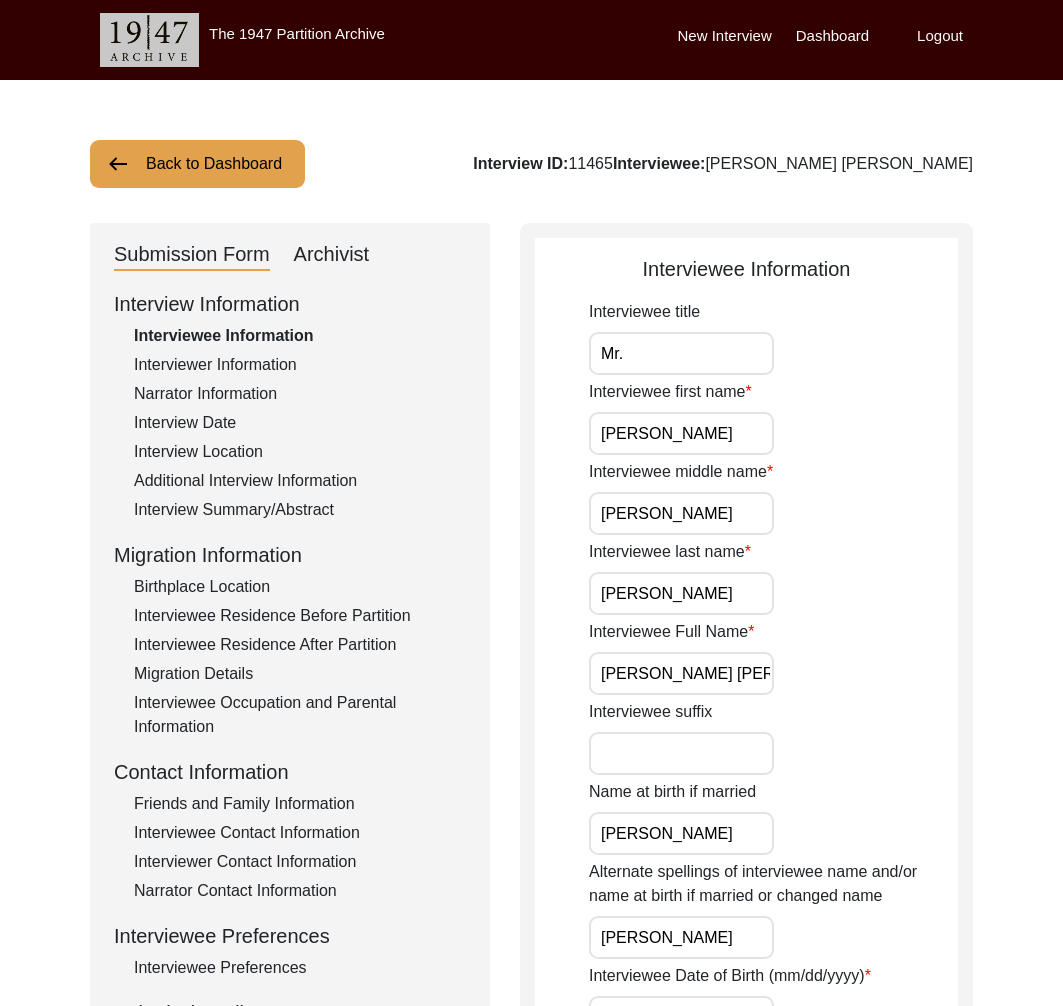 click on "Interview ID:  11465  Interviewee:  [PERSON_NAME] [PERSON_NAME]" 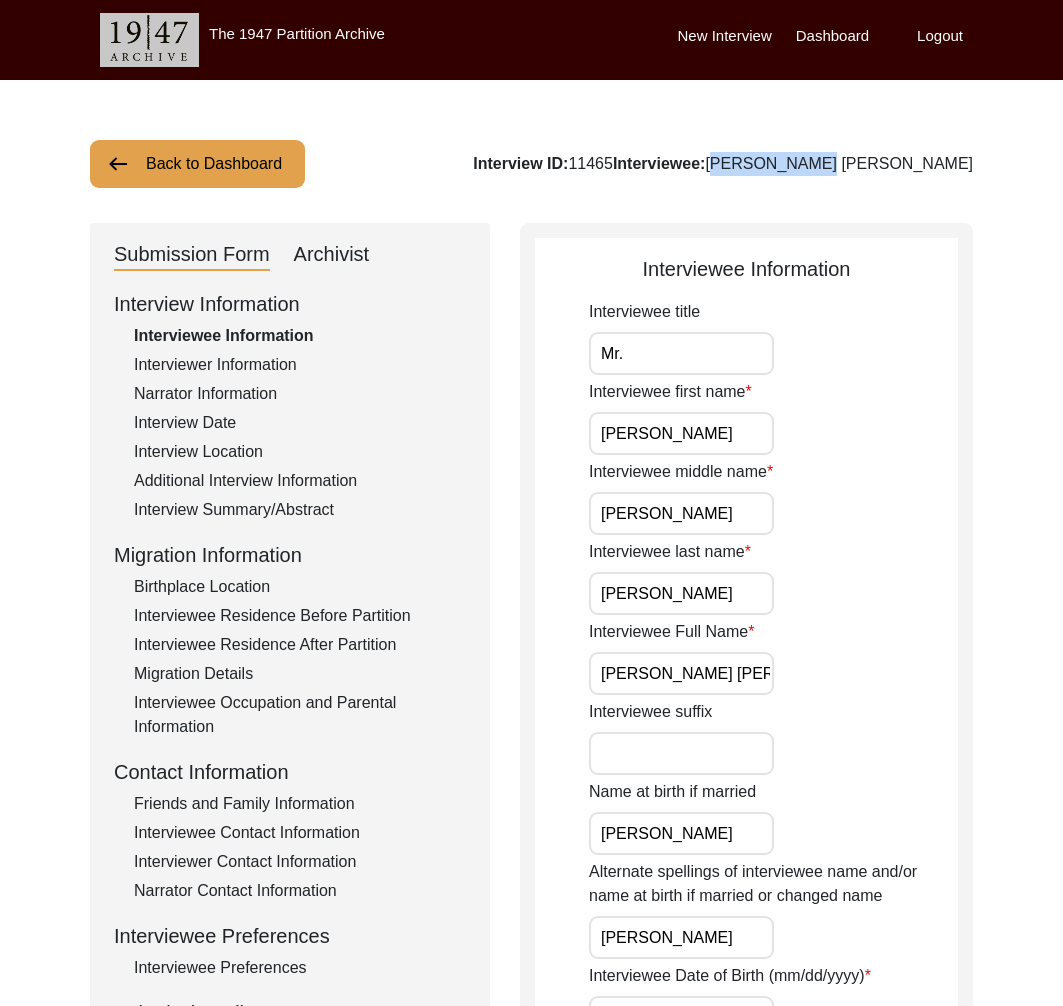 drag, startPoint x: 933, startPoint y: 164, endPoint x: 846, endPoint y: 165, distance: 87.005745 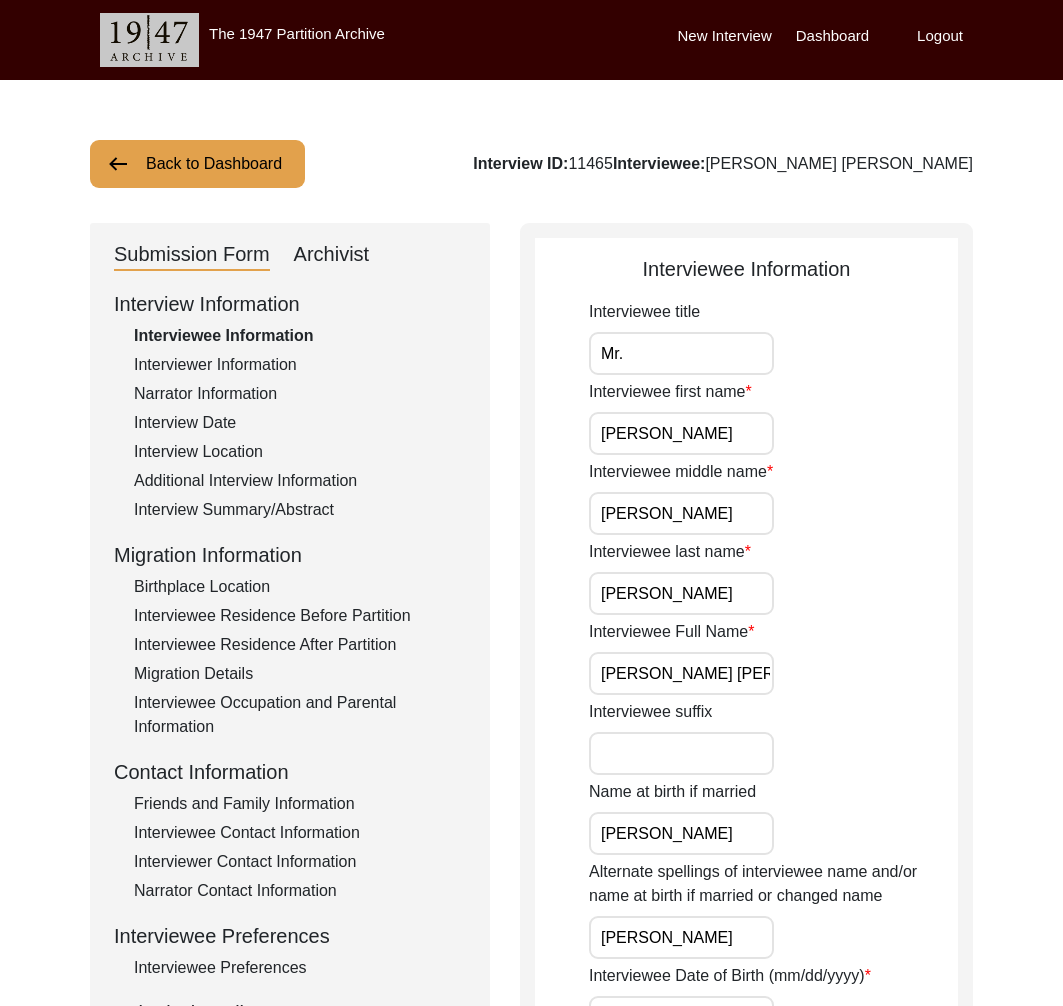 click on "Archivist" 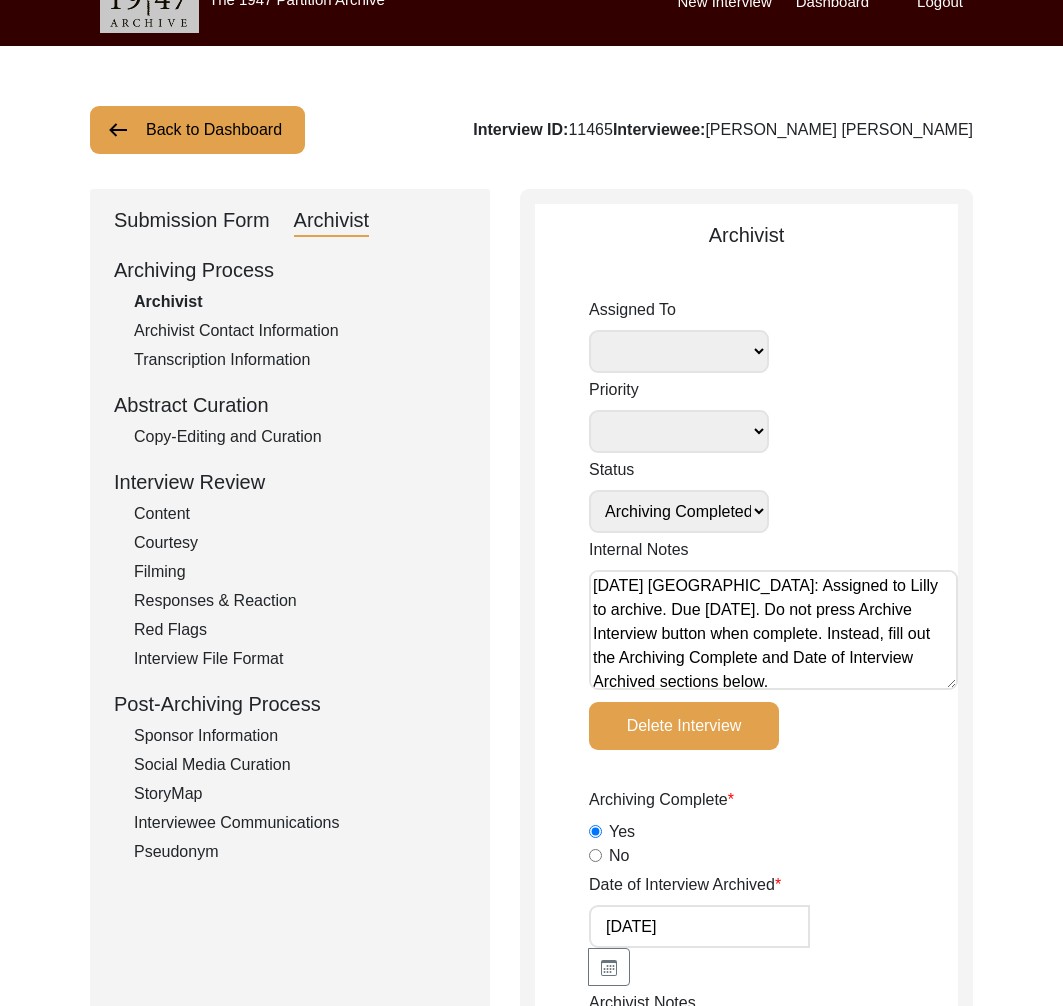 scroll, scrollTop: 39, scrollLeft: 0, axis: vertical 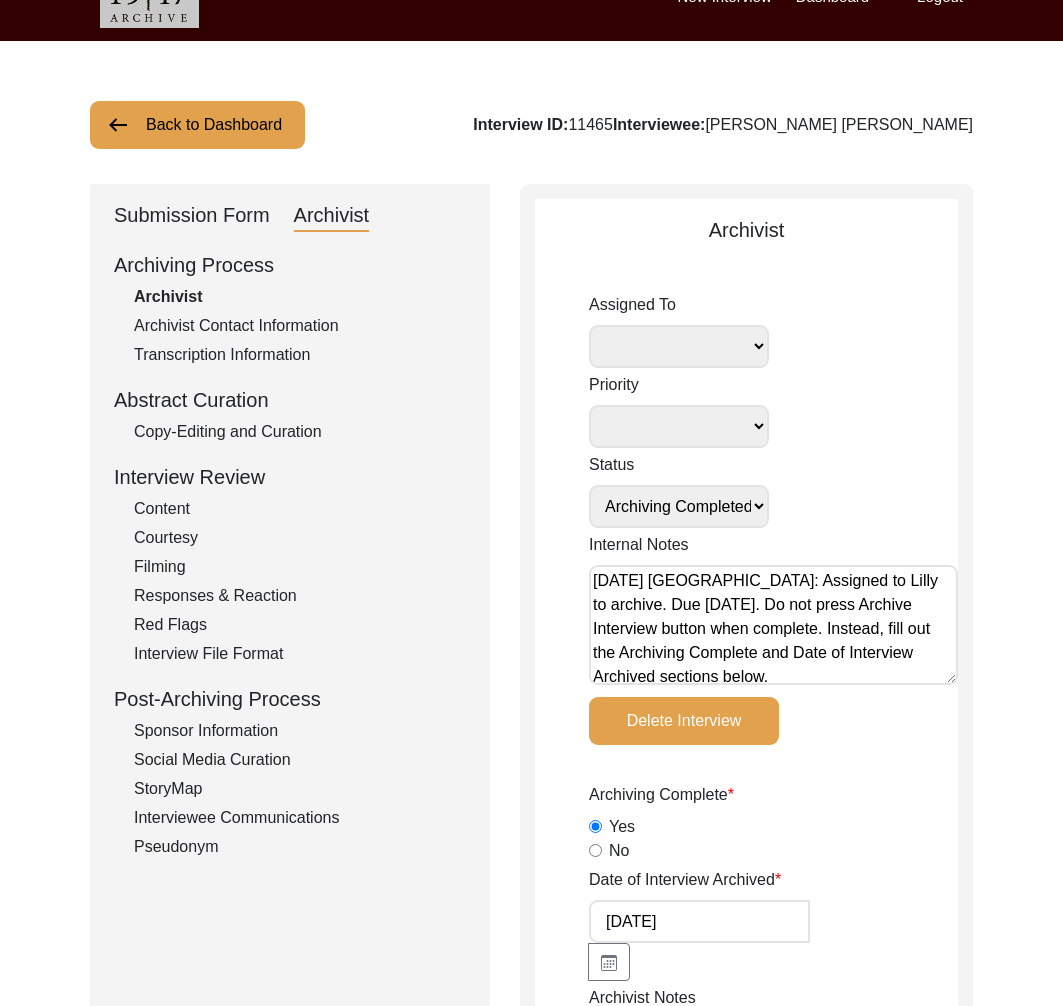 click on "Back to Dashboard" 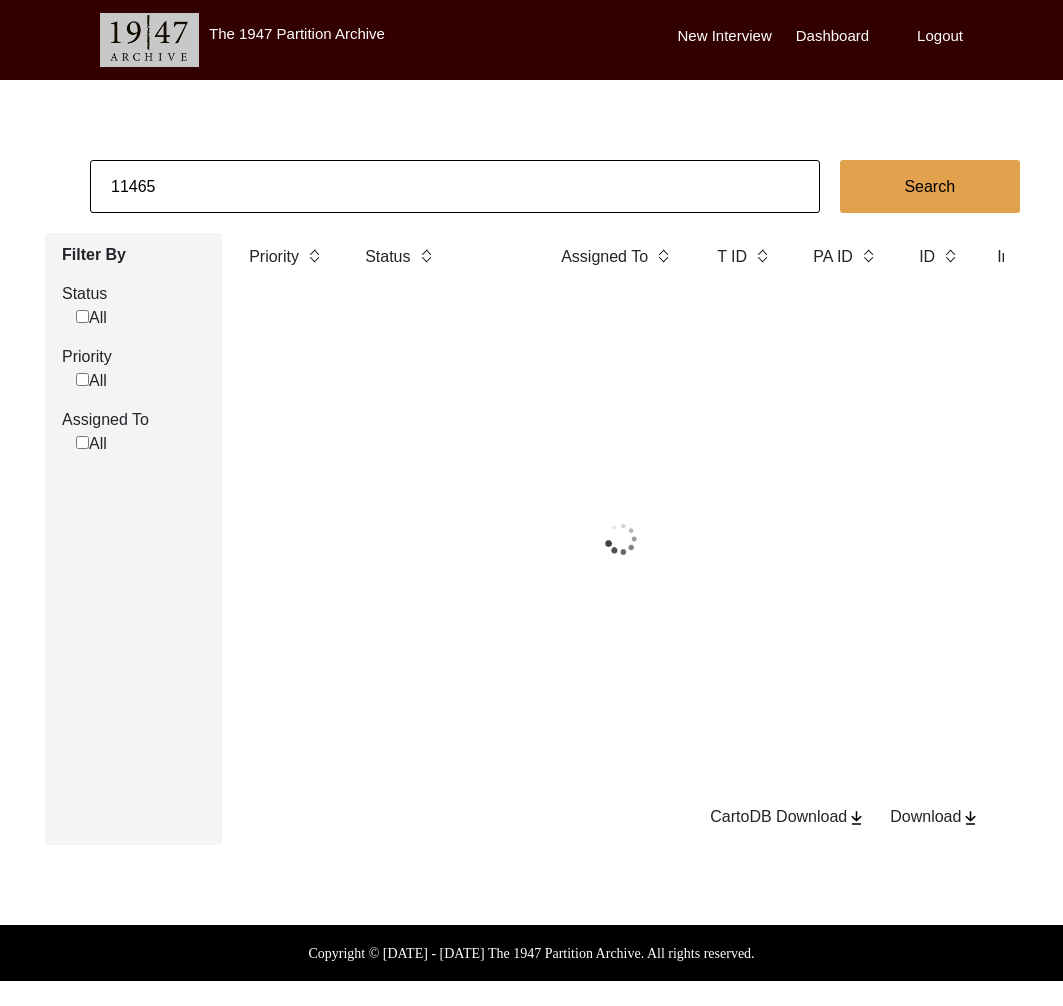 scroll, scrollTop: 0, scrollLeft: 0, axis: both 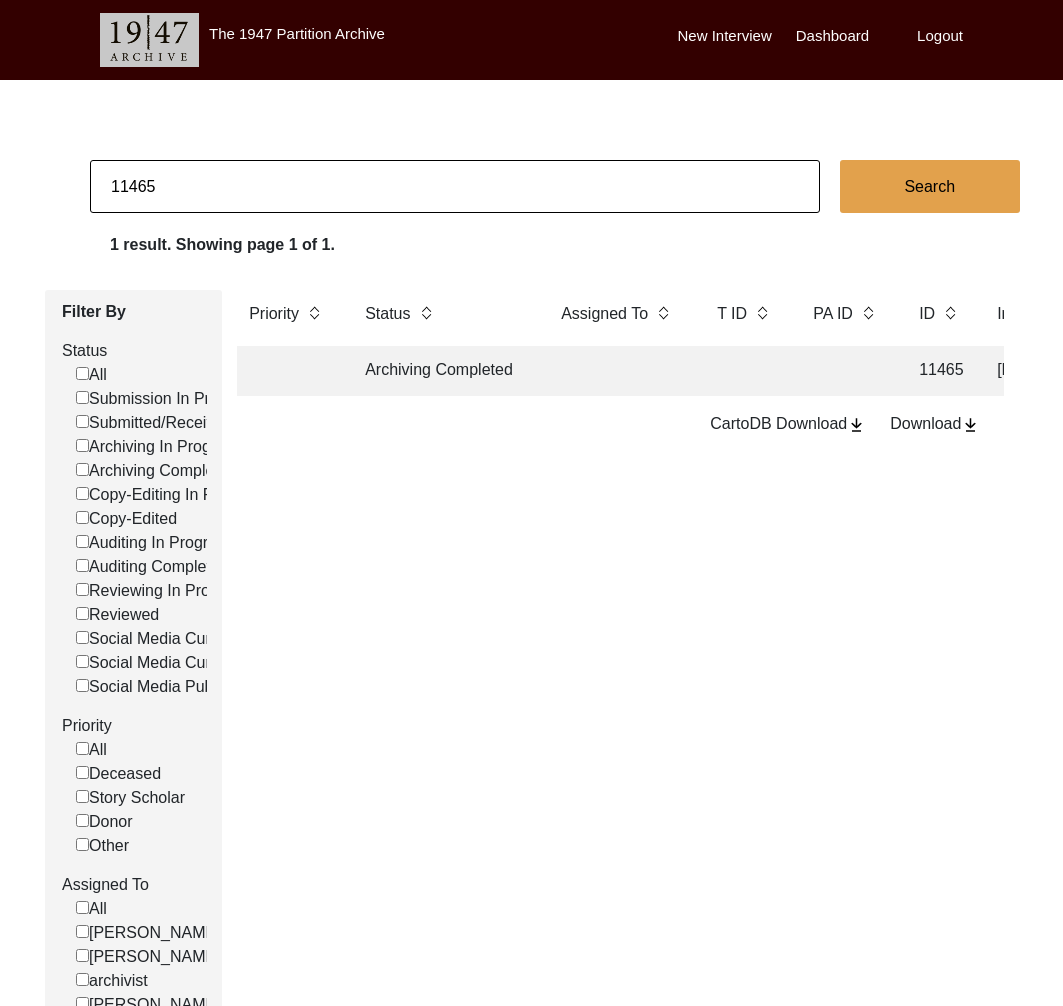 click on "11465" 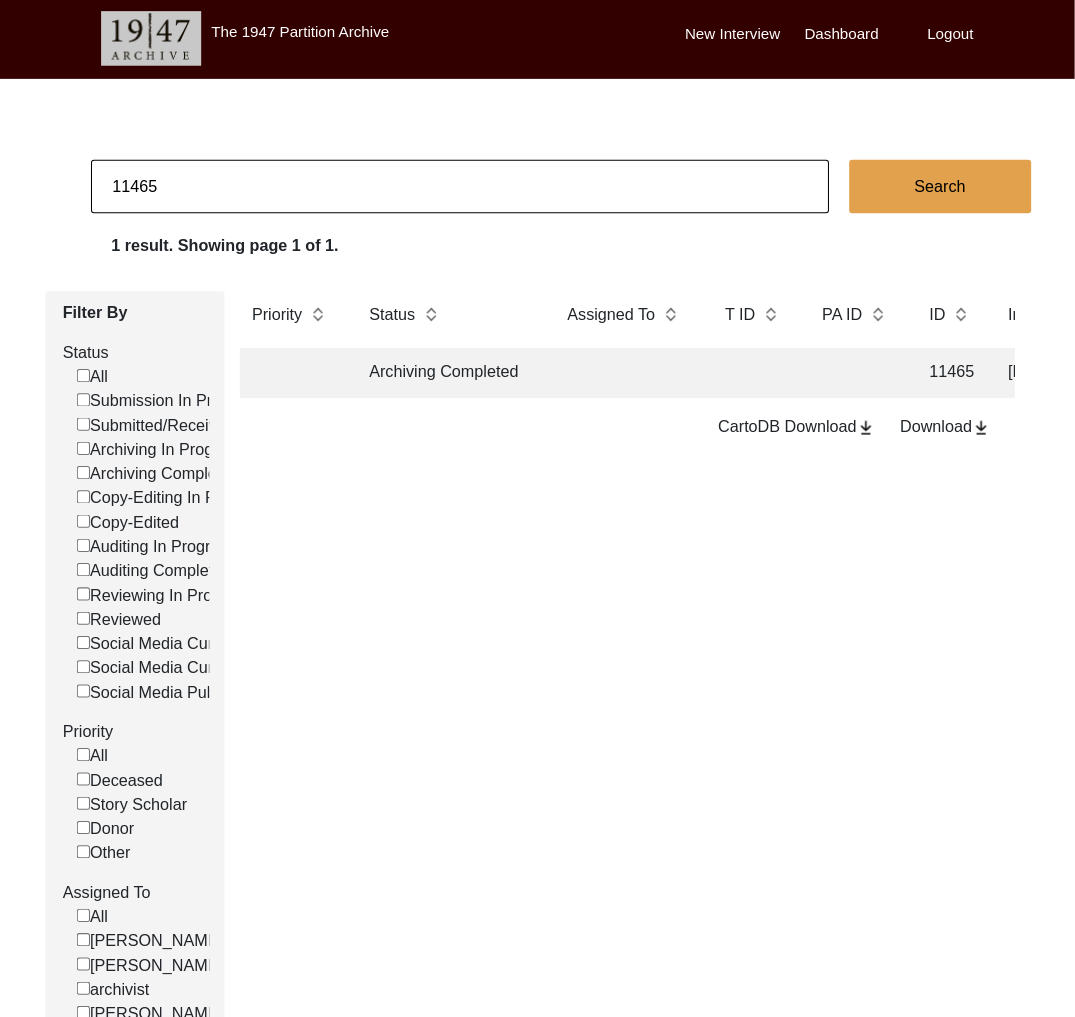 scroll, scrollTop: 0, scrollLeft: 0, axis: both 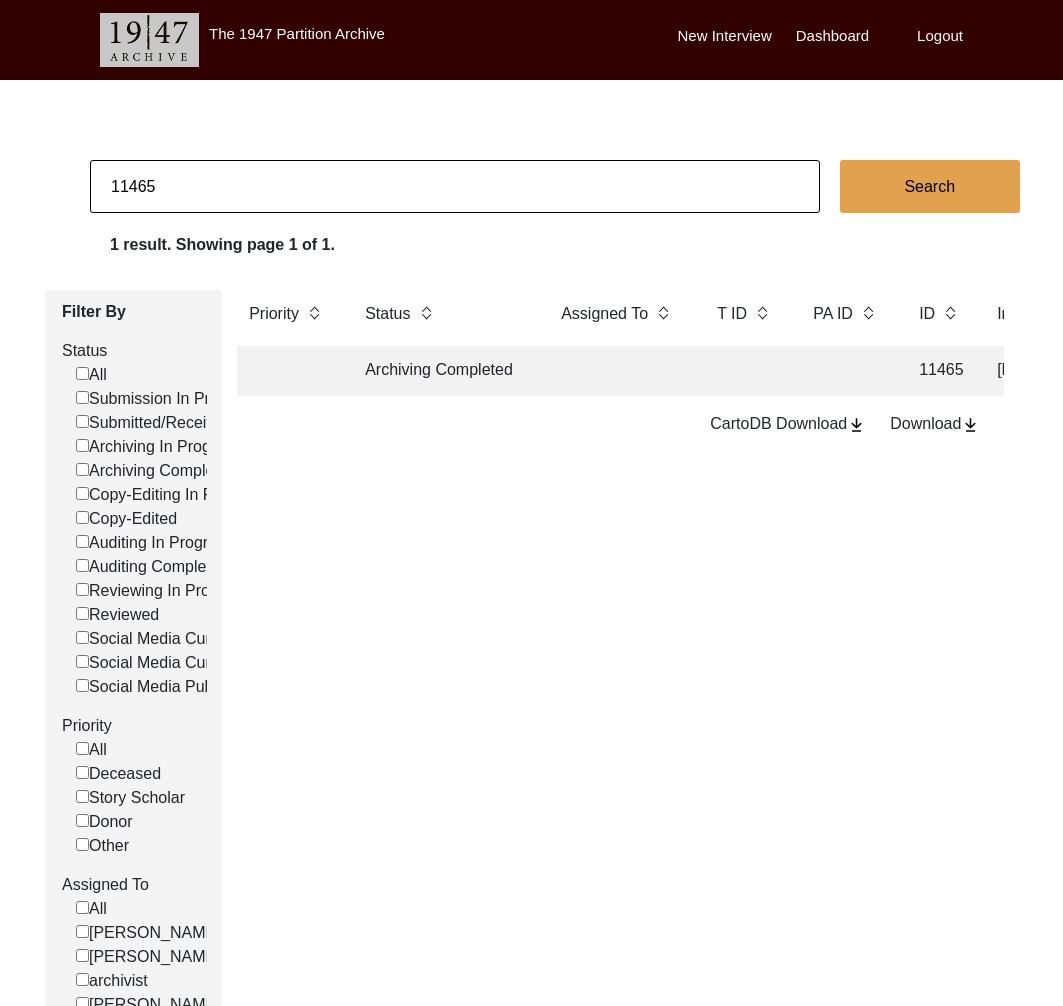 click on "11465" 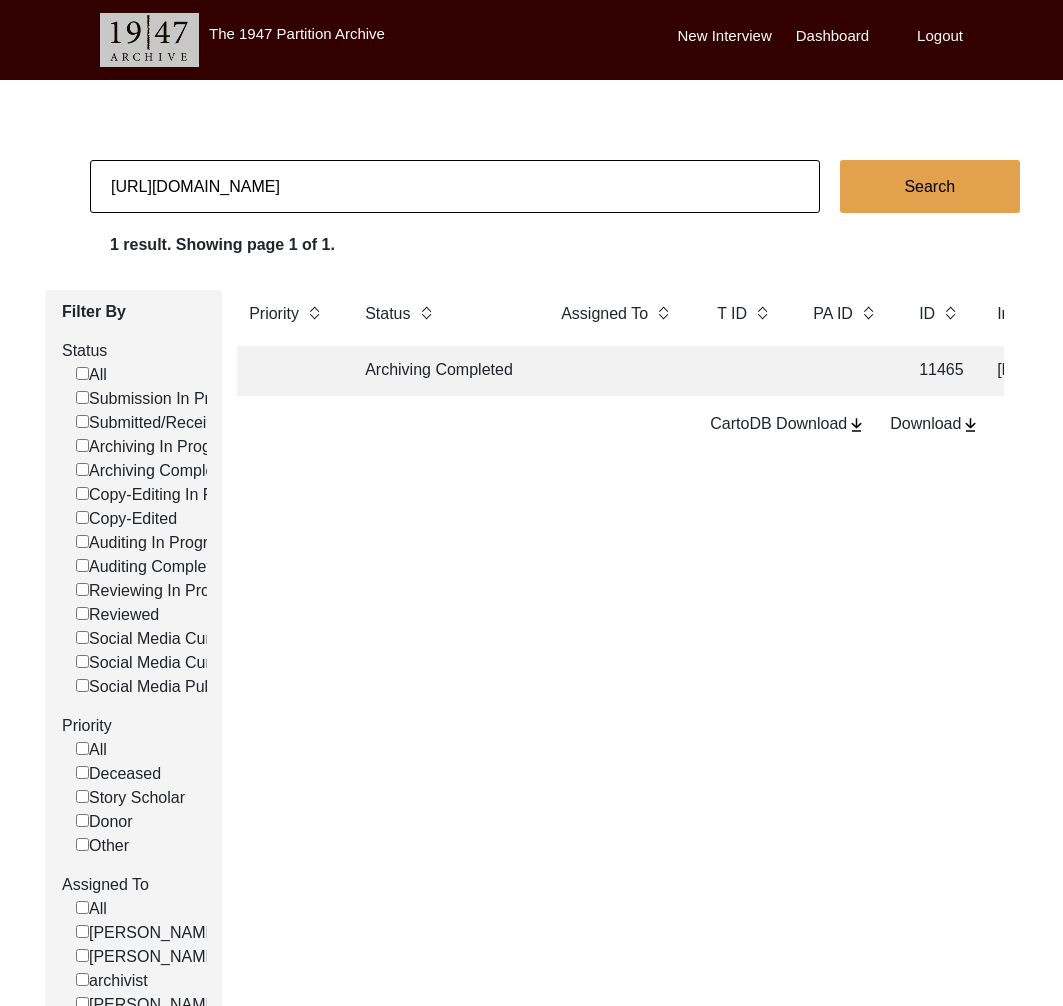 click on "[URL][DOMAIN_NAME]" 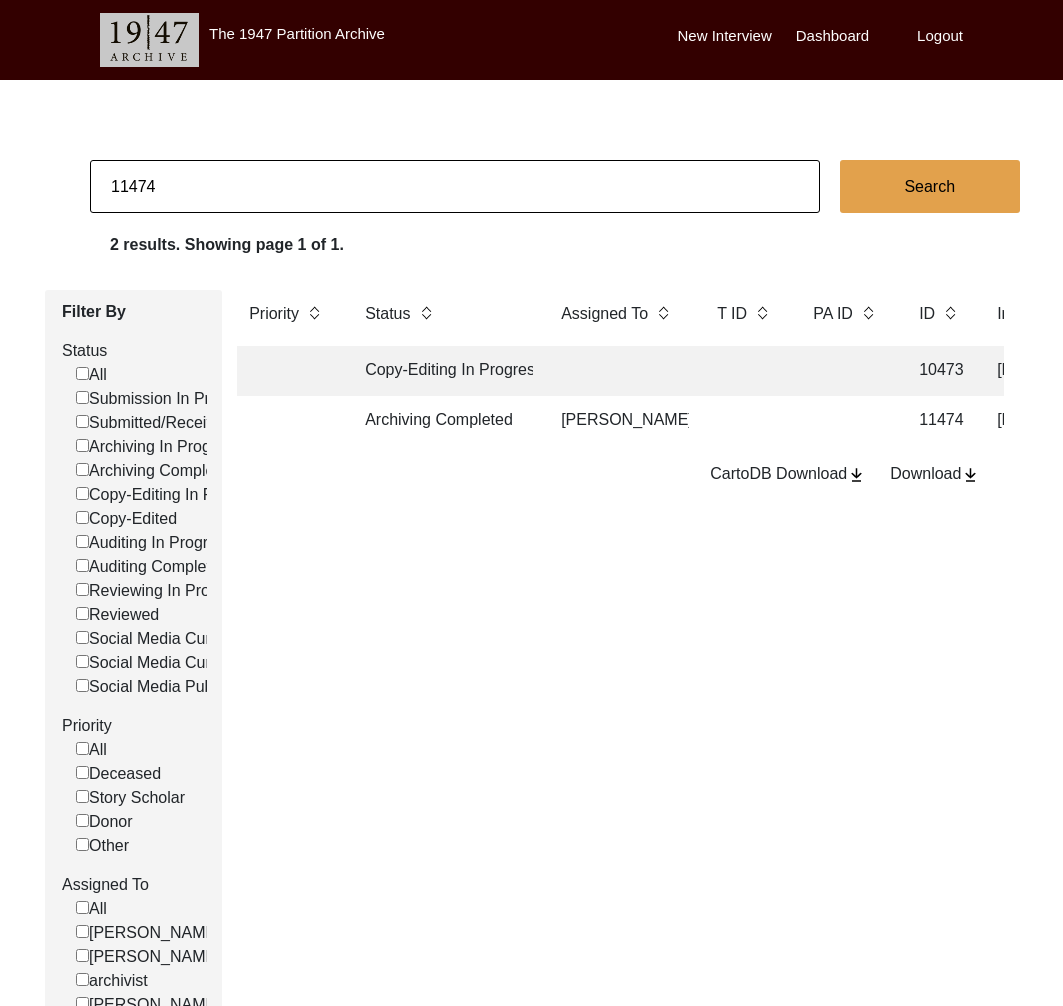 click on "Archiving Completed [PERSON_NAME] 11474 [PERSON_NAME] [PERSON_NAME] Jayosree [PERSON_NAME] Madhyamgram, [GEOGRAPHIC_DATA], [GEOGRAPHIC_DATA] [DATE] [DEMOGRAPHIC_DATA] [DATE] [DEMOGRAPHIC_DATA] Bengali [GEOGRAPHIC_DATA], [GEOGRAPHIC_DATA], [GEOGRAPHIC_DATA] [GEOGRAPHIC_DATA], [GEOGRAPHIC_DATA], [GEOGRAPHIC_DATA], [GEOGRAPHIC_DATA], [GEOGRAPHIC_DATA] yes" 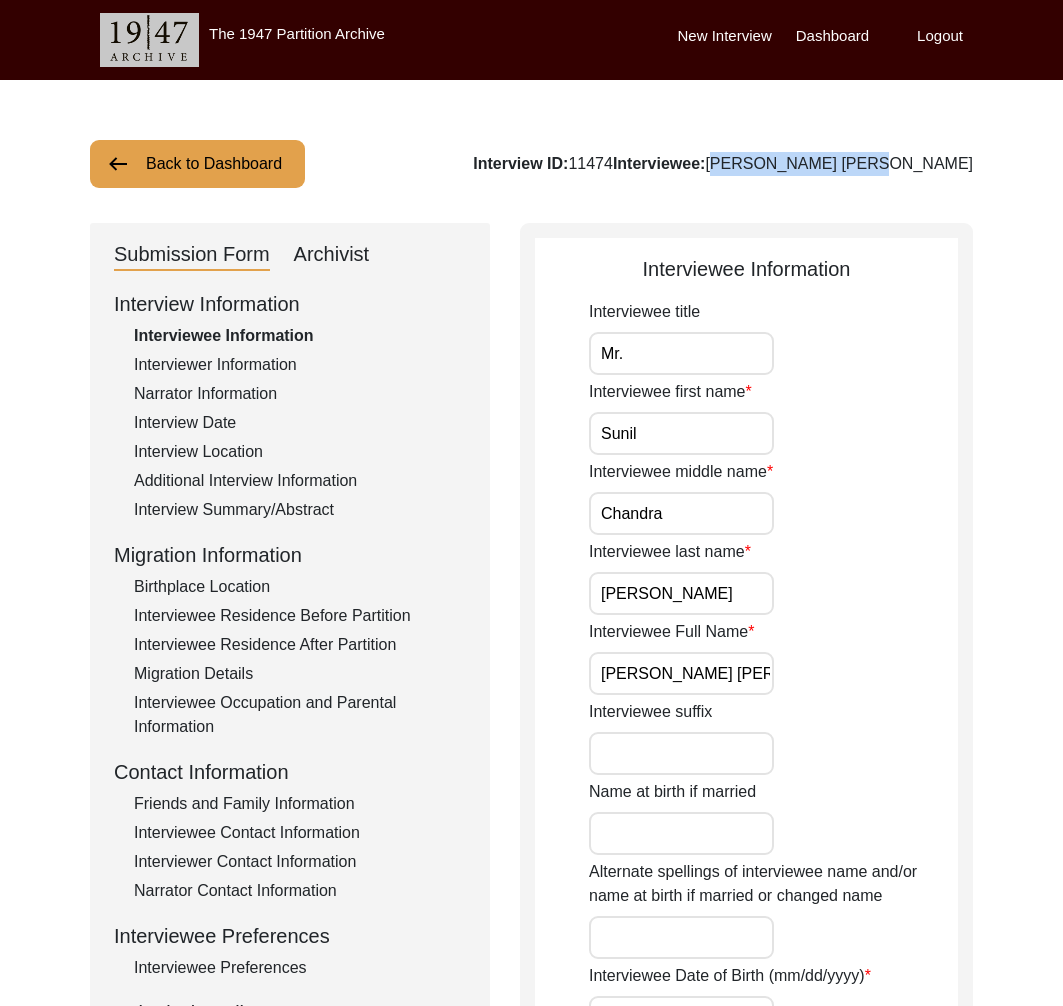 drag, startPoint x: 836, startPoint y: 167, endPoint x: 1025, endPoint y: 173, distance: 189.09521 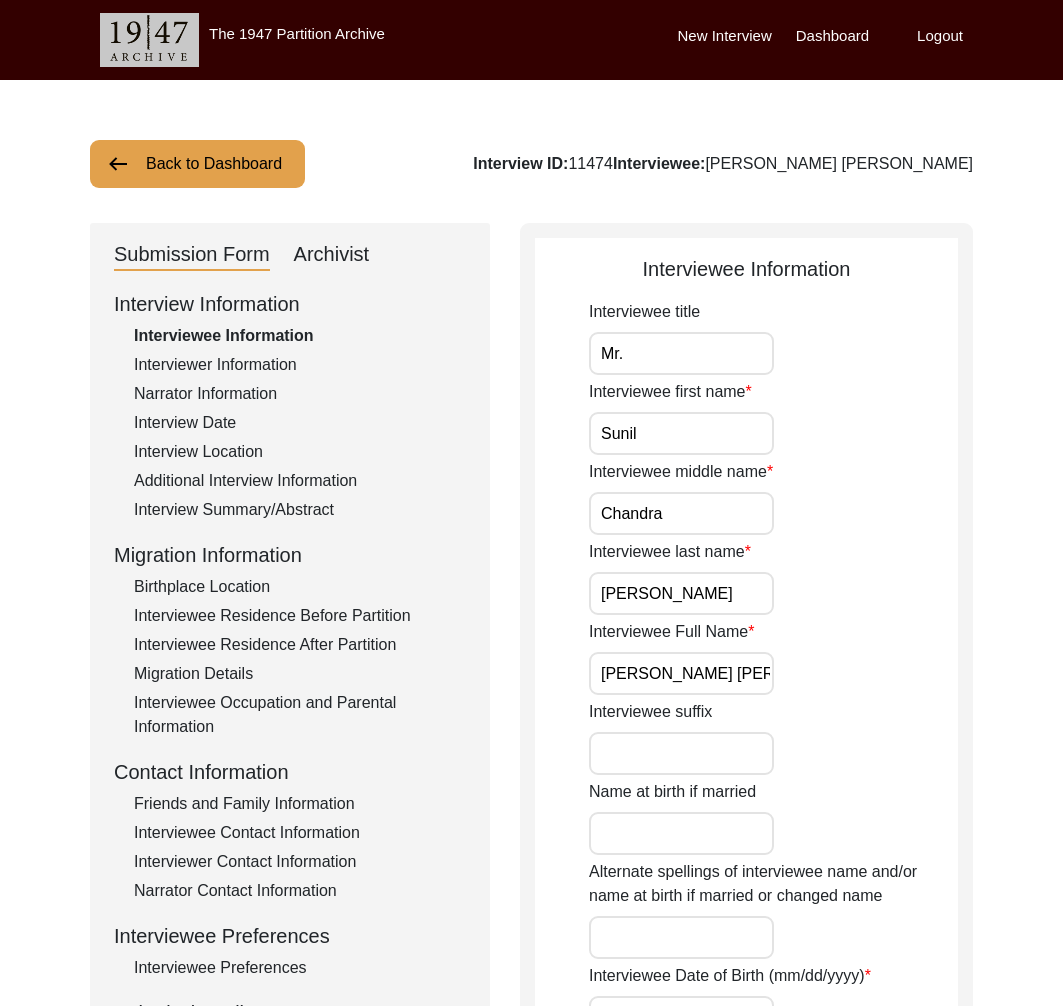 click on "Interviewer Information" 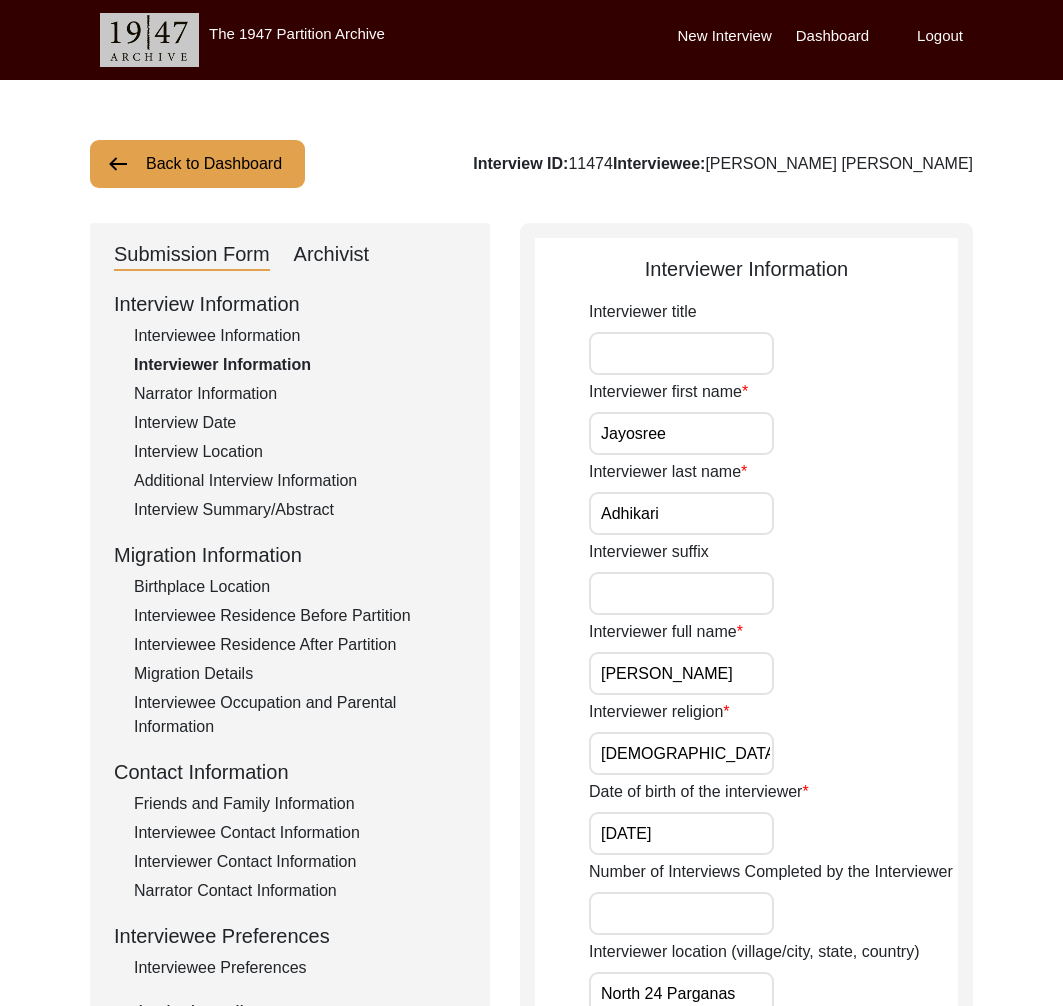 click on "Archivist" 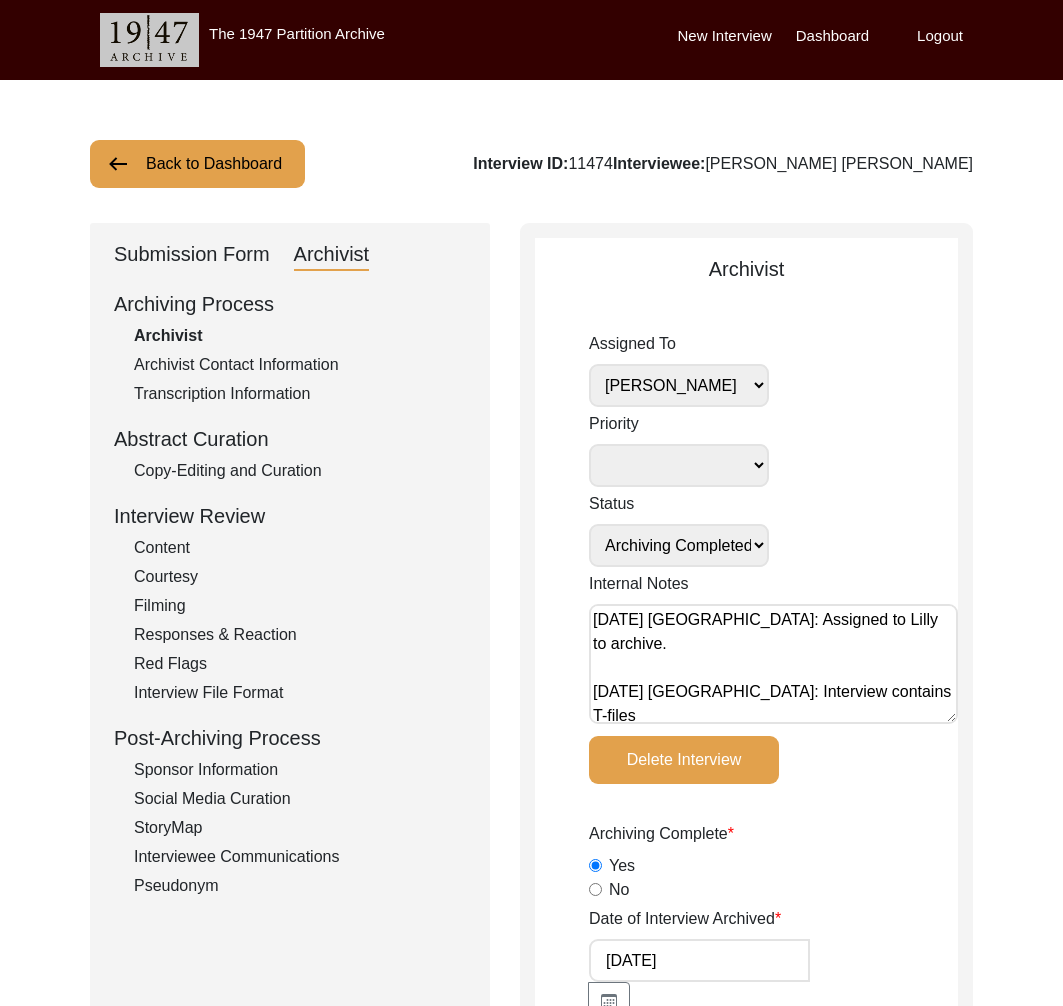 click on "Back to Dashboard" 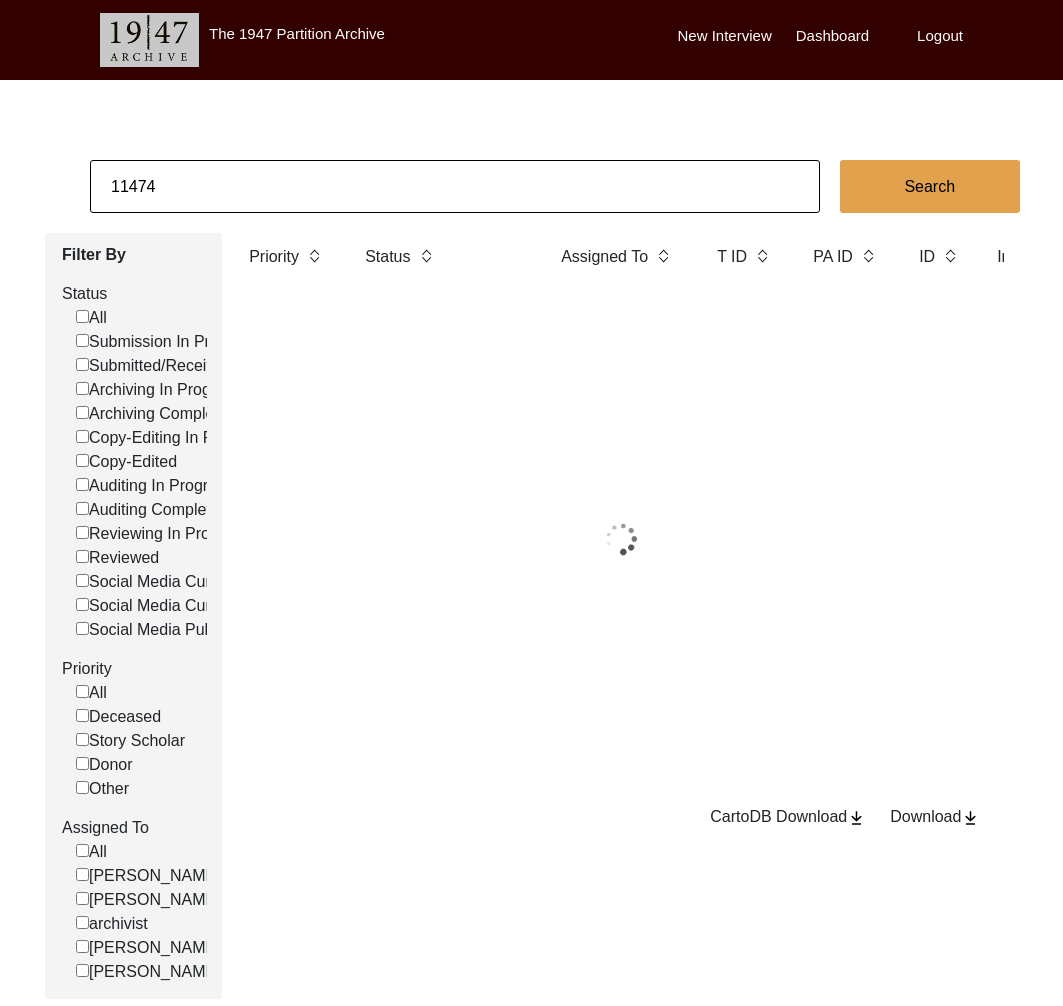 click on "11474" 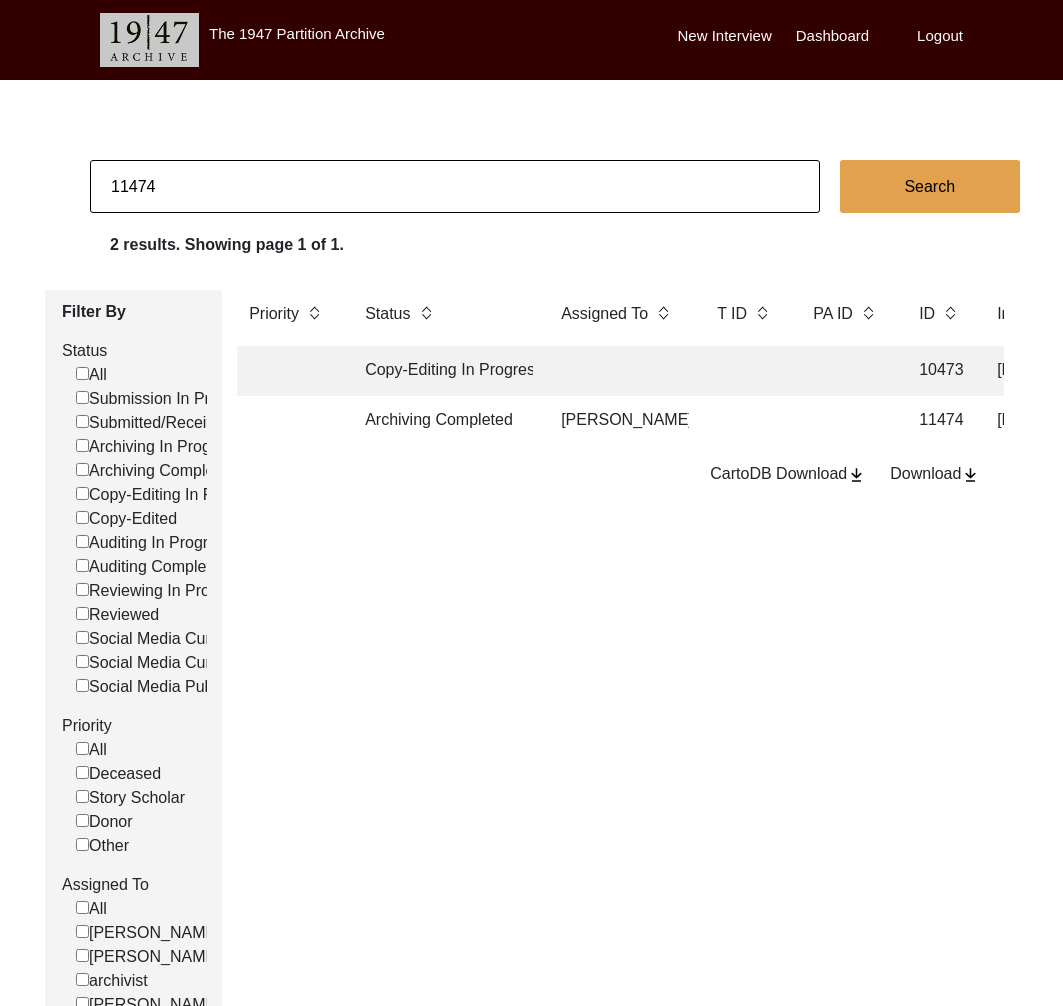 click on "11474" 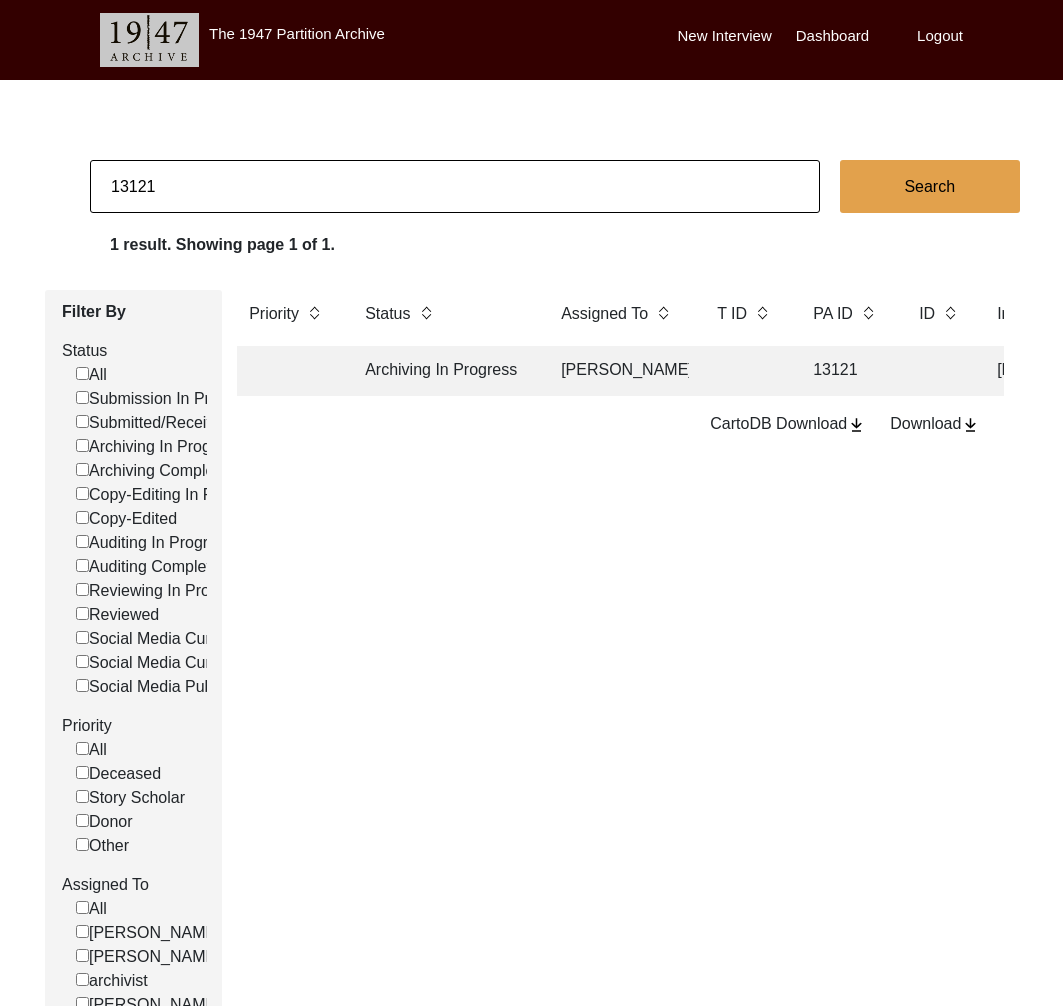 drag, startPoint x: 136, startPoint y: 183, endPoint x: 169, endPoint y: 185, distance: 33.06055 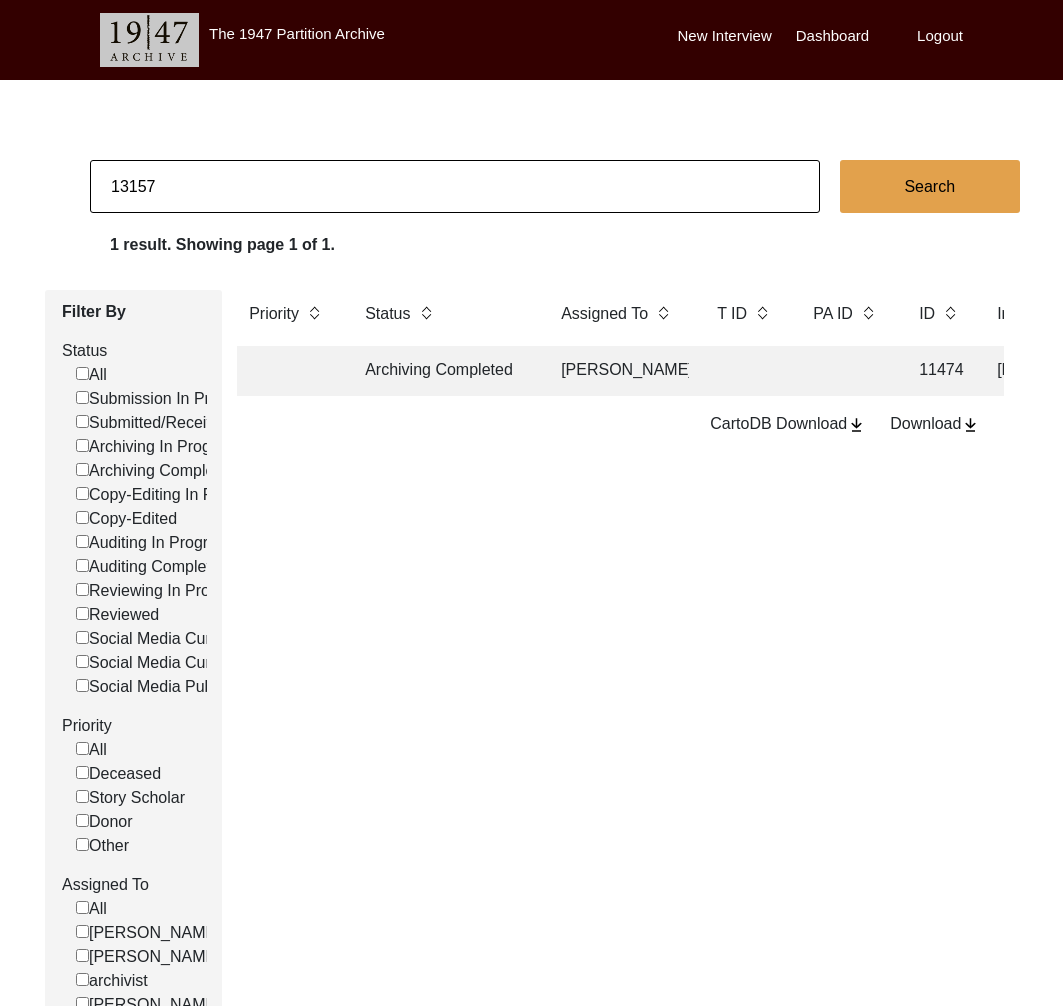 click on "Archiving Completed" 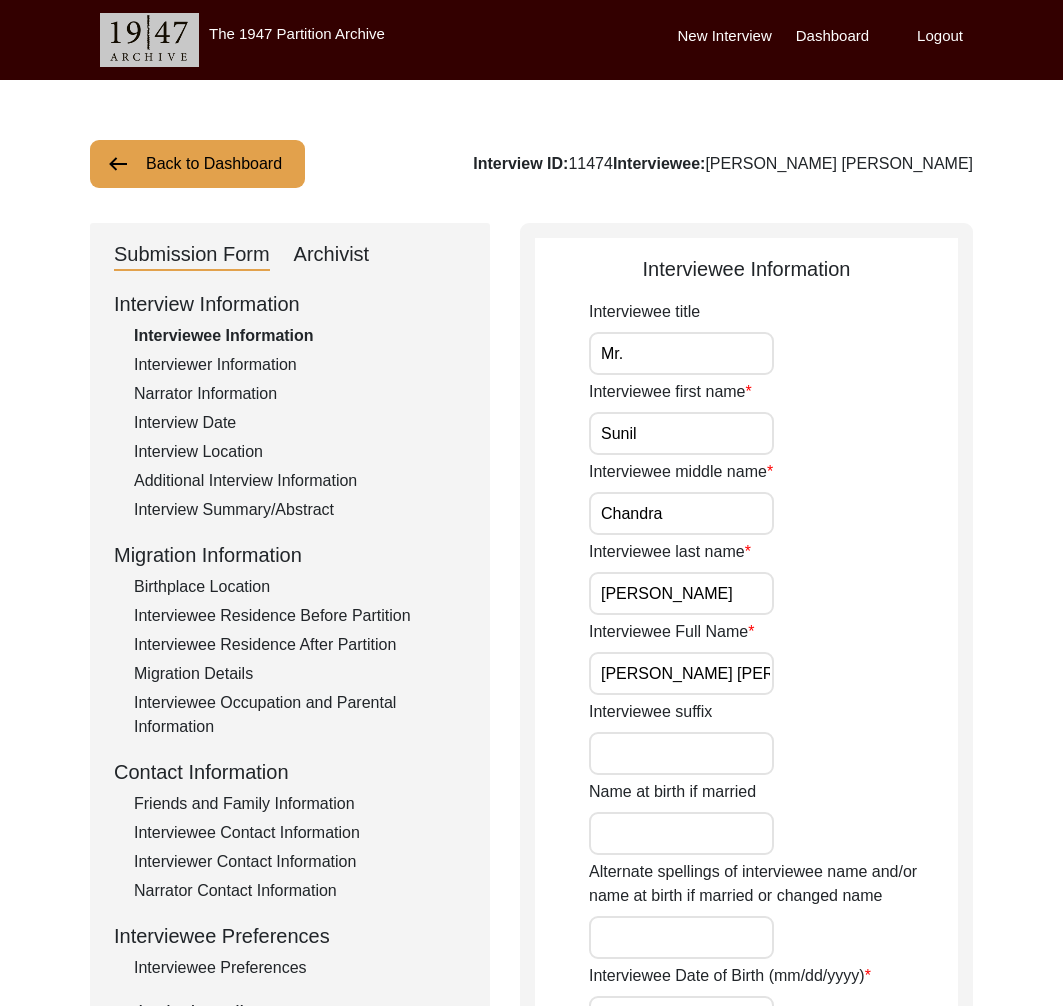 click on "Interview ID:  11474  Interviewee:  [PERSON_NAME] [PERSON_NAME]" 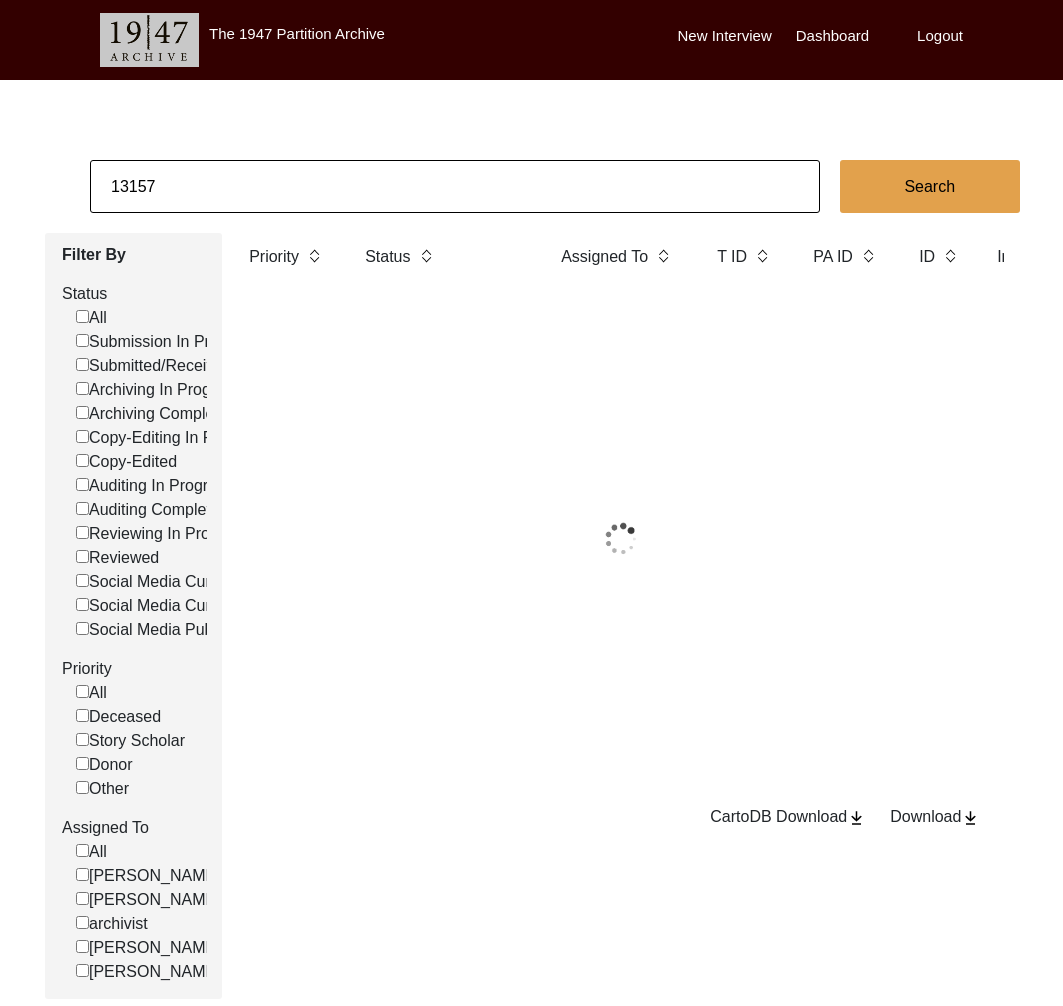 click on "13157" 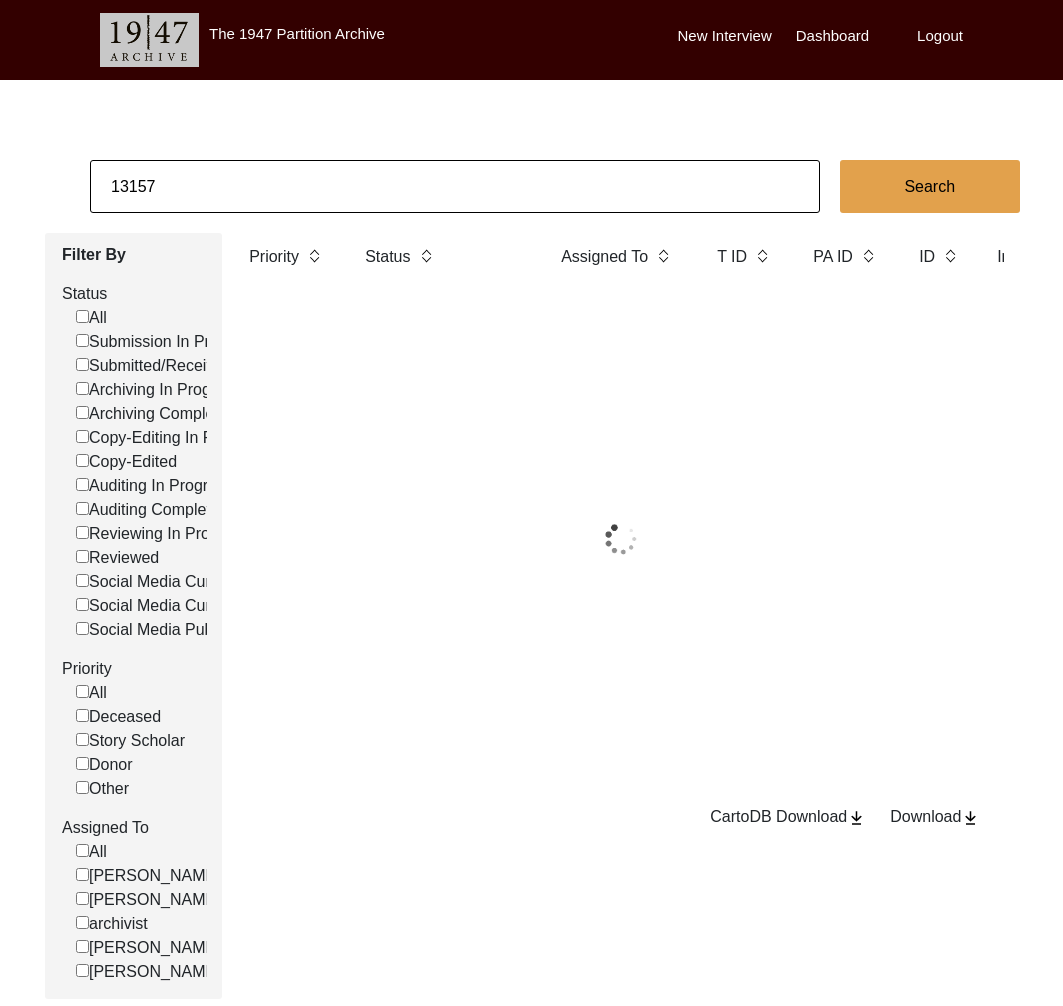 click on "13157" 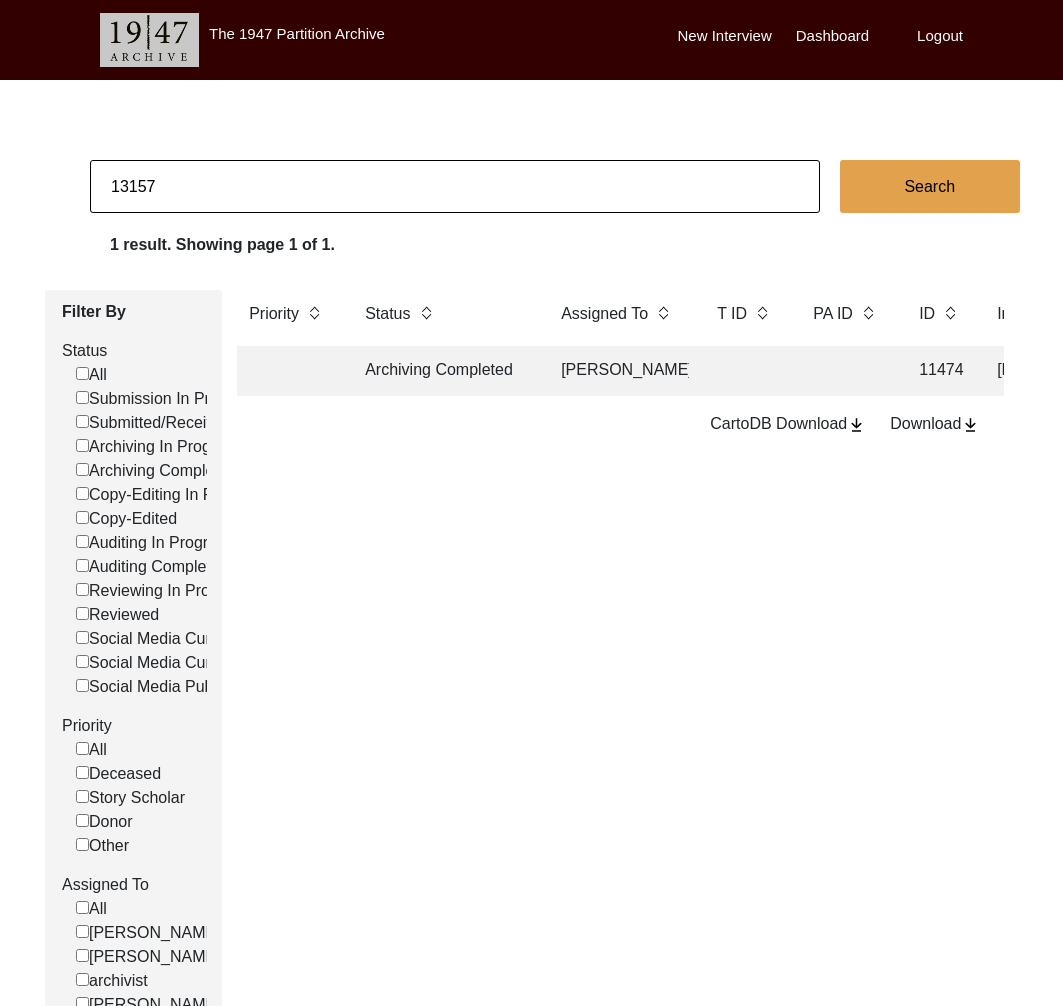 click on "13157" 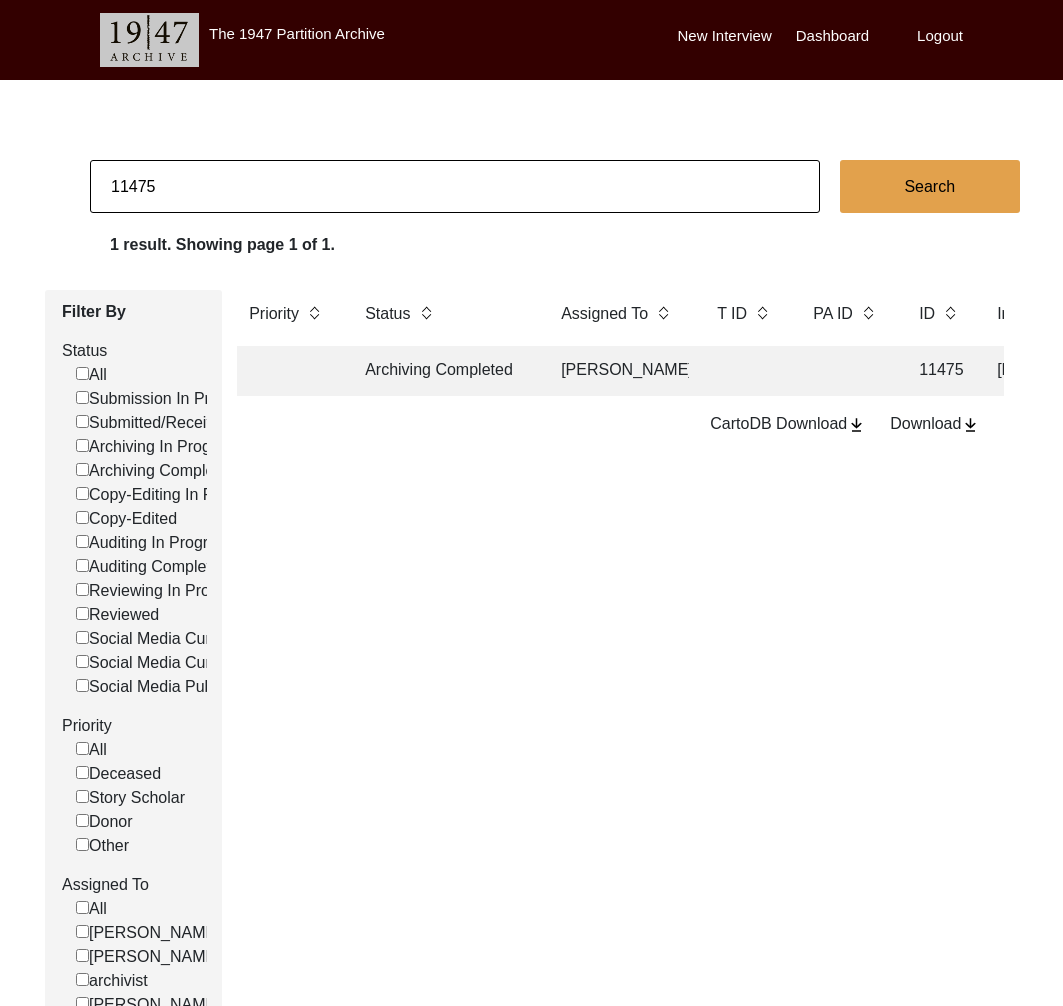 click on "Archiving Completed" 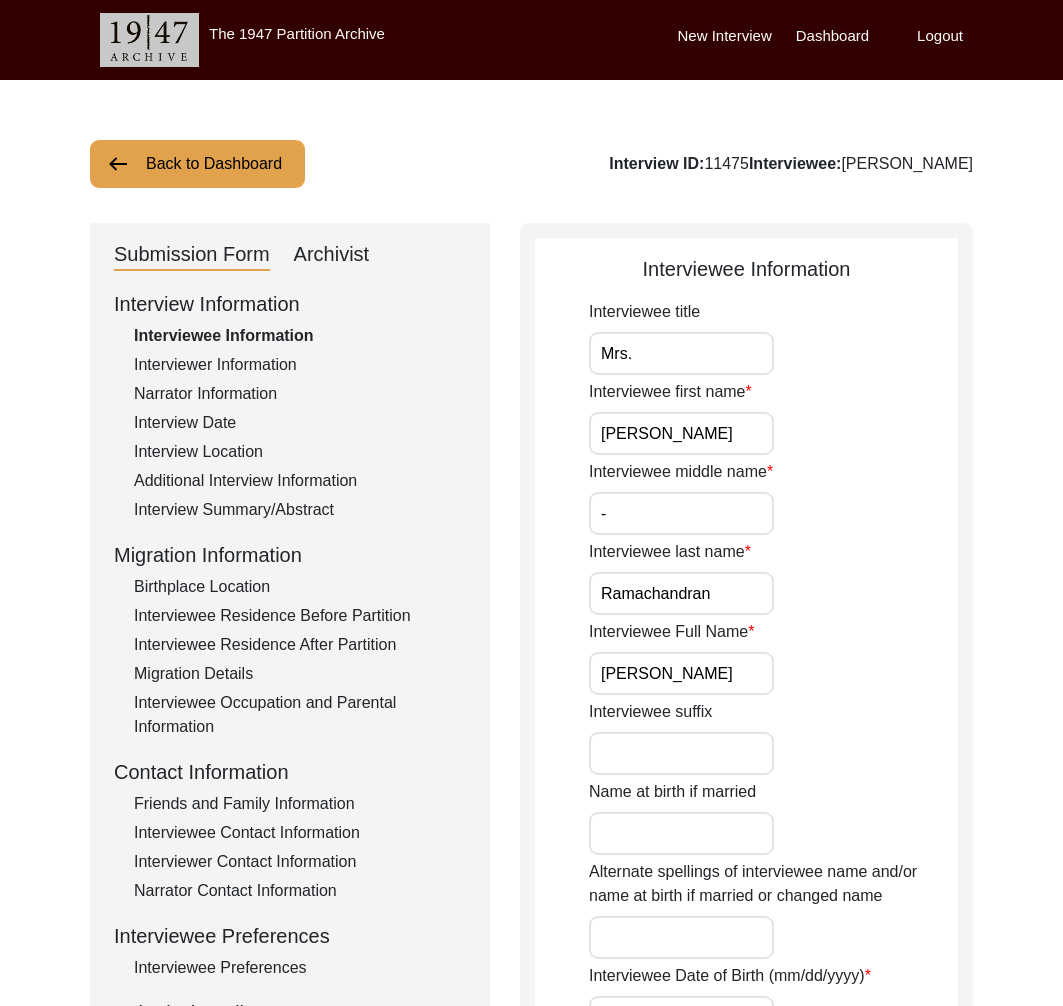 click on "Back to Dashboard" 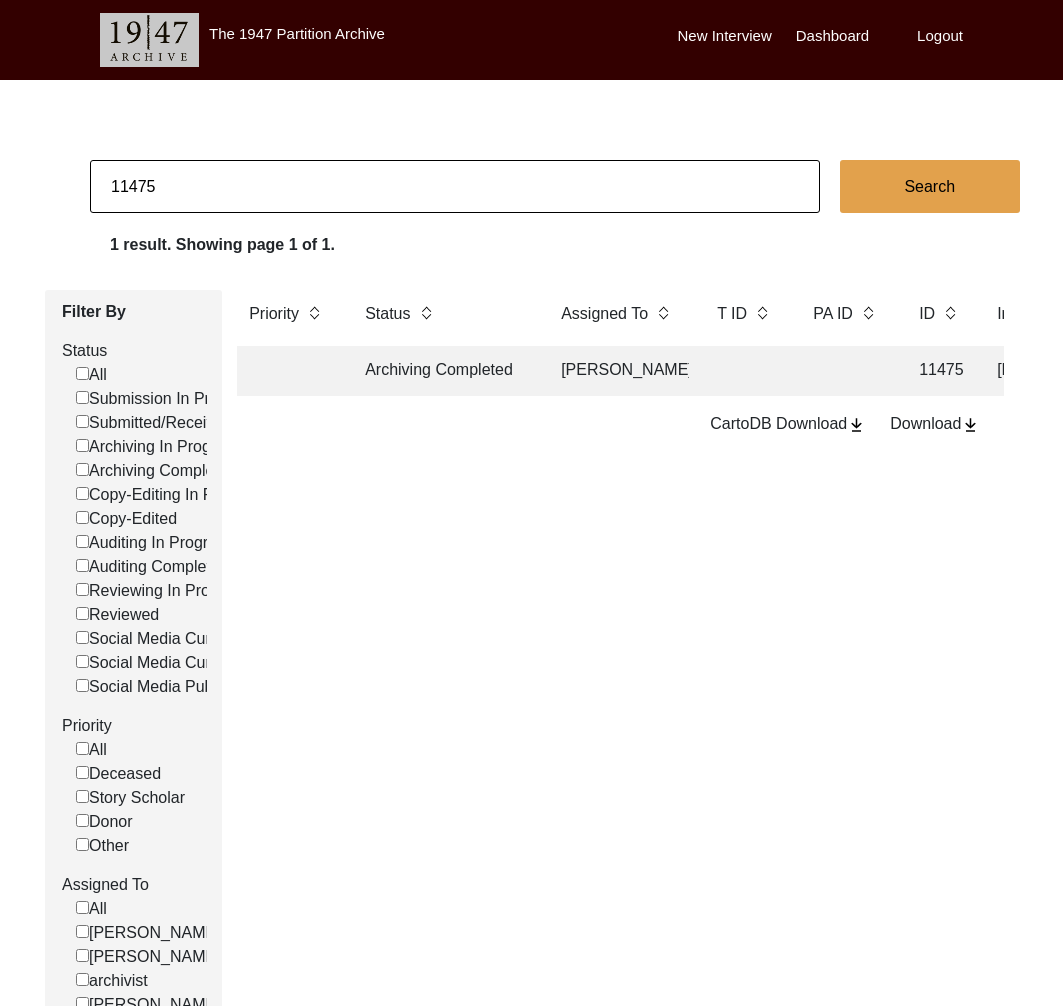 drag, startPoint x: 144, startPoint y: 187, endPoint x: 197, endPoint y: 191, distance: 53.15073 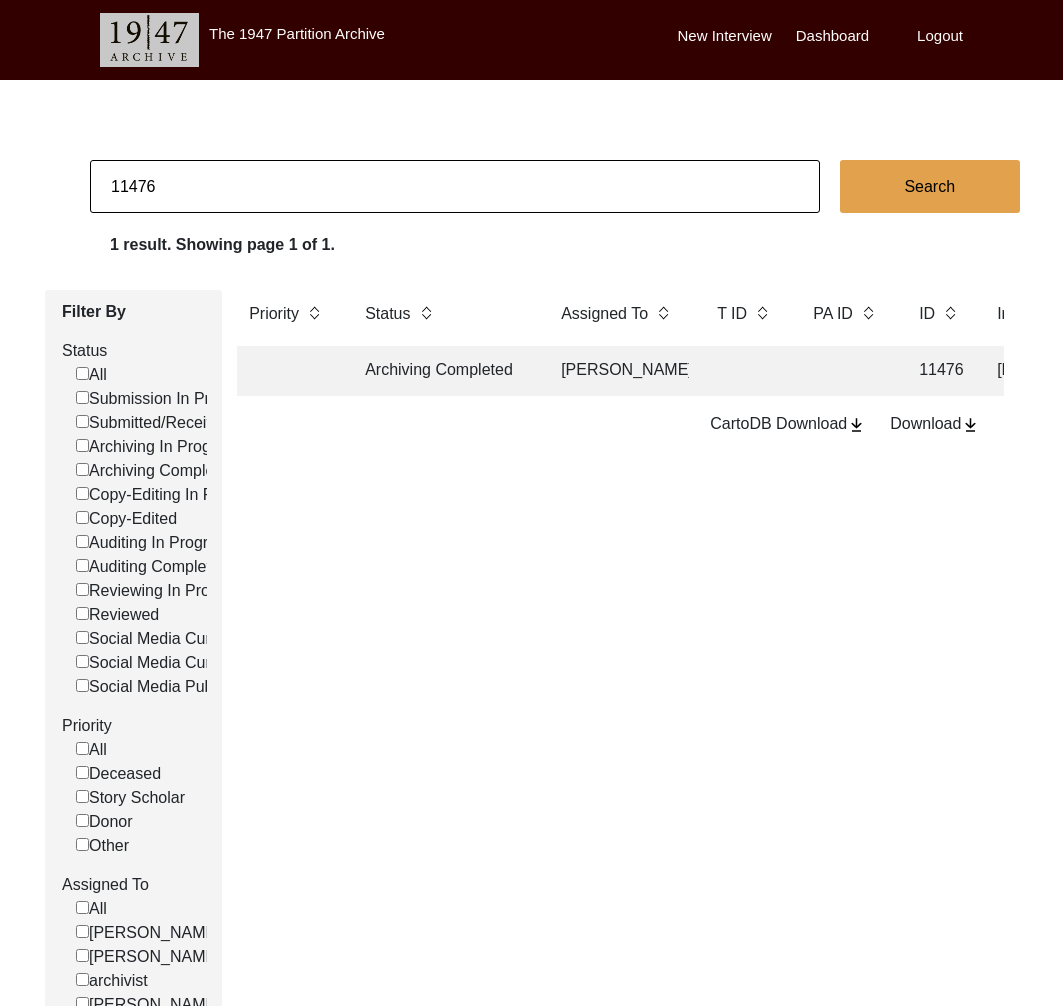 click on "Archiving Completed" 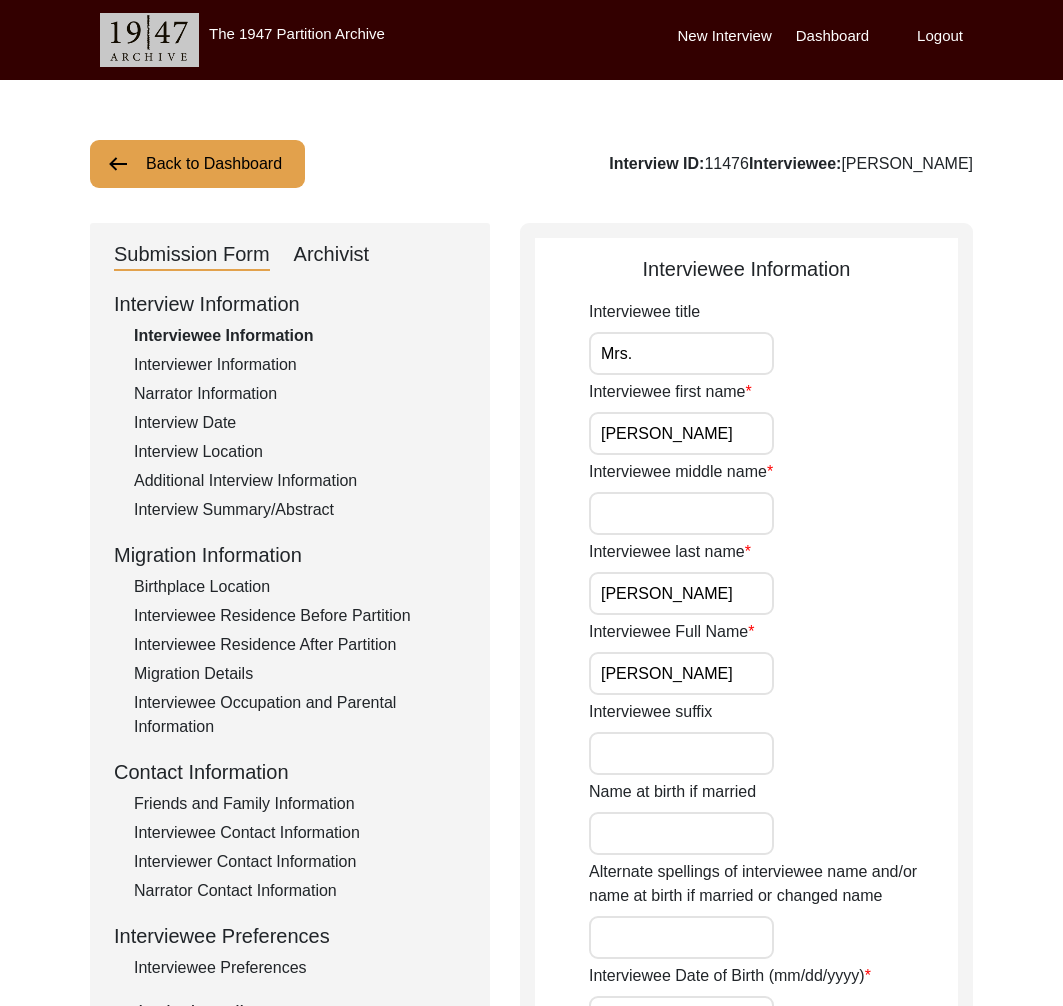 click on "Back to Dashboard" 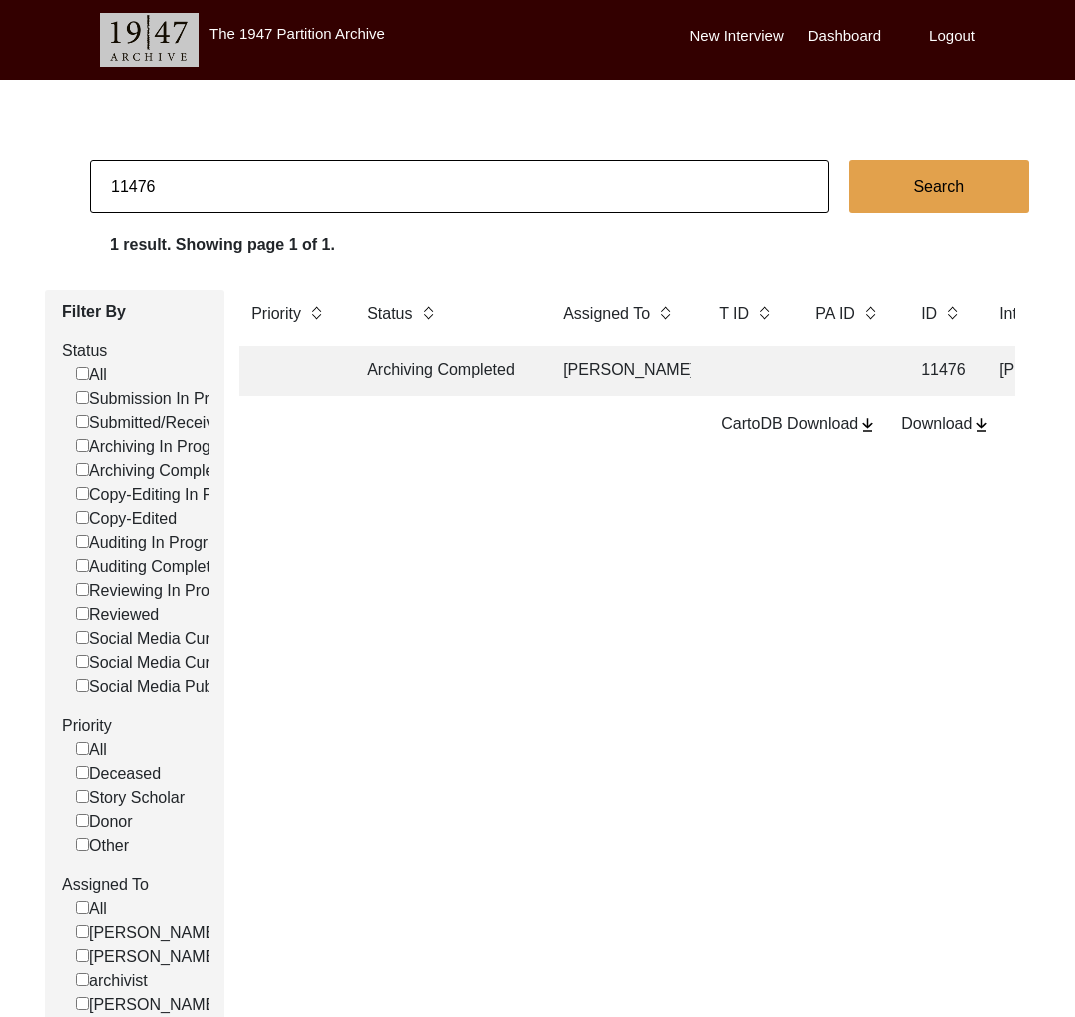 click on "11476" 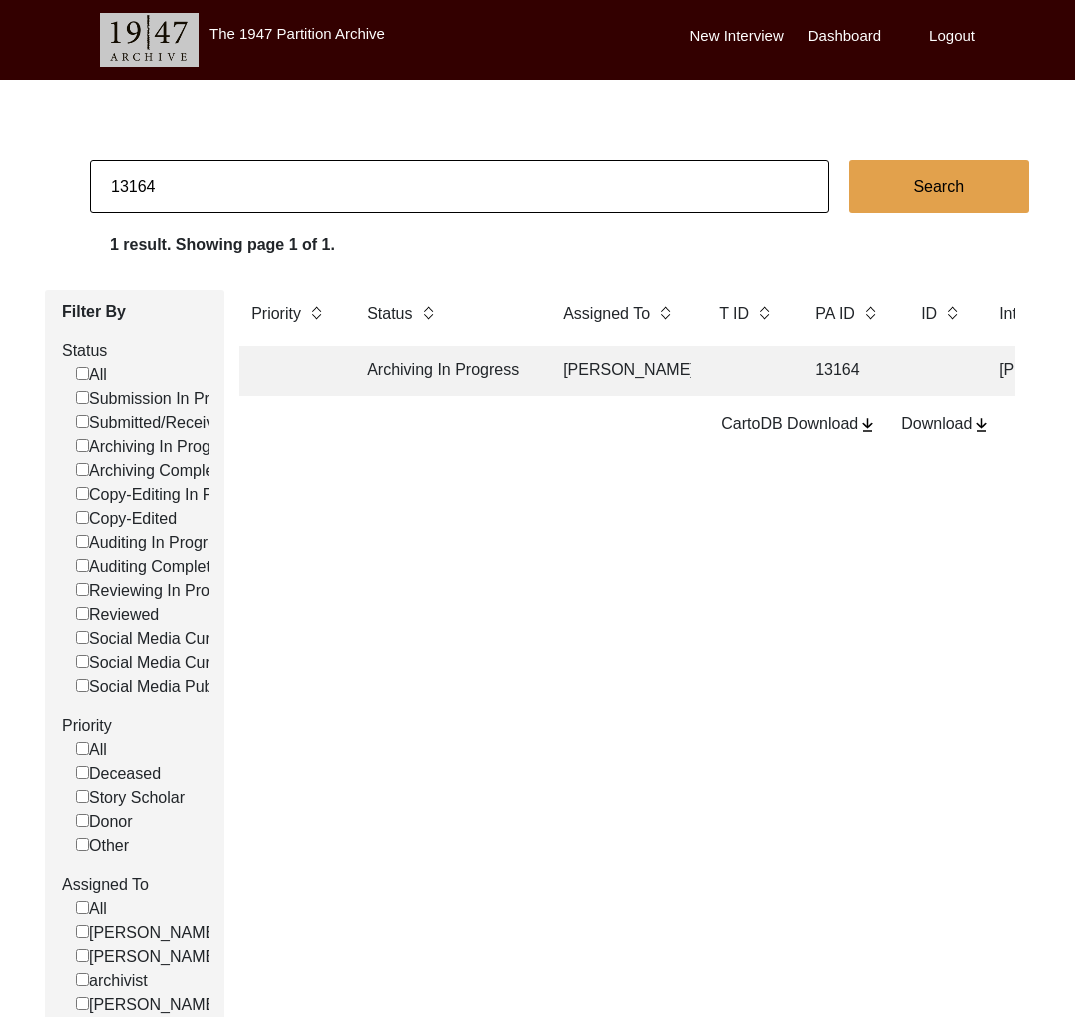 click on "13164" 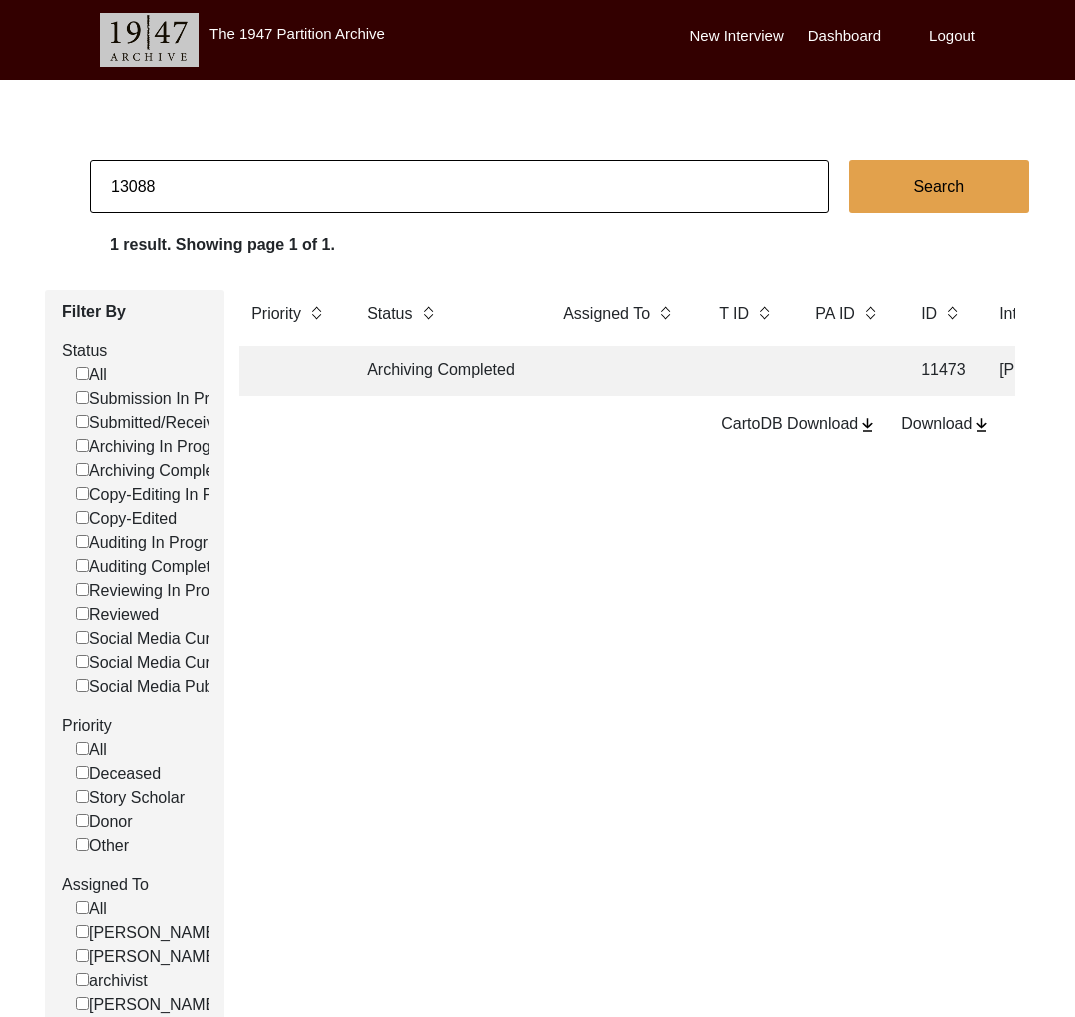 click on "Archiving Completed" 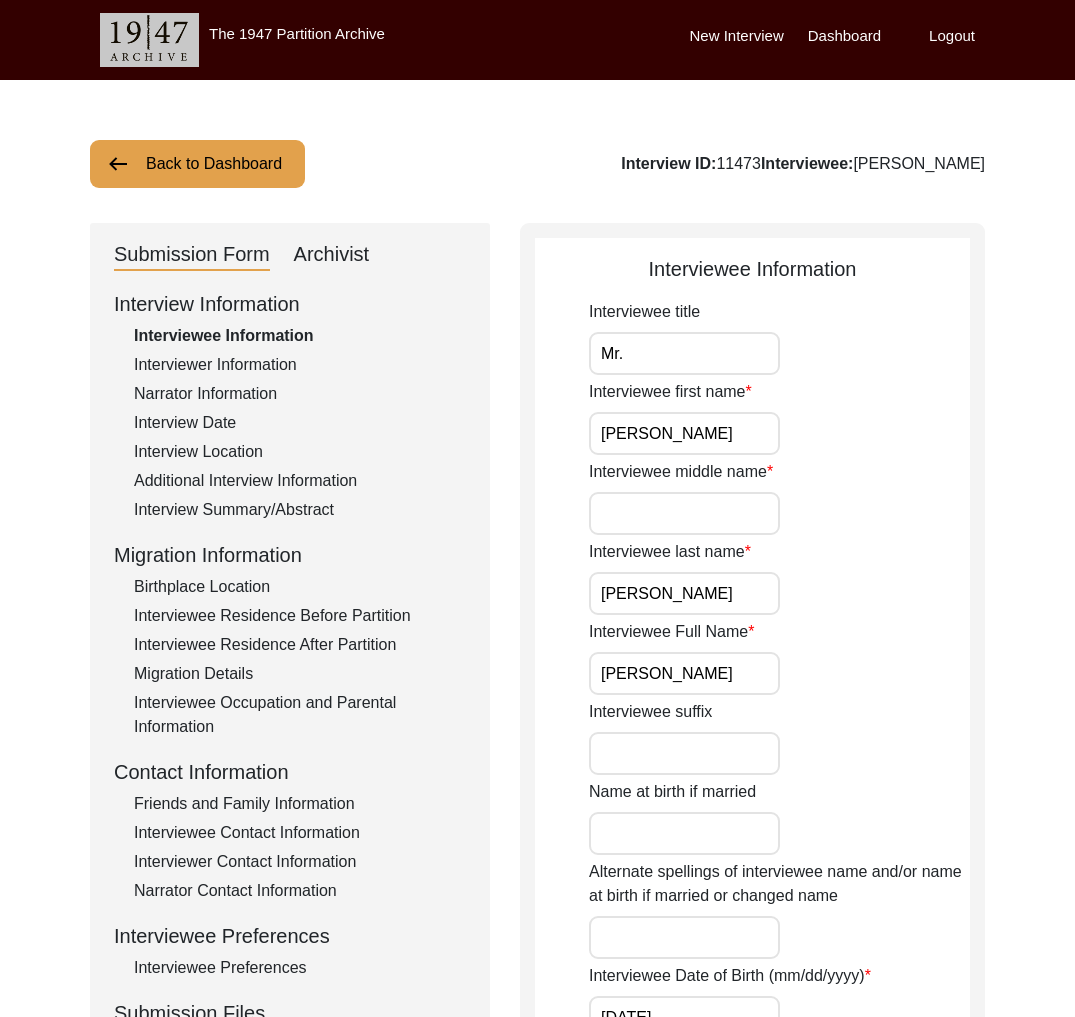 click on "Back to Dashboard" 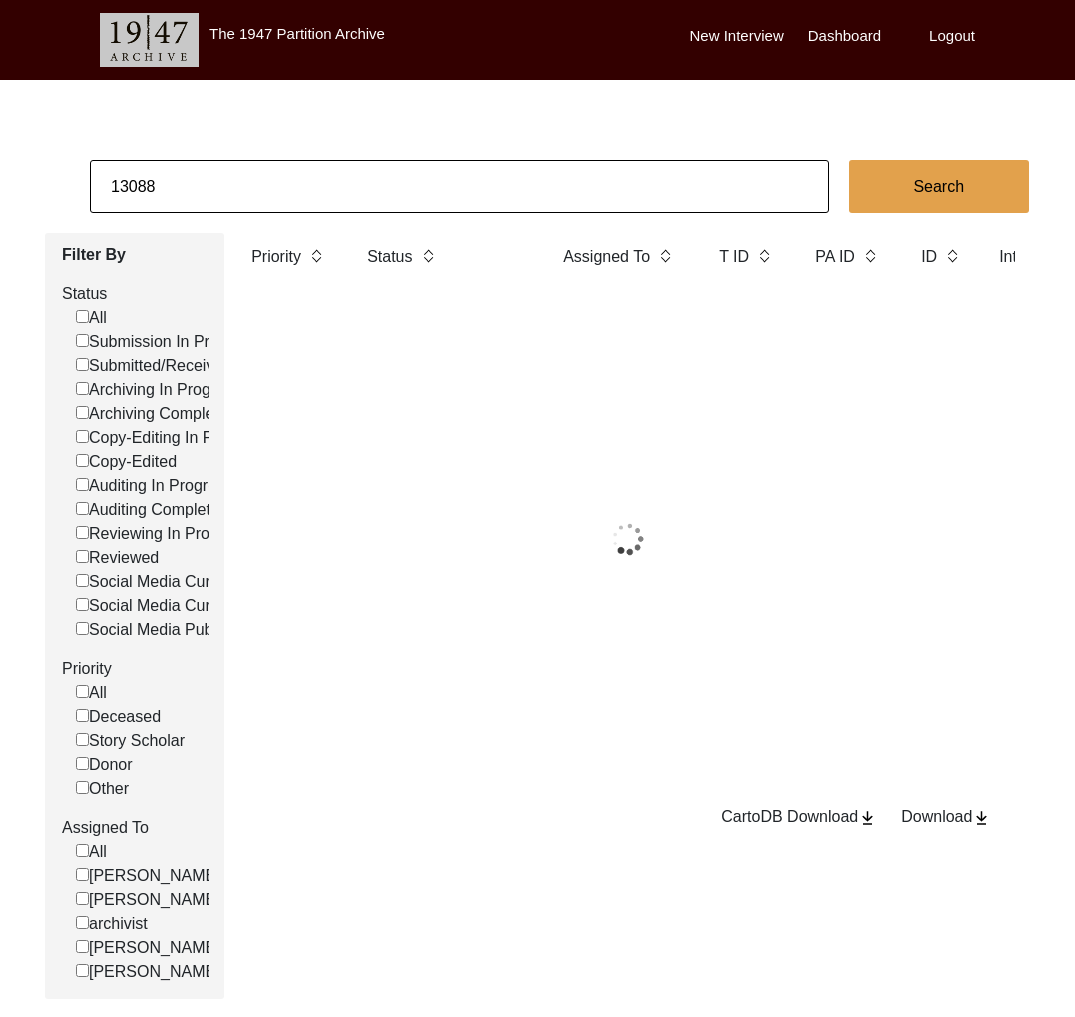 click on "13088" 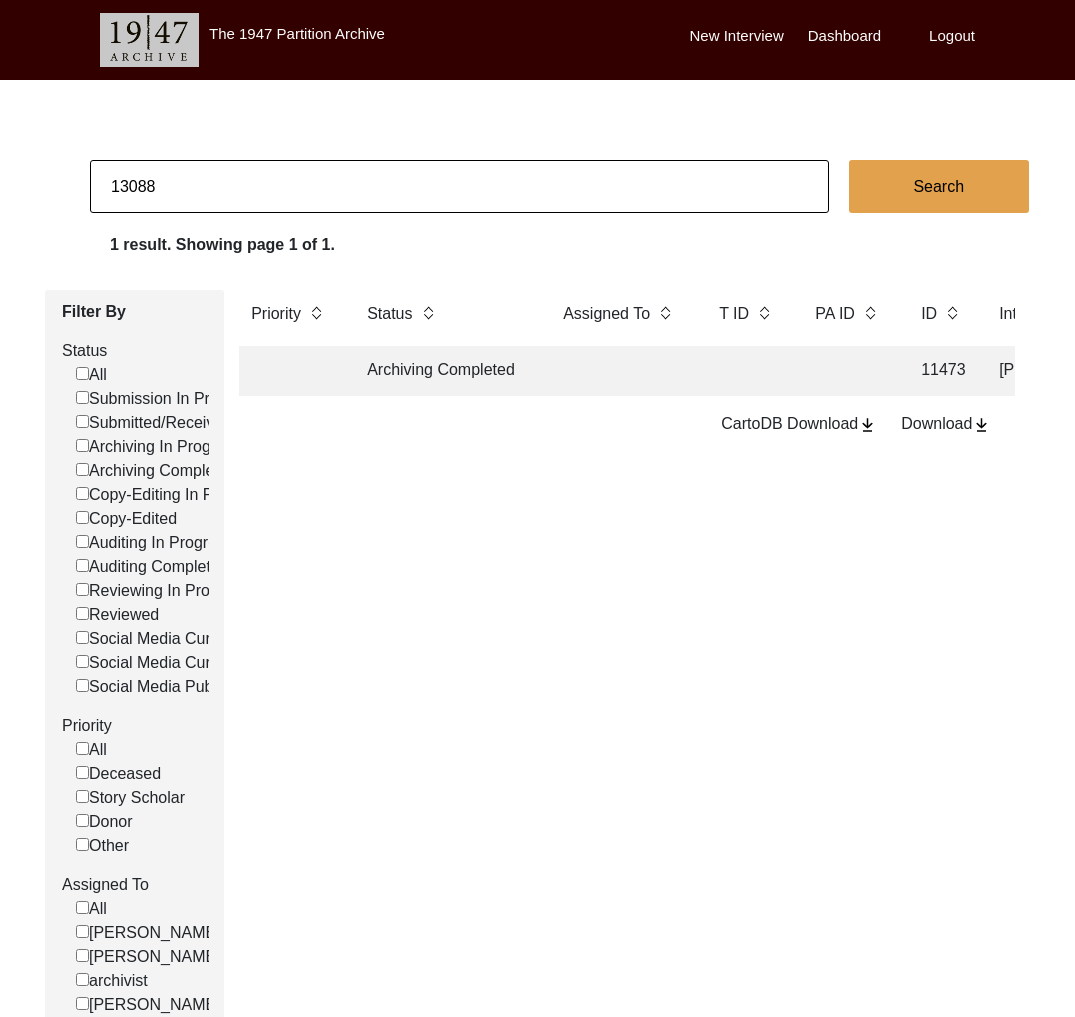 click on "13088" 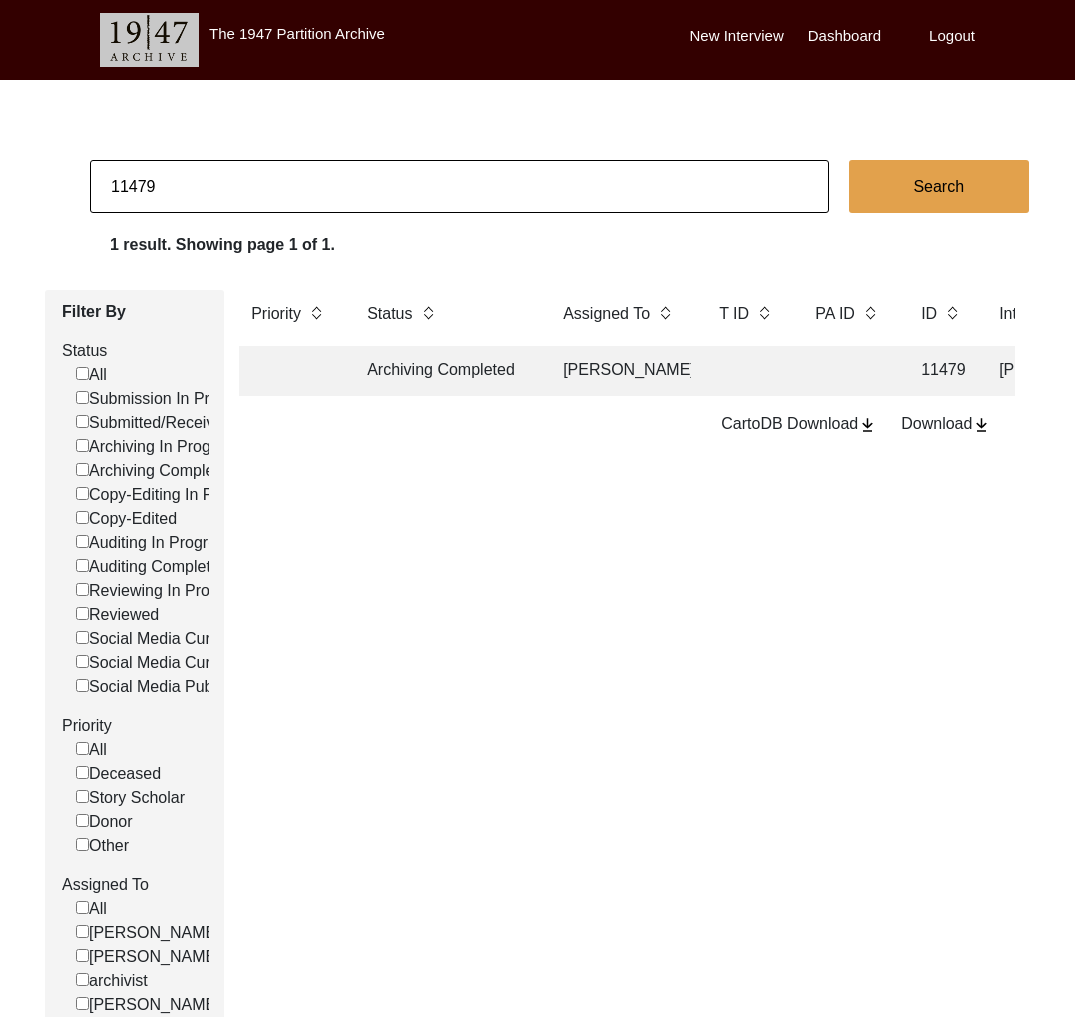 click on "Archiving Completed" 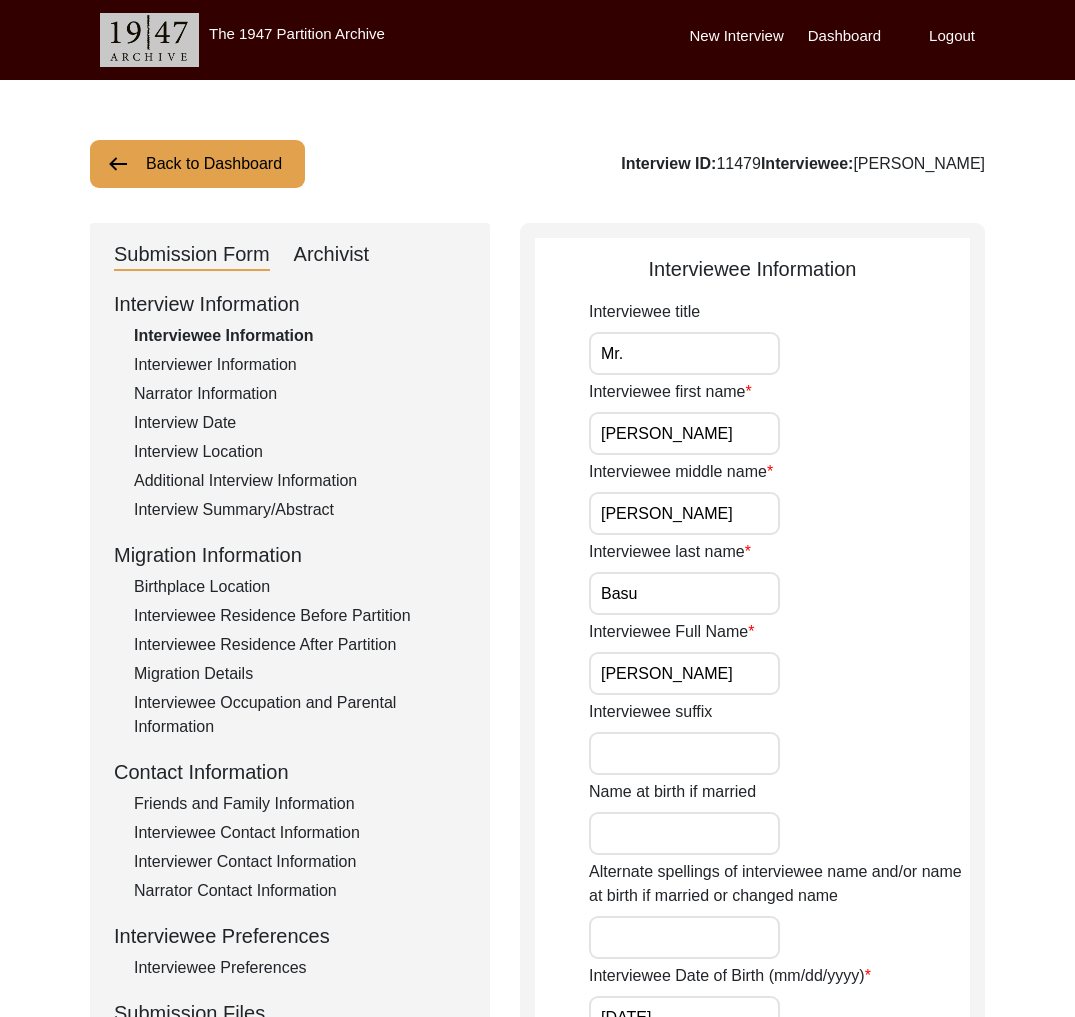 click on "Archivist" 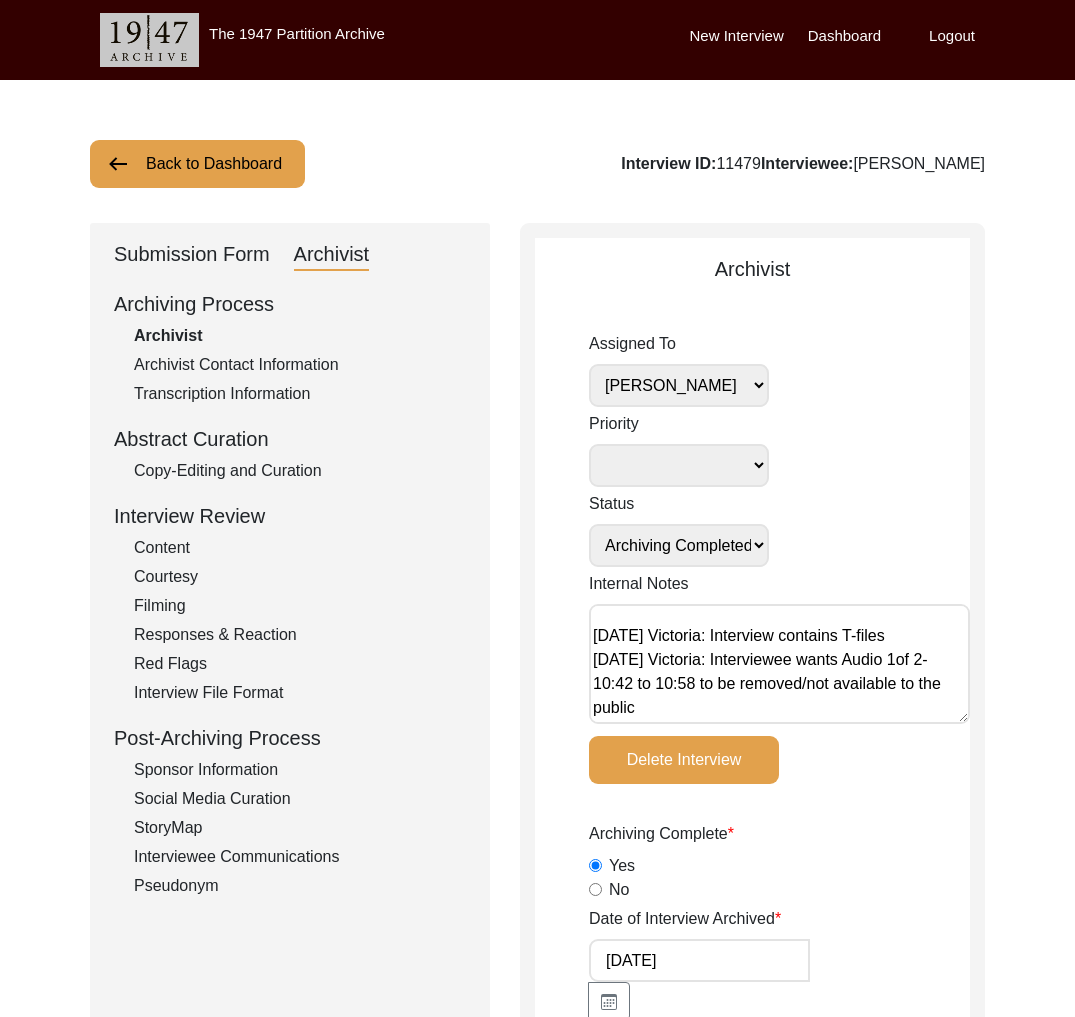 scroll, scrollTop: 0, scrollLeft: 0, axis: both 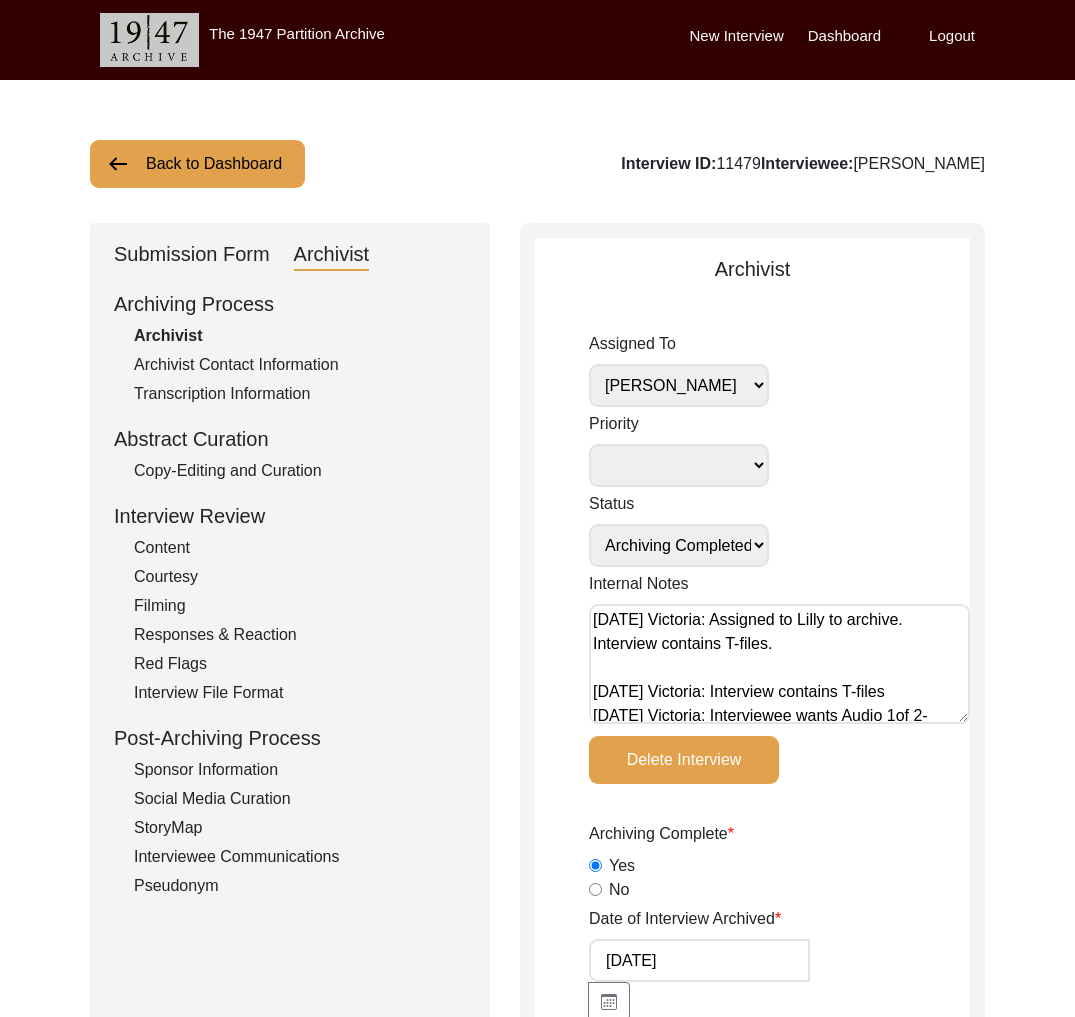 click on "Submission Form" 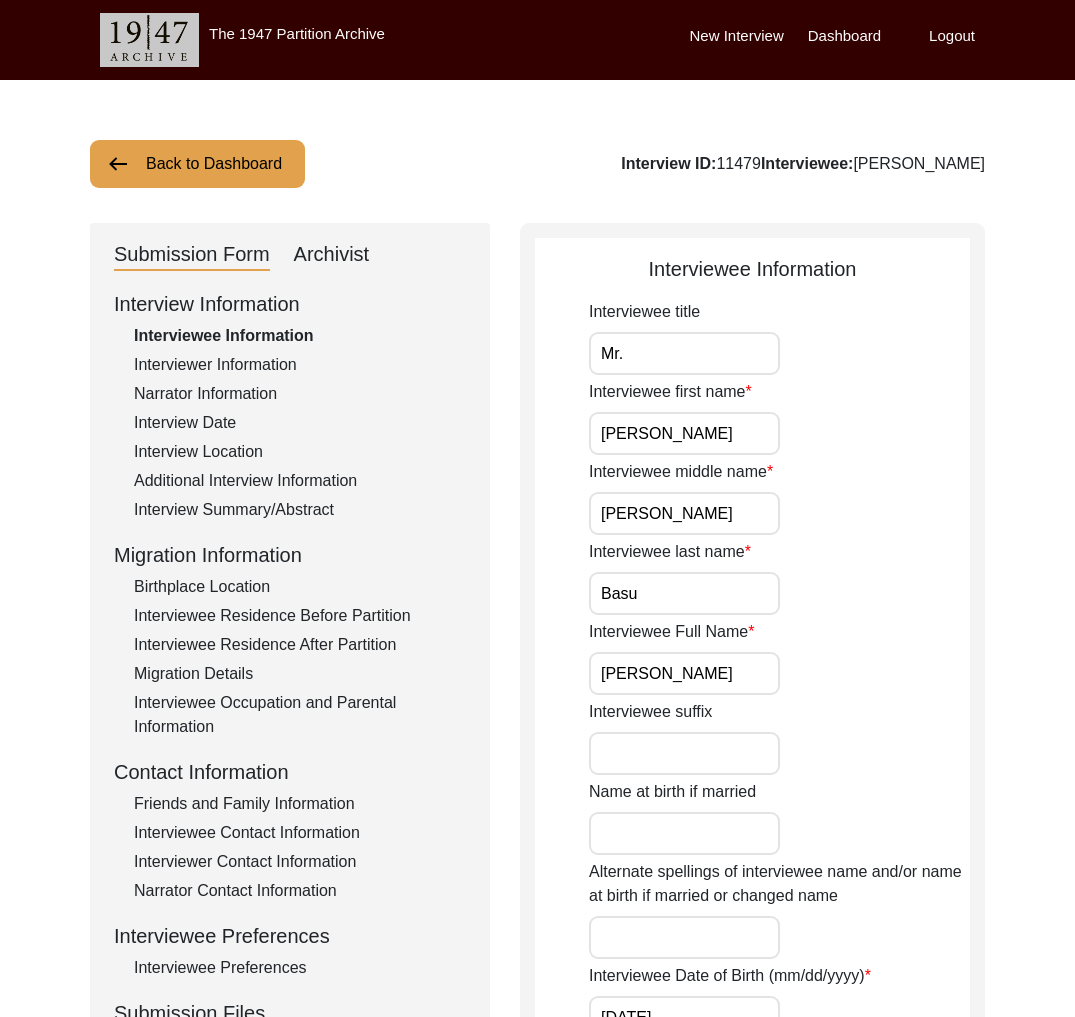 click on "Interviewer Information" 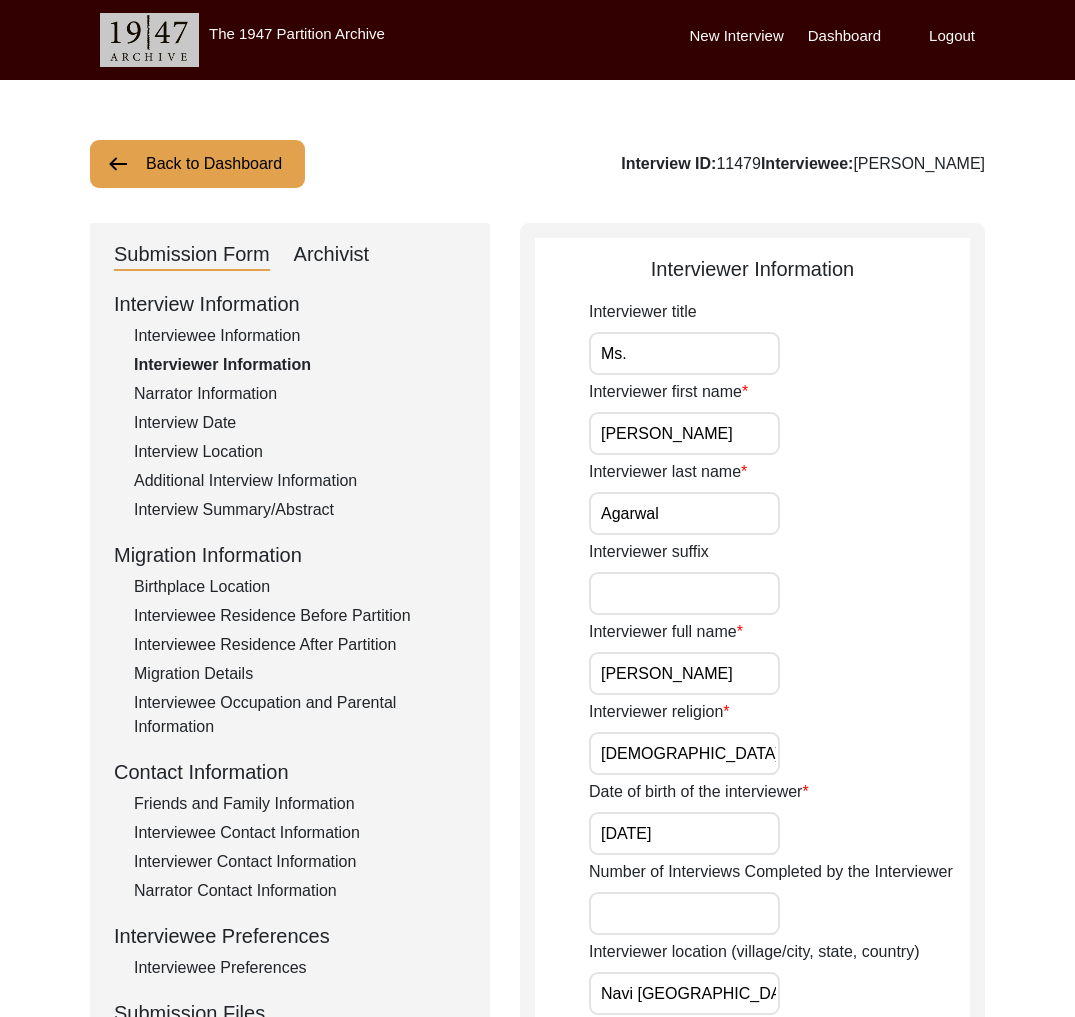 drag, startPoint x: 287, startPoint y: 240, endPoint x: 299, endPoint y: 244, distance: 12.649111 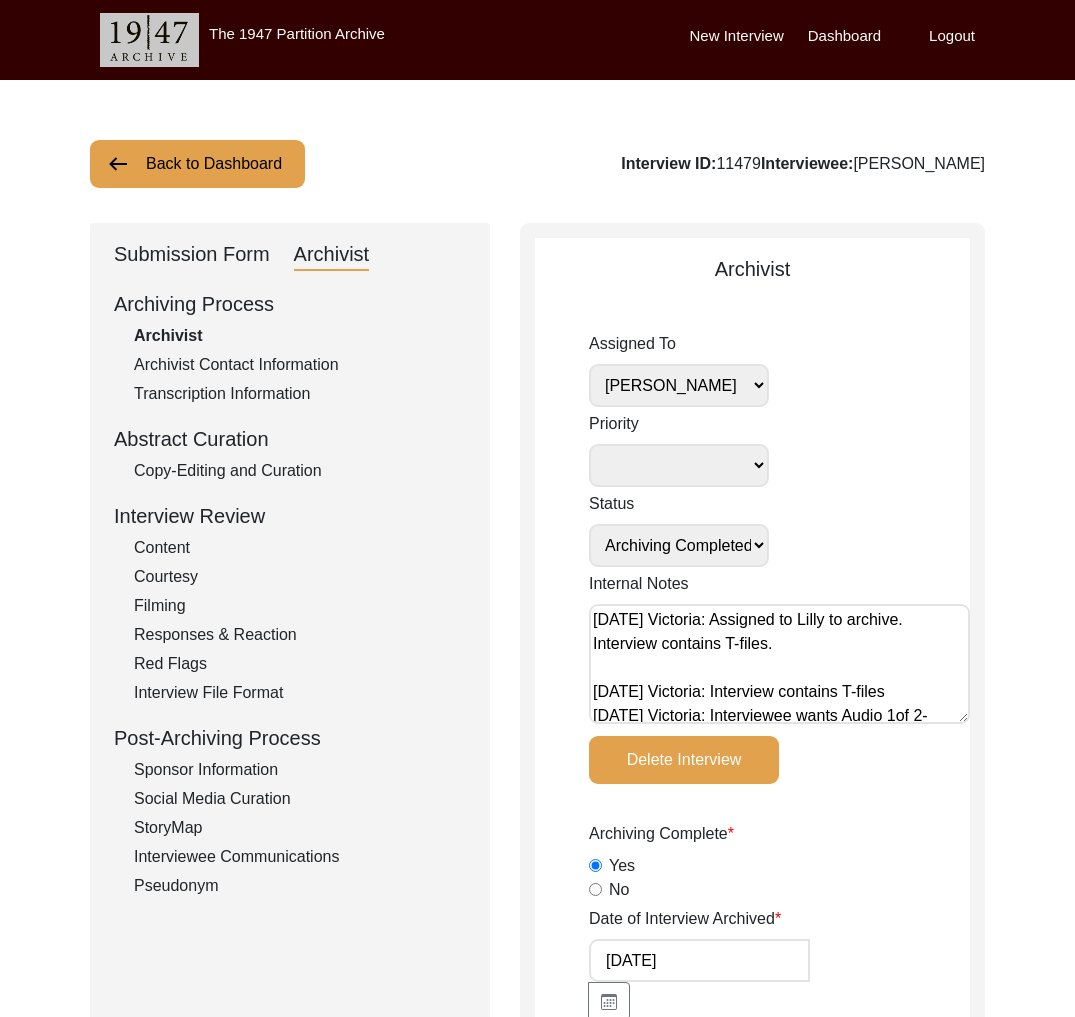 click on "Back to Dashboard" 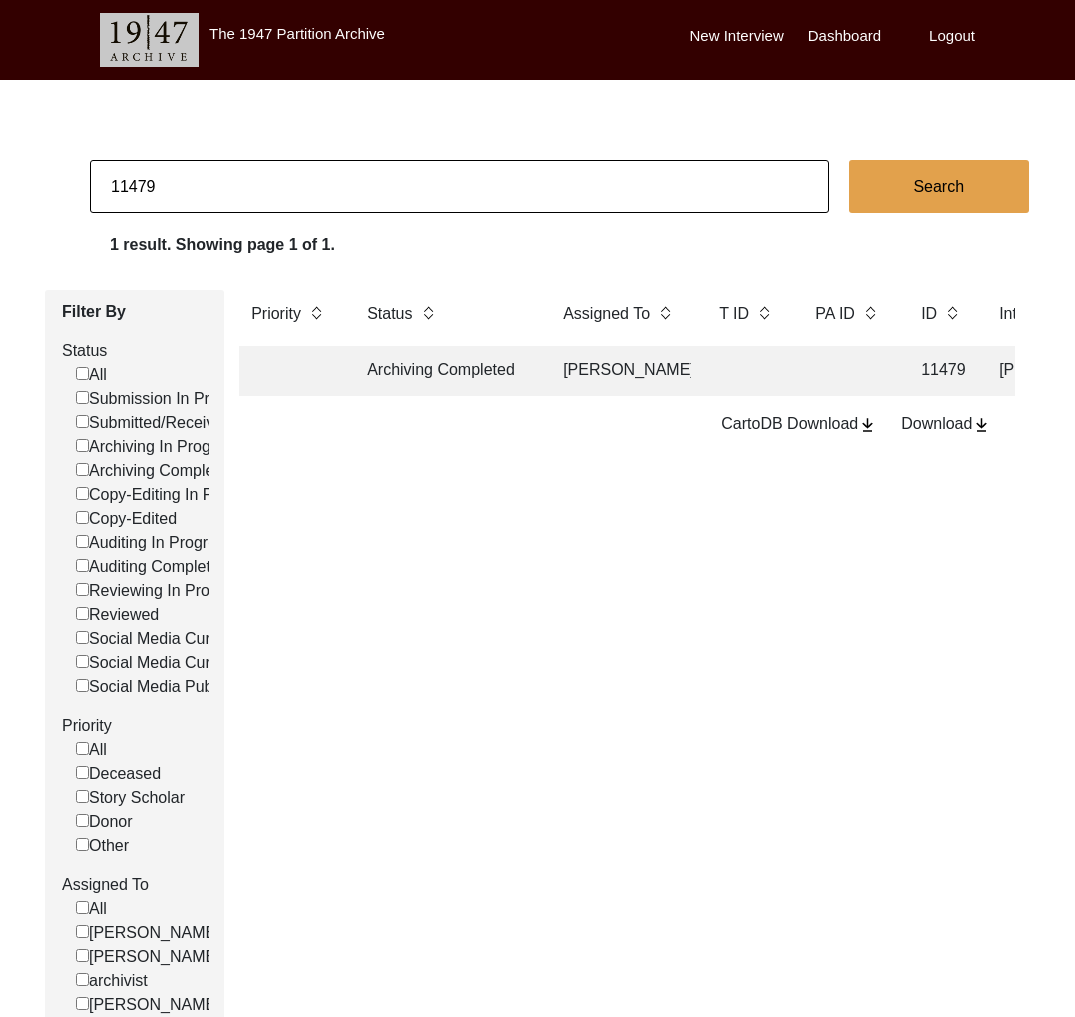 click on "11479" 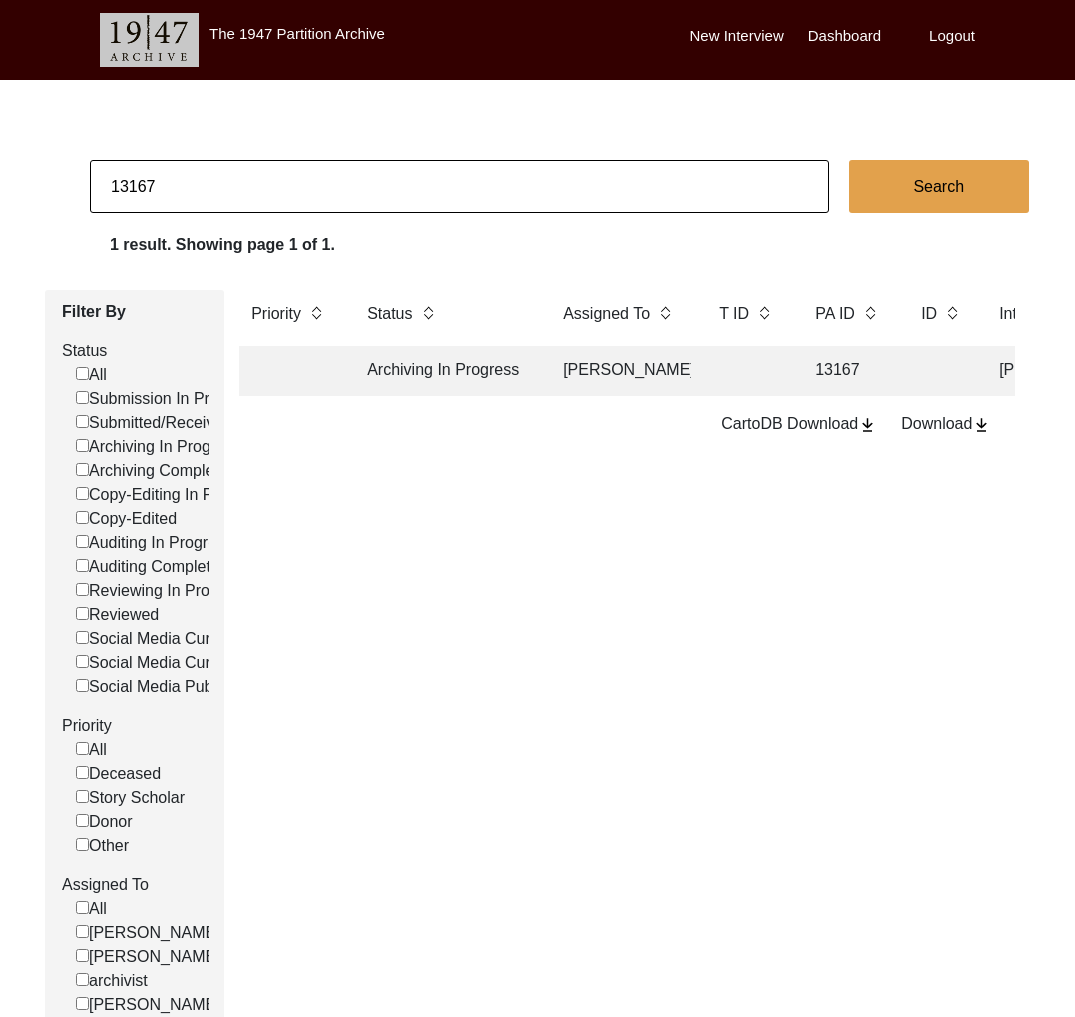 drag, startPoint x: 138, startPoint y: 190, endPoint x: 255, endPoint y: 193, distance: 117.03845 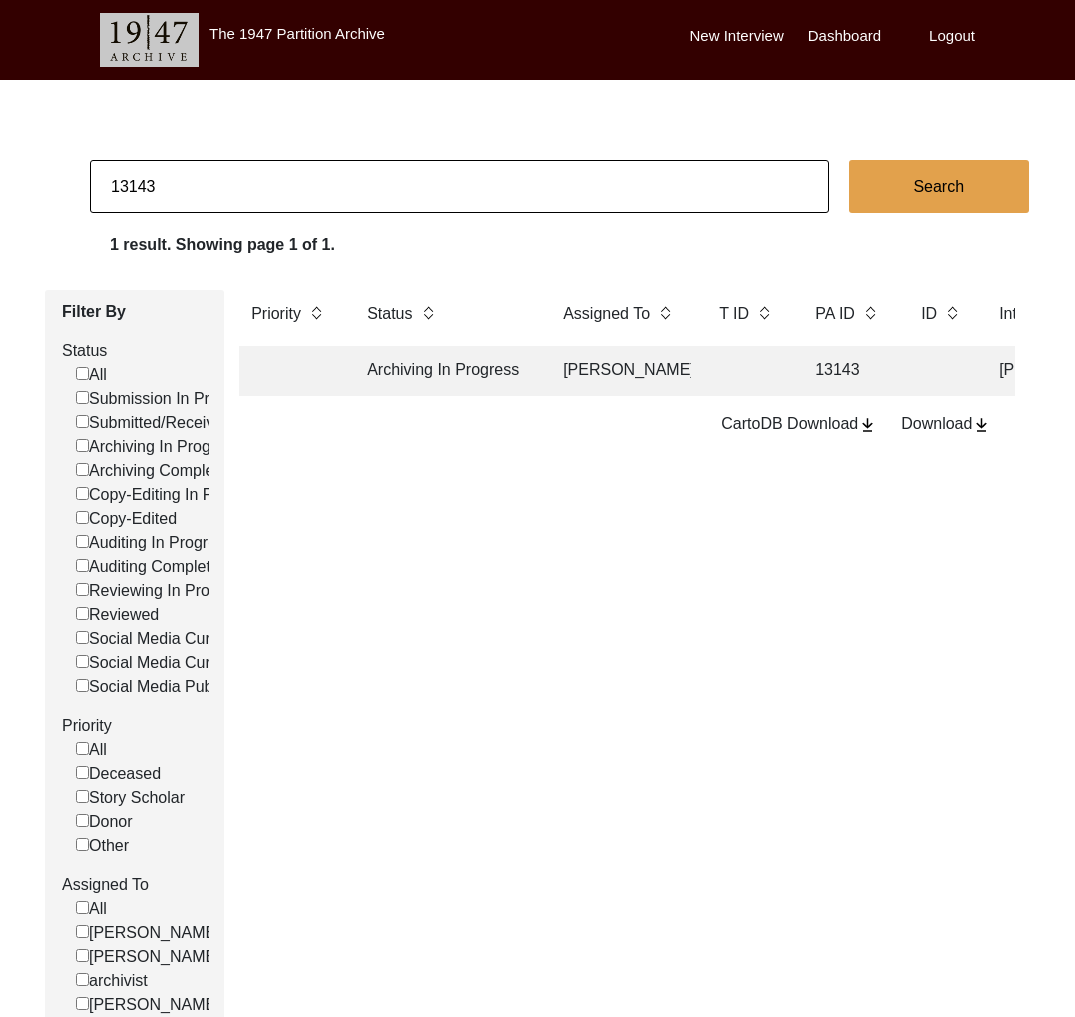 click on "13143" 